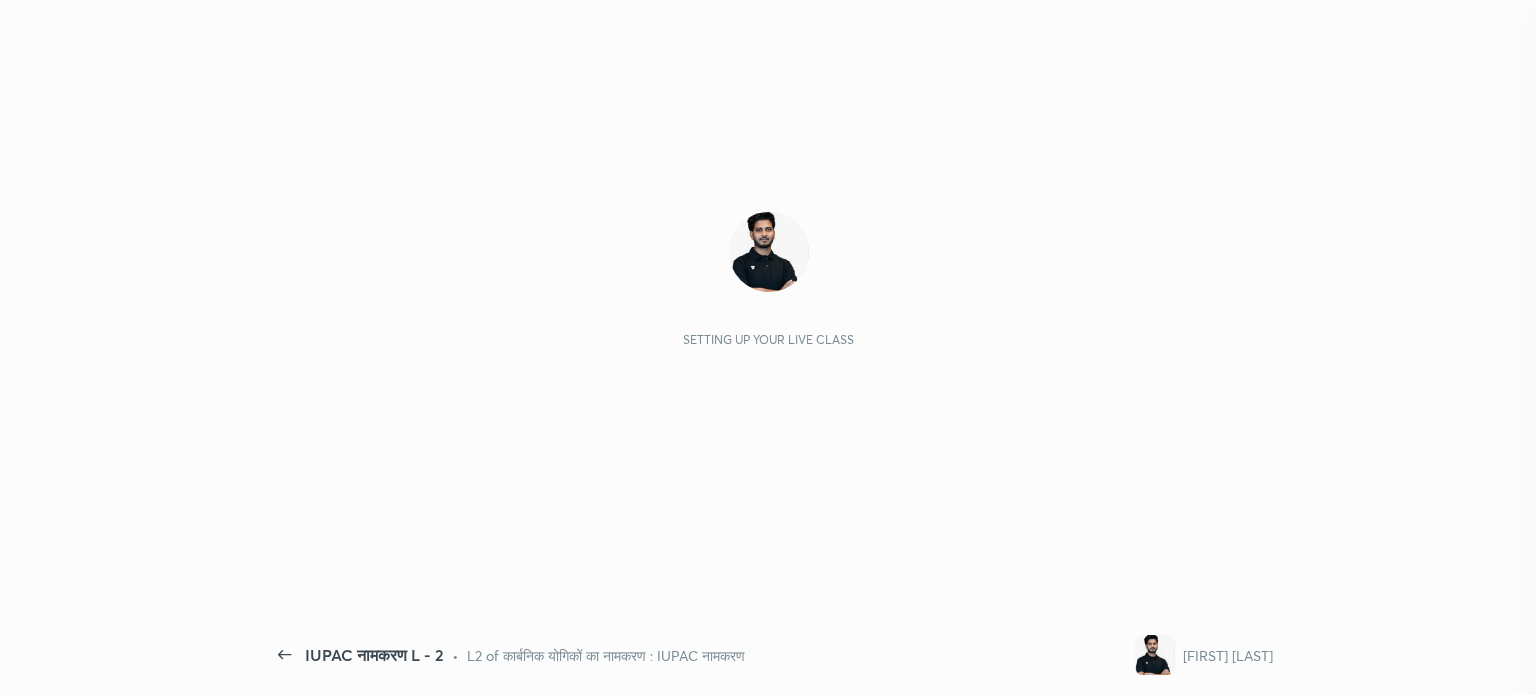 scroll, scrollTop: 0, scrollLeft: 0, axis: both 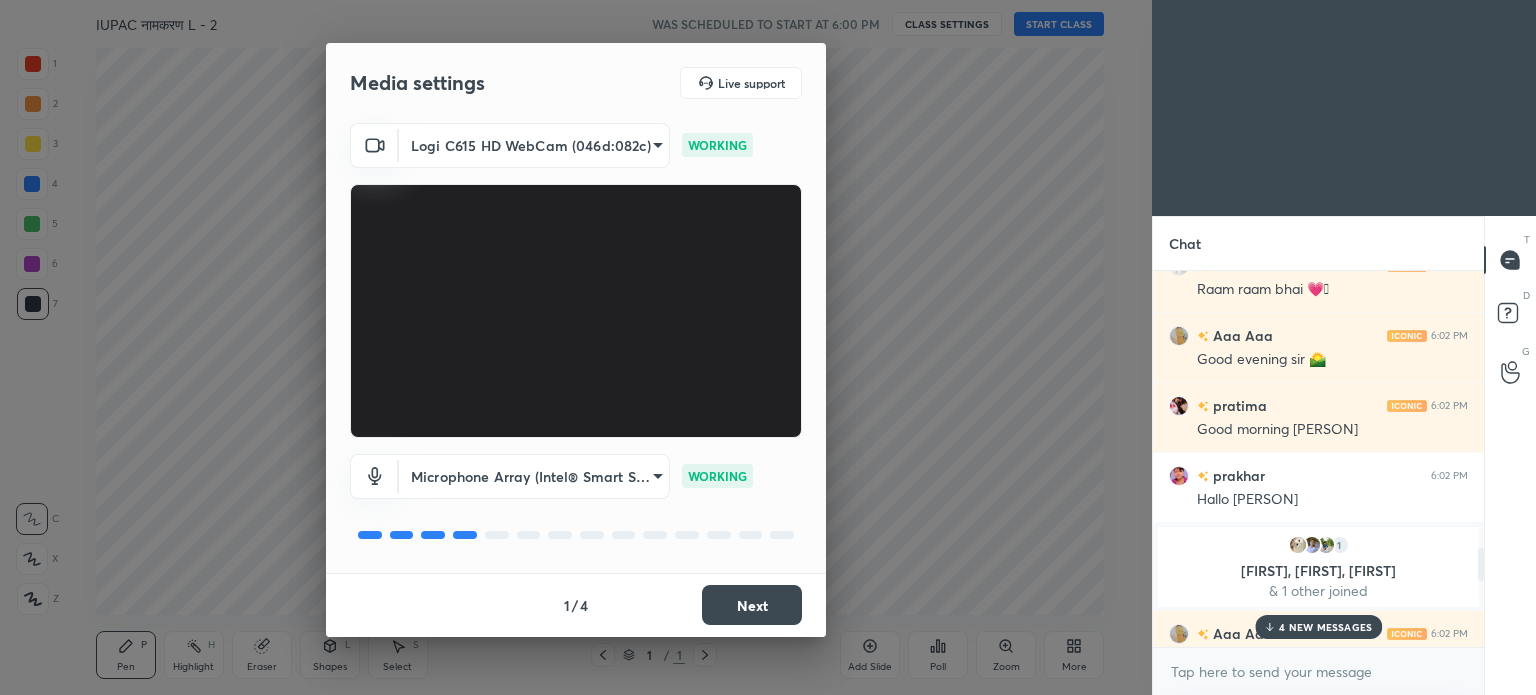 click on "4 NEW MESSAGES" at bounding box center (1325, 627) 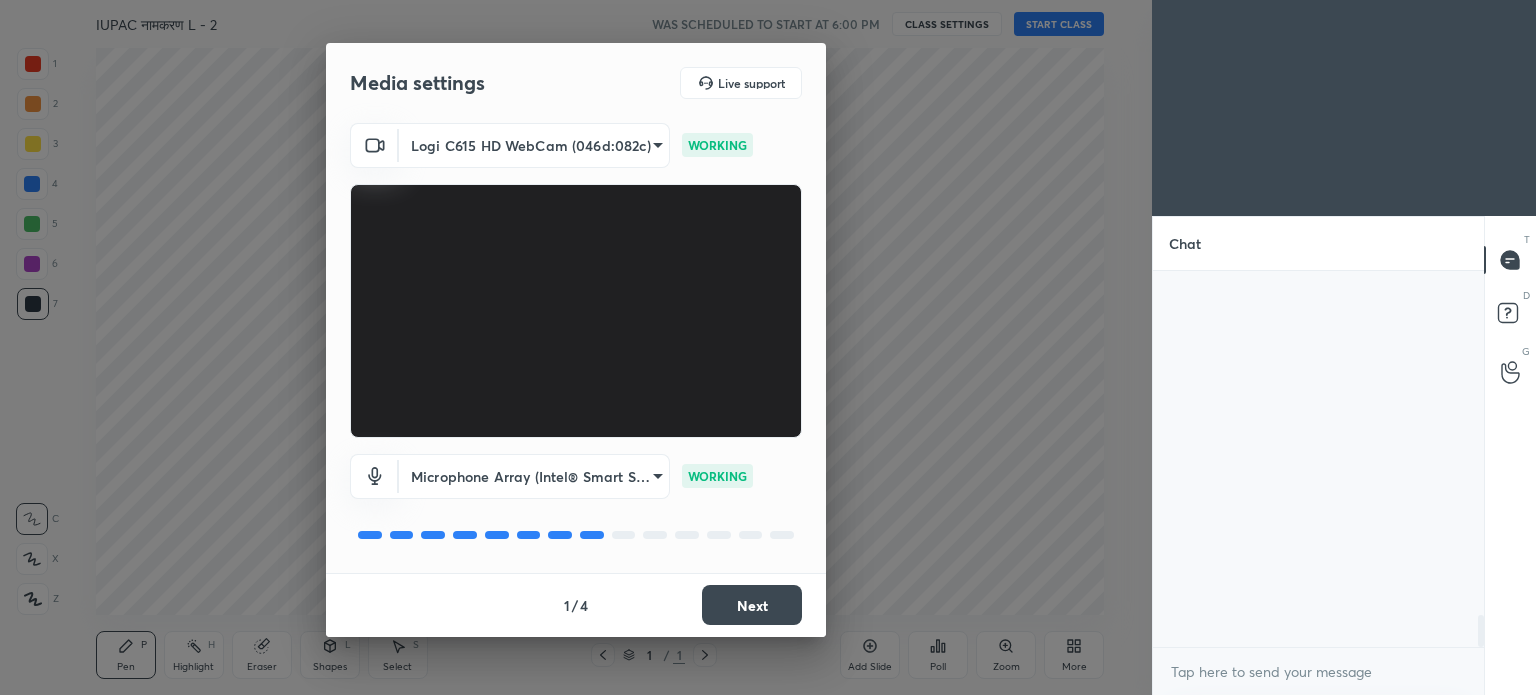 scroll, scrollTop: 4038, scrollLeft: 0, axis: vertical 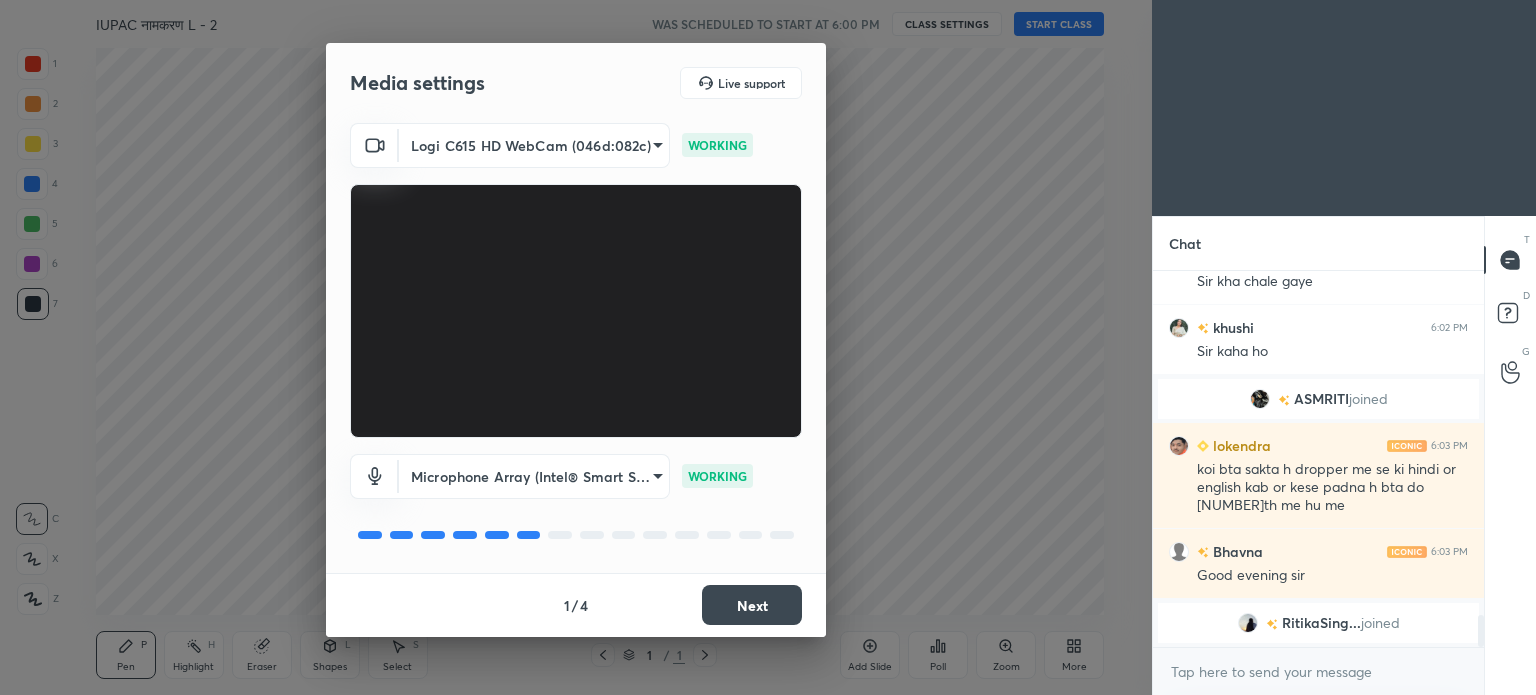 click on "Next" at bounding box center [752, 605] 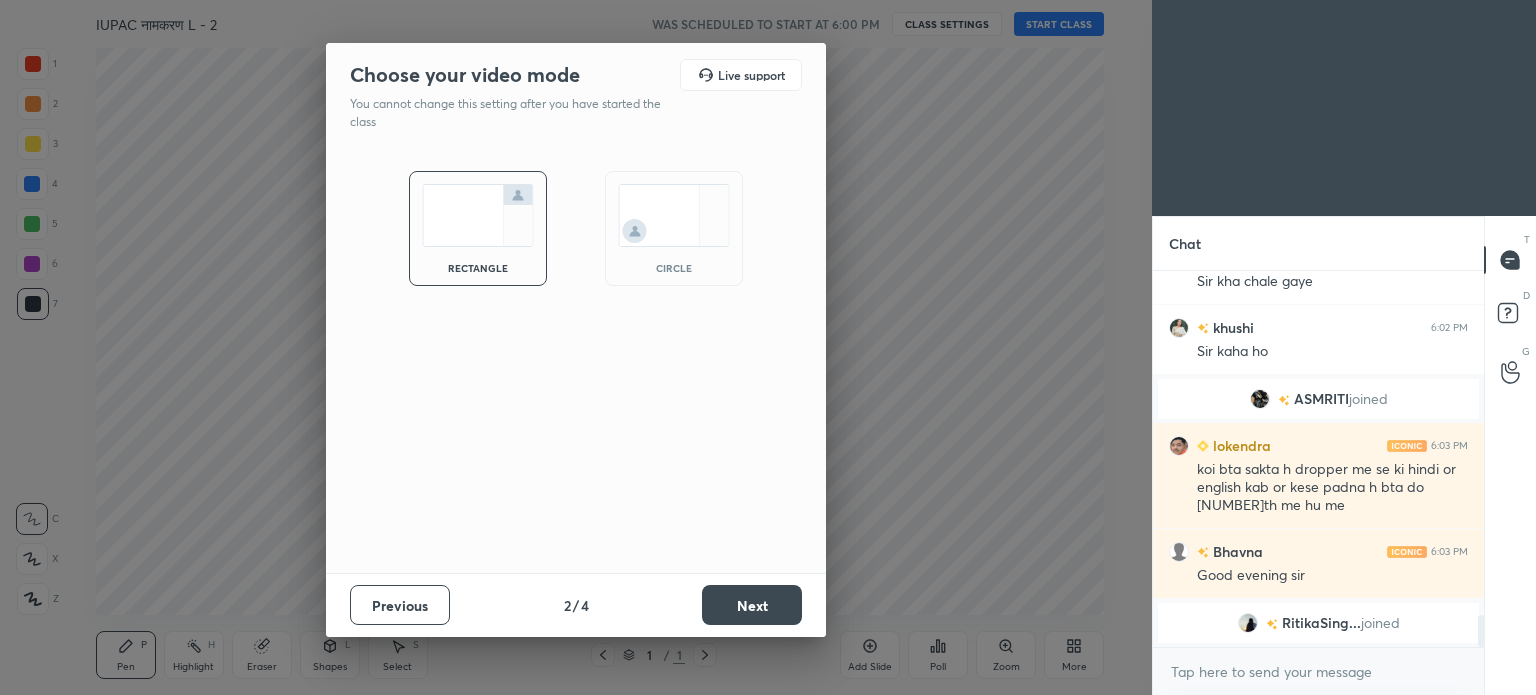 click on "Next" at bounding box center (752, 605) 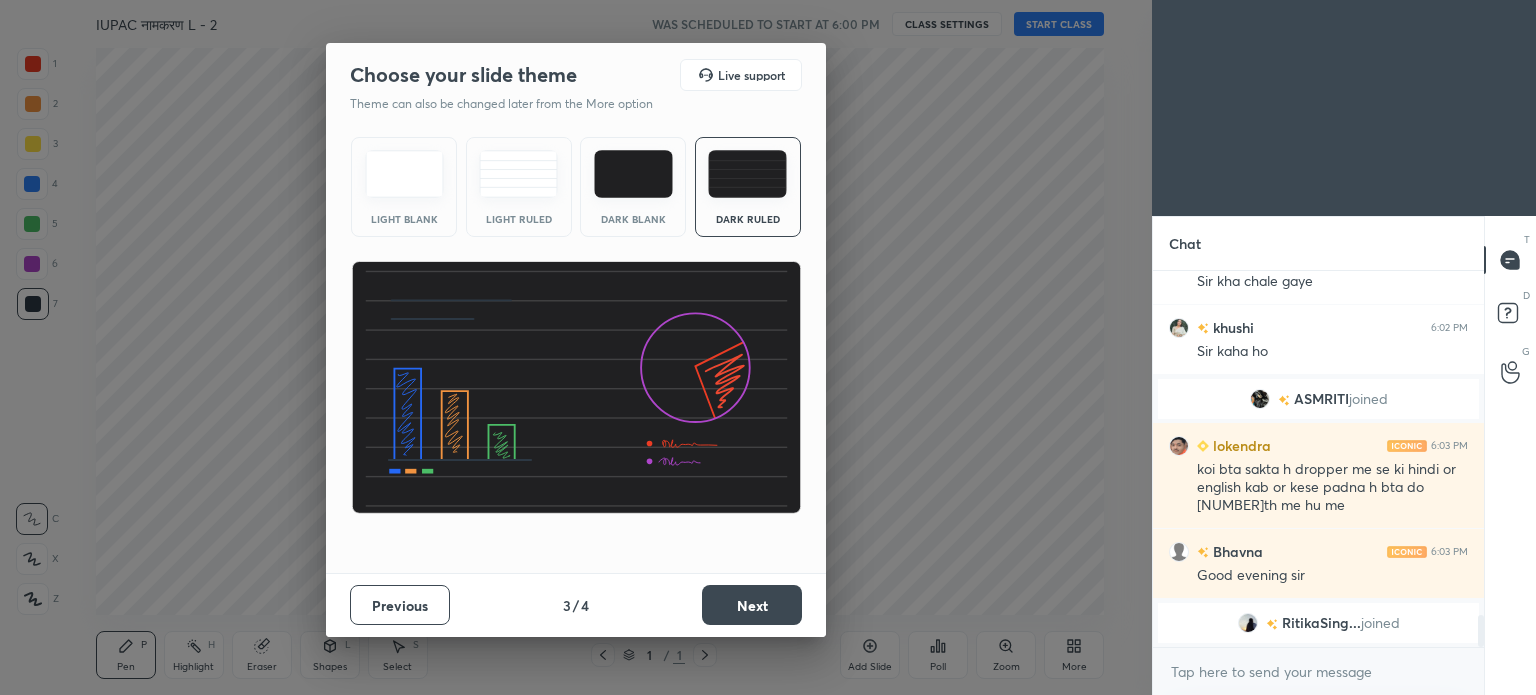 scroll, scrollTop: 4198, scrollLeft: 0, axis: vertical 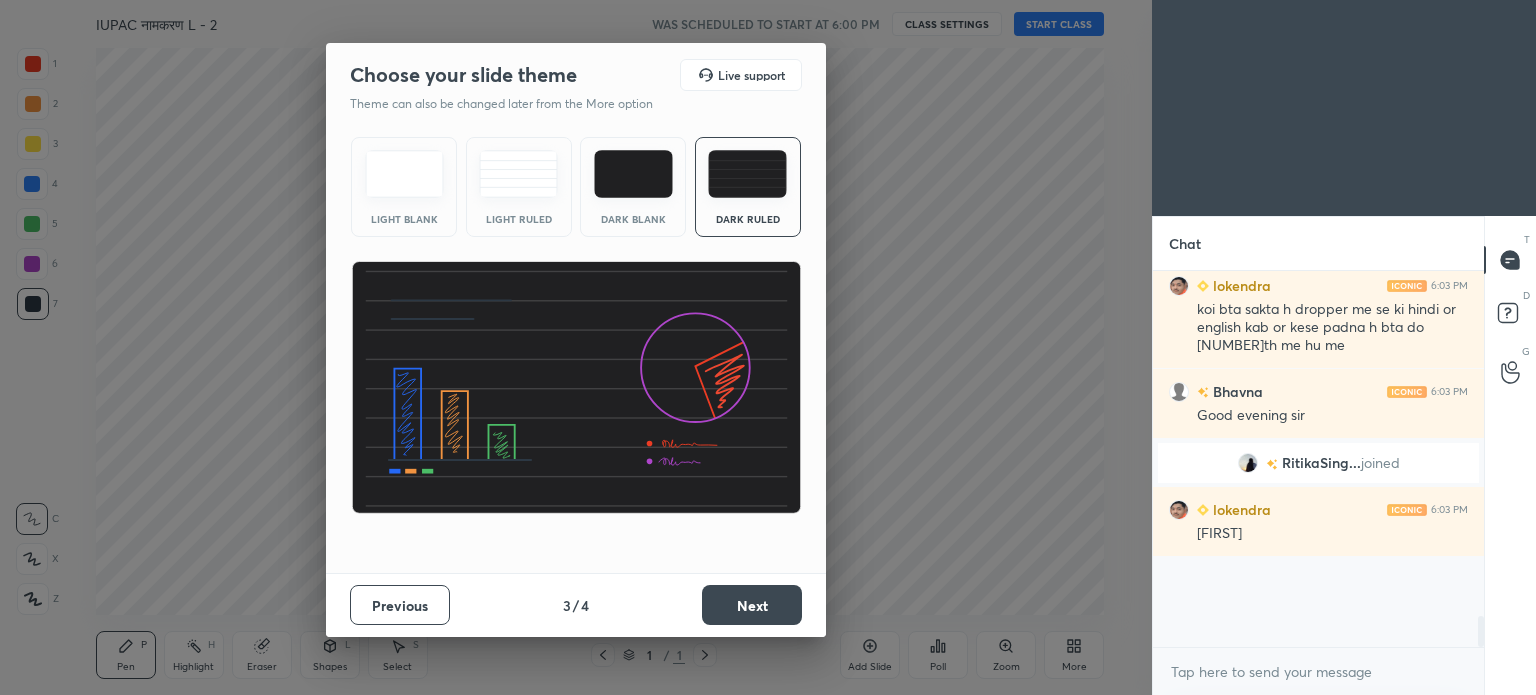 click on "Next" at bounding box center [752, 605] 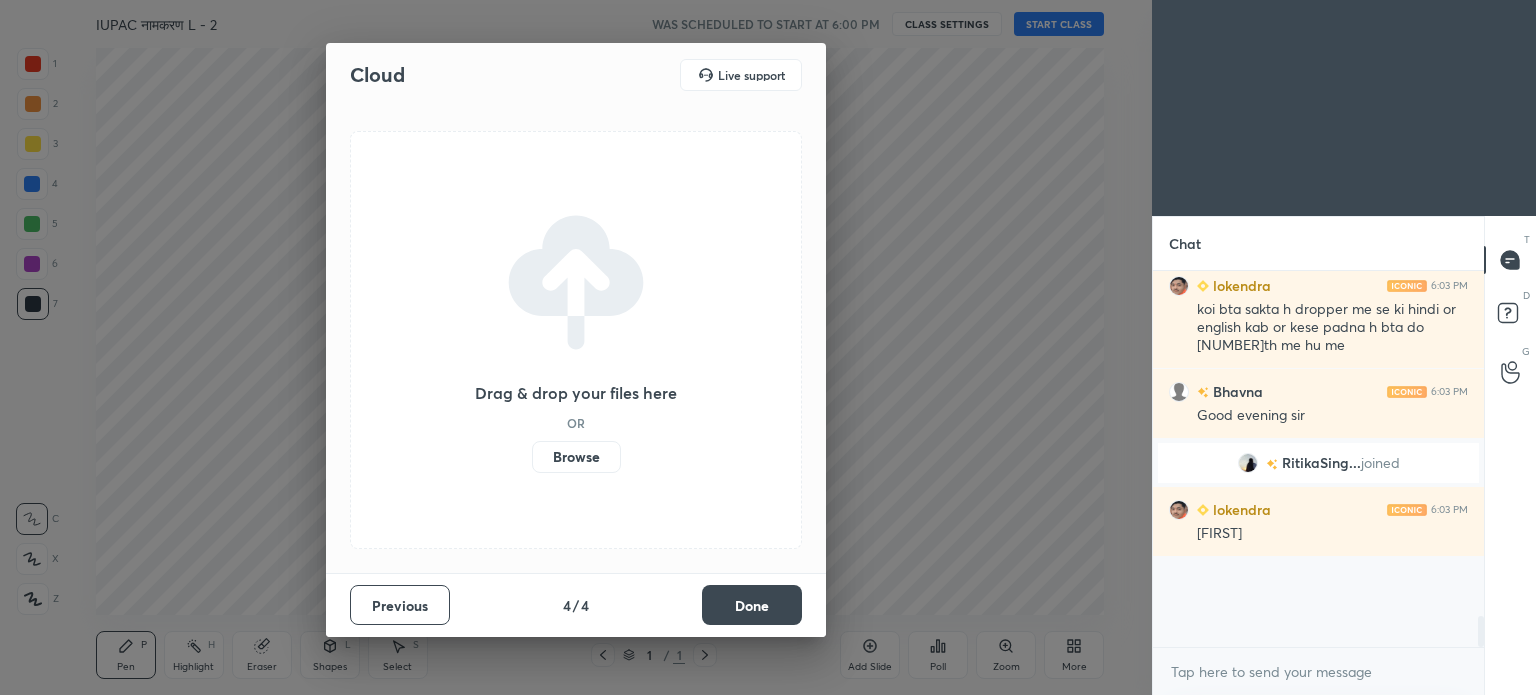 click on "Browse" at bounding box center [576, 457] 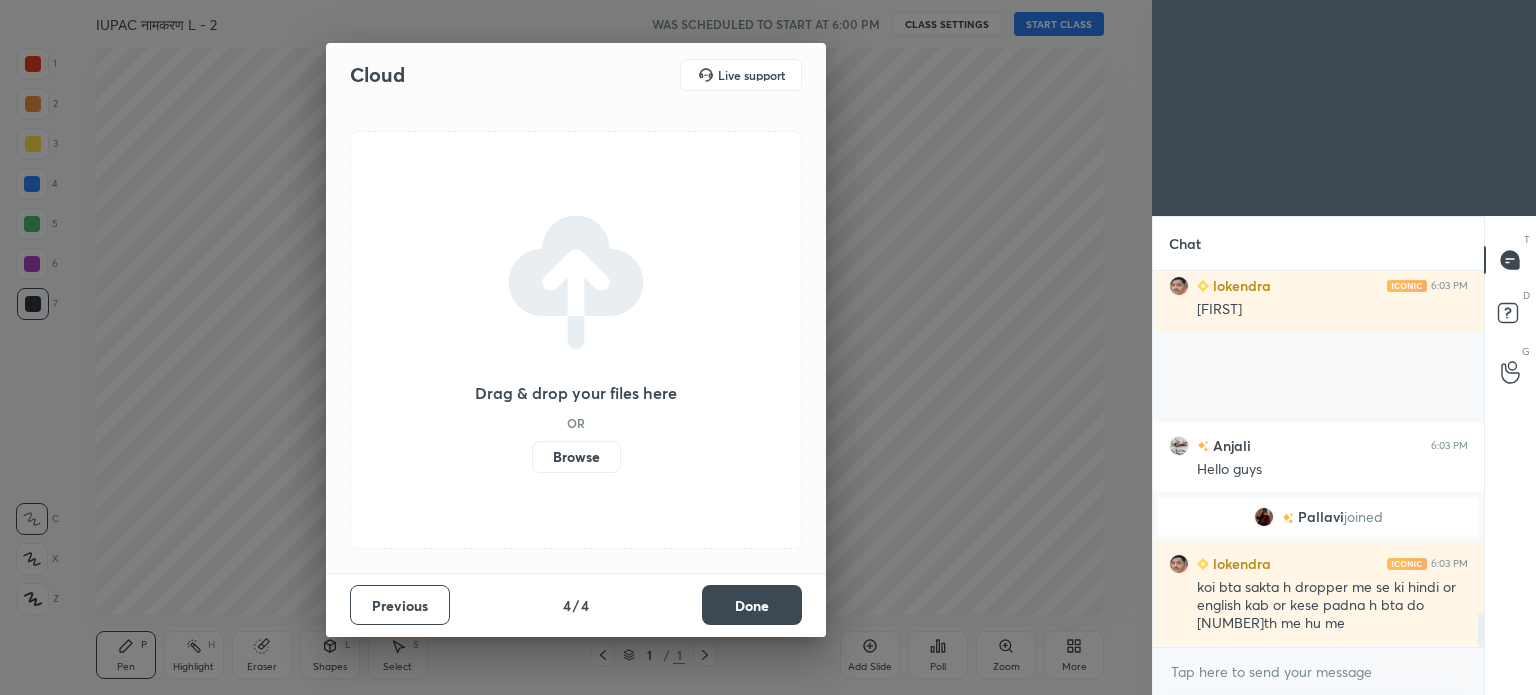 scroll, scrollTop: 3730, scrollLeft: 0, axis: vertical 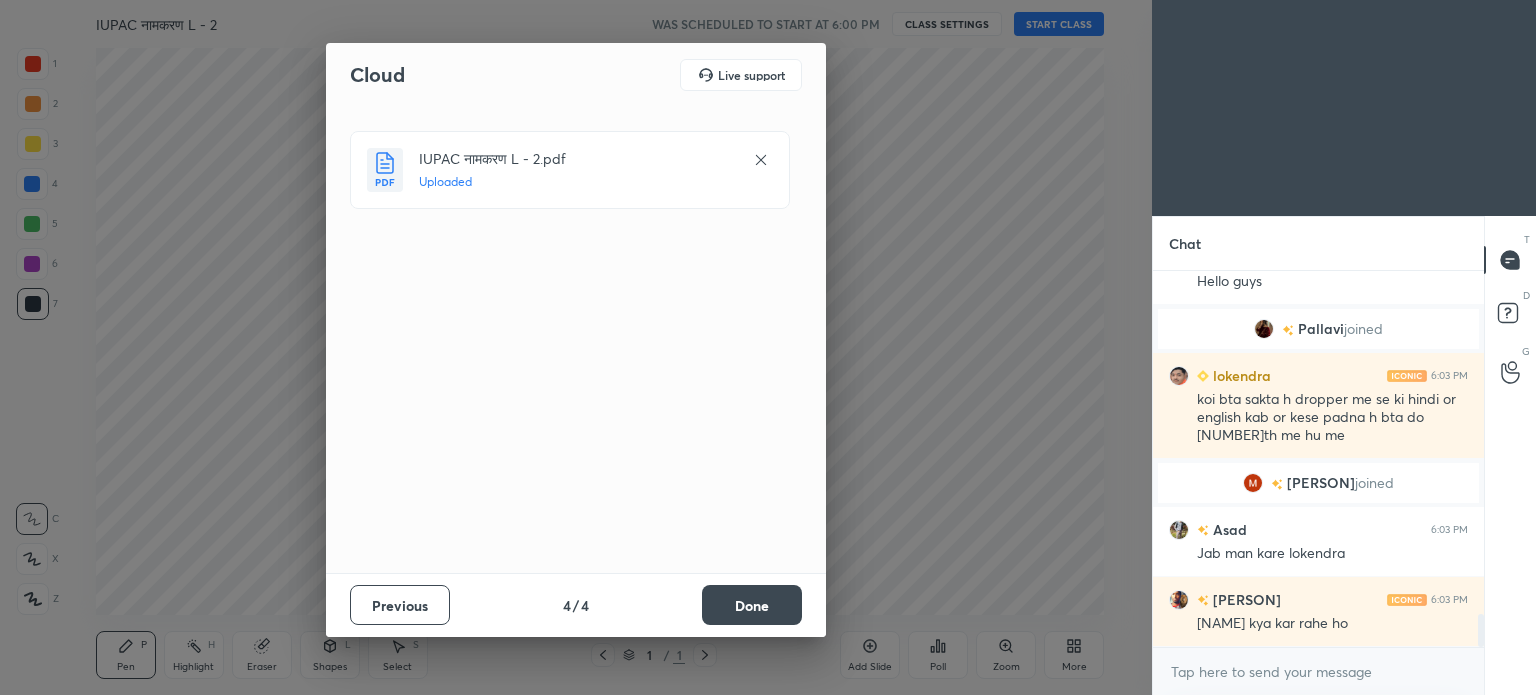 click on "Done" at bounding box center [752, 605] 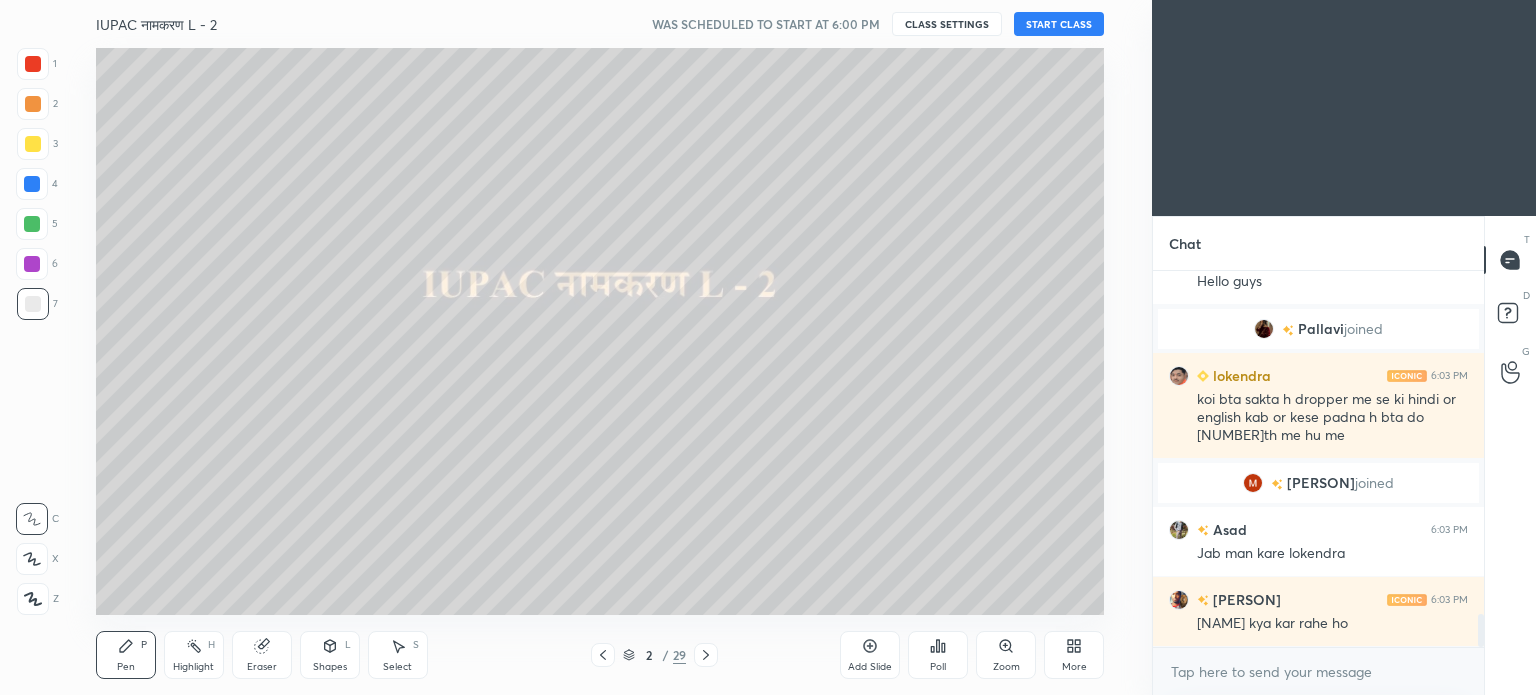 scroll, scrollTop: 3988, scrollLeft: 0, axis: vertical 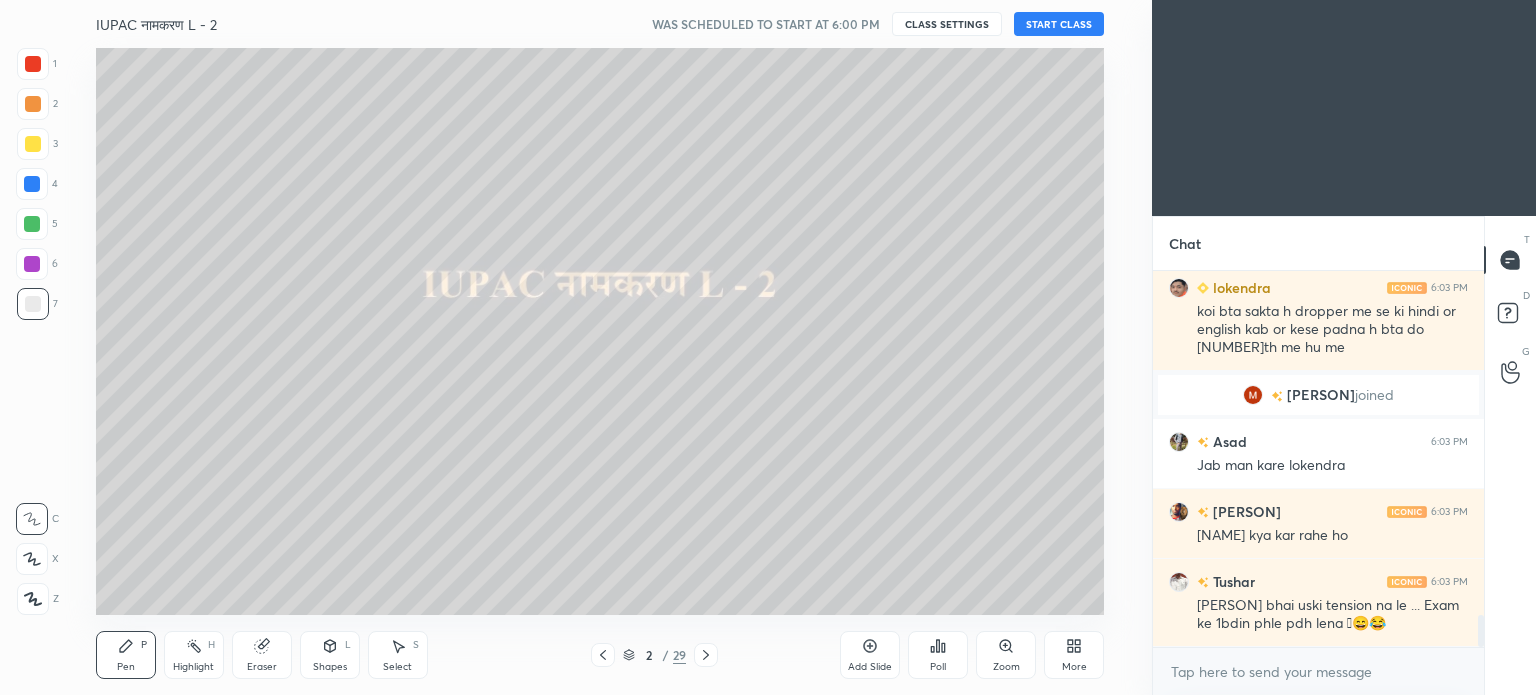 click on "START CLASS" at bounding box center [1059, 24] 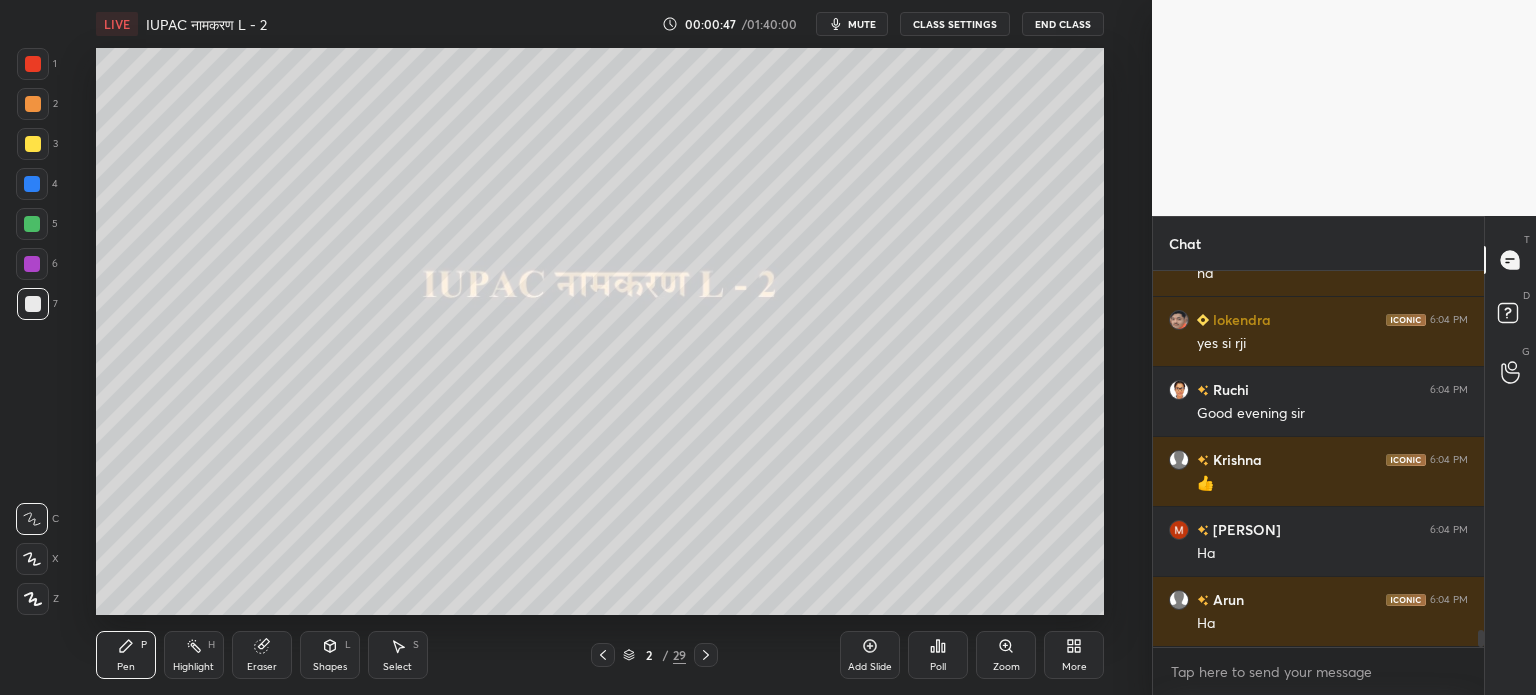 scroll, scrollTop: 7950, scrollLeft: 0, axis: vertical 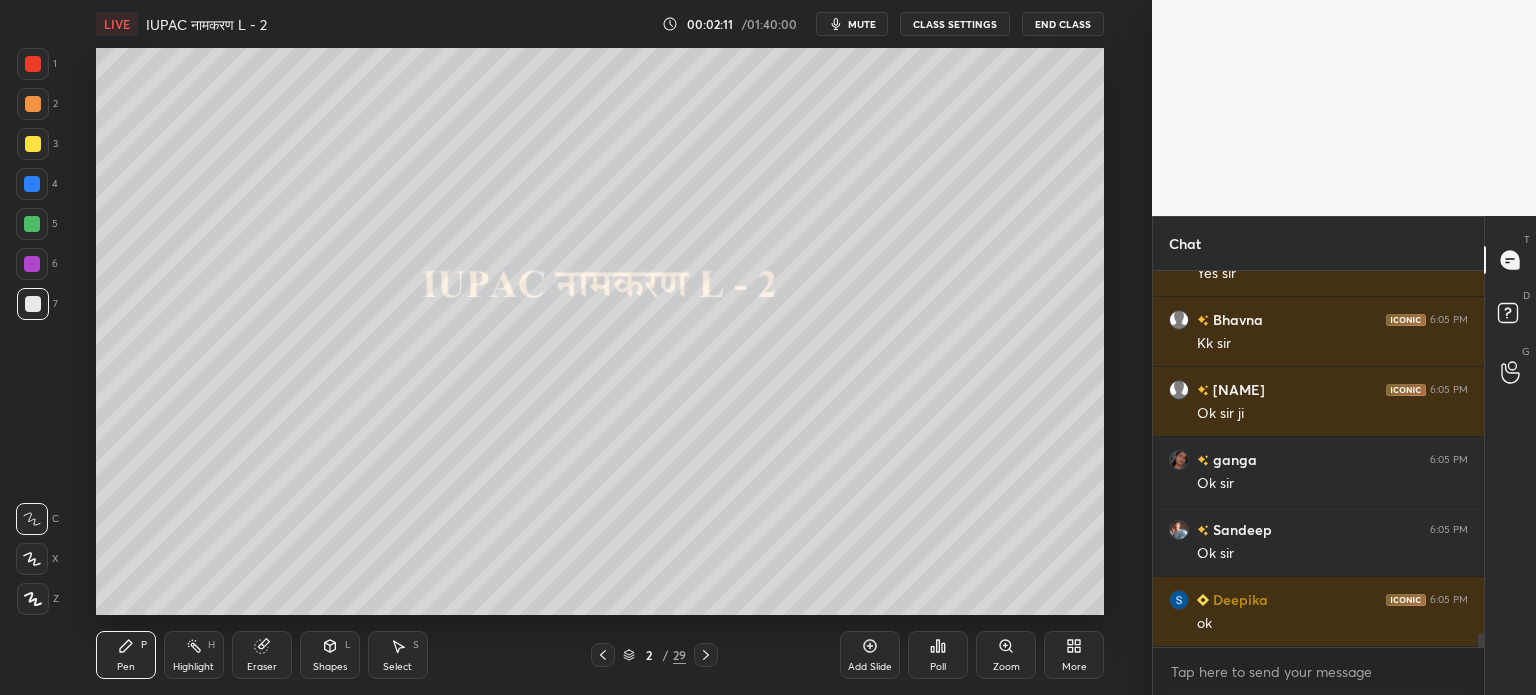click 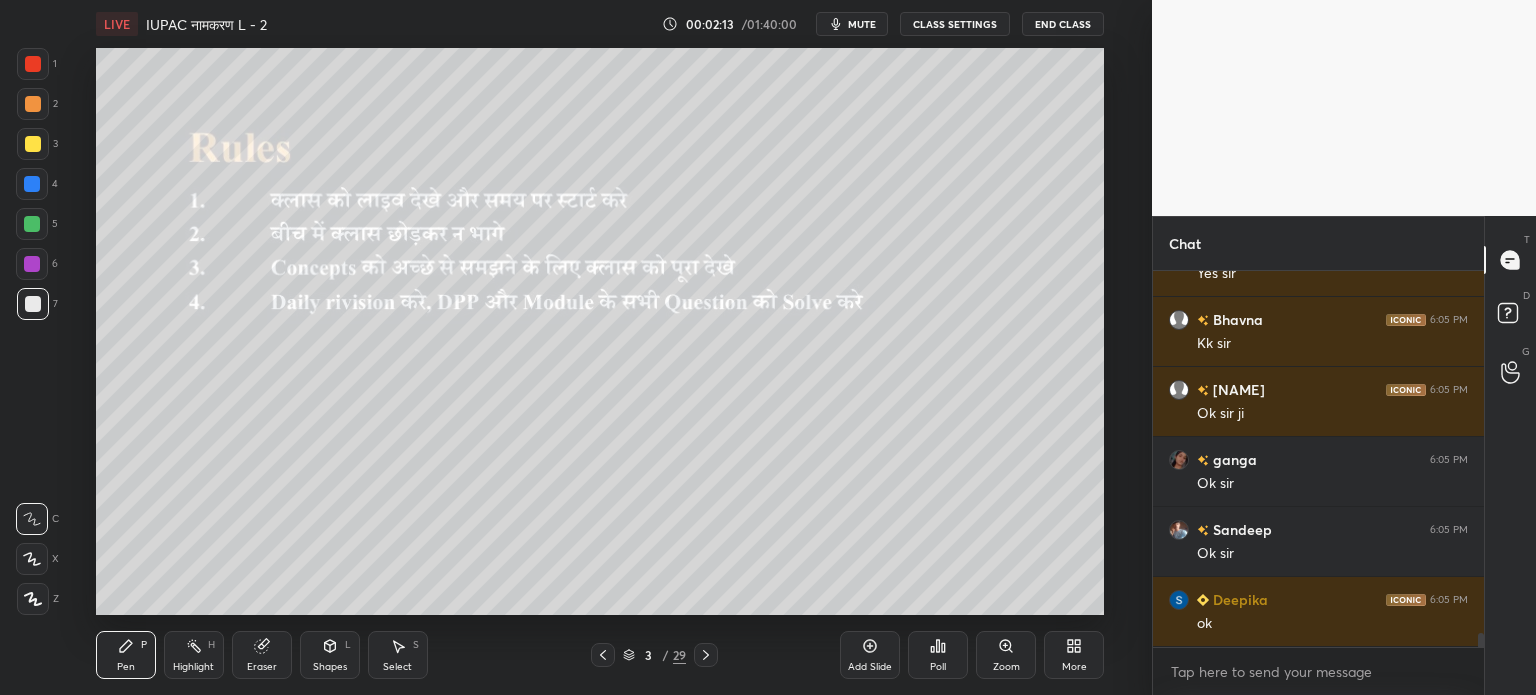 click 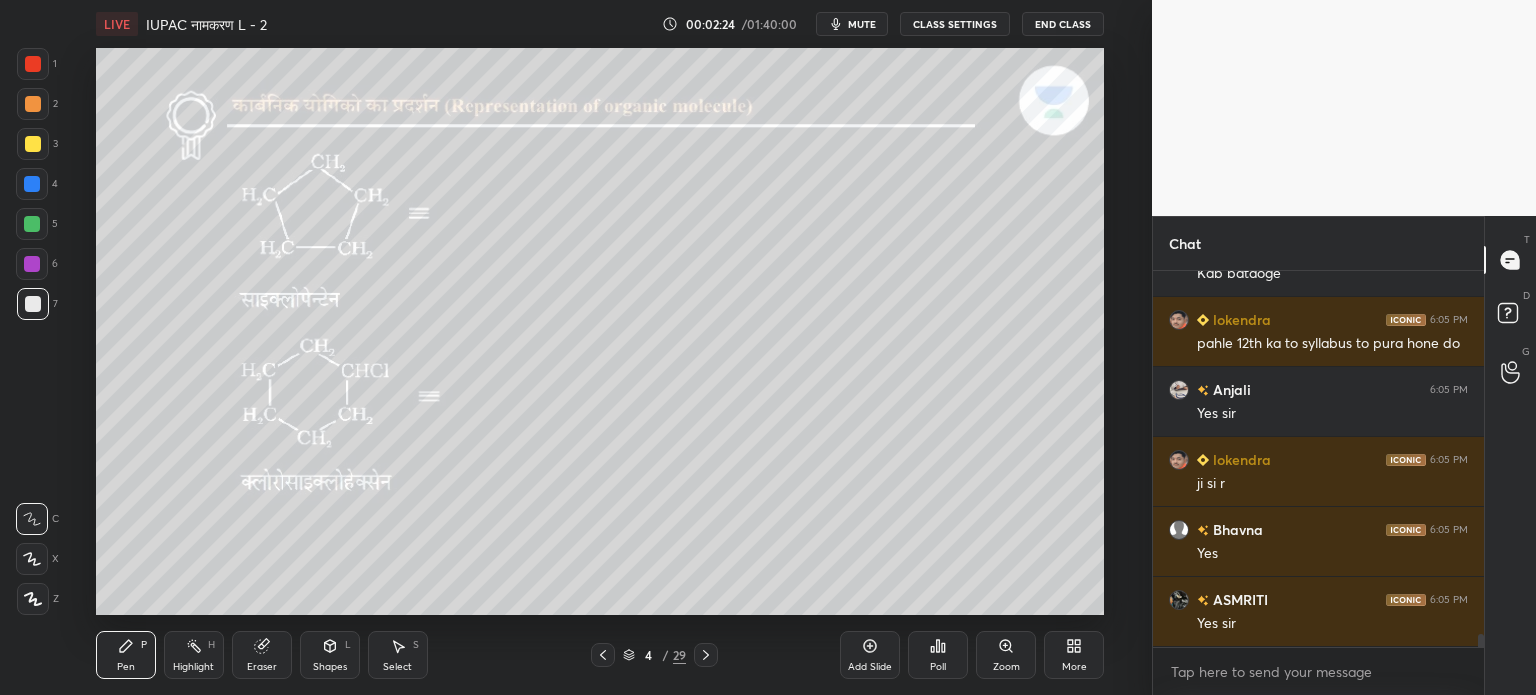 scroll, scrollTop: 10200, scrollLeft: 0, axis: vertical 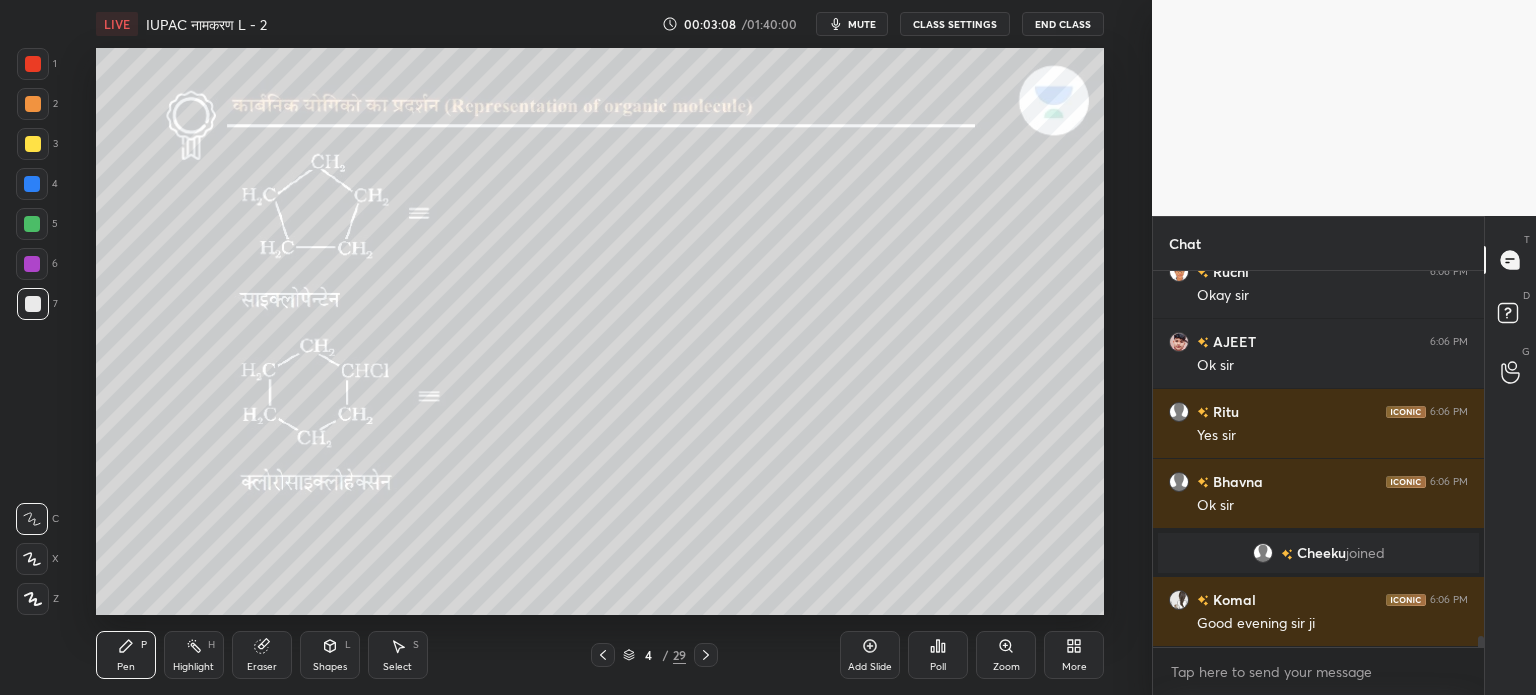 click on "Select S" at bounding box center [398, 655] 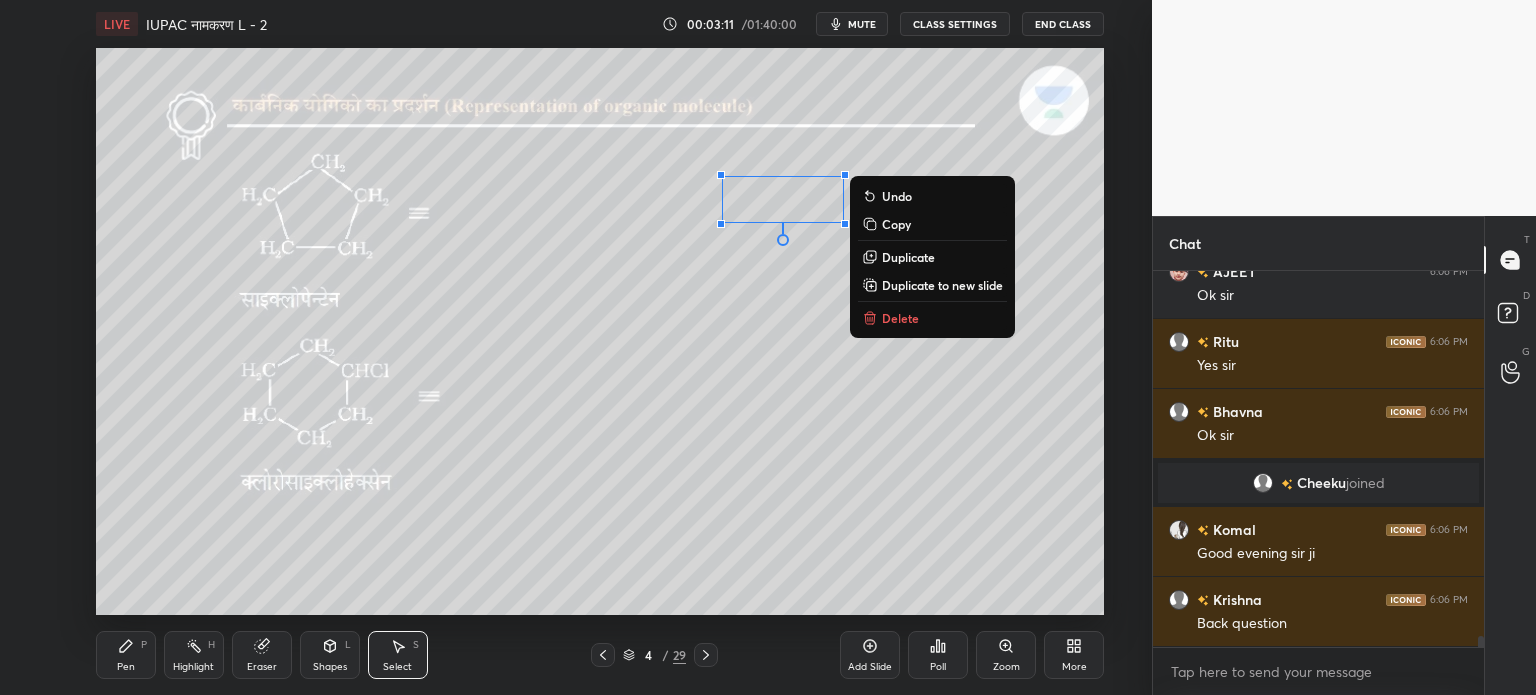 click on "Delete" at bounding box center [900, 318] 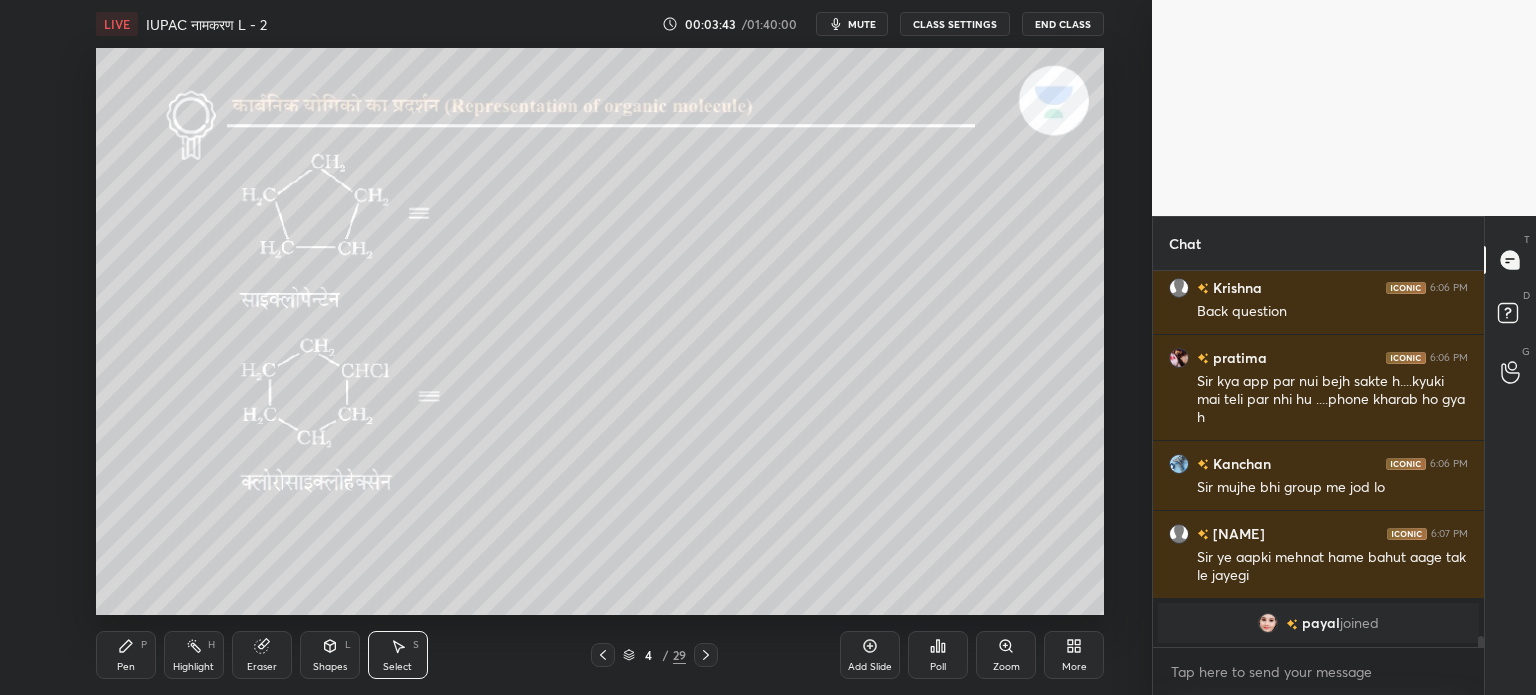 click on "x" at bounding box center [1318, 671] 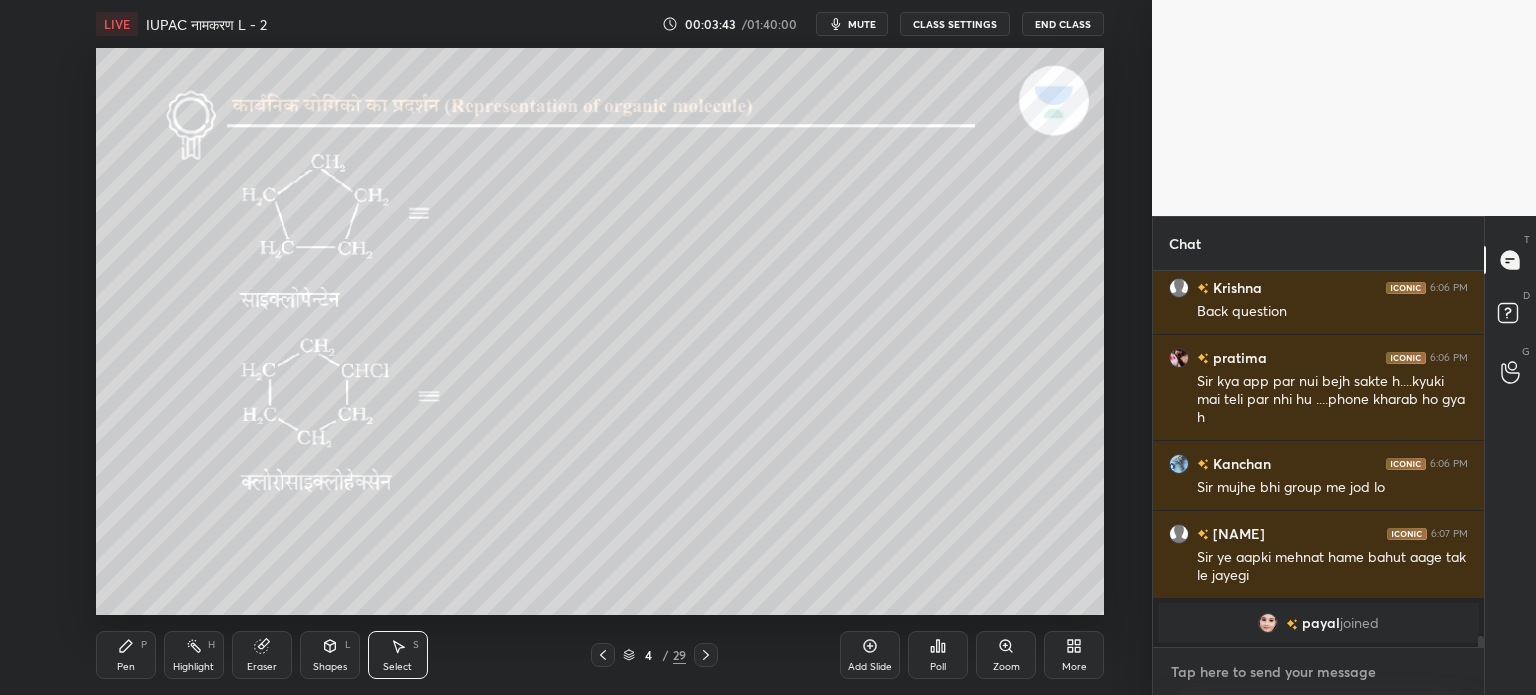 type on "x" 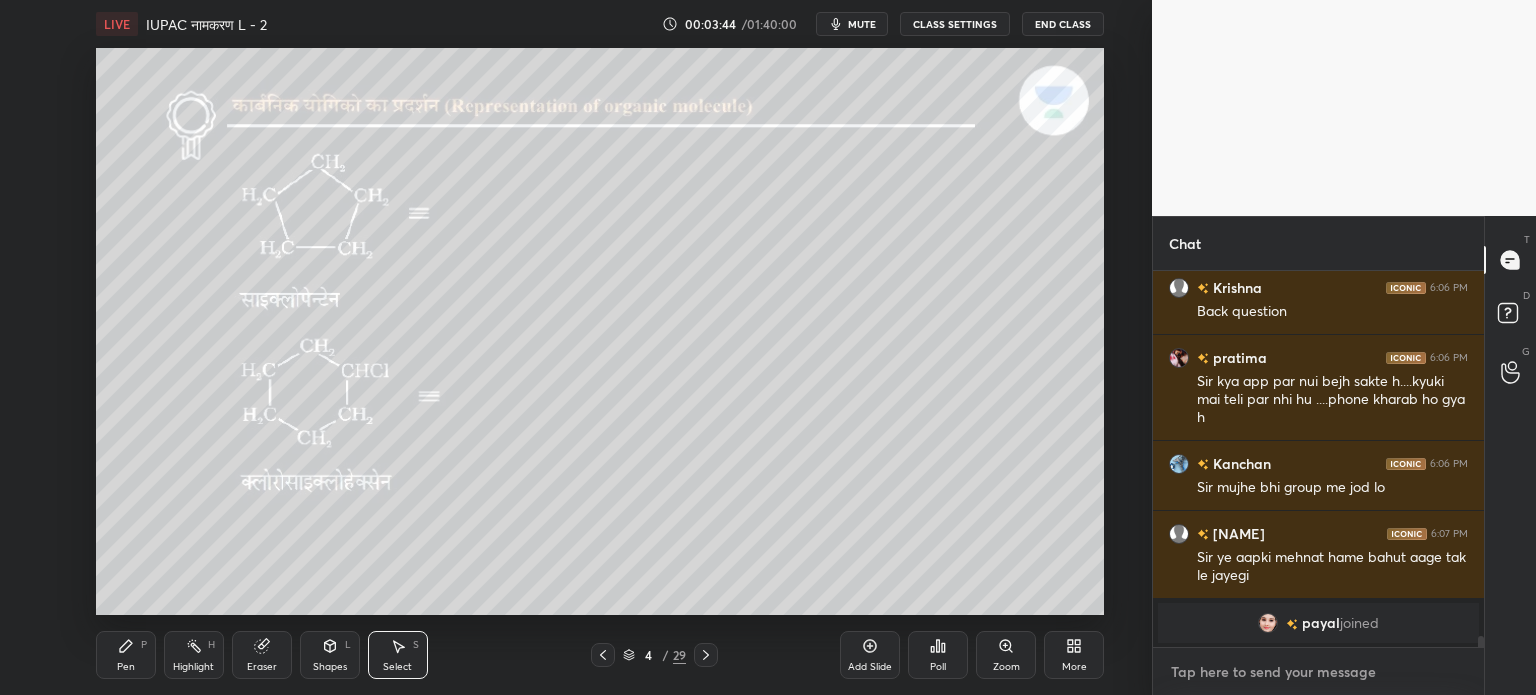 paste on "https://t.me/firozsirchemistryunacademy" 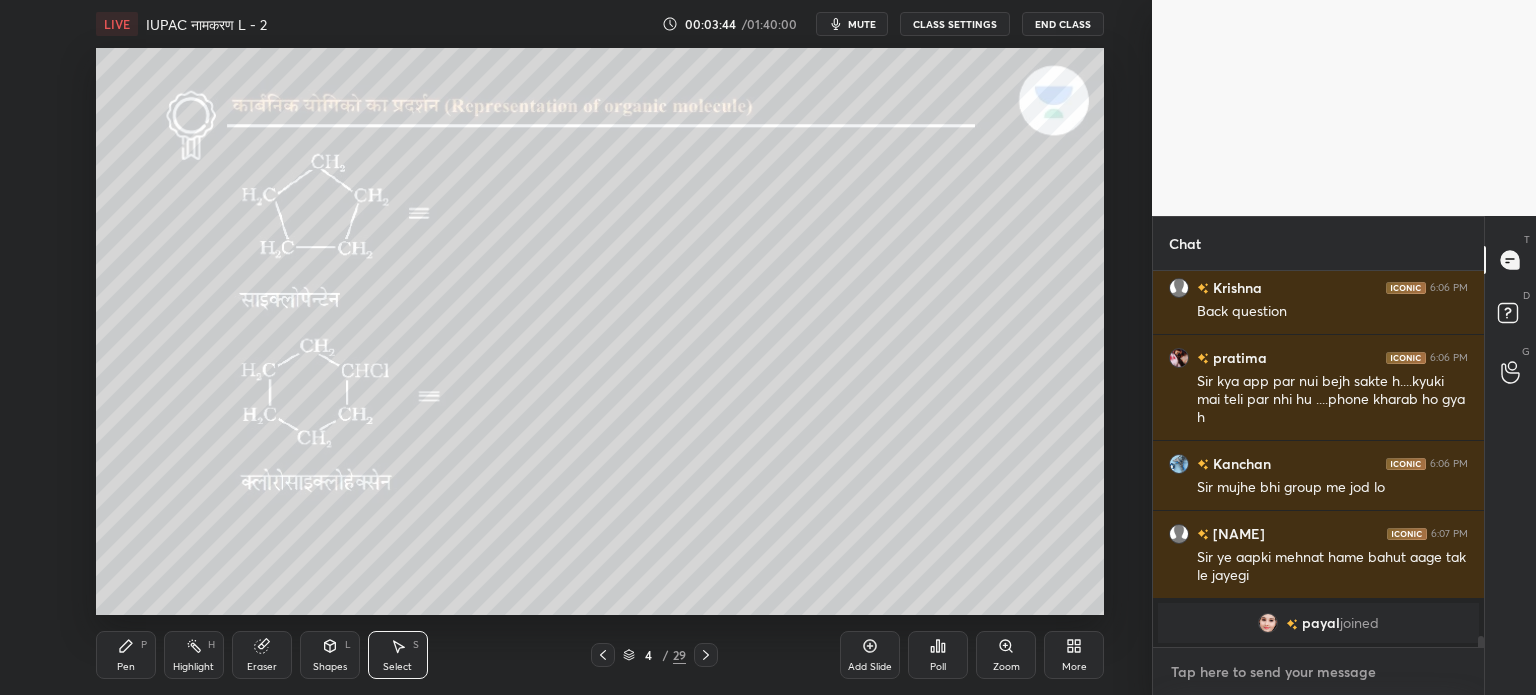 type on "https://t.me/firozsirchemistryunacademy" 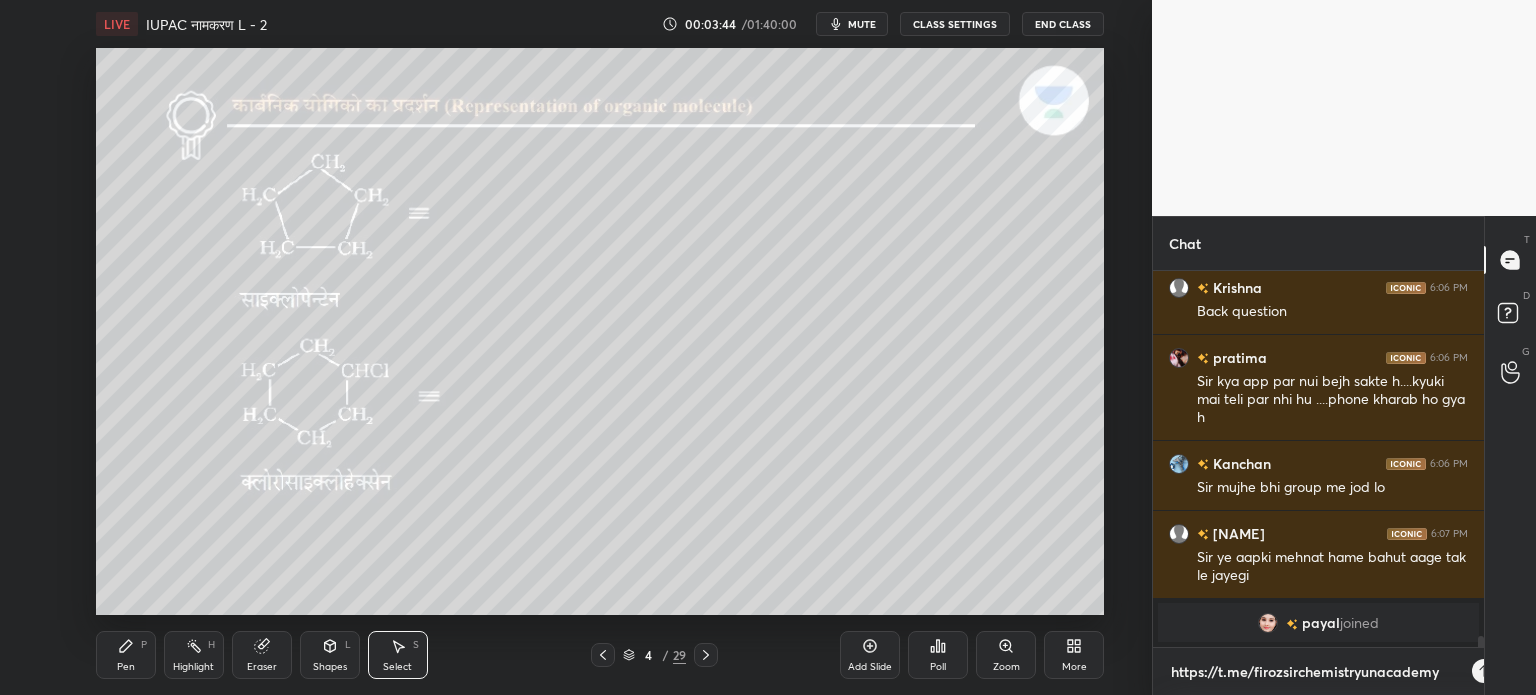 scroll, scrollTop: 364, scrollLeft: 325, axis: both 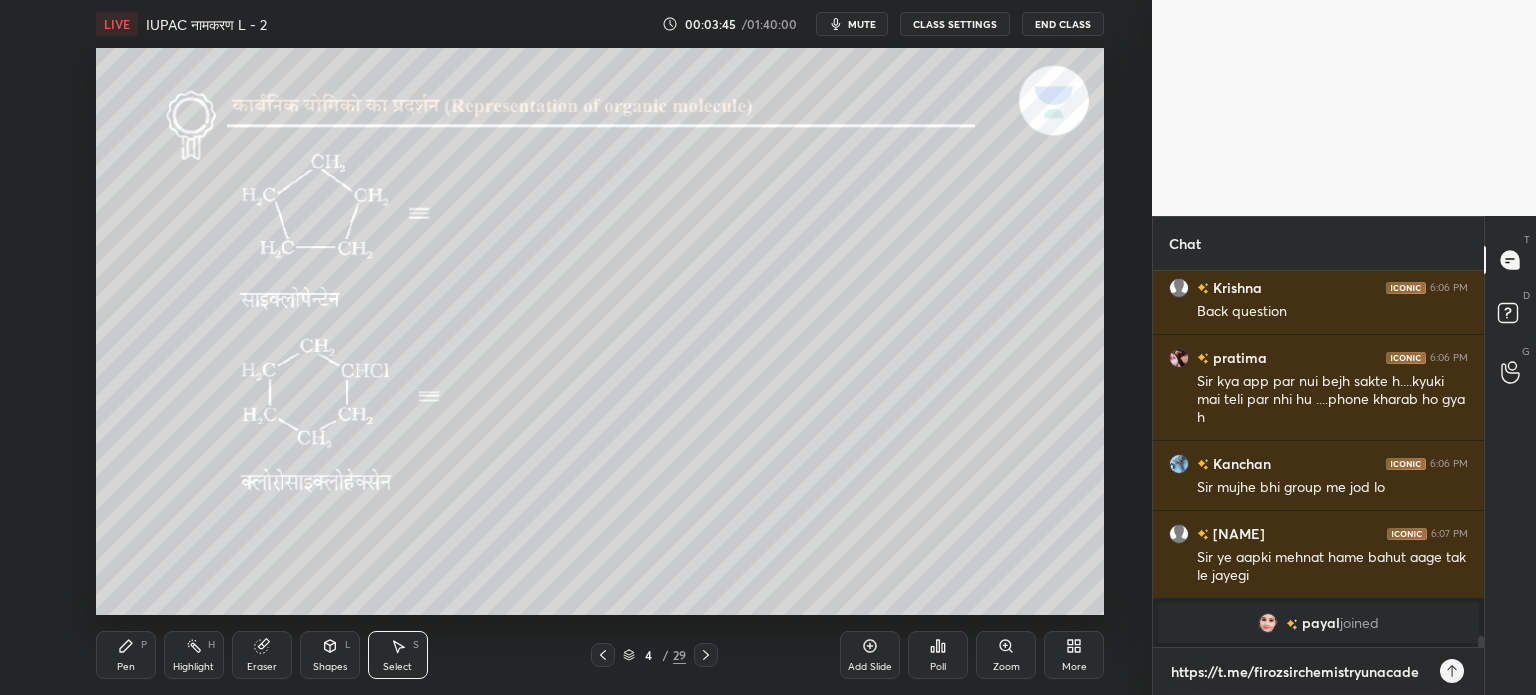 type on "https://t.me/firozsirchemistryunacademy" 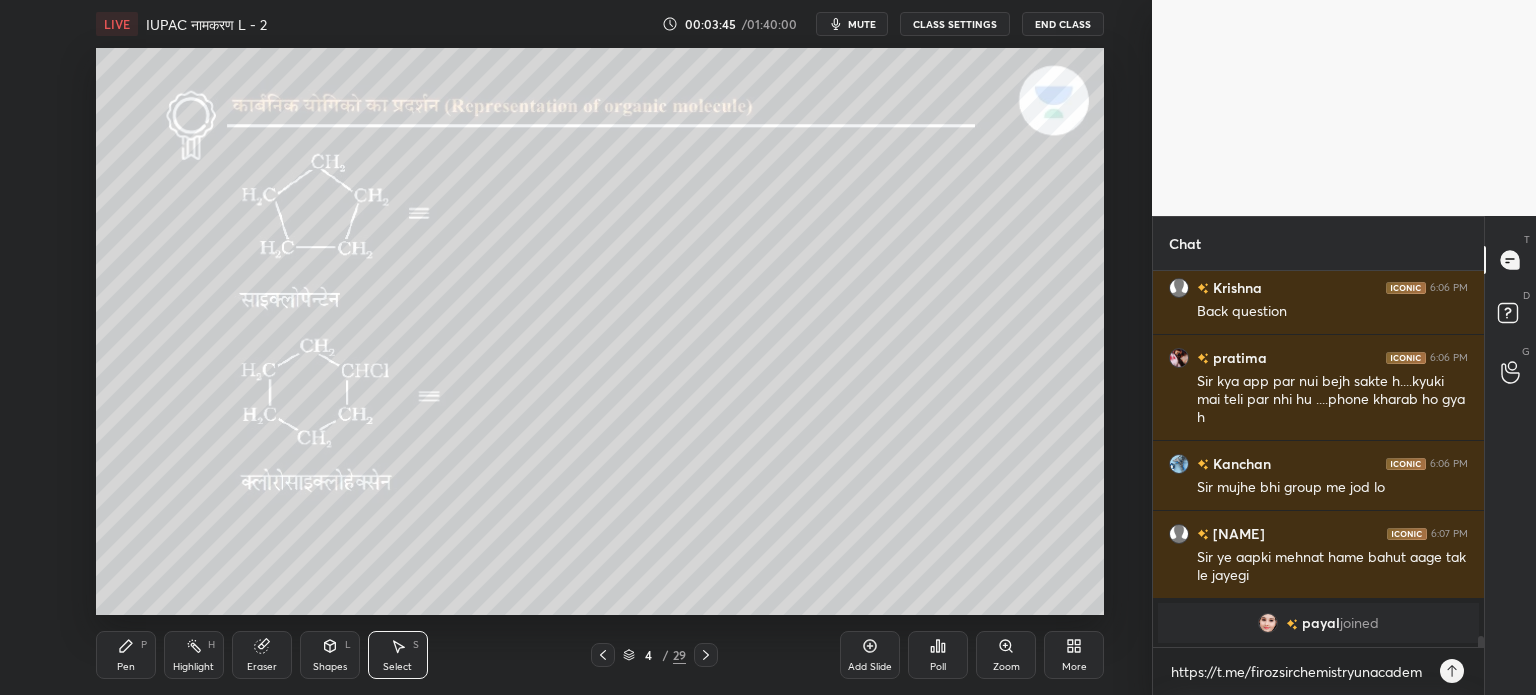 type on "x" 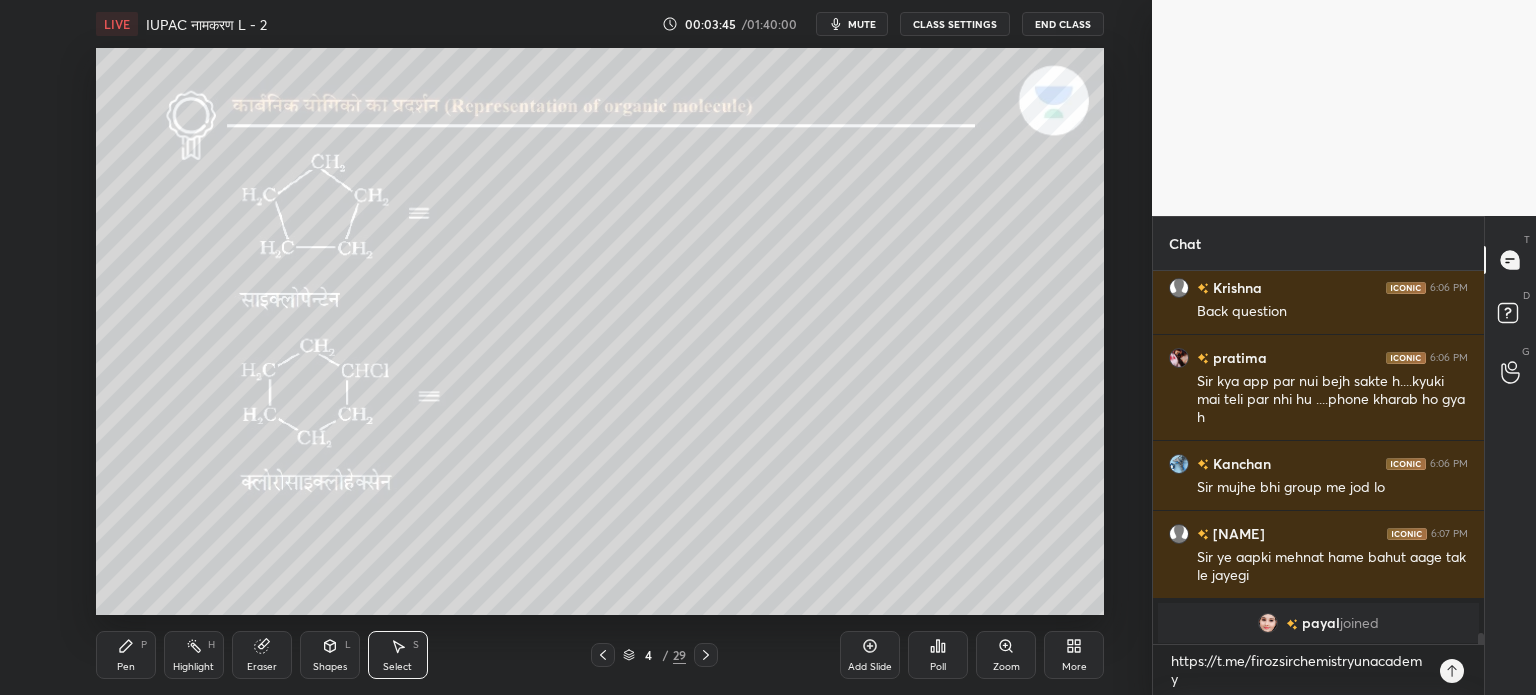 click at bounding box center (1452, 671) 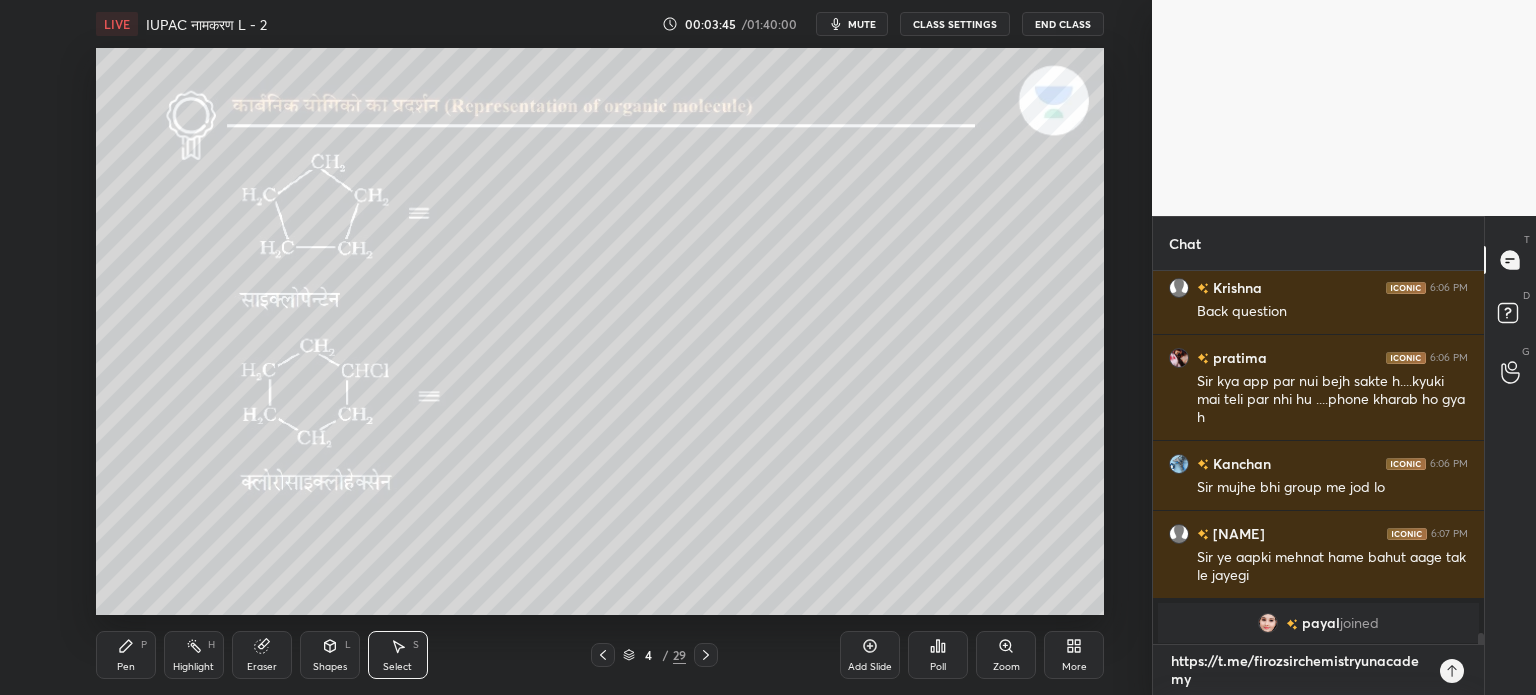 type 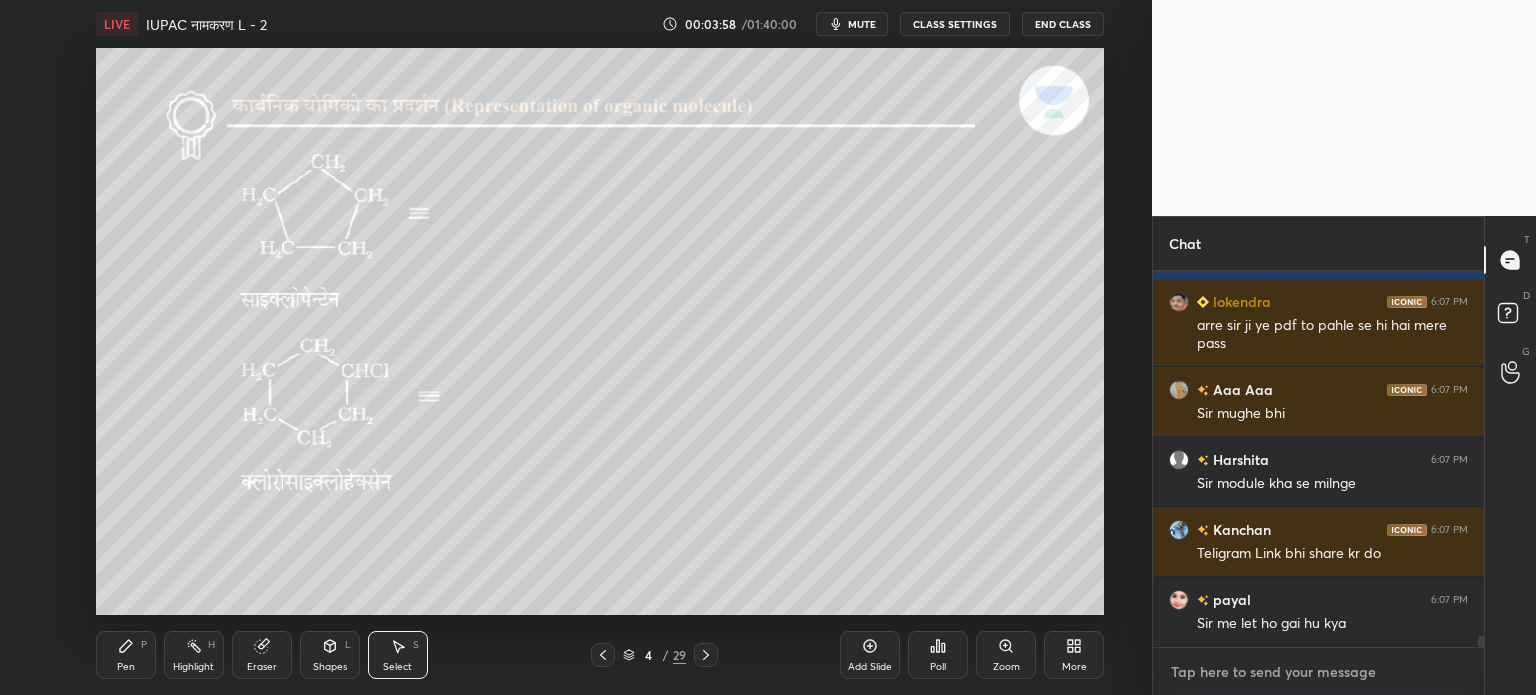 scroll, scrollTop: 12982, scrollLeft: 0, axis: vertical 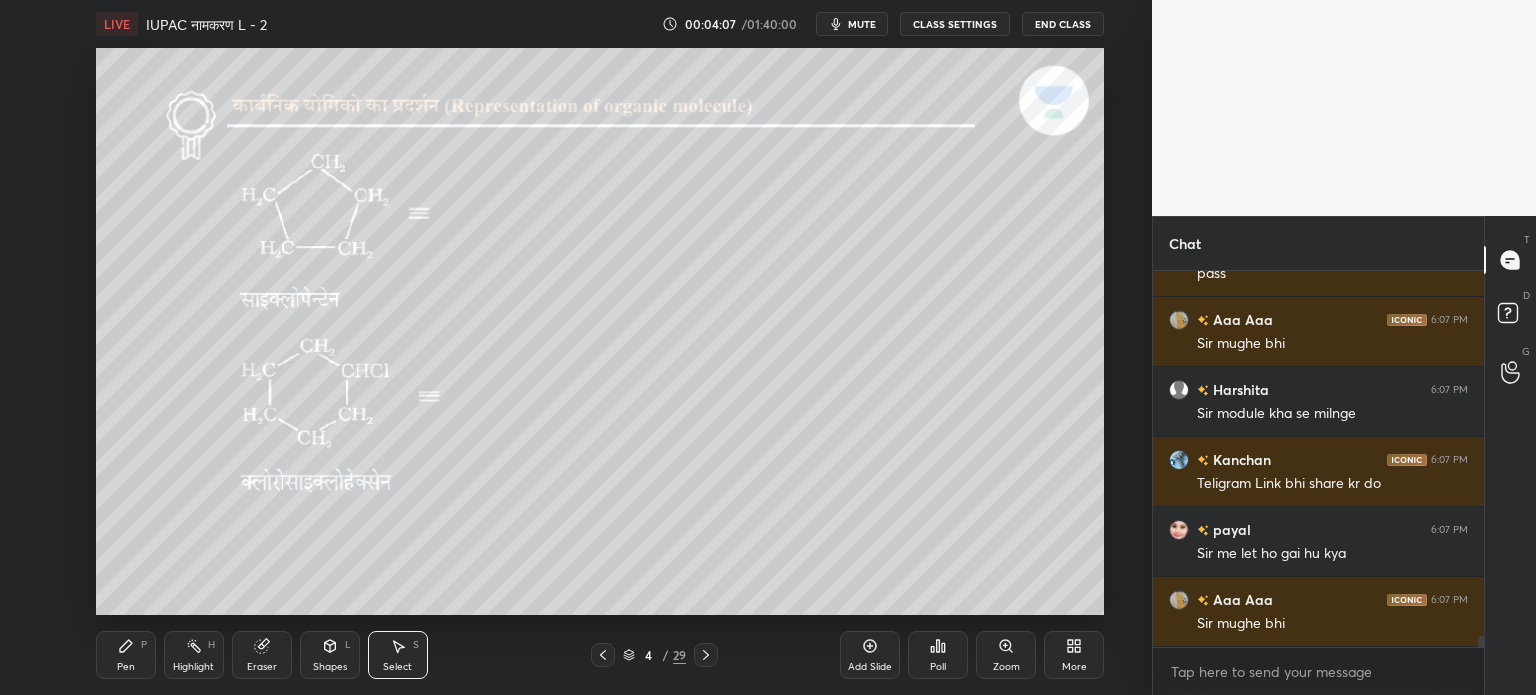 click on "Pen P" at bounding box center [126, 655] 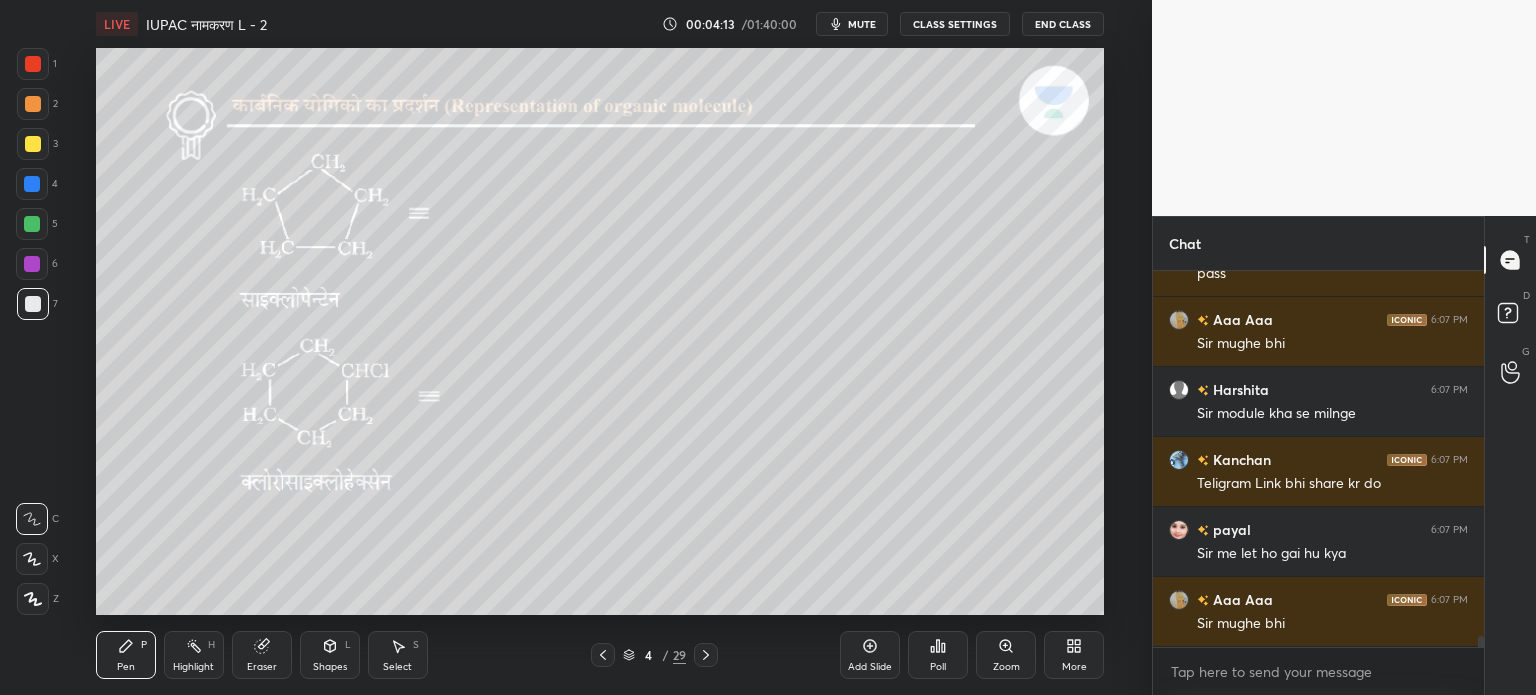 scroll, scrollTop: 13052, scrollLeft: 0, axis: vertical 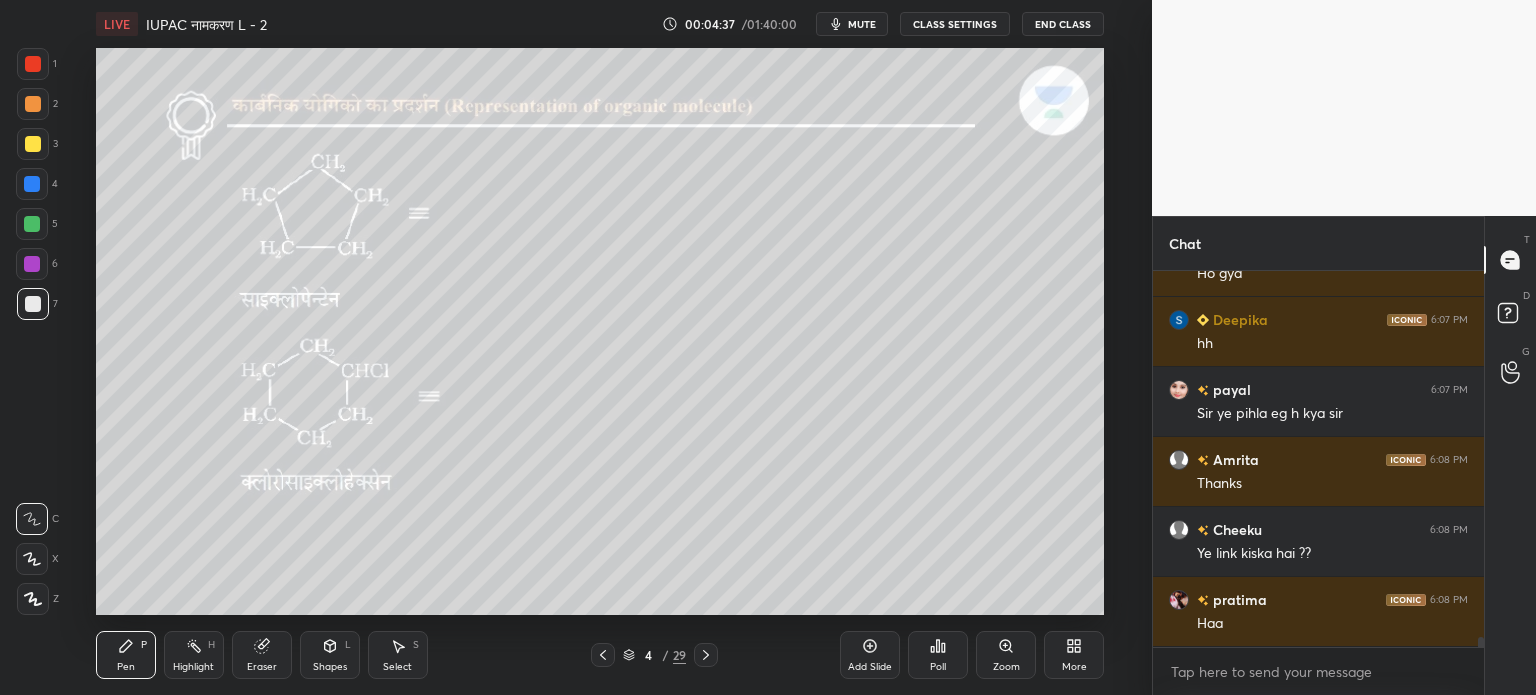 click 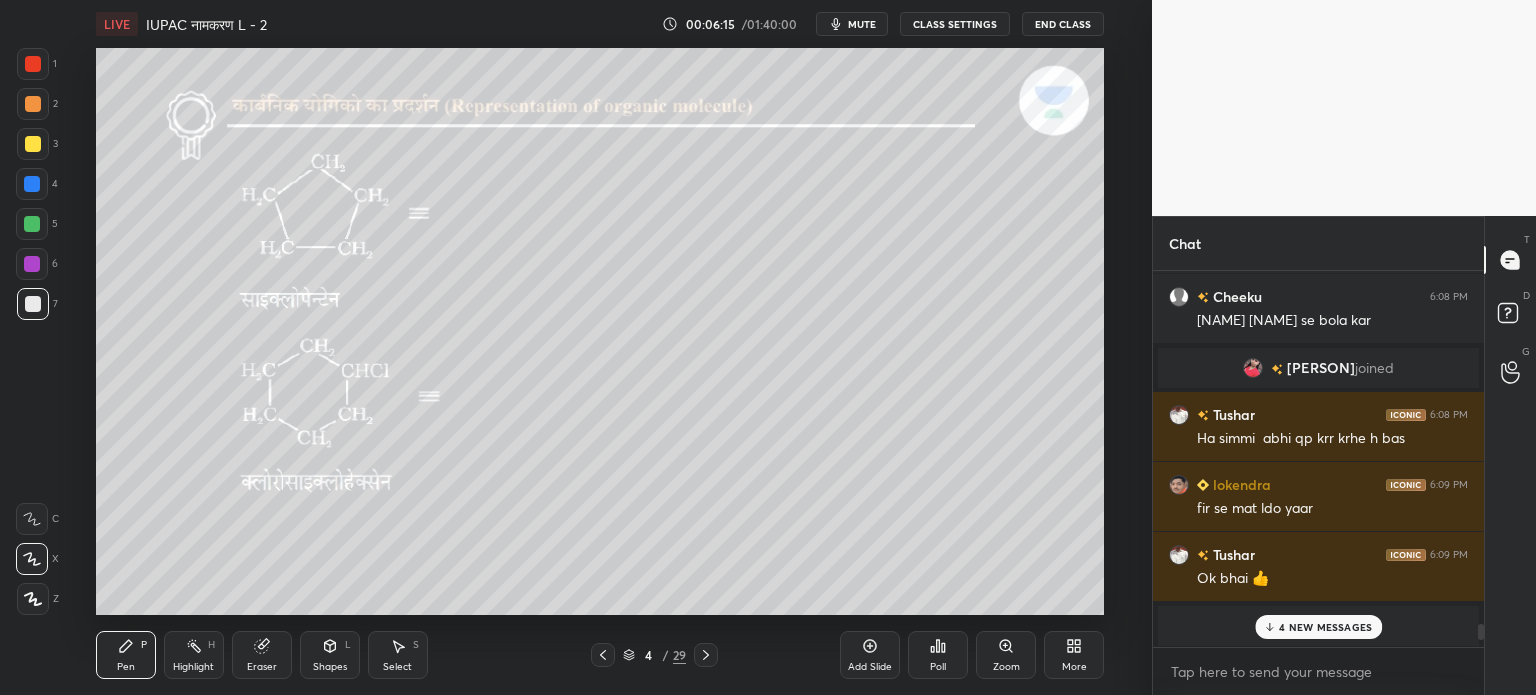 scroll, scrollTop: 14442, scrollLeft: 0, axis: vertical 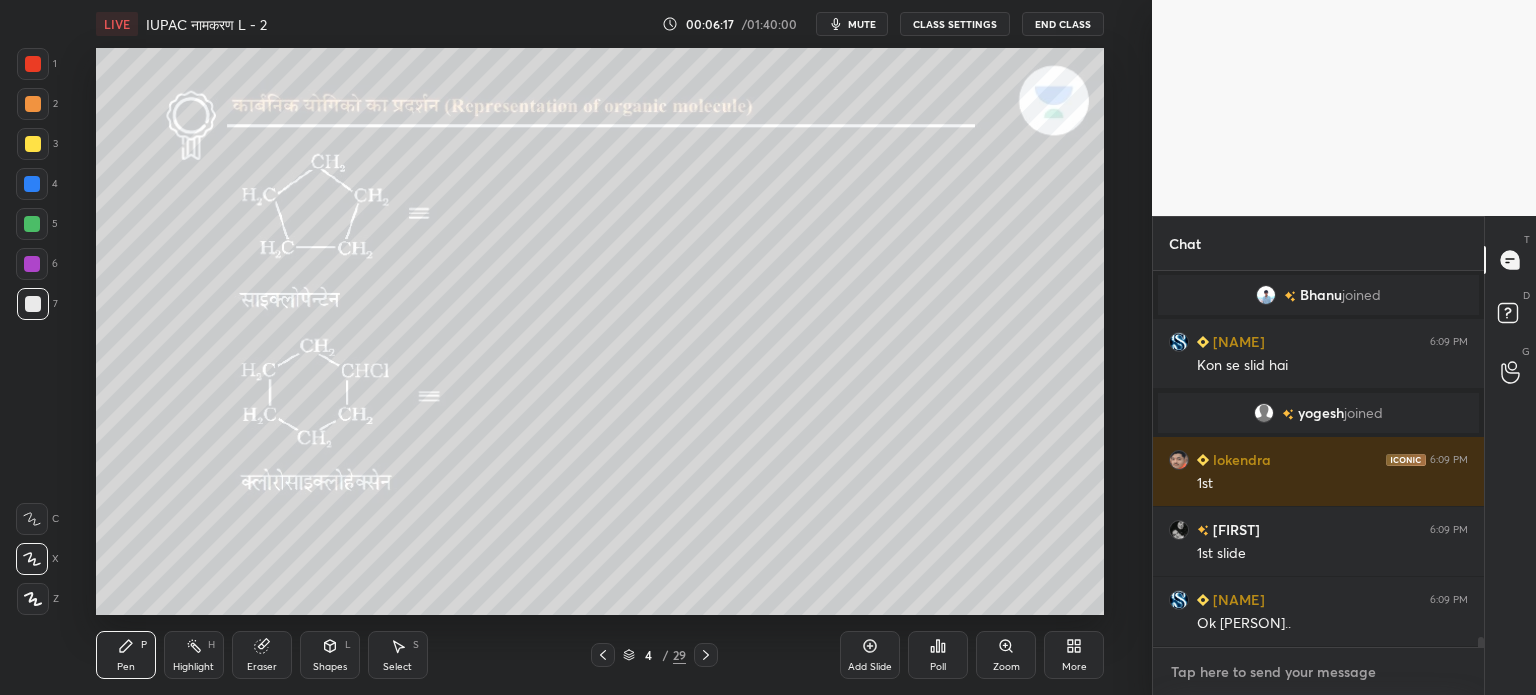 click at bounding box center (1318, 672) 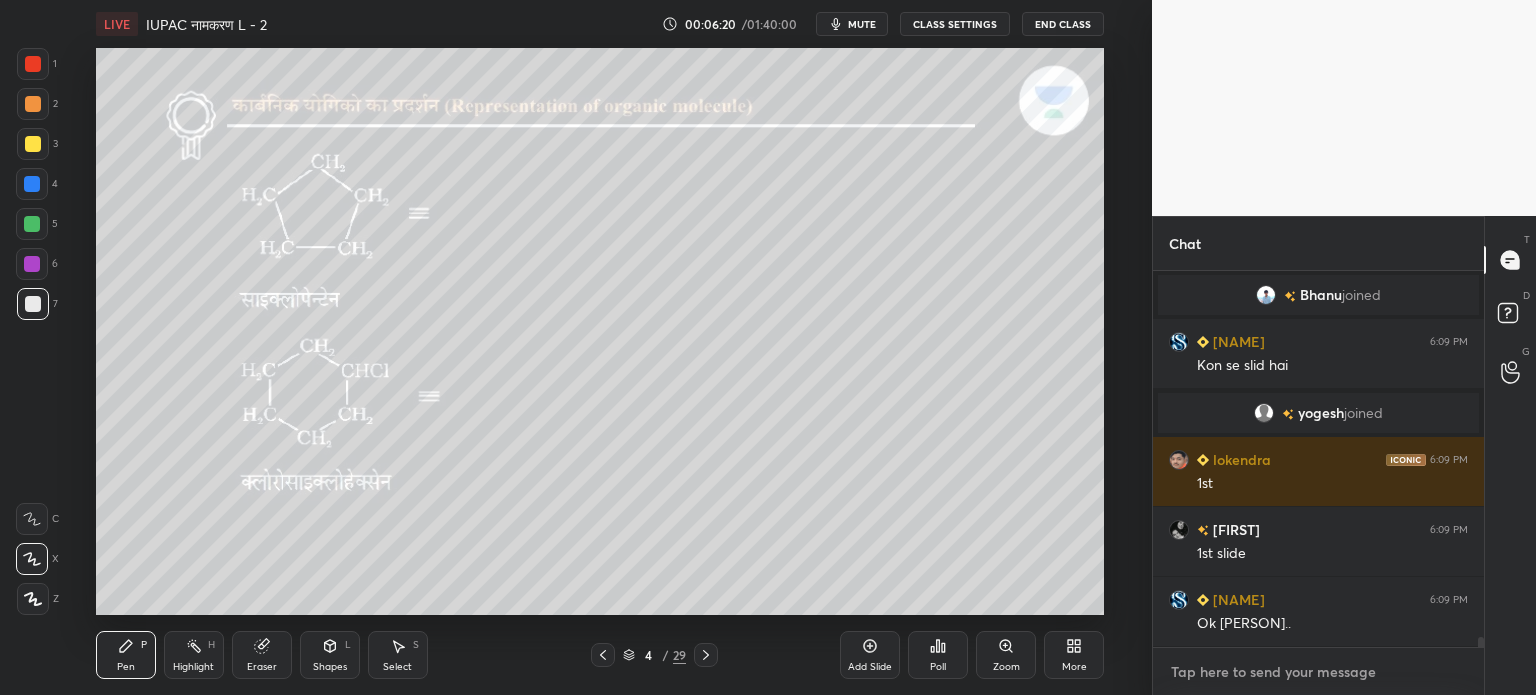 scroll, scrollTop: 14490, scrollLeft: 0, axis: vertical 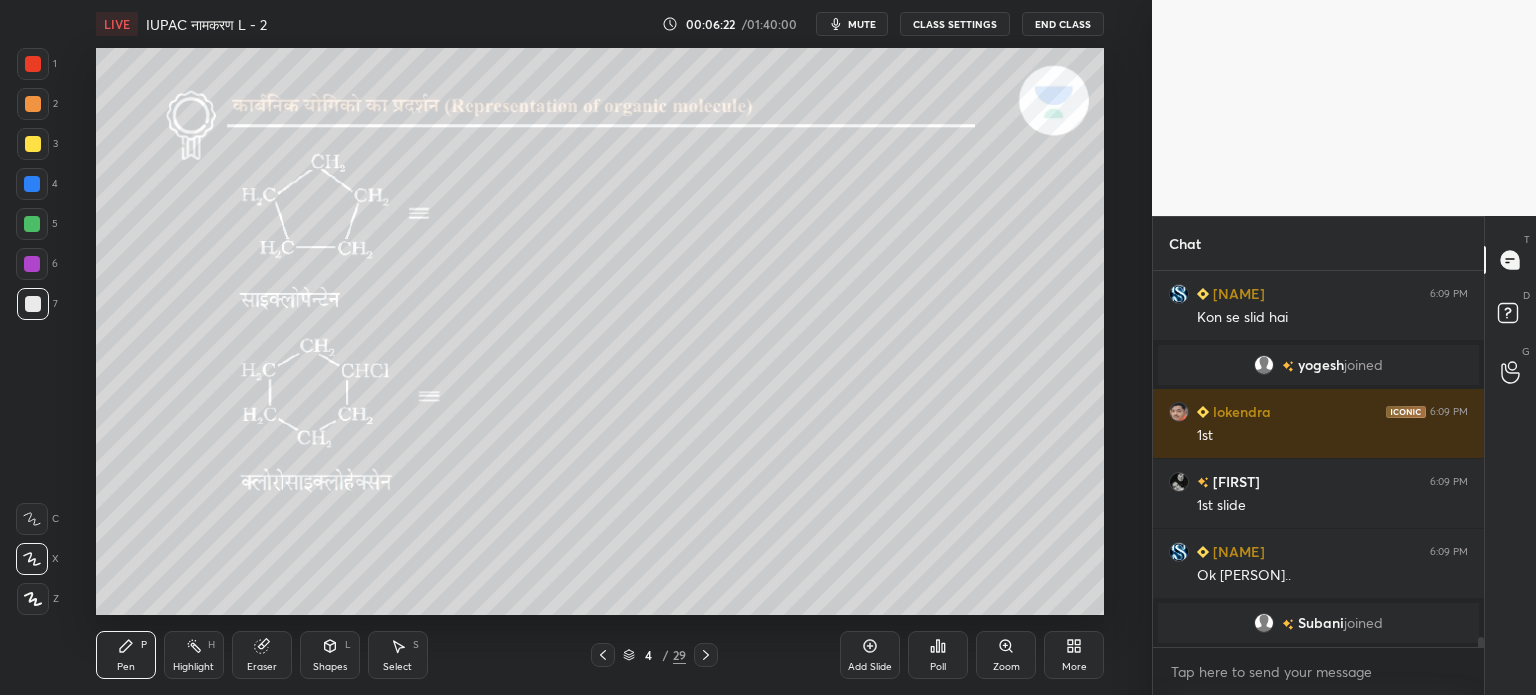 click 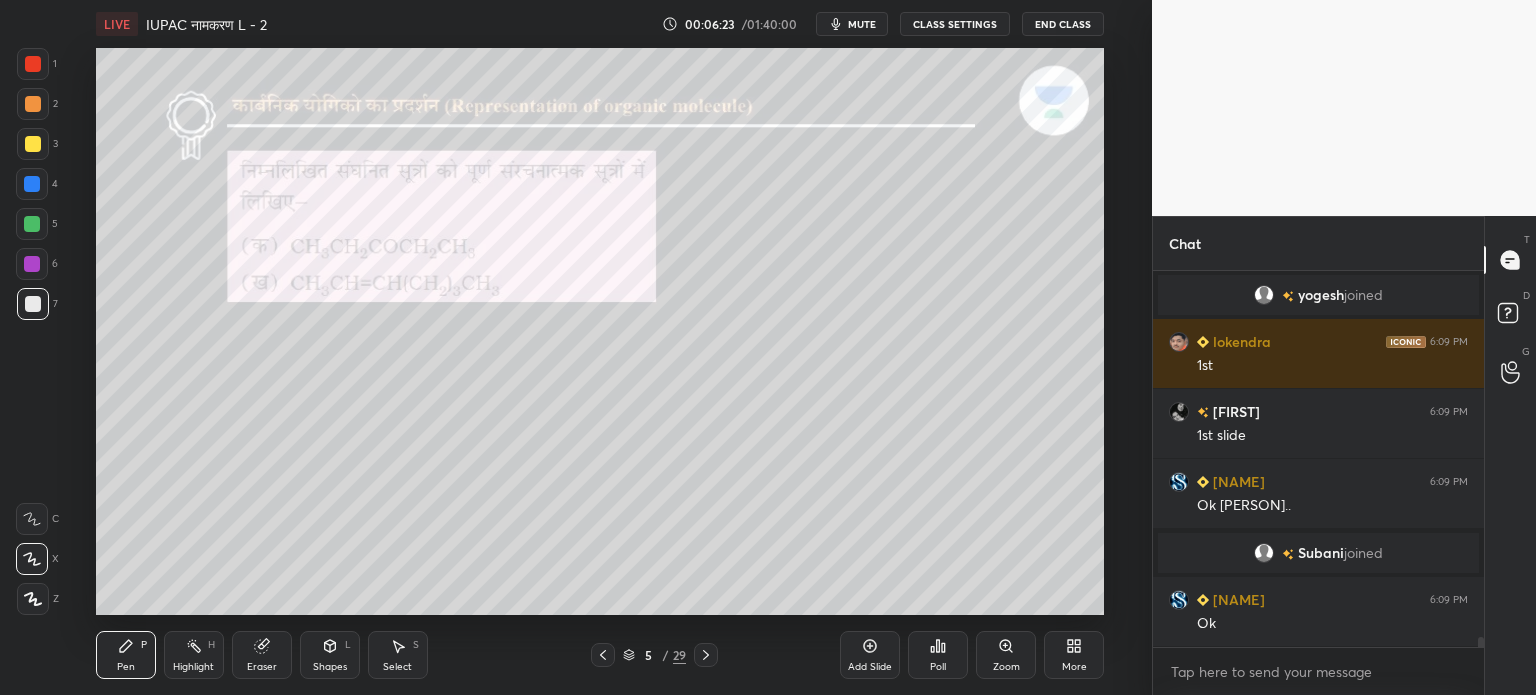 scroll, scrollTop: 14282, scrollLeft: 0, axis: vertical 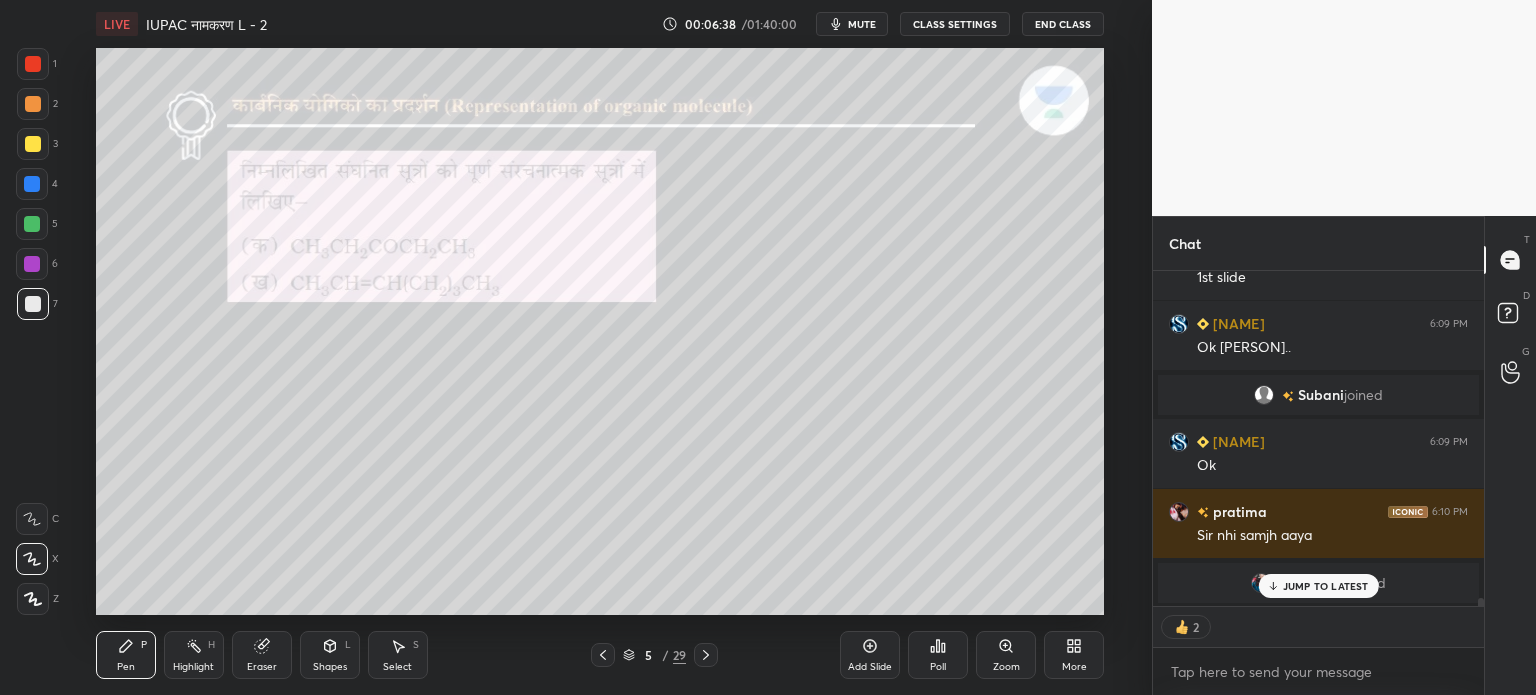 click on "JUMP TO LATEST" at bounding box center (1326, 586) 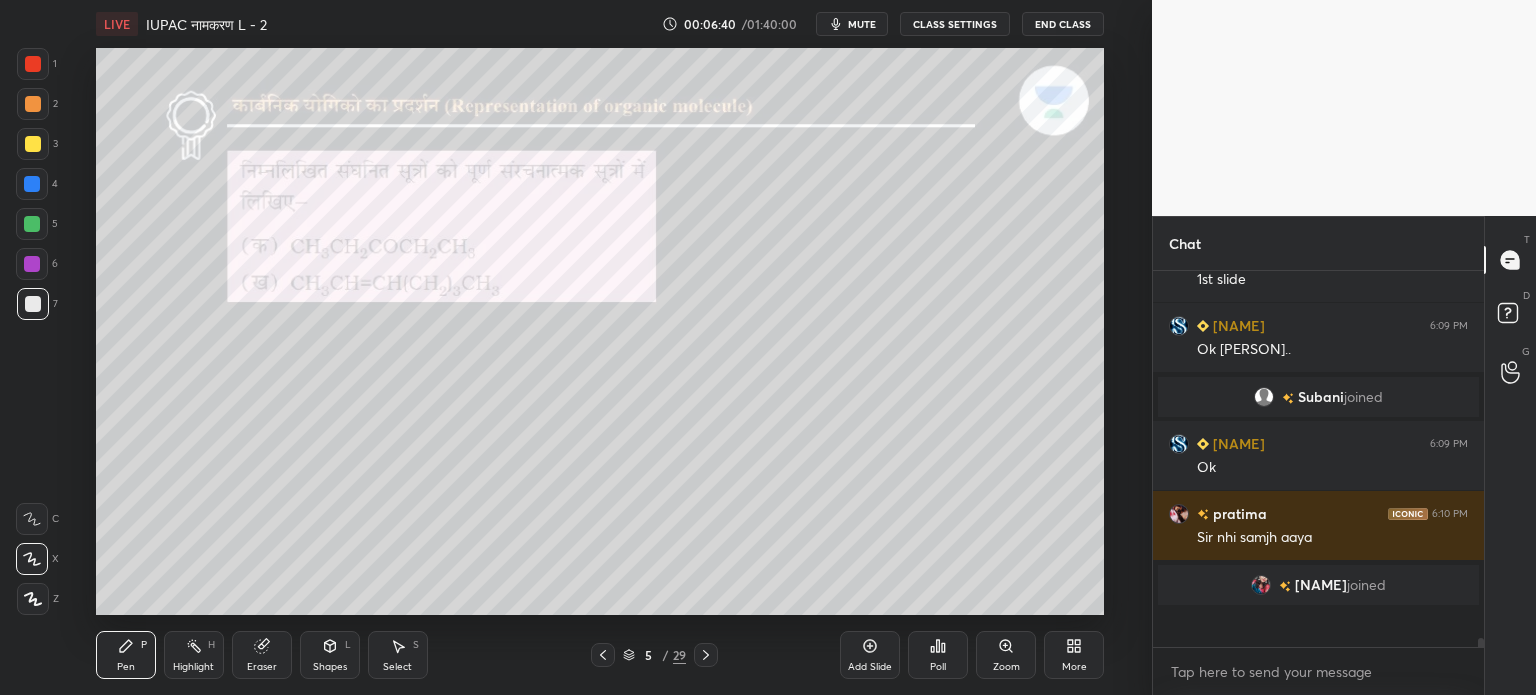 scroll, scrollTop: 5, scrollLeft: 6, axis: both 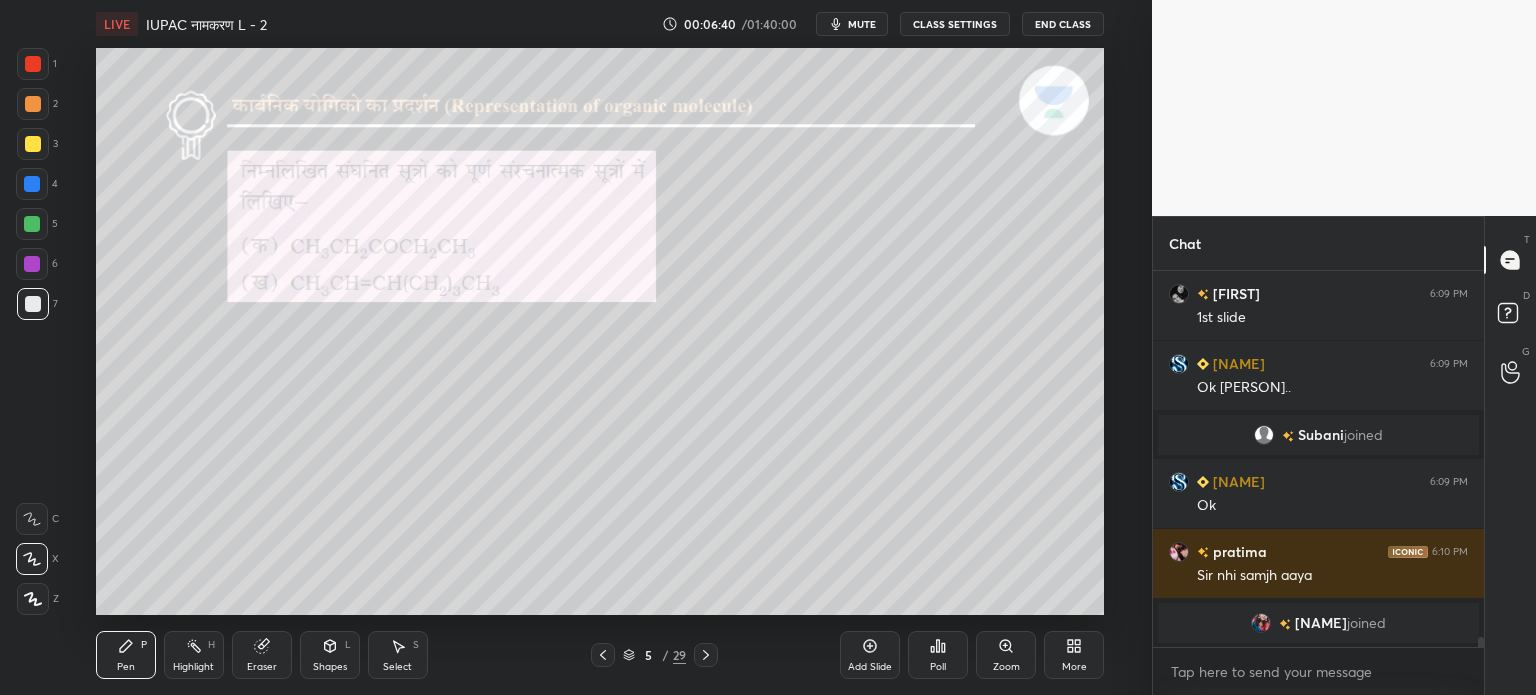 click 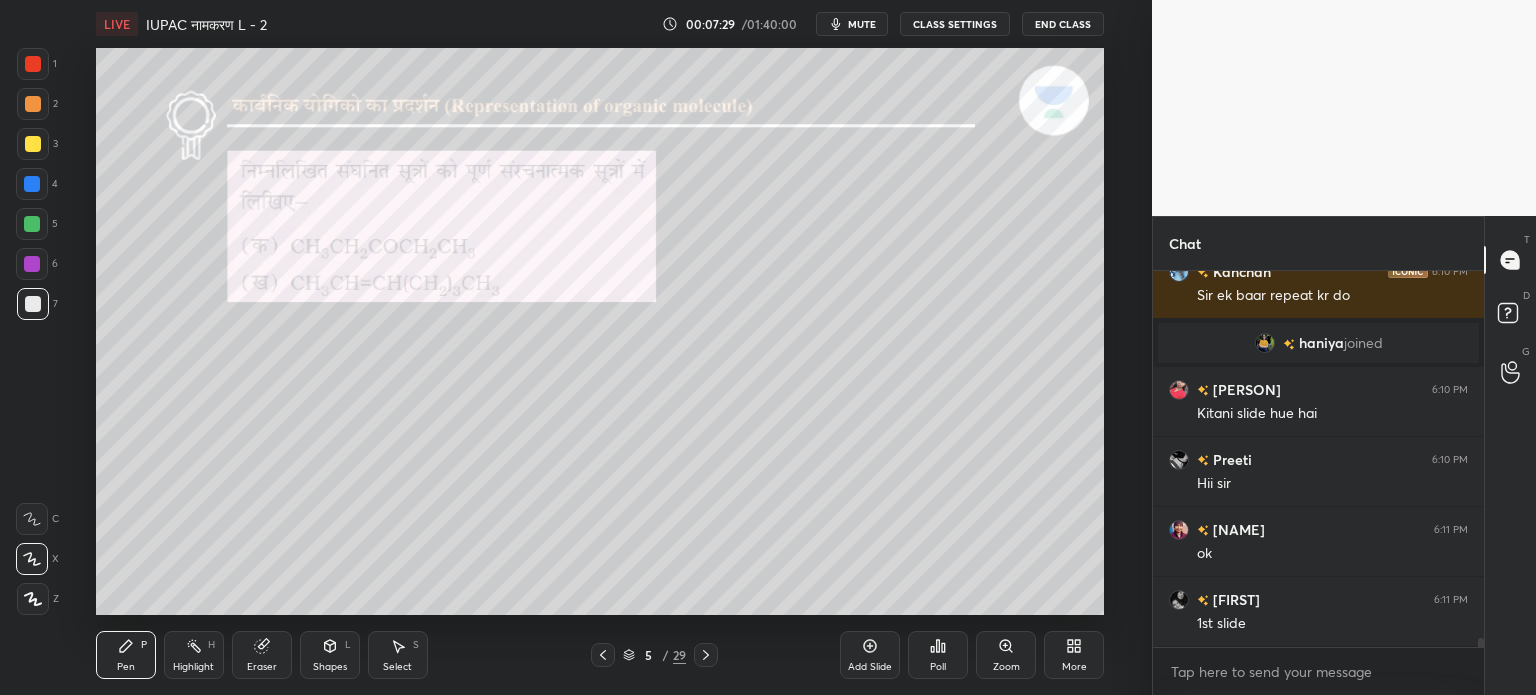 scroll, scrollTop: 14982, scrollLeft: 0, axis: vertical 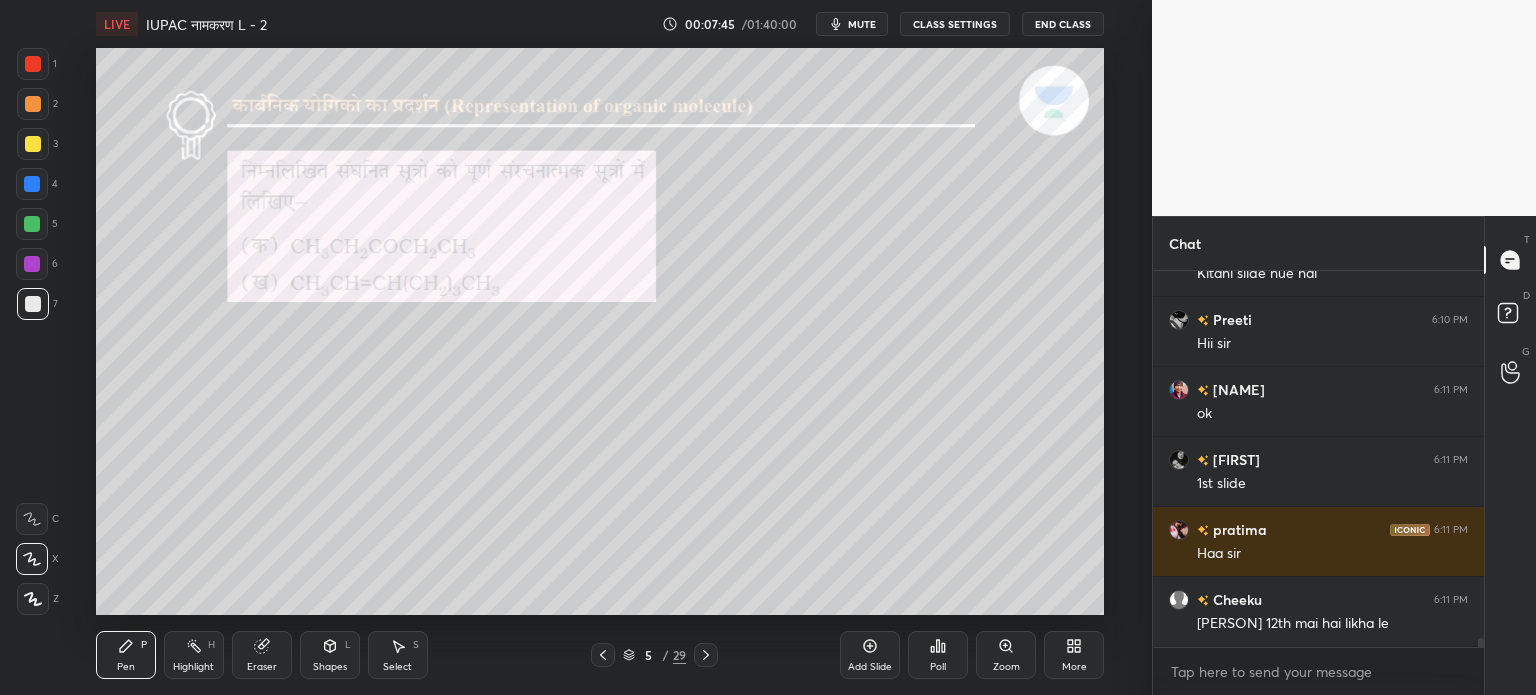 click on "Pen" at bounding box center [126, 667] 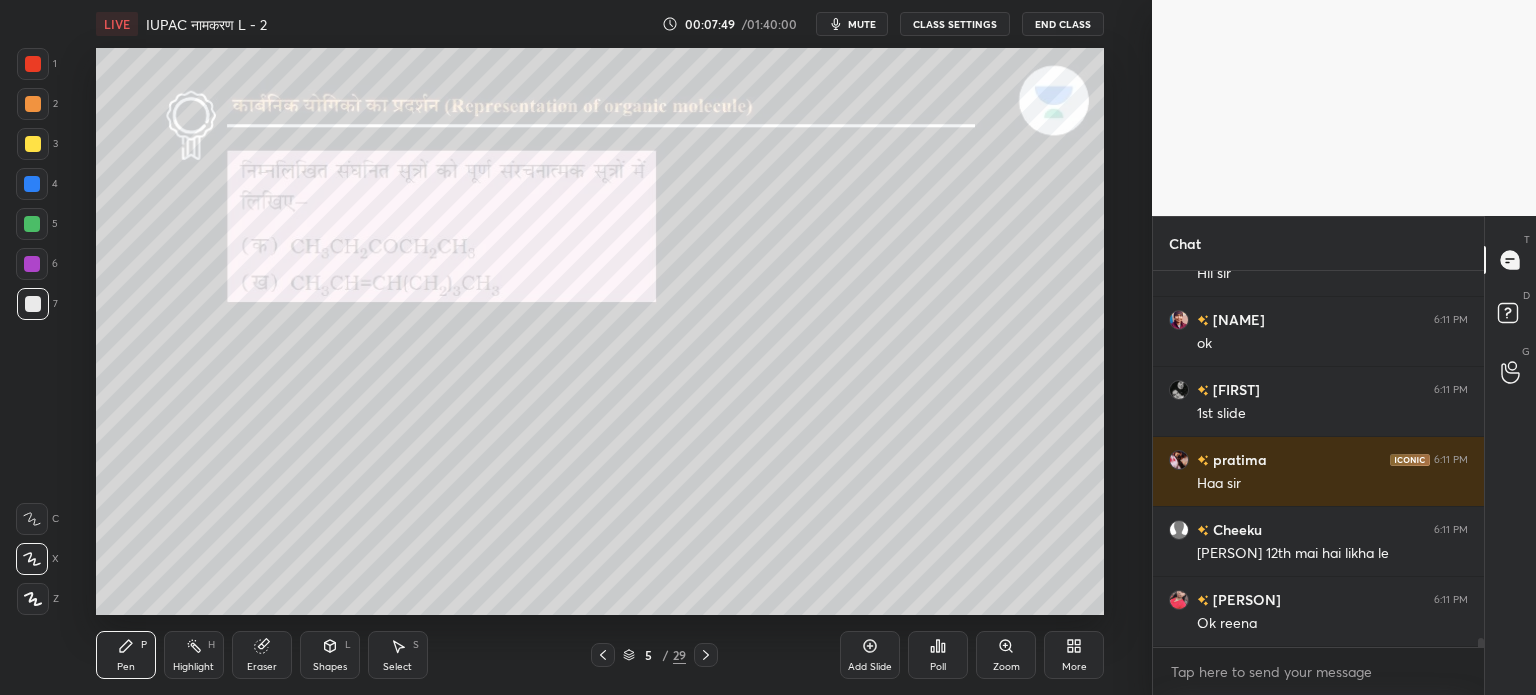 click at bounding box center [33, 144] 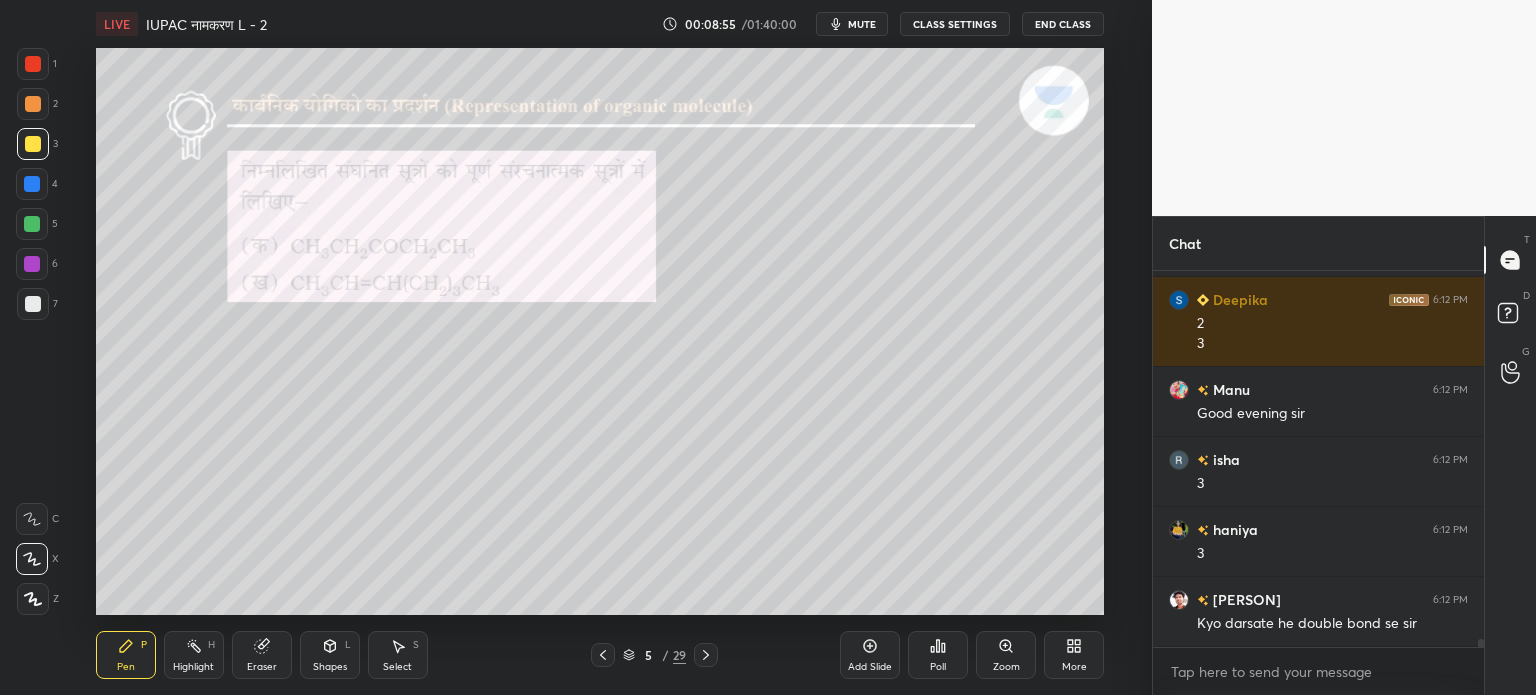 scroll, scrollTop: 16320, scrollLeft: 0, axis: vertical 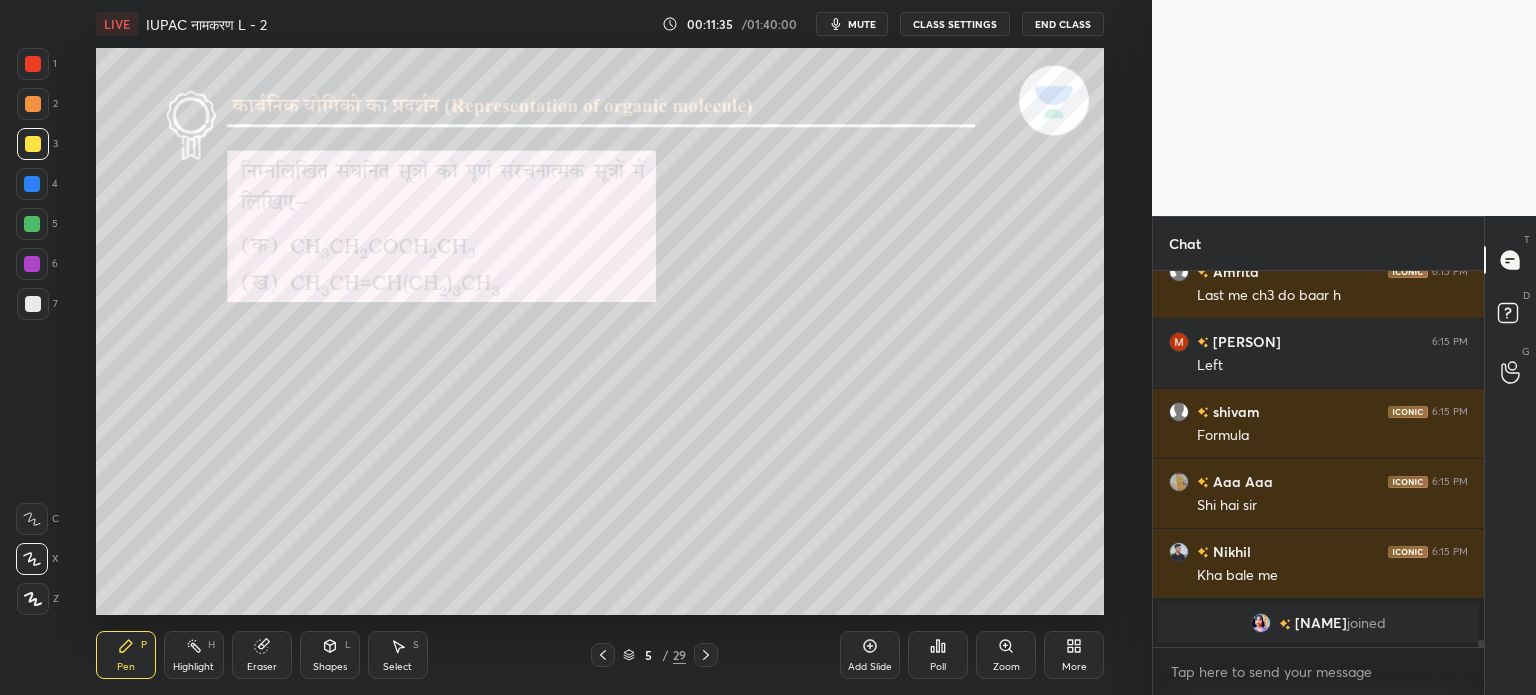 click on "Eraser" at bounding box center [262, 667] 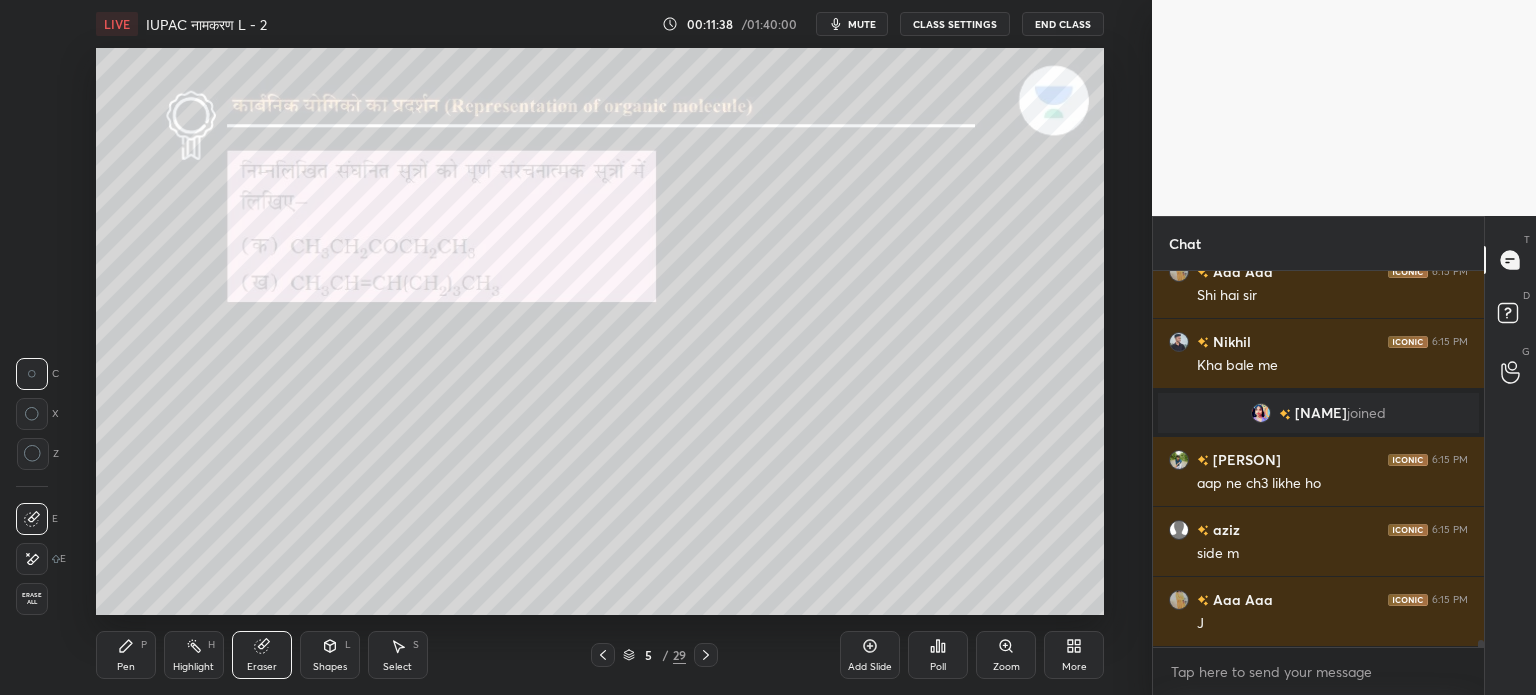 scroll, scrollTop: 18790, scrollLeft: 0, axis: vertical 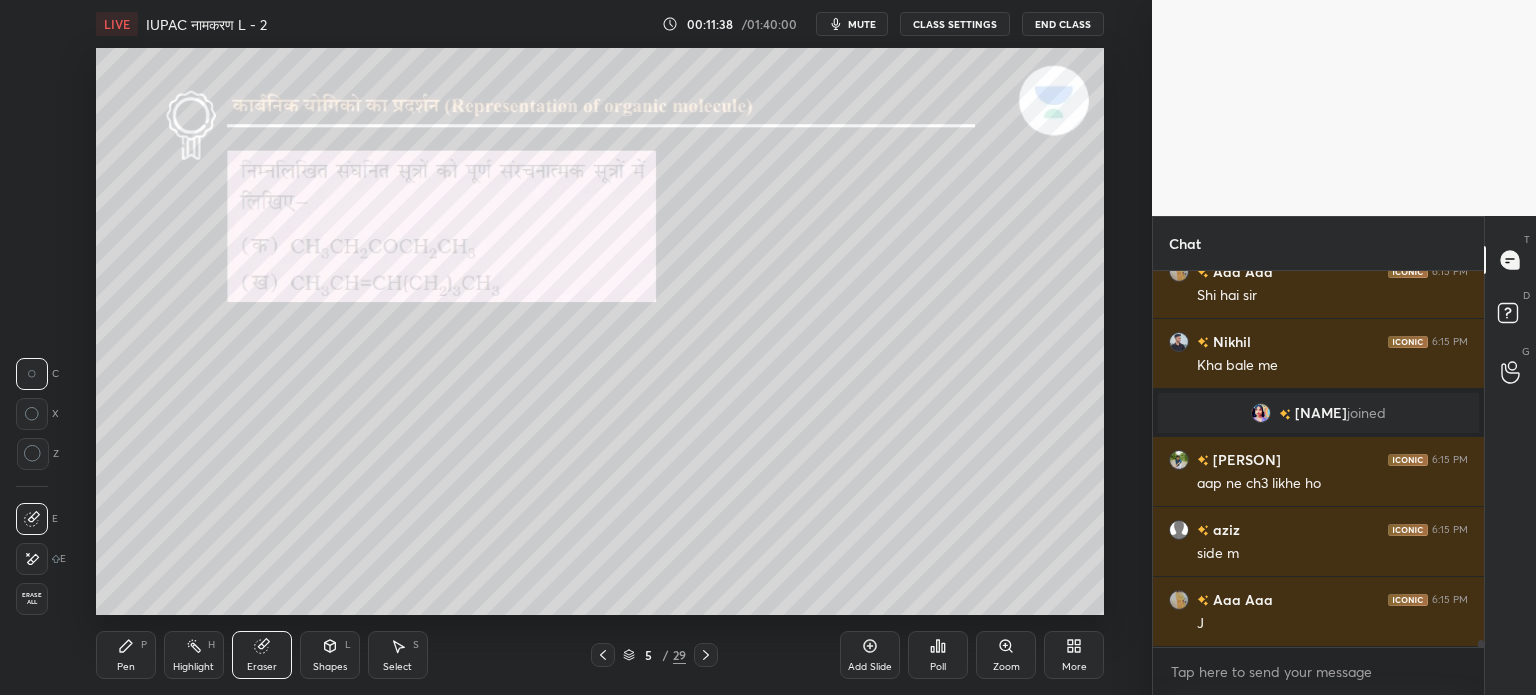 click on "Pen P" at bounding box center (126, 655) 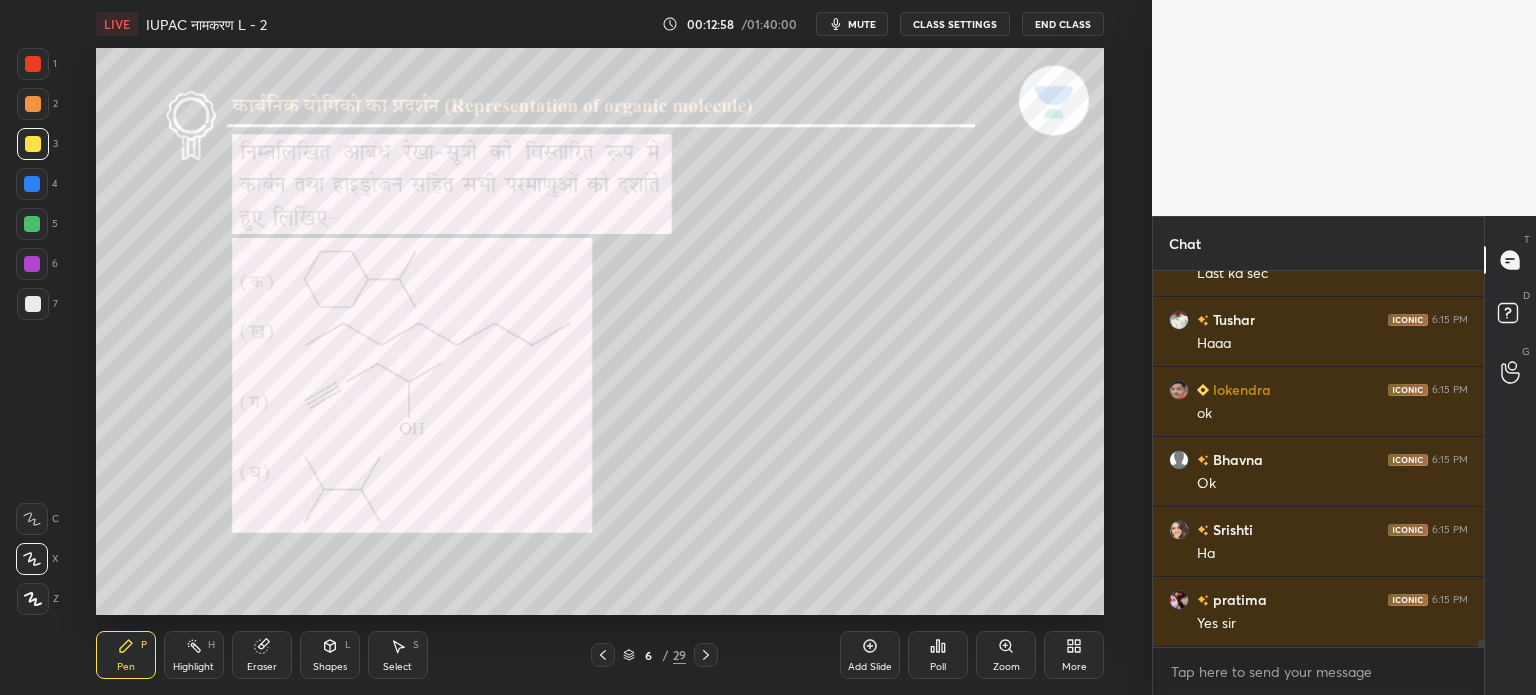 scroll, scrollTop: 19560, scrollLeft: 0, axis: vertical 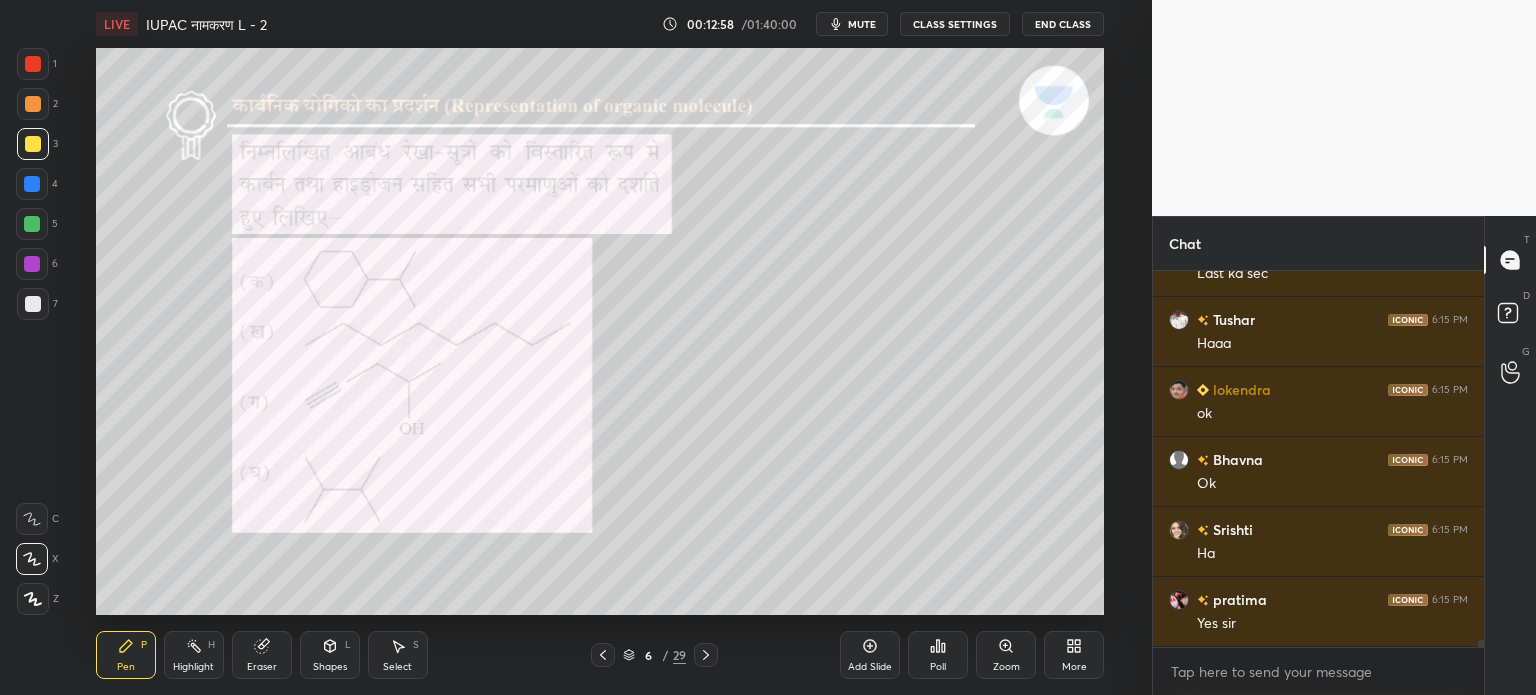 click at bounding box center (32, 224) 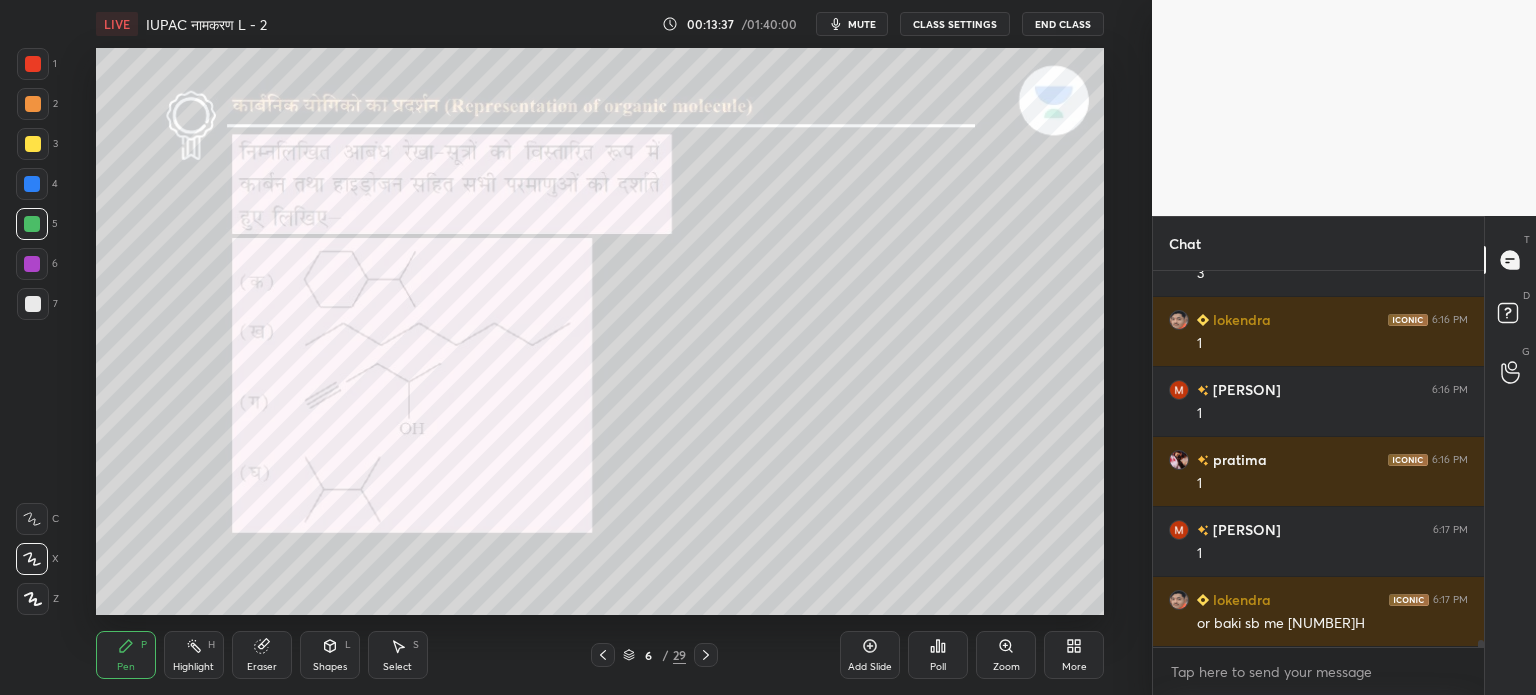 scroll, scrollTop: 19850, scrollLeft: 0, axis: vertical 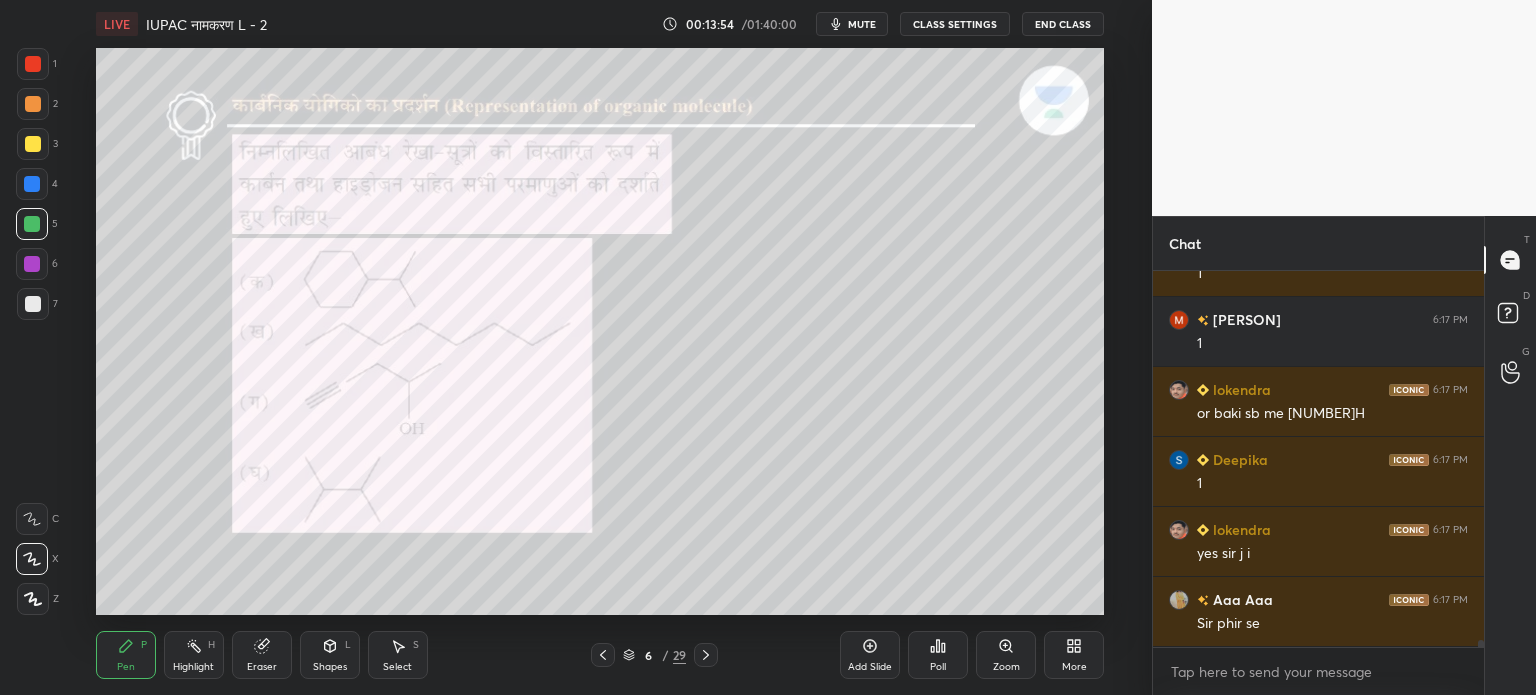click on "Eraser" at bounding box center [262, 655] 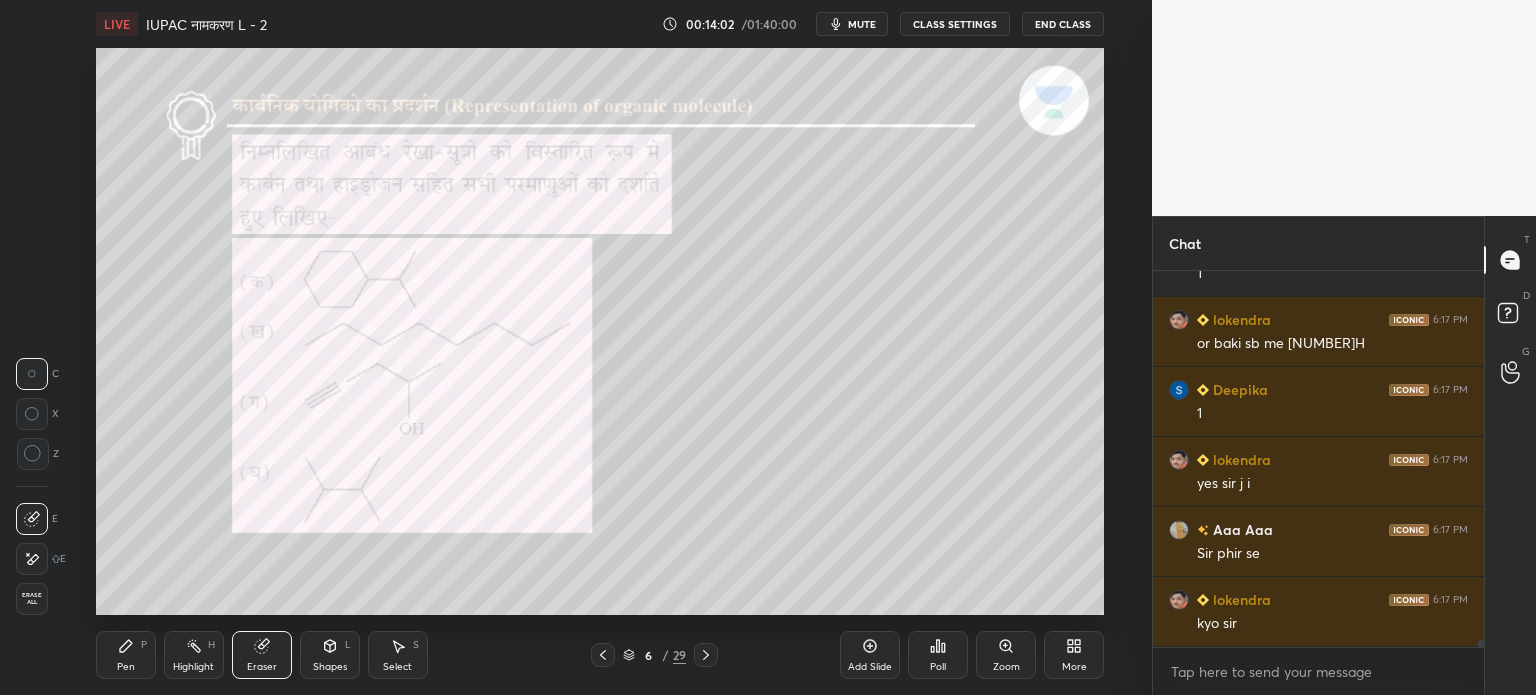 scroll, scrollTop: 20130, scrollLeft: 0, axis: vertical 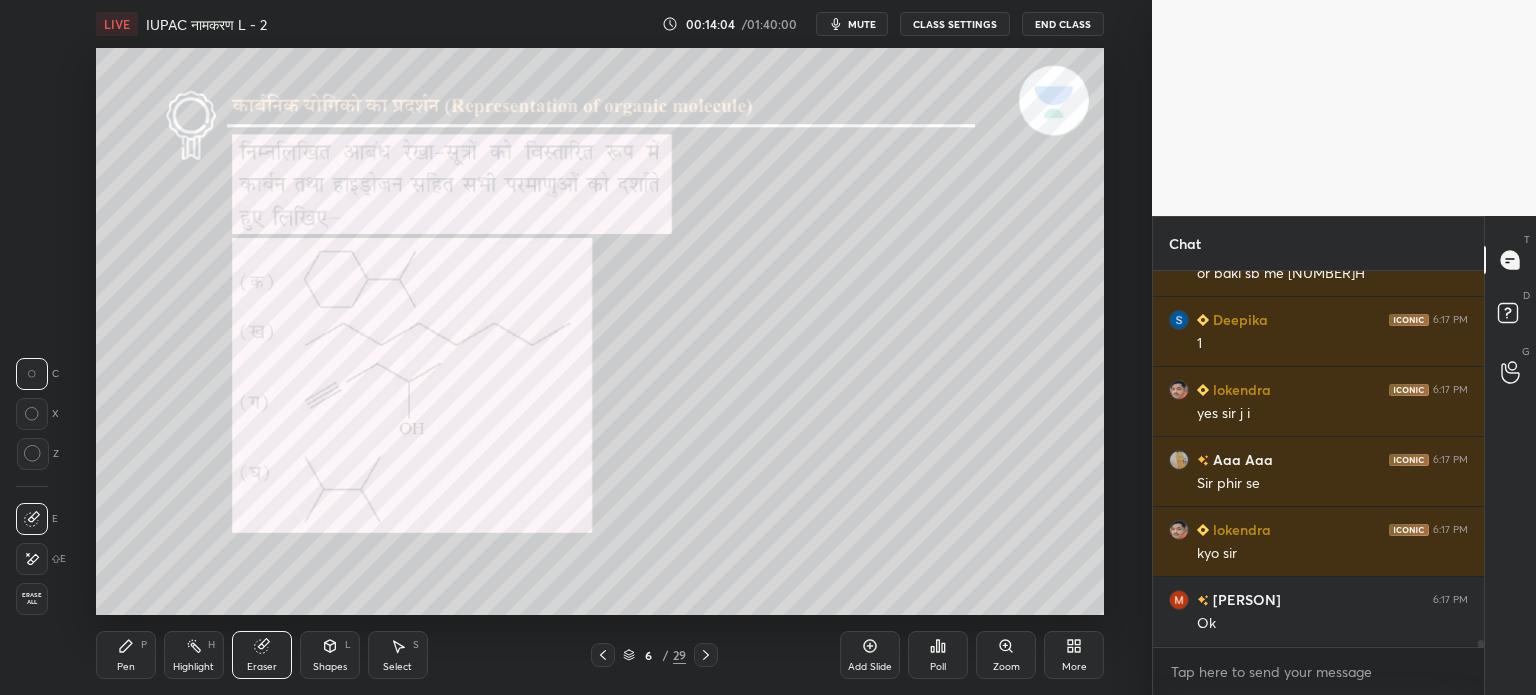 click on "Pen P" at bounding box center [126, 655] 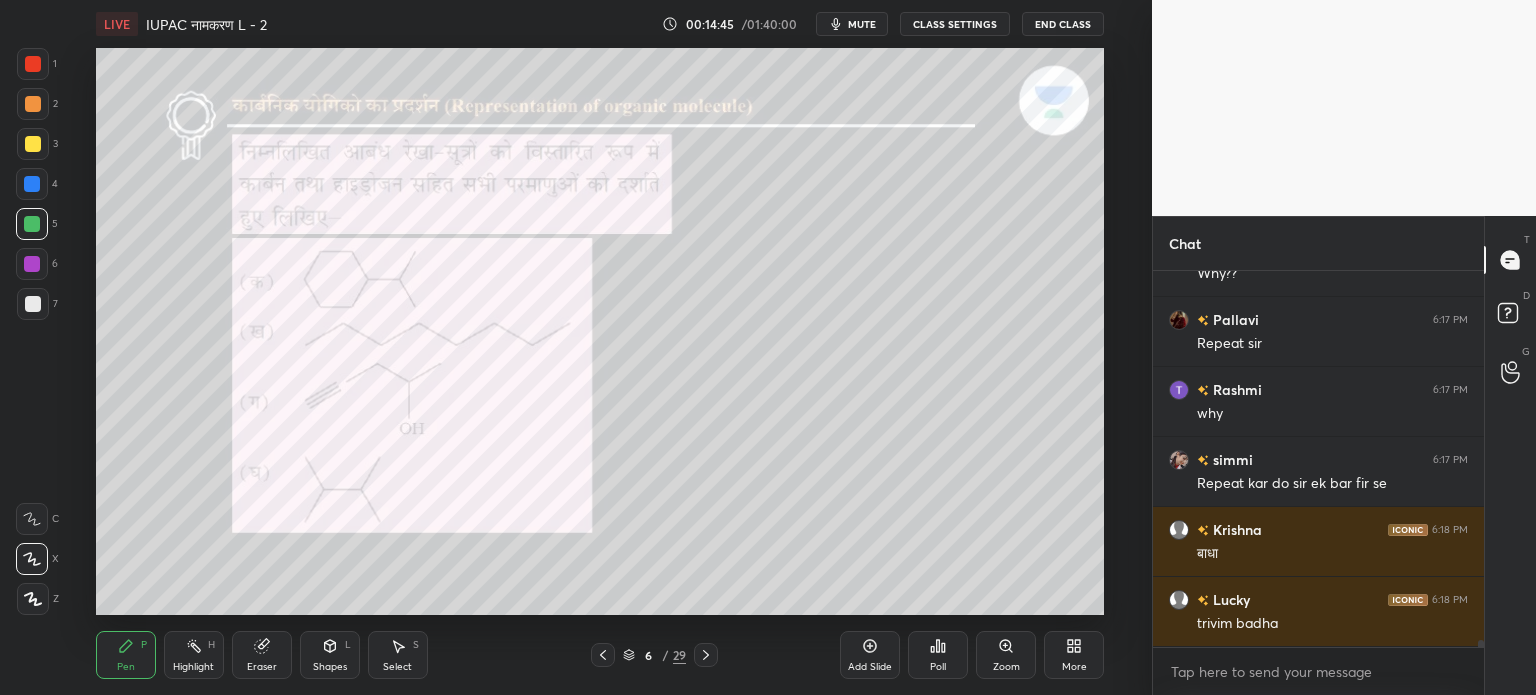 scroll, scrollTop: 20620, scrollLeft: 0, axis: vertical 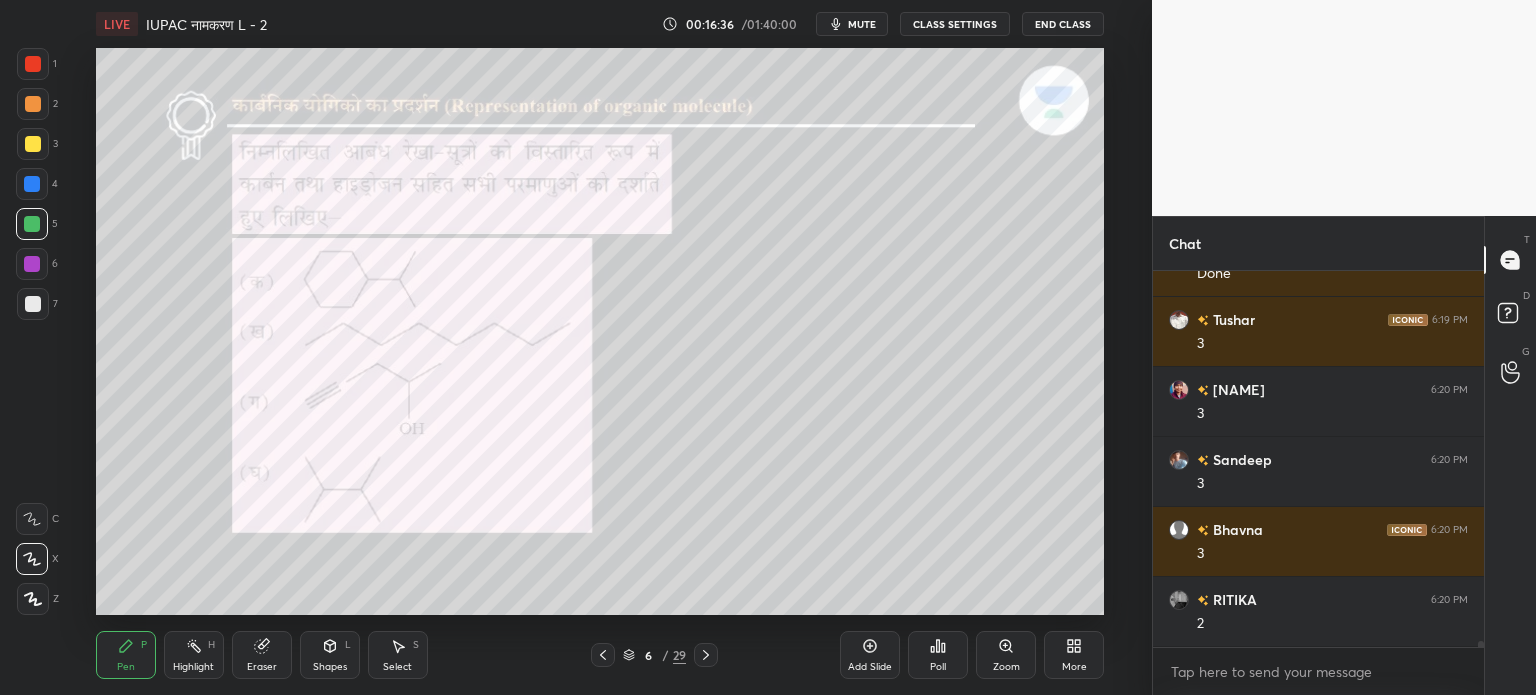 click at bounding box center (33, 144) 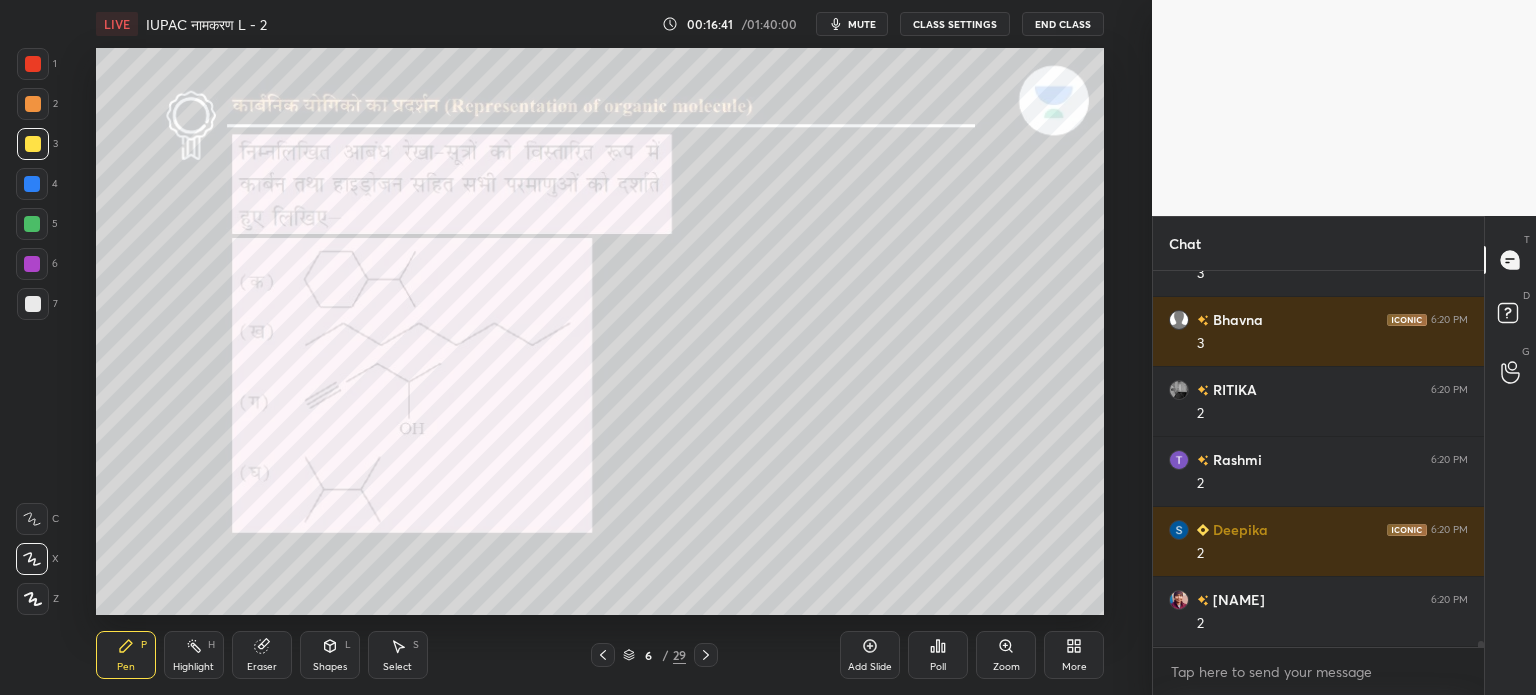 scroll, scrollTop: 22022, scrollLeft: 0, axis: vertical 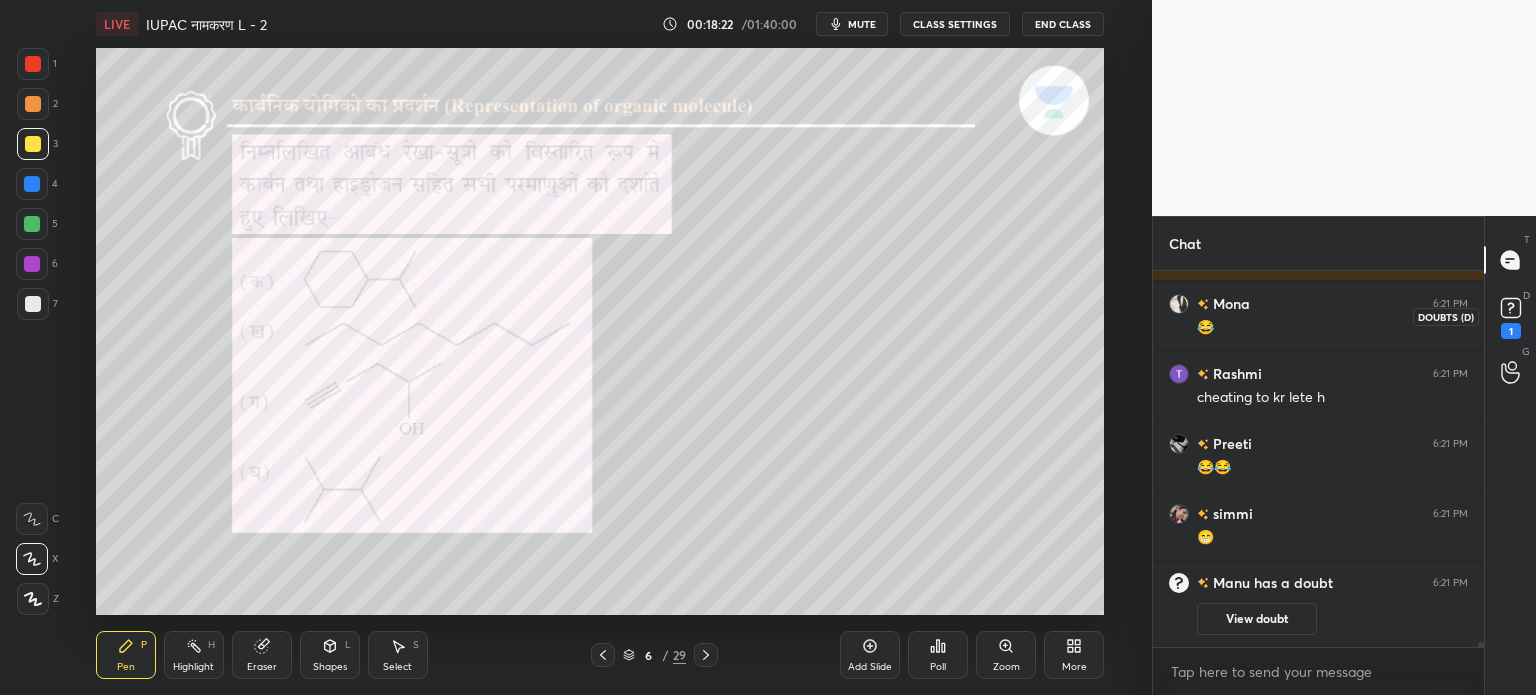 click 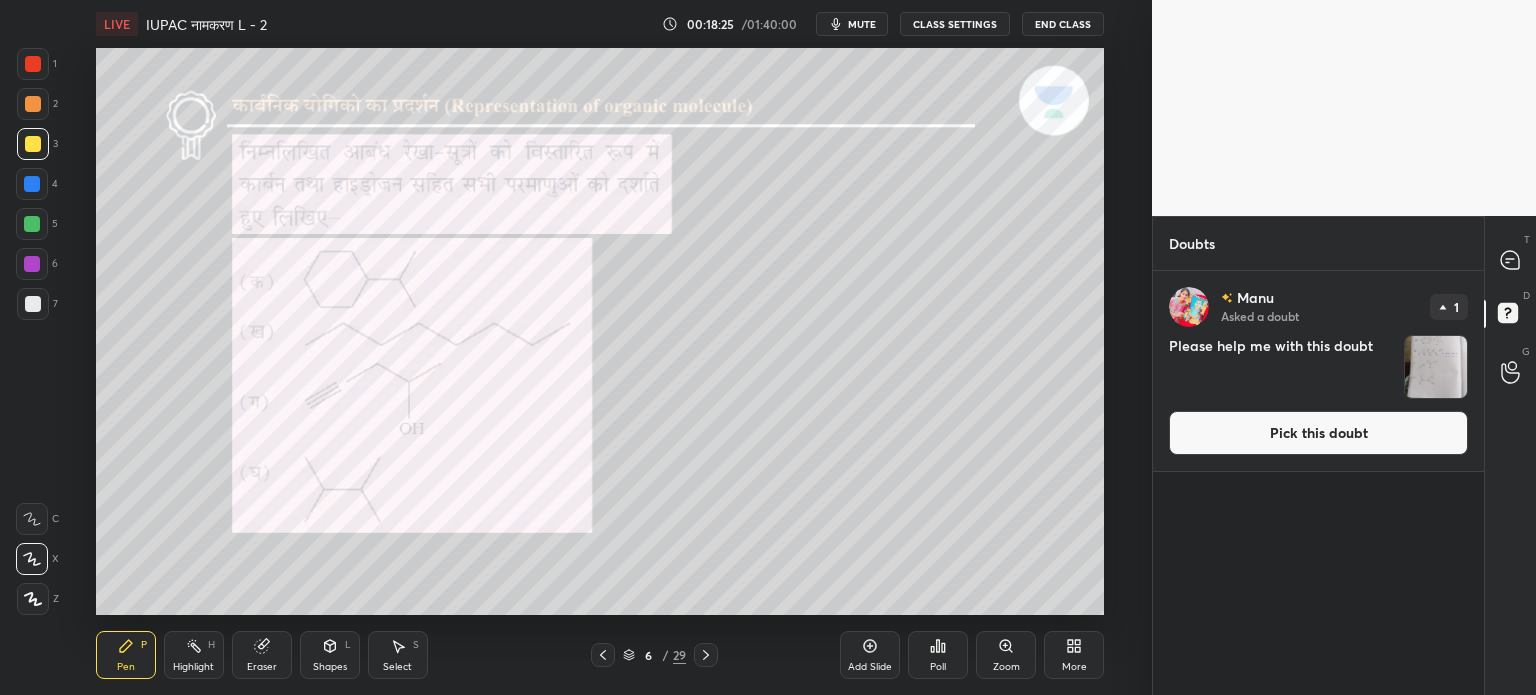 click at bounding box center [1436, 367] 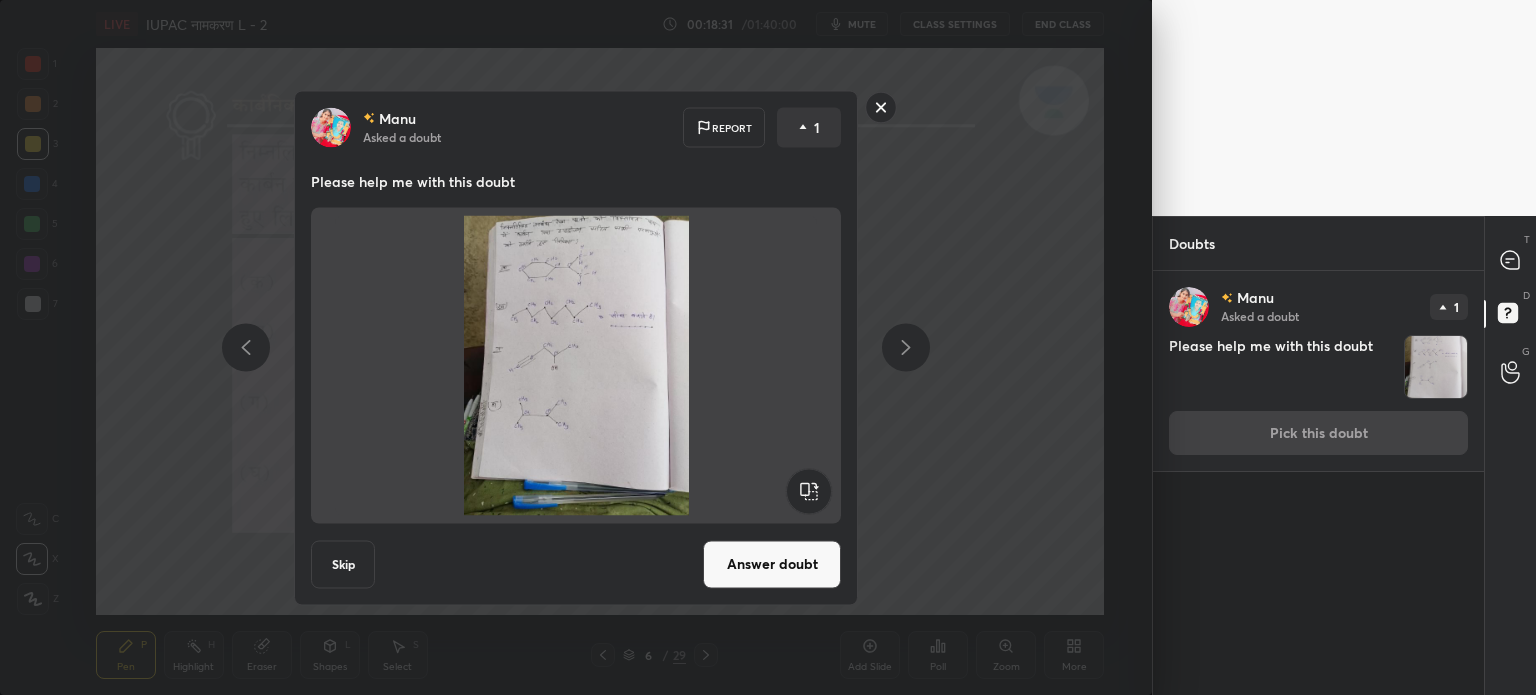 click 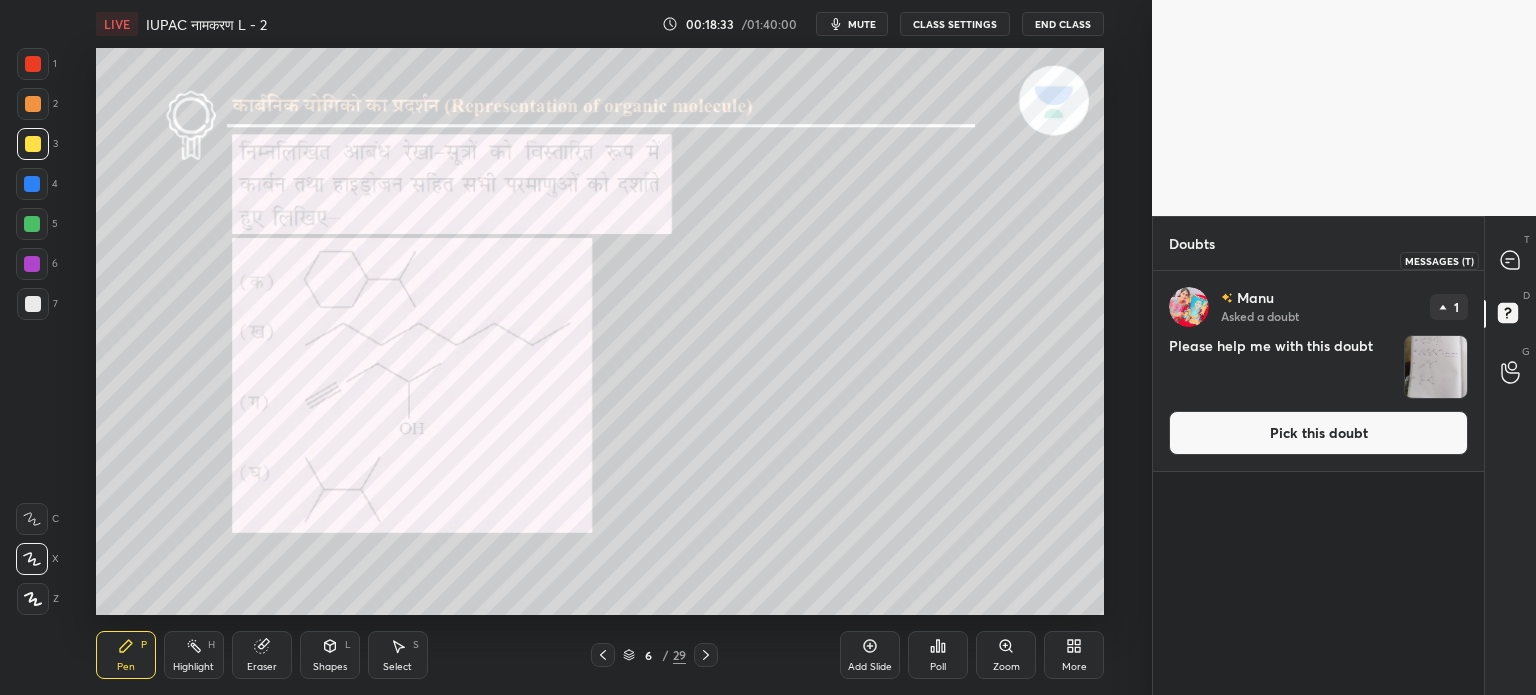 click 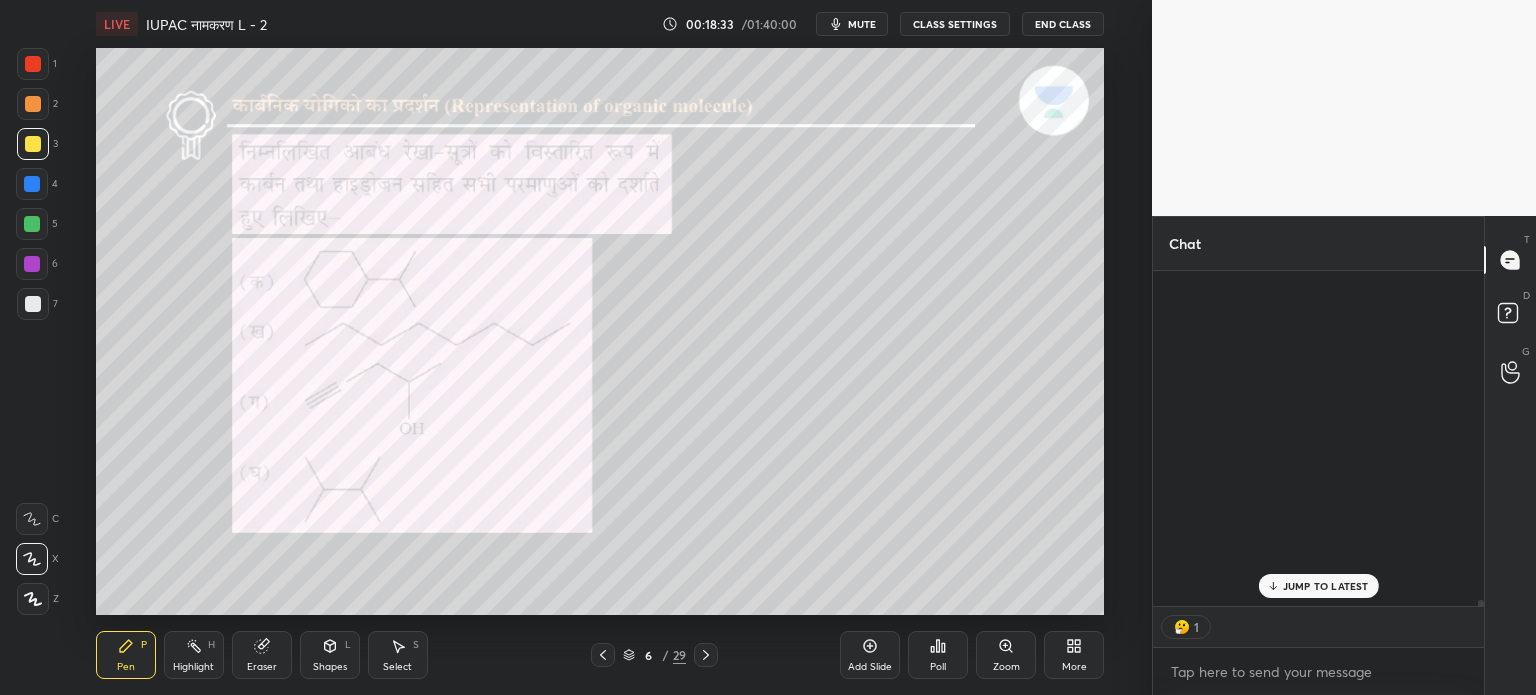 scroll, scrollTop: 24855, scrollLeft: 0, axis: vertical 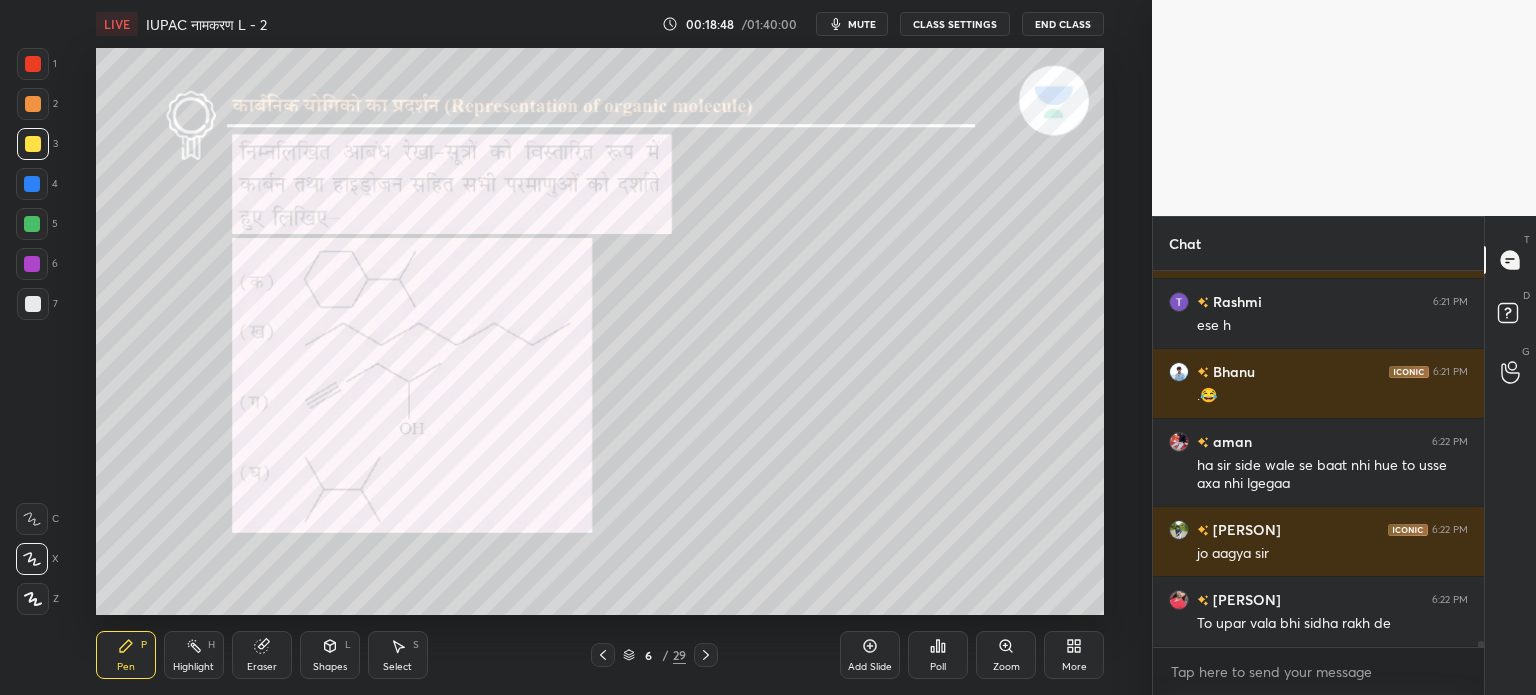 click on "Add Slide" at bounding box center [870, 655] 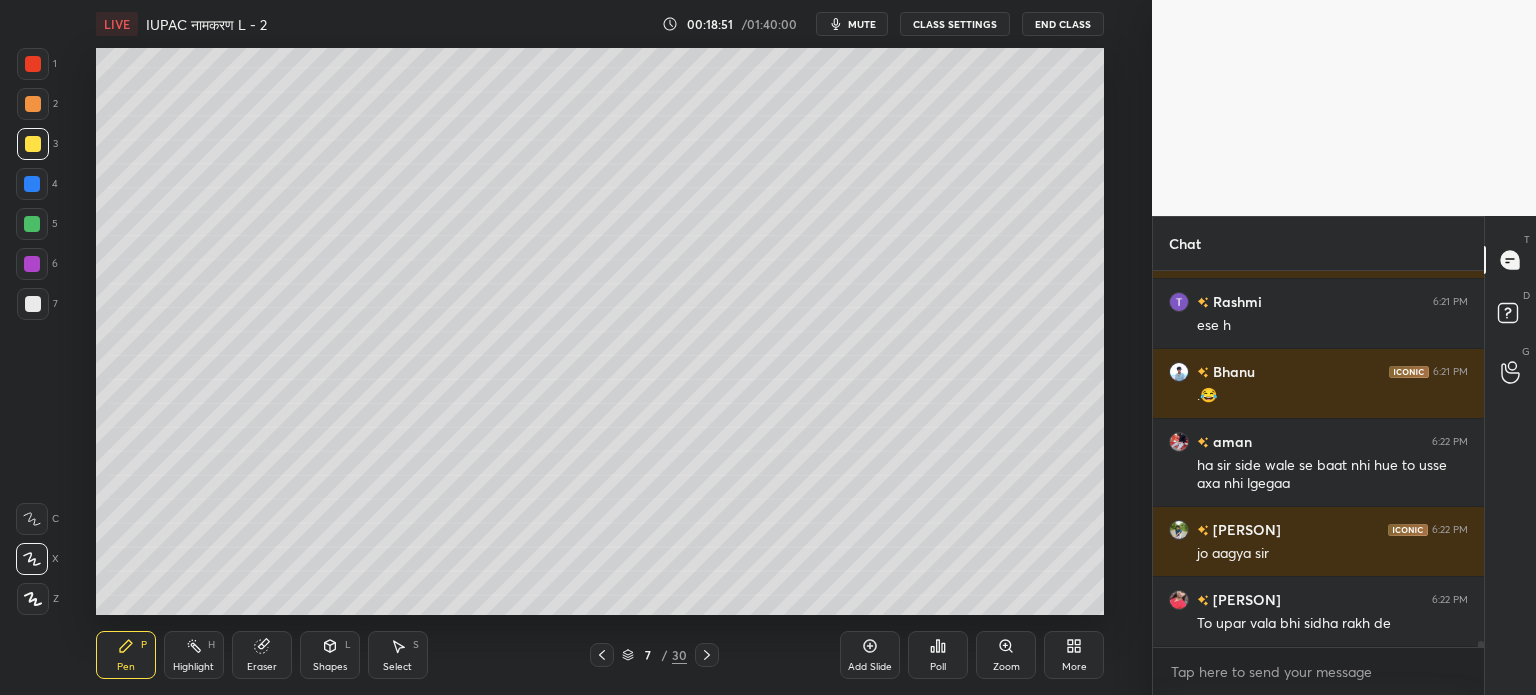 click at bounding box center [602, 655] 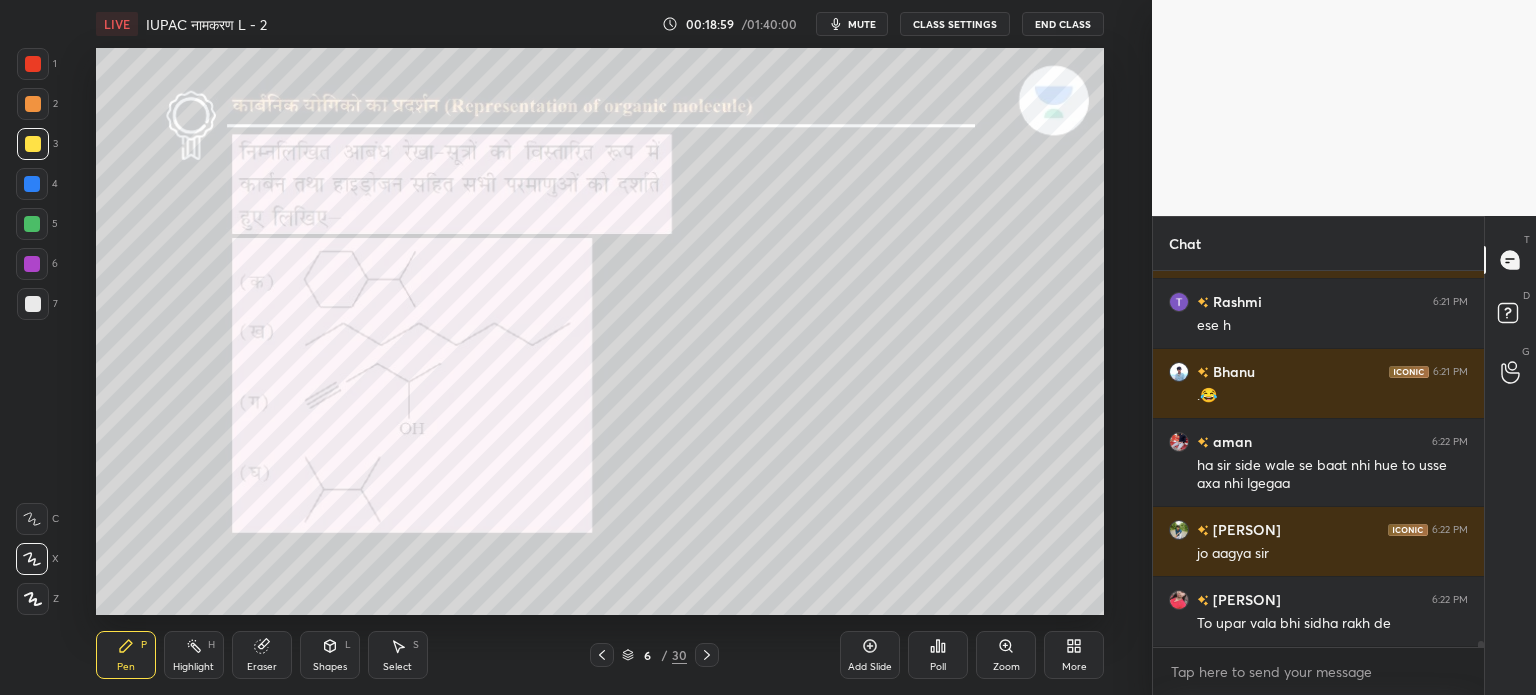 scroll, scrollTop: 25208, scrollLeft: 0, axis: vertical 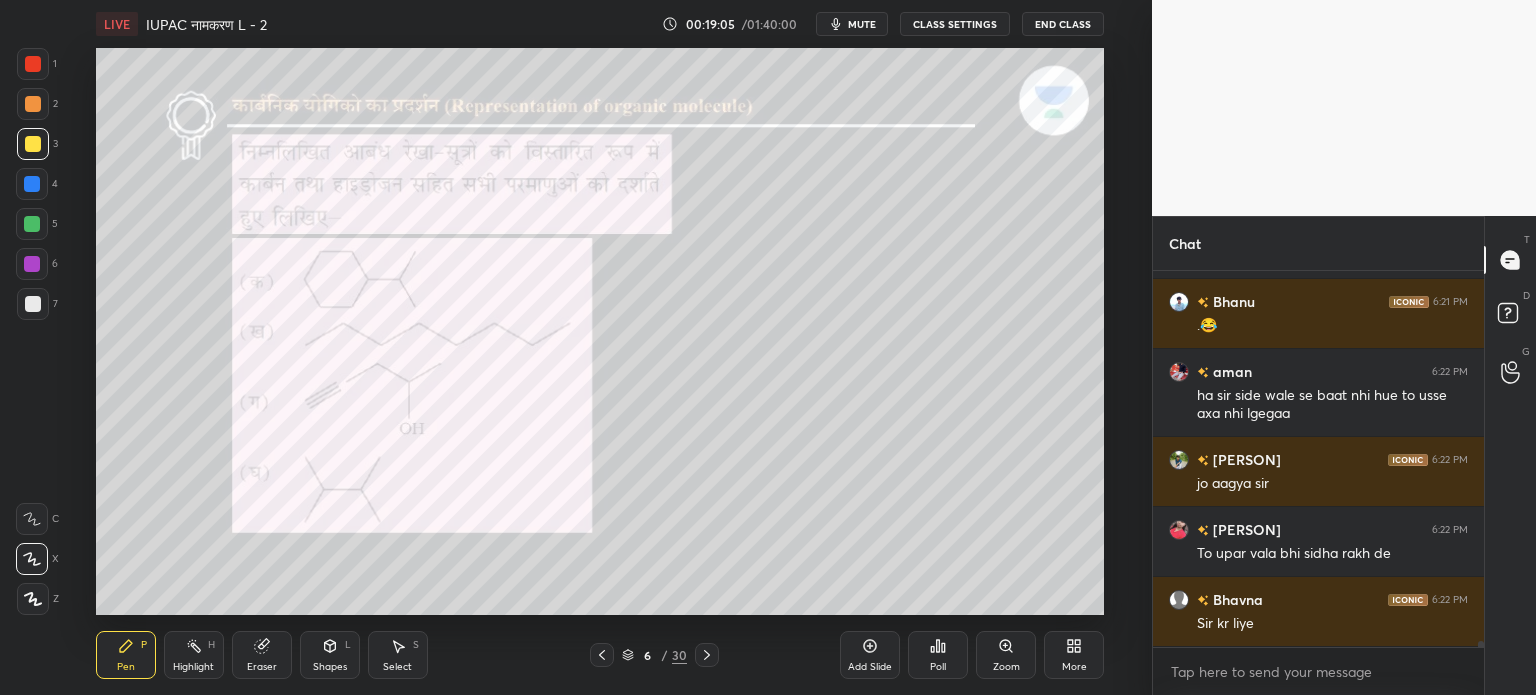 click 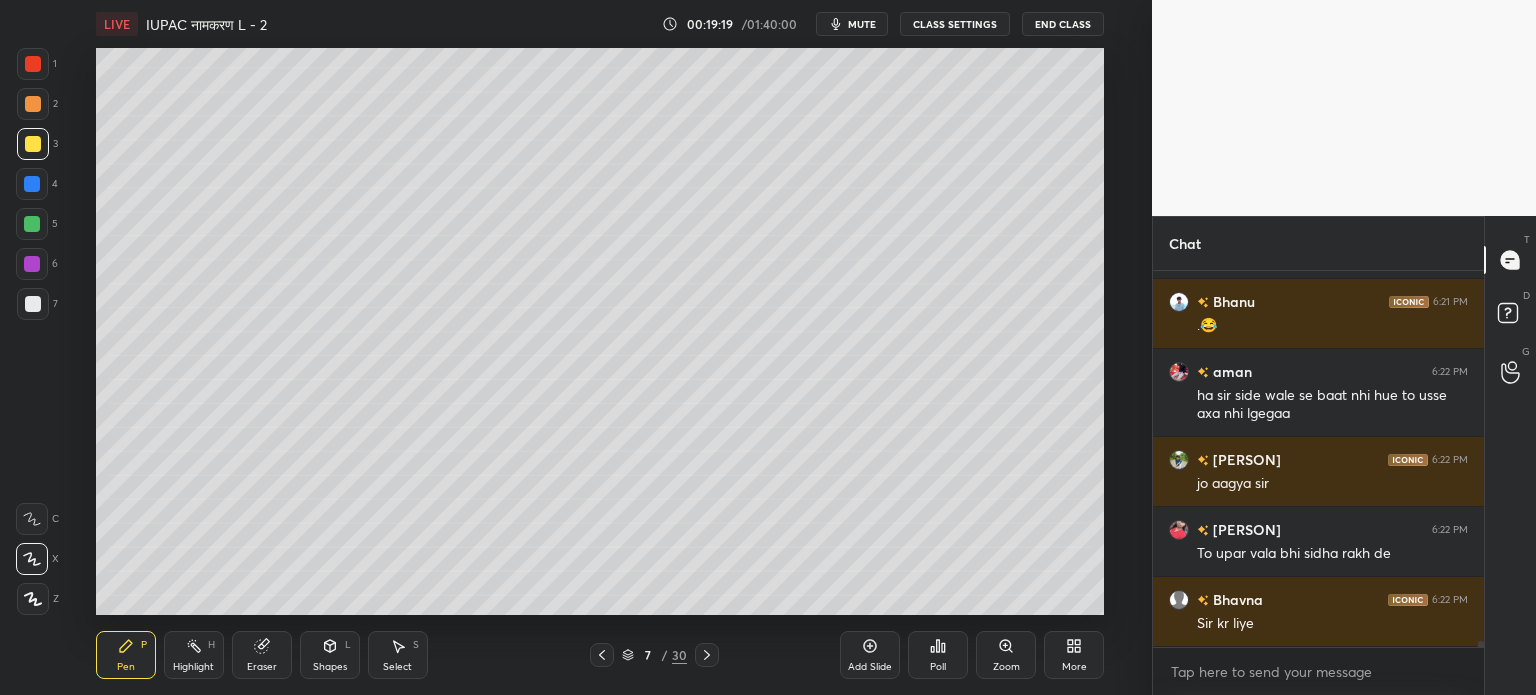 click 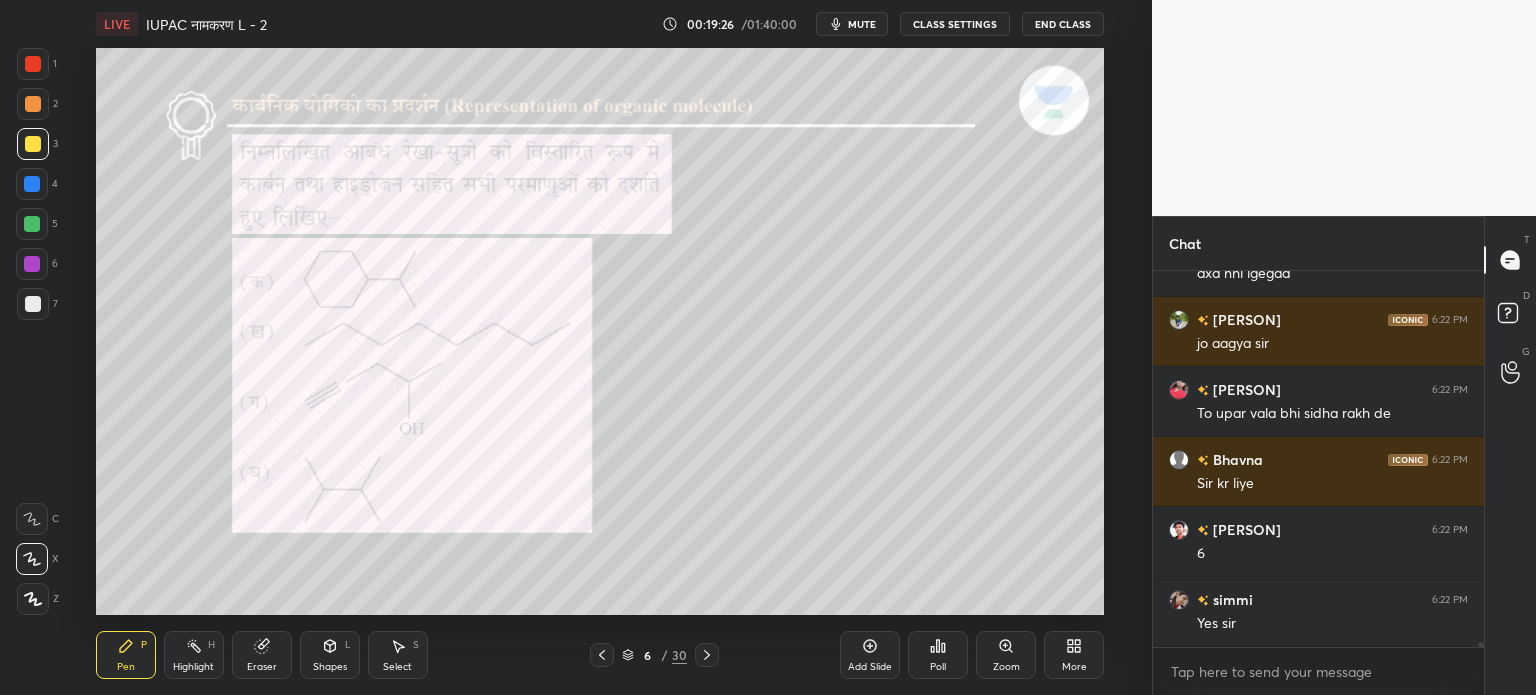 scroll, scrollTop: 25434, scrollLeft: 0, axis: vertical 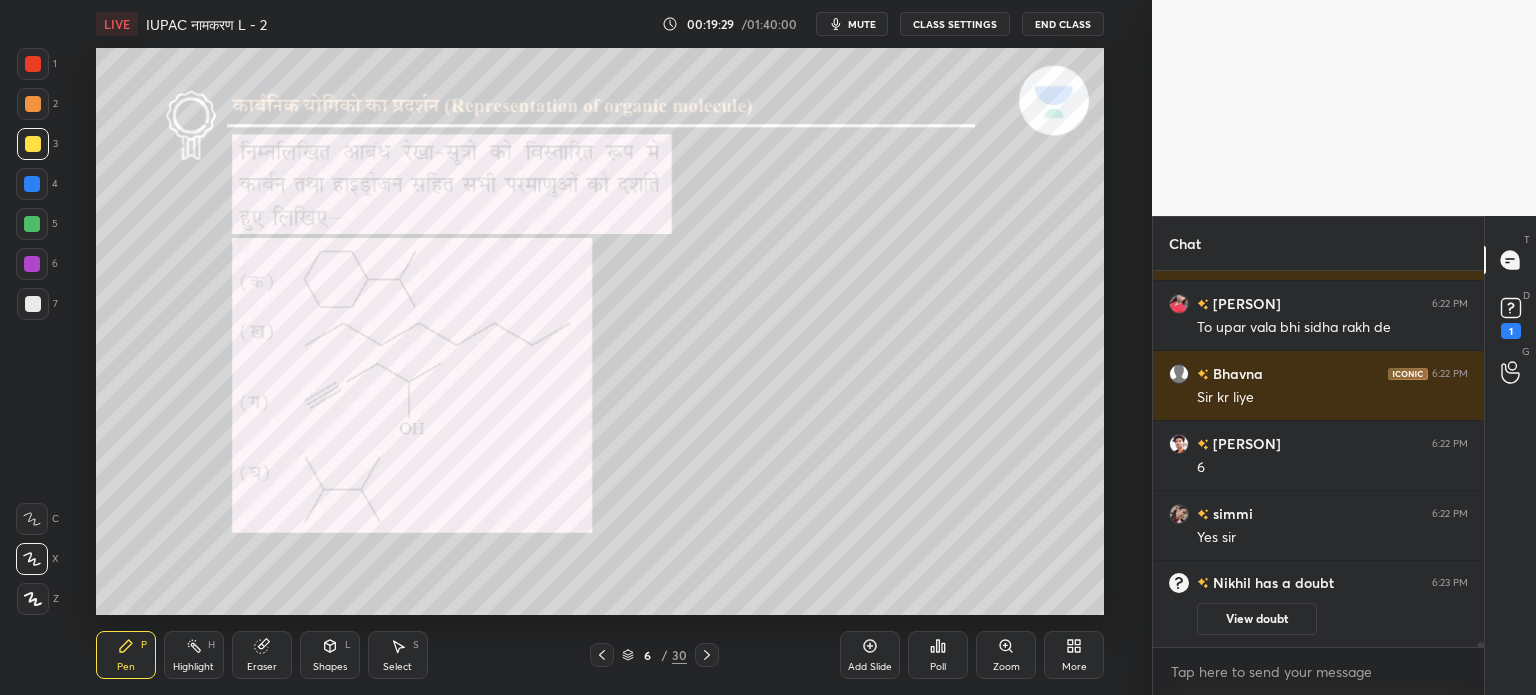 click on "LIVE IUPAC नामकरण L - 2 00:19:29 /  01:40:00 mute CLASS SETTINGS End Class Setting up your live class Poll for   secs No correct answer Start poll Back IUPAC नामकरण L - 2 • L2 of कार्बनिक योगिकों का नामकरण : IUPAC नामकरण [FIRST] [LAST] Pen P Highlight H Eraser Shapes L Select S 6 / 30 Add Slide Poll Zoom More" at bounding box center (600, 347) 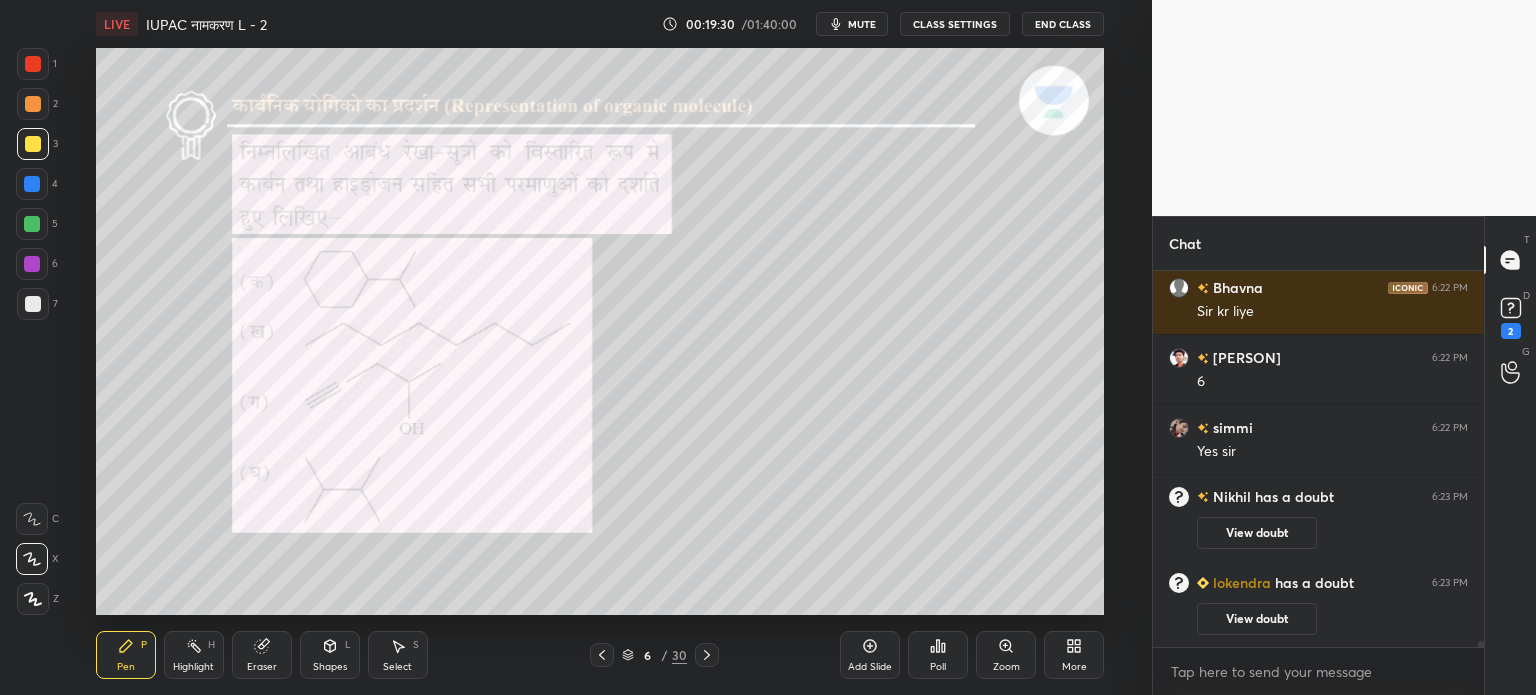 scroll, scrollTop: 25046, scrollLeft: 0, axis: vertical 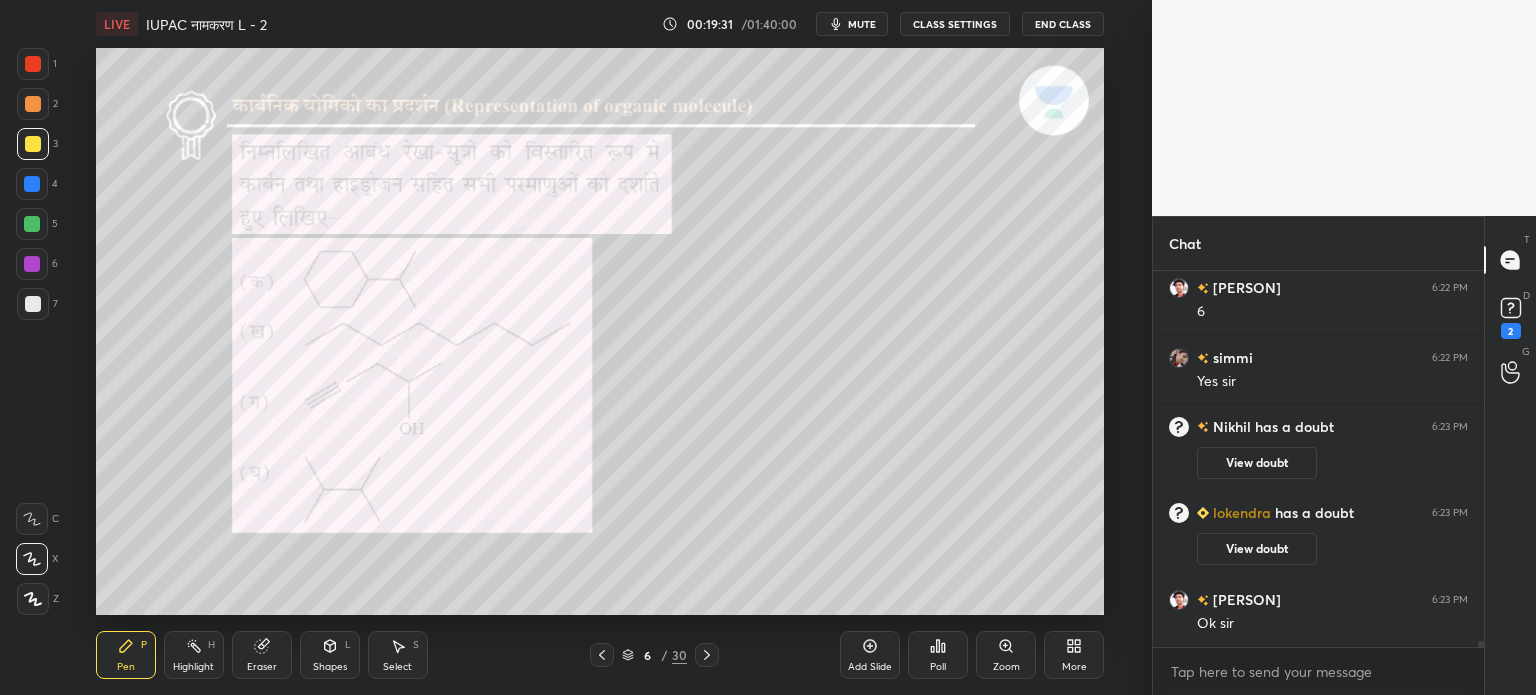 click 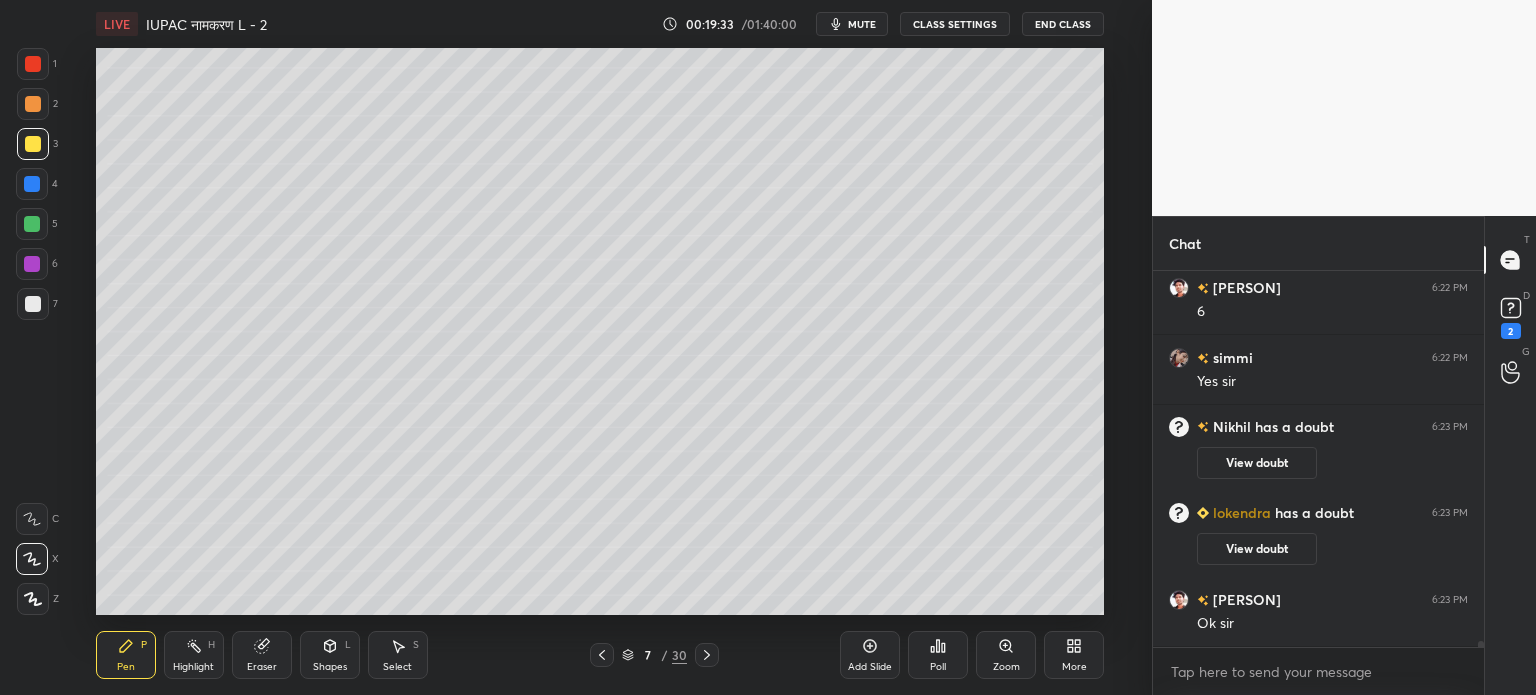 scroll, scrollTop: 25132, scrollLeft: 0, axis: vertical 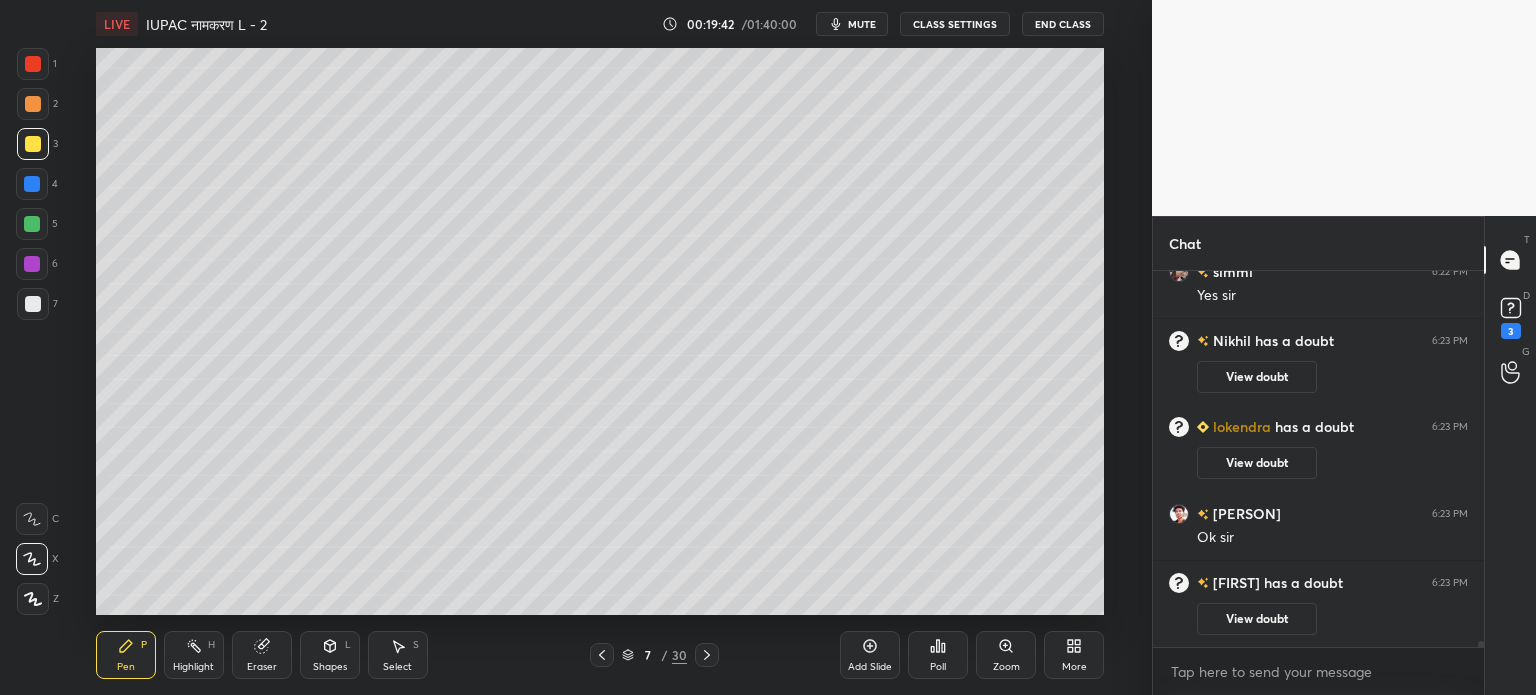 click at bounding box center [32, 224] 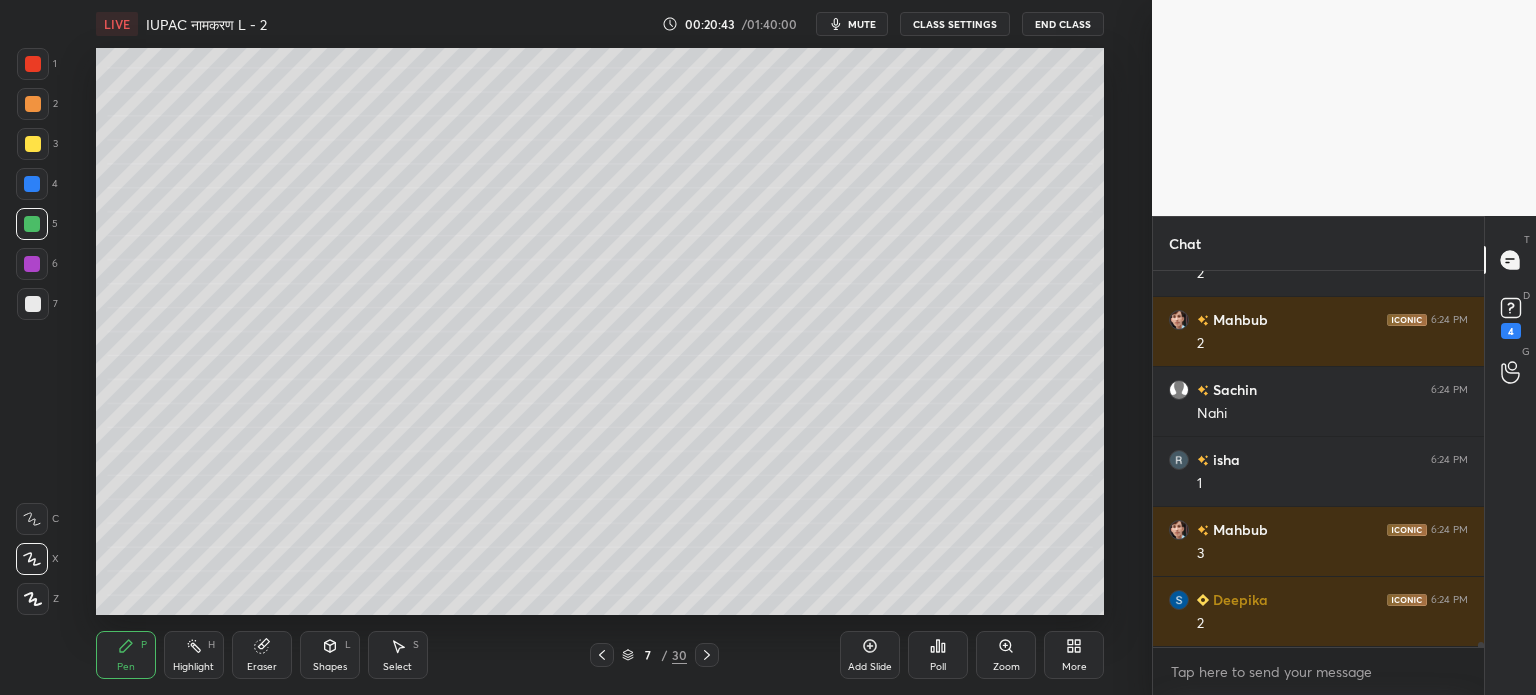scroll, scrollTop: 27528, scrollLeft: 0, axis: vertical 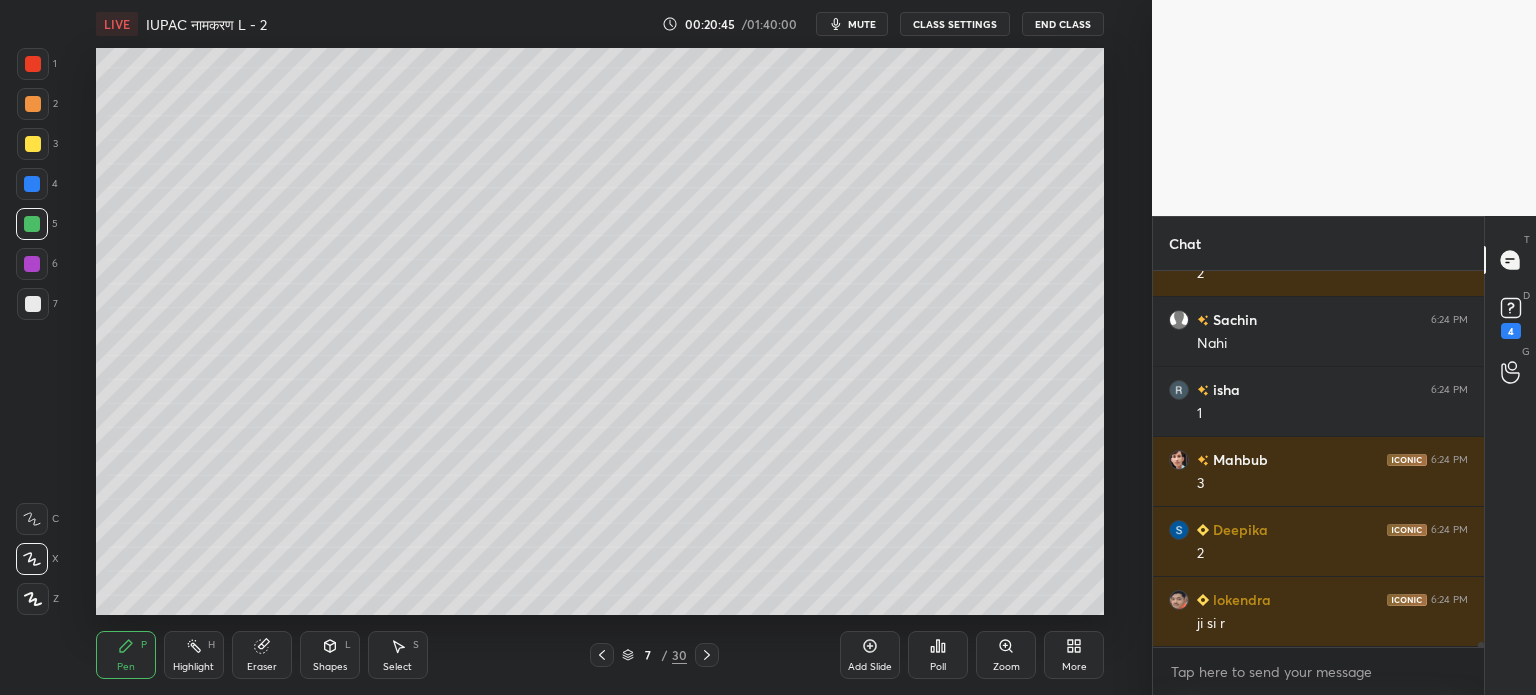 click at bounding box center (602, 655) 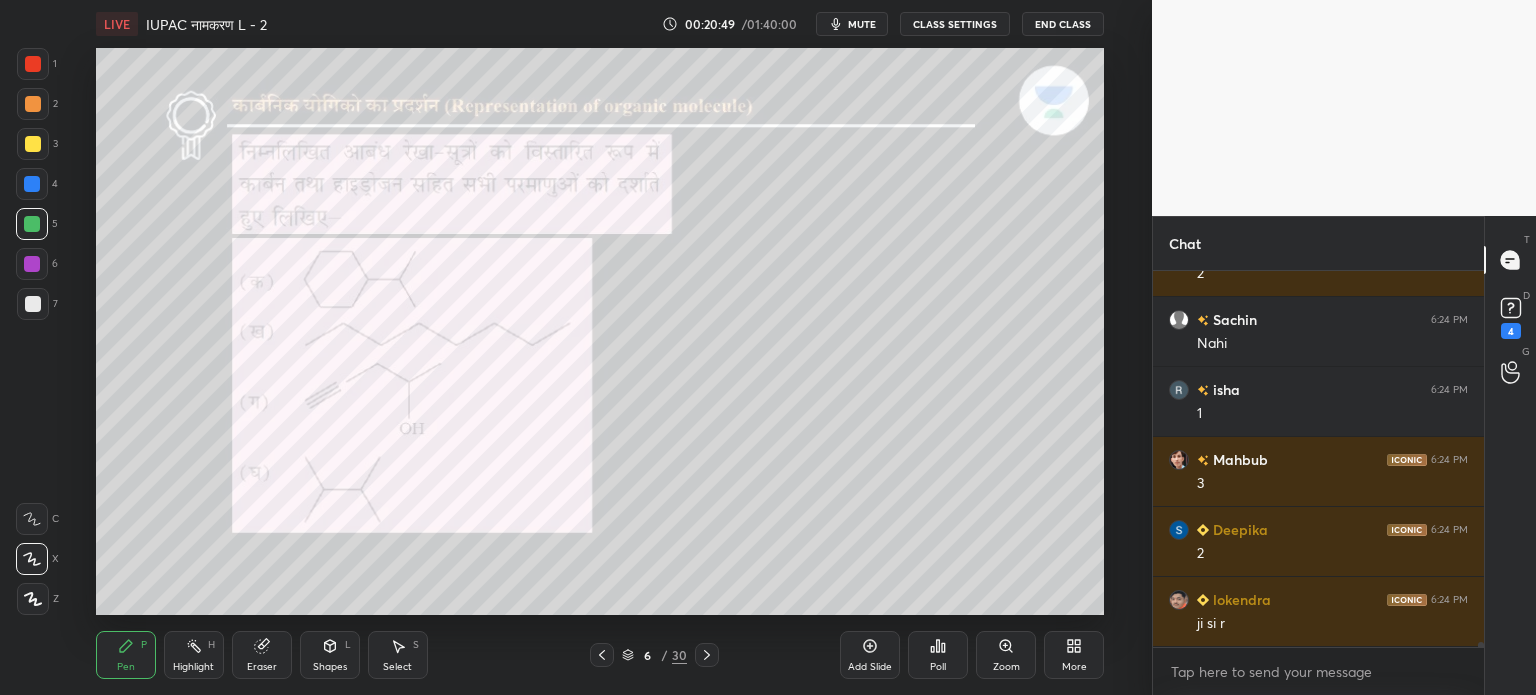scroll, scrollTop: 27598, scrollLeft: 0, axis: vertical 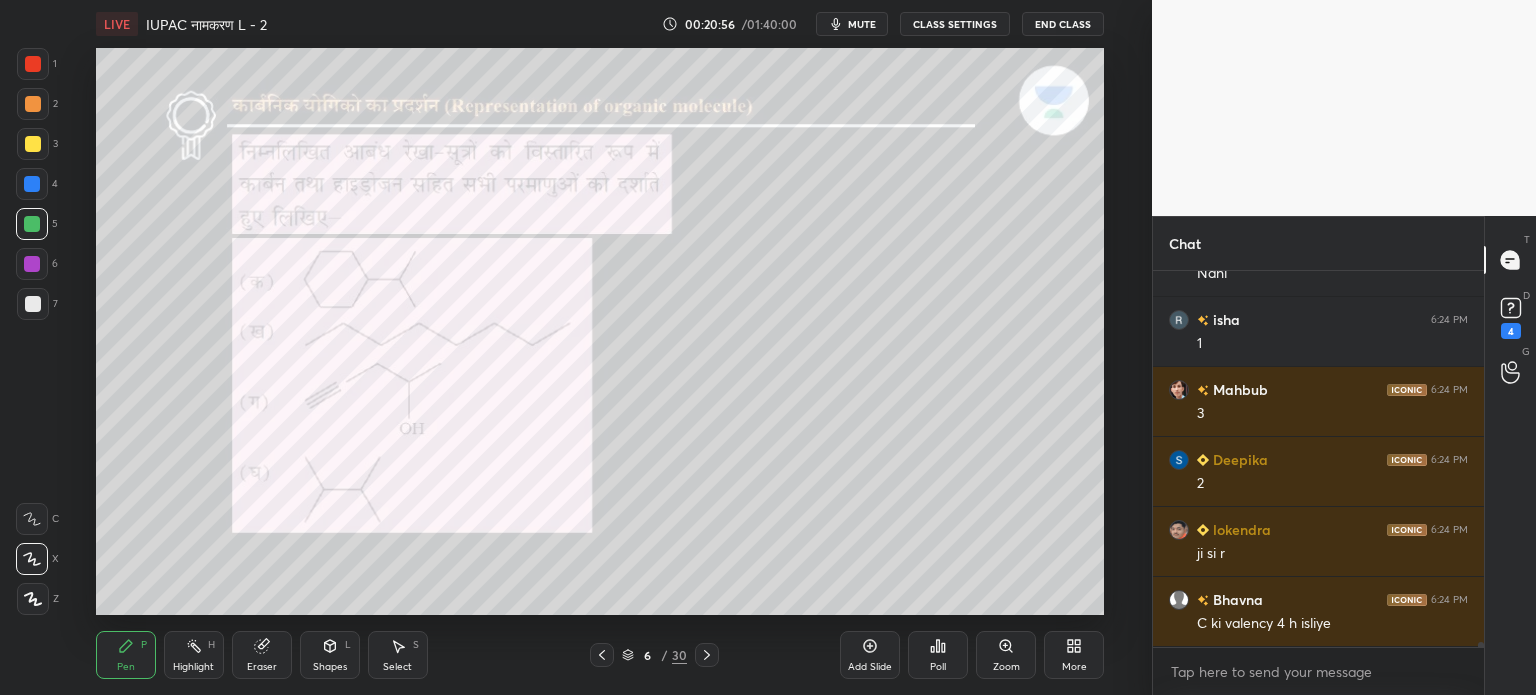 click 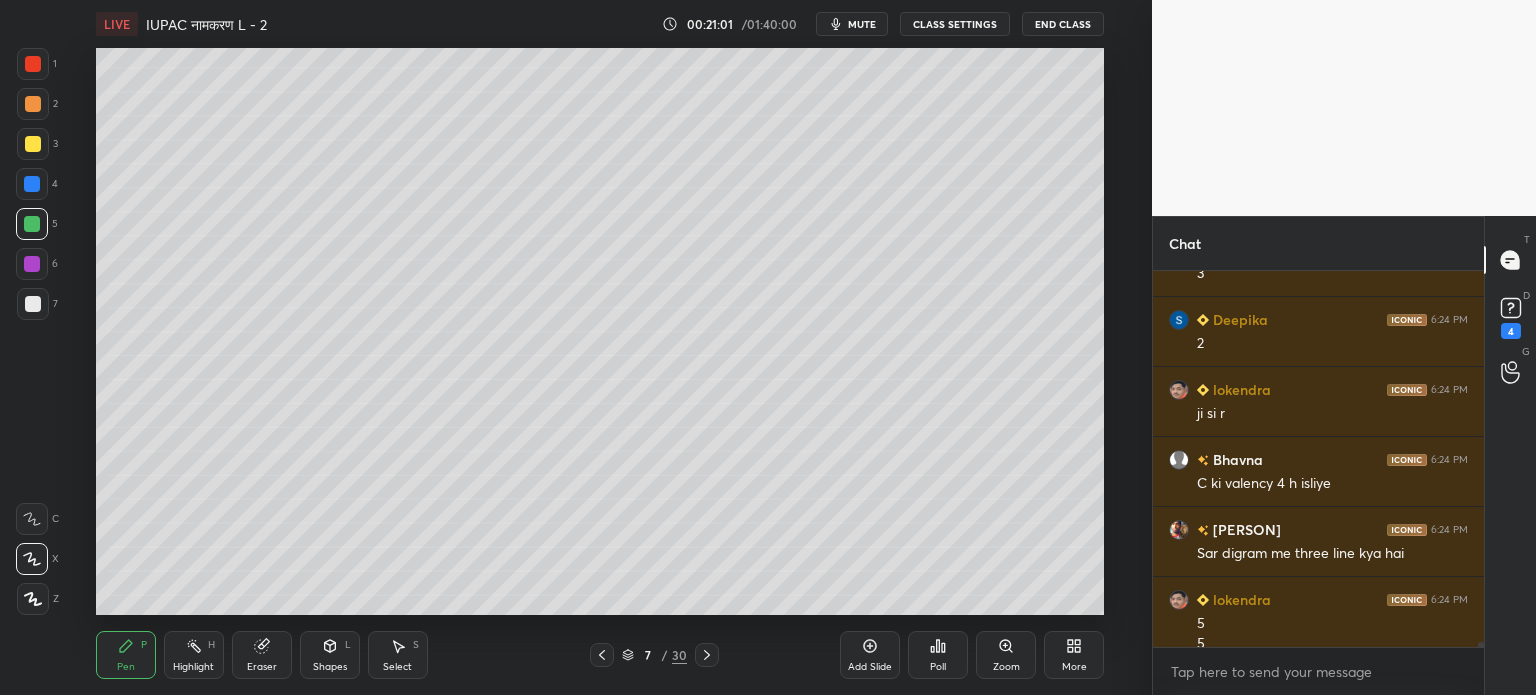 scroll, scrollTop: 27758, scrollLeft: 0, axis: vertical 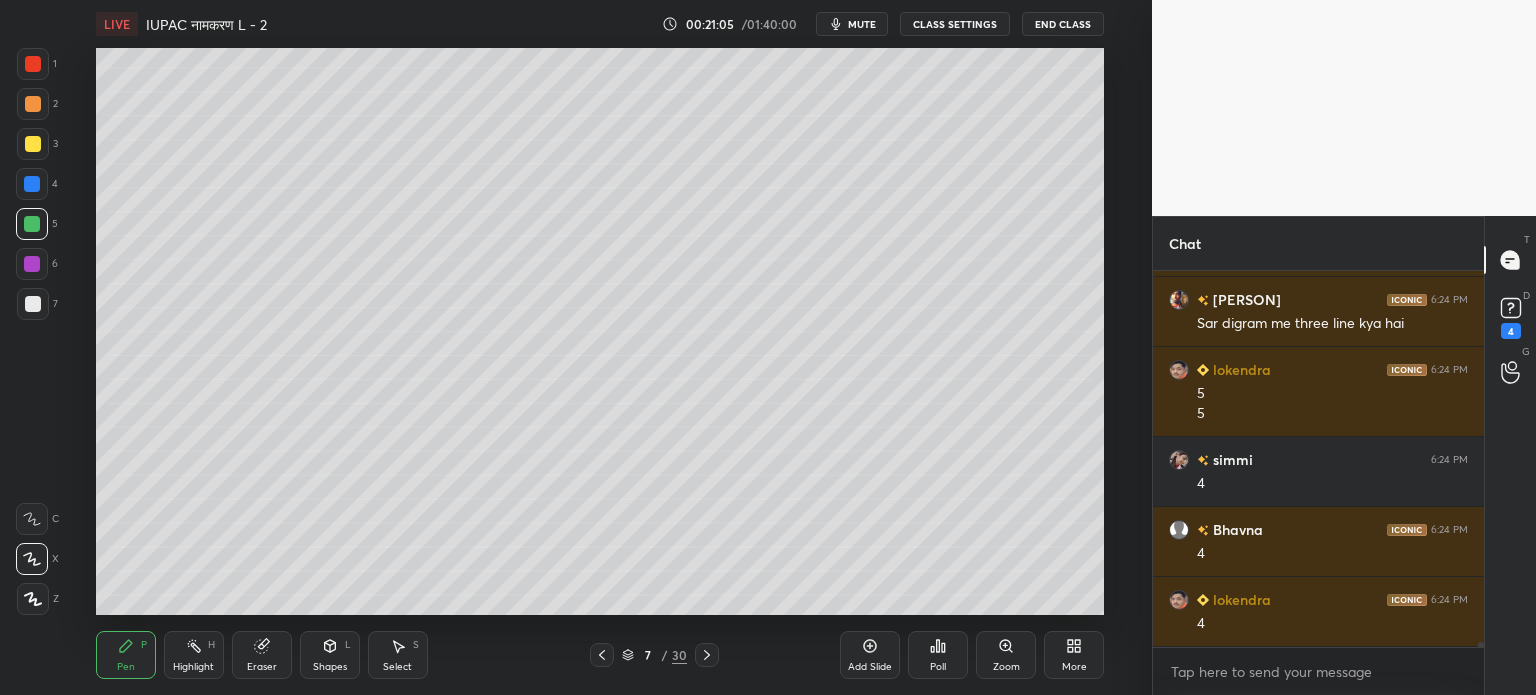 click at bounding box center (602, 655) 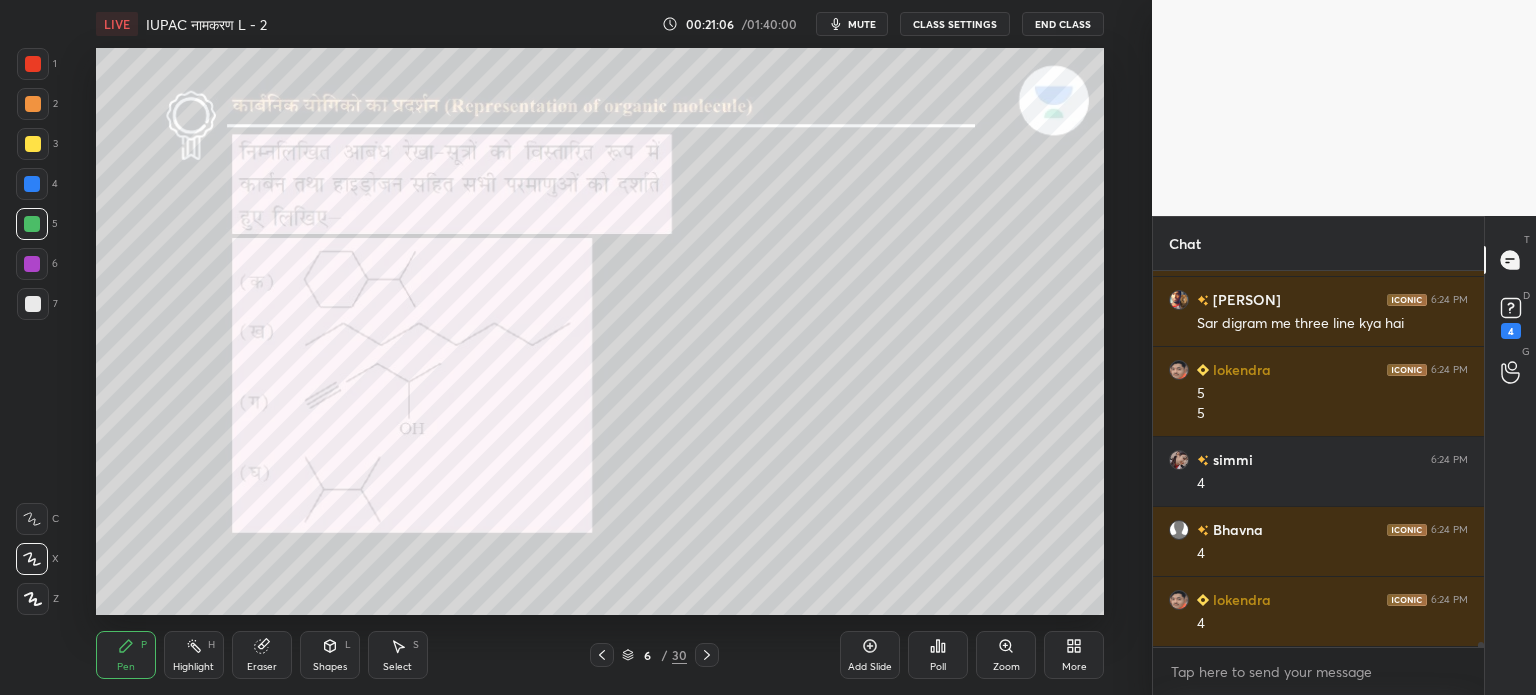 scroll, scrollTop: 28108, scrollLeft: 0, axis: vertical 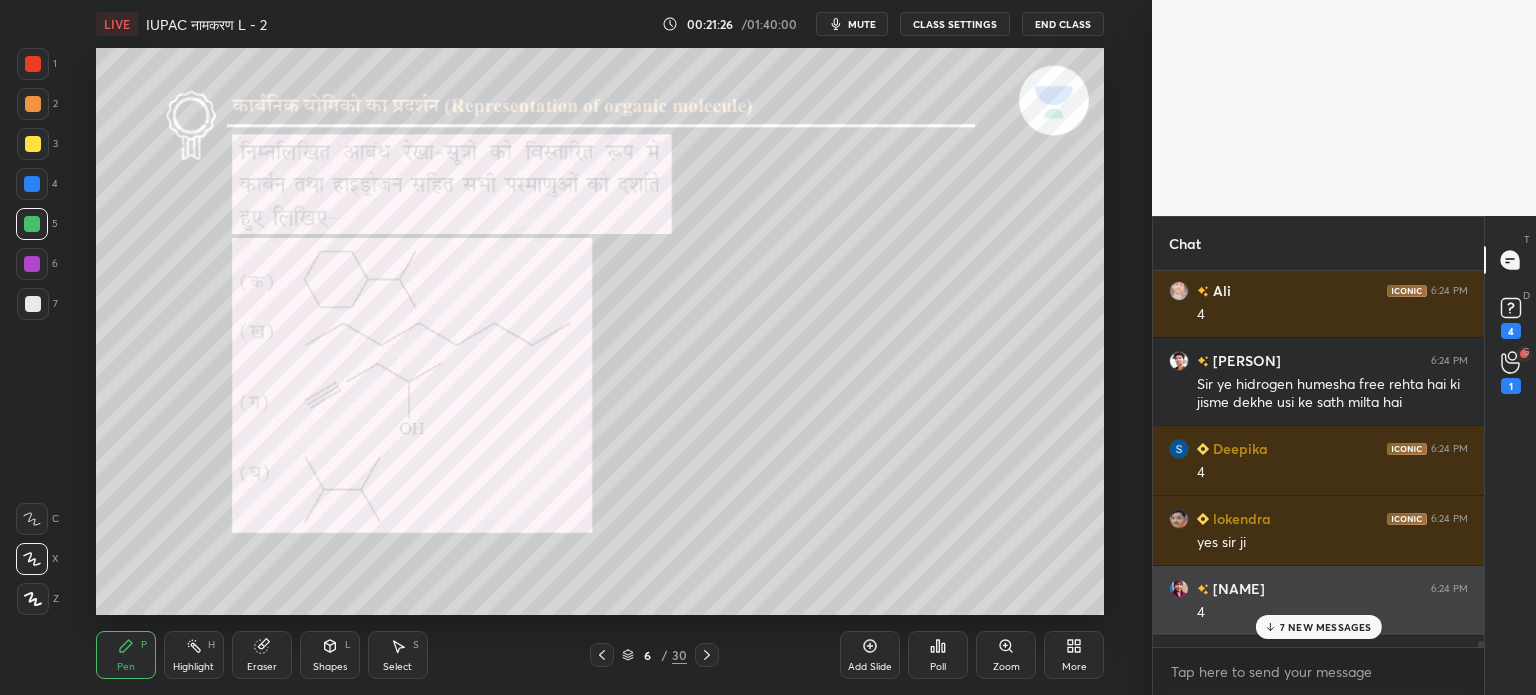 click on "4" at bounding box center [1332, 613] 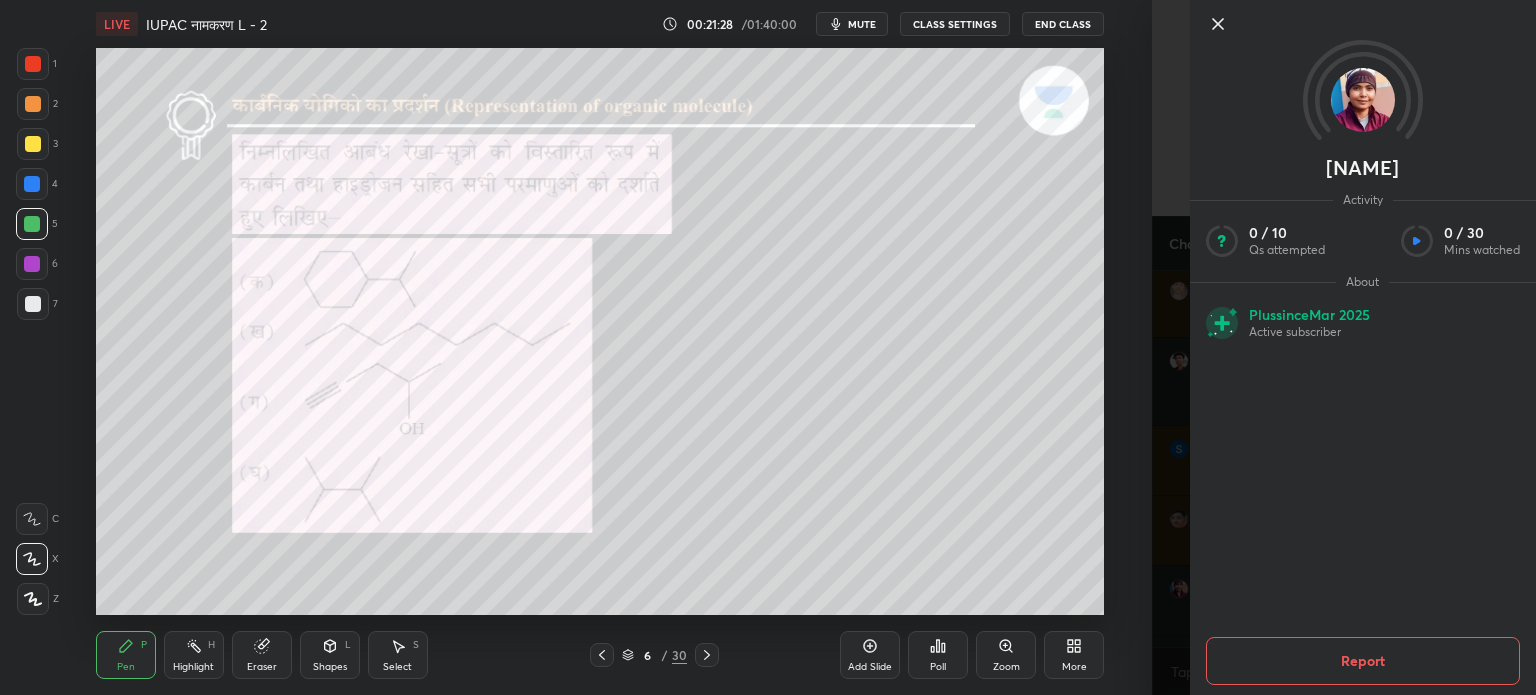 click 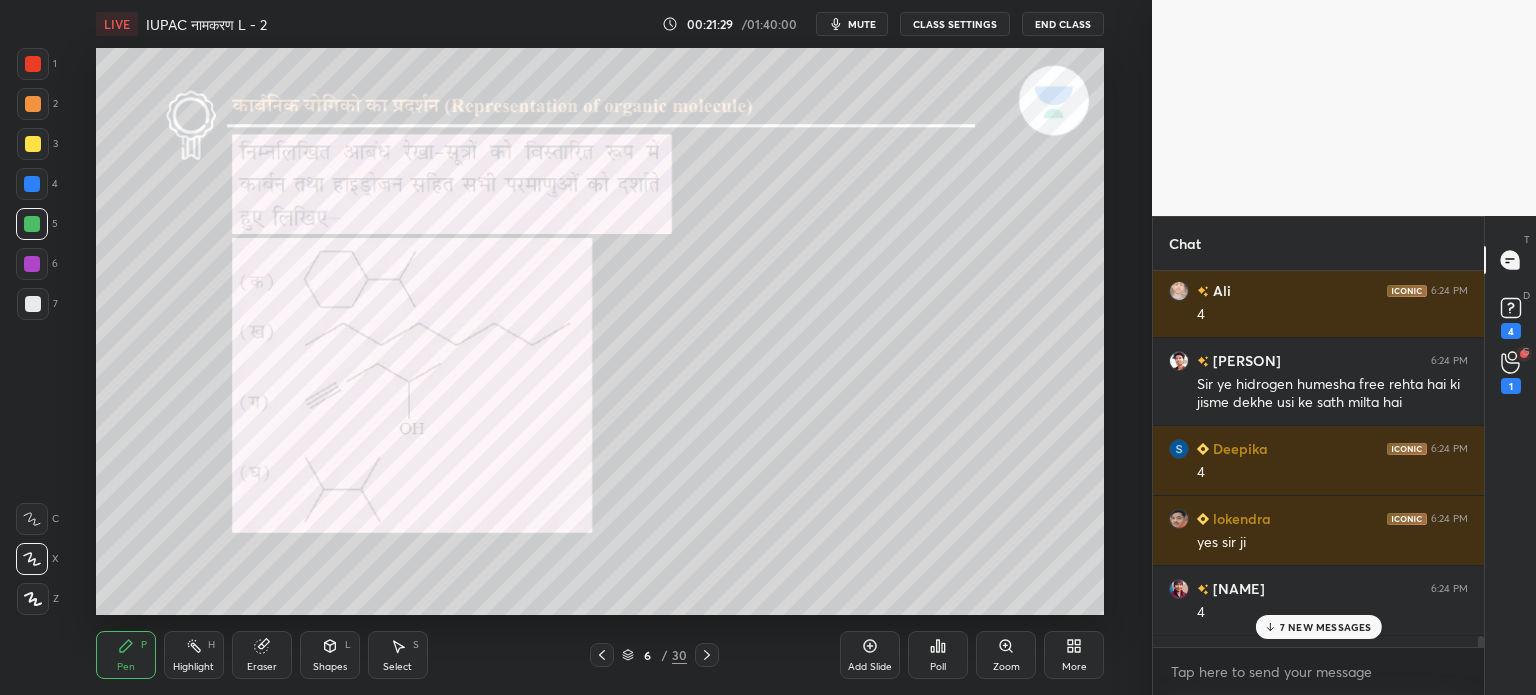 scroll, scrollTop: 29106, scrollLeft: 0, axis: vertical 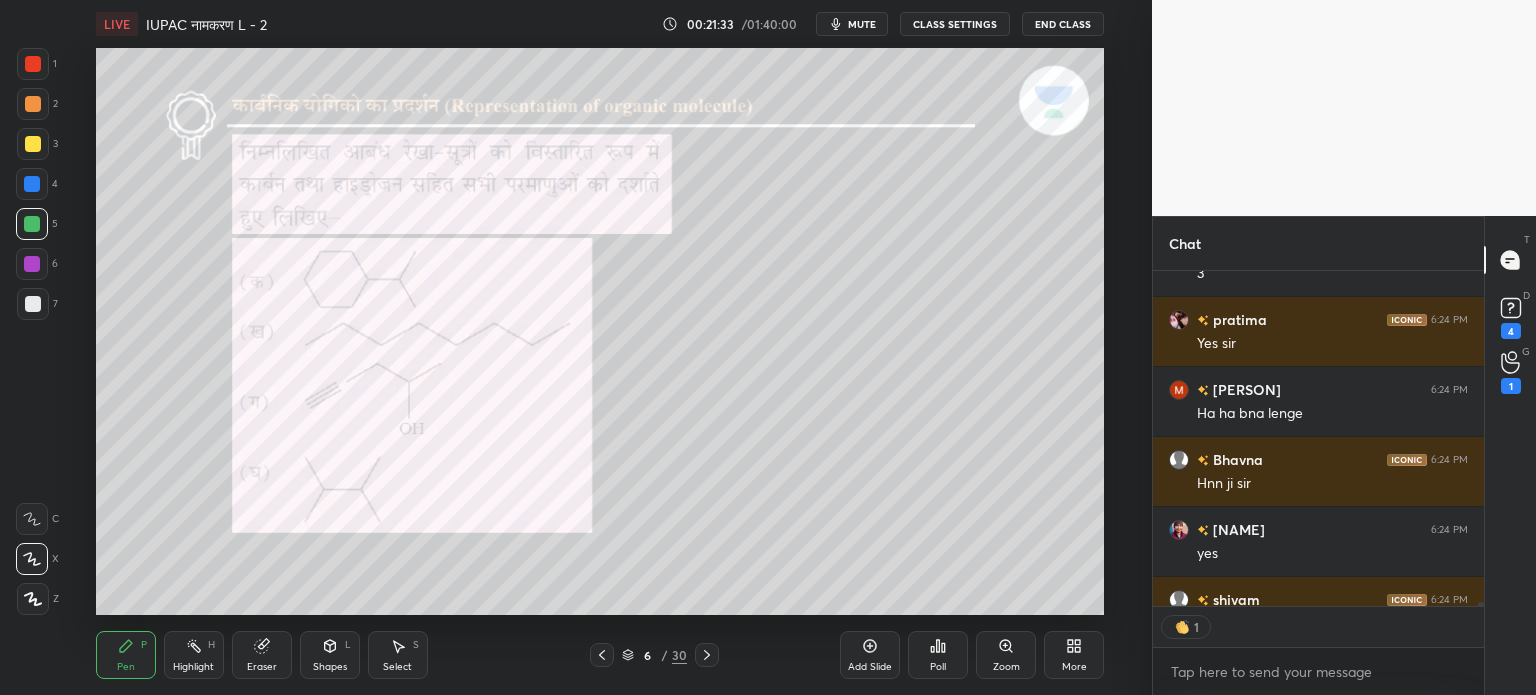 click 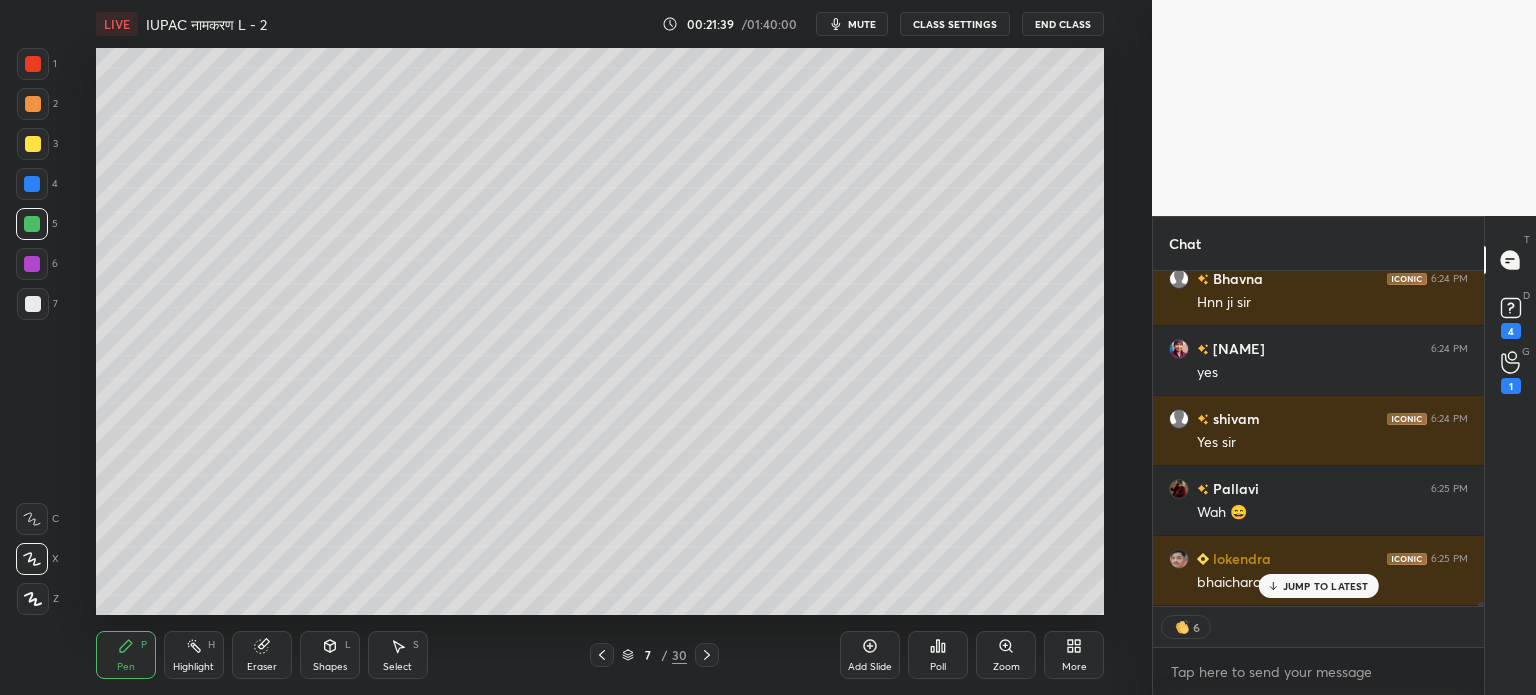 scroll, scrollTop: 29356, scrollLeft: 0, axis: vertical 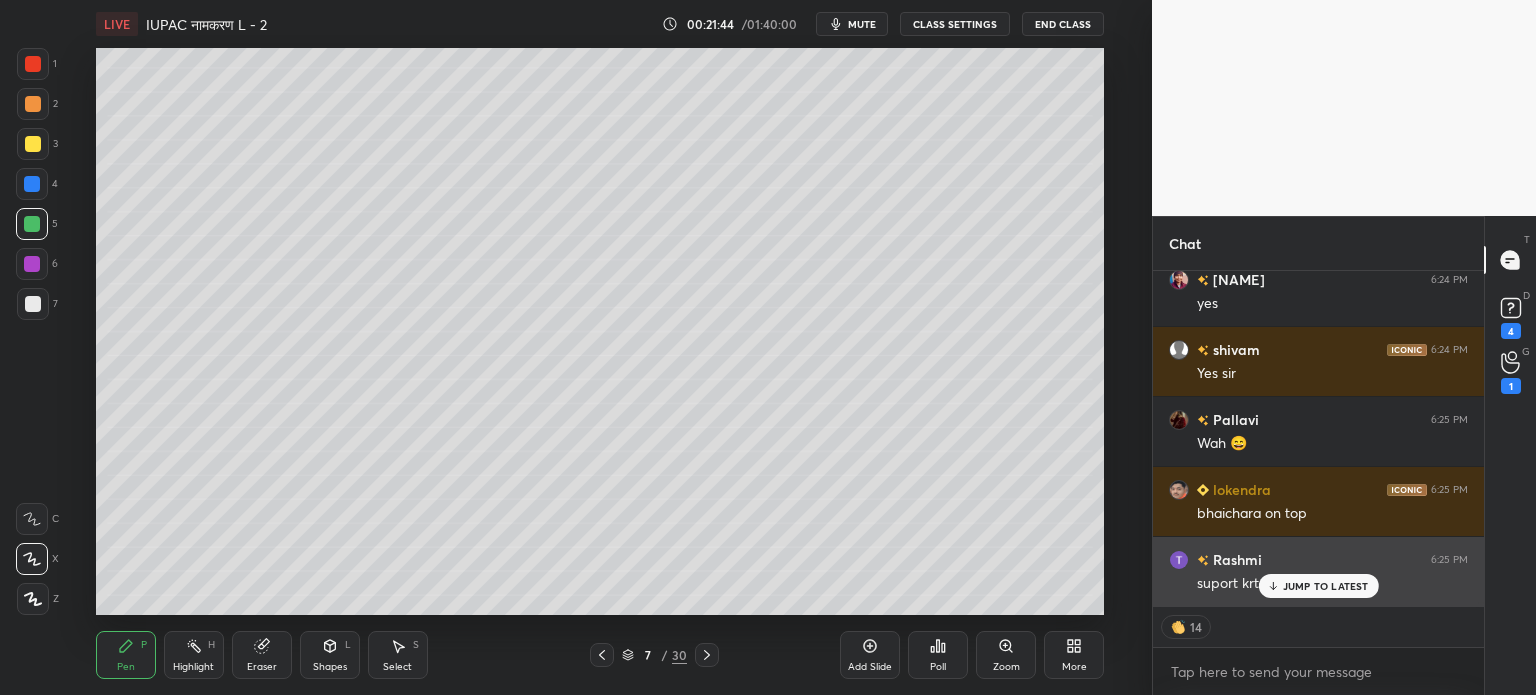 drag, startPoint x: 1323, startPoint y: 587, endPoint x: 1281, endPoint y: 580, distance: 42.579338 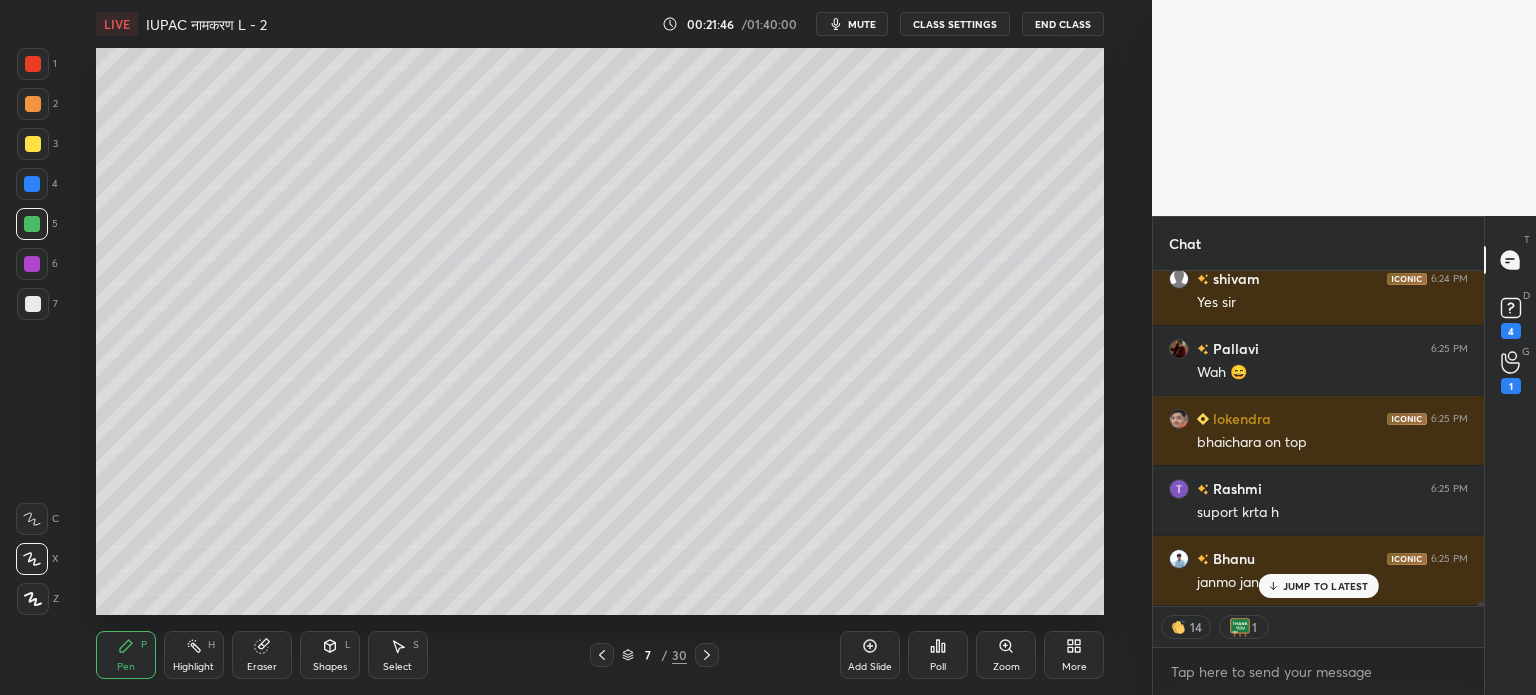 scroll, scrollTop: 29496, scrollLeft: 0, axis: vertical 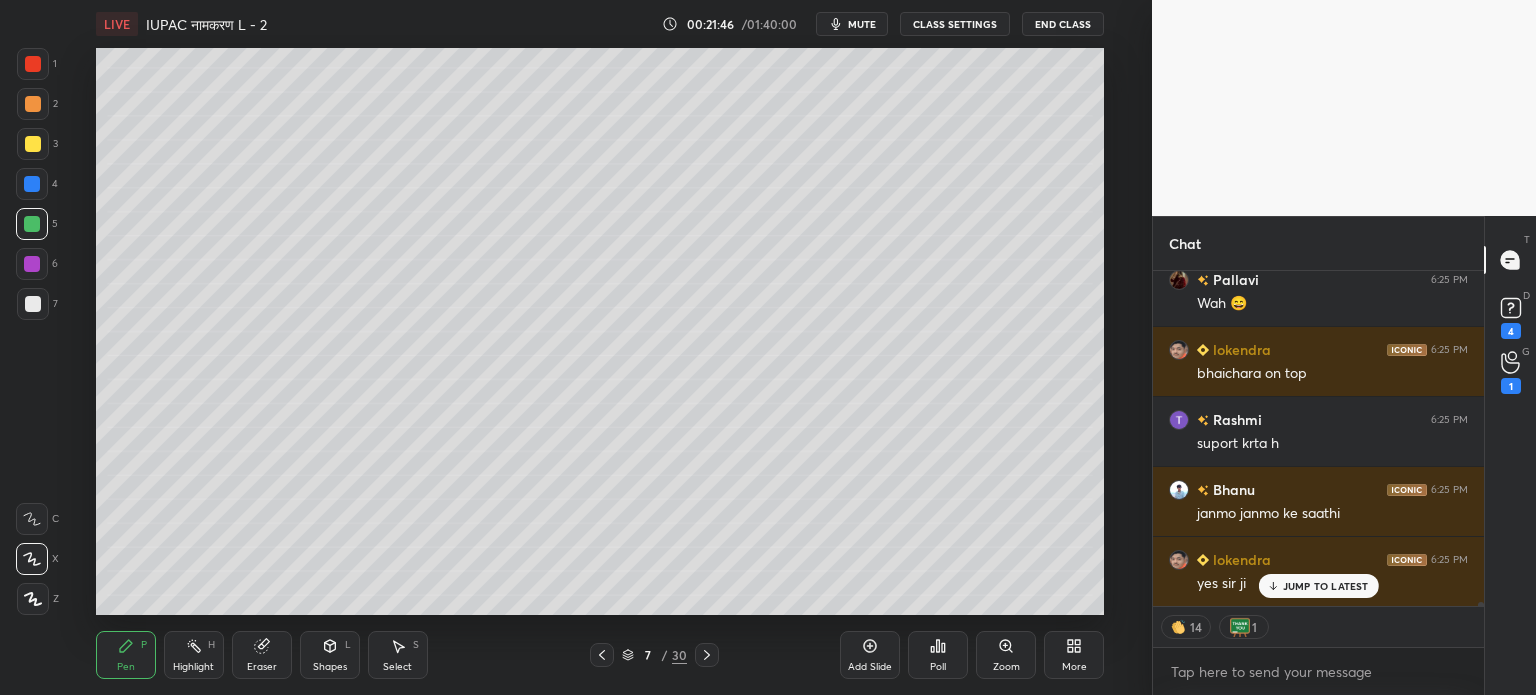 click at bounding box center (707, 655) 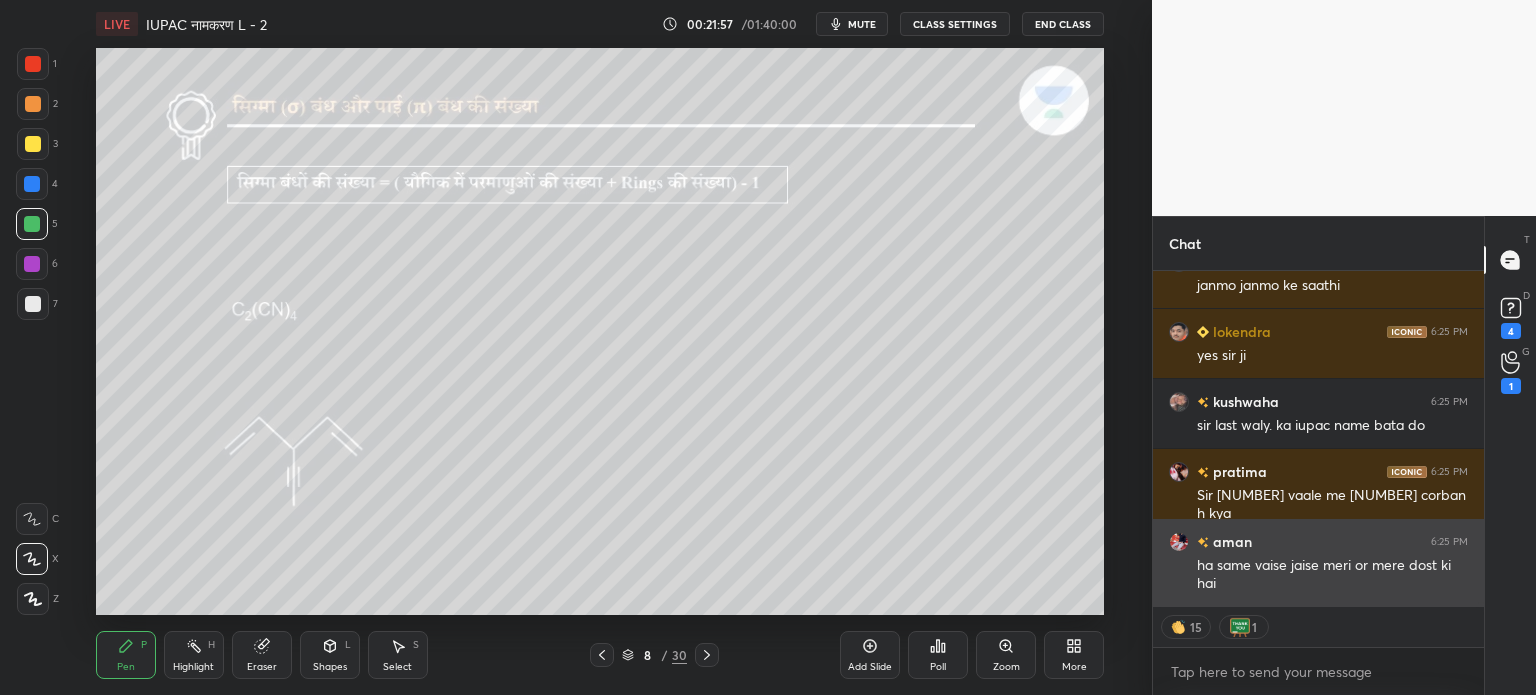 scroll, scrollTop: 29795, scrollLeft: 0, axis: vertical 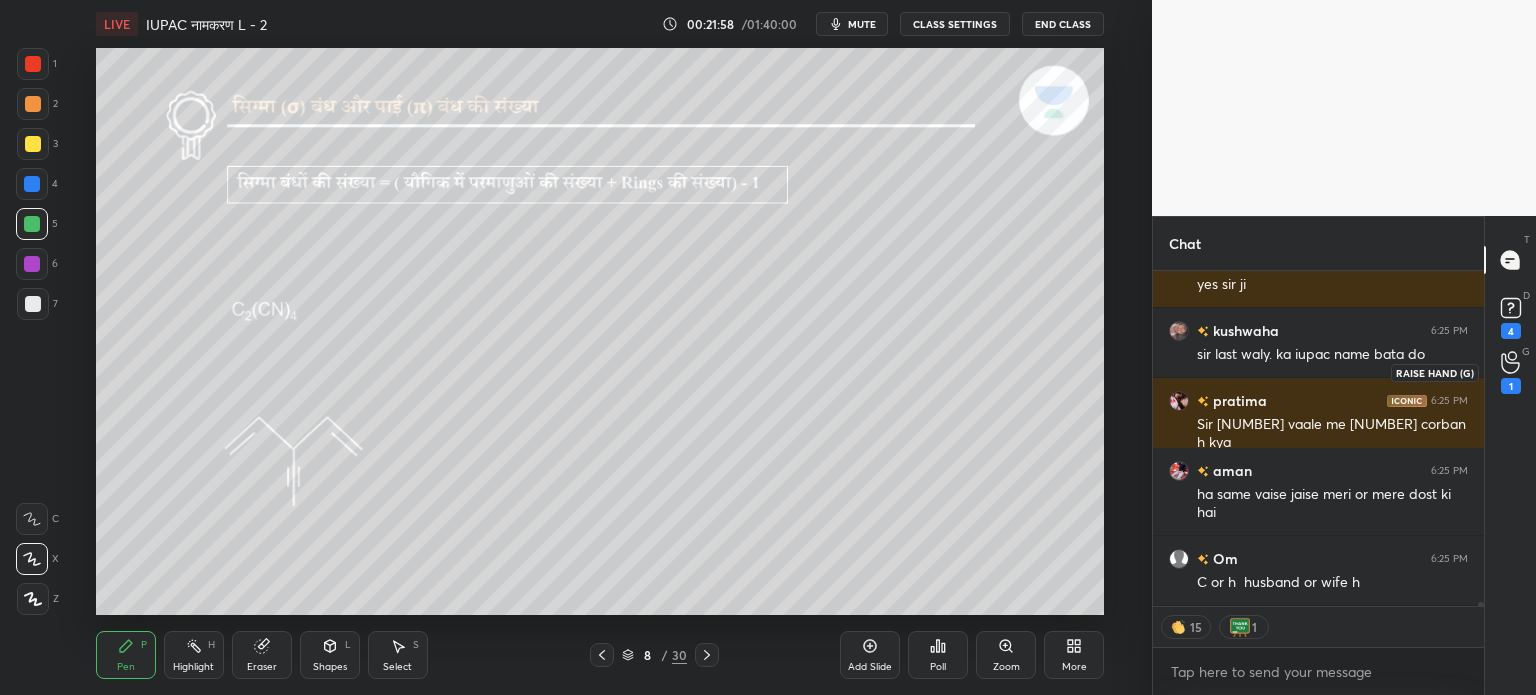 click on "1" at bounding box center [1511, 372] 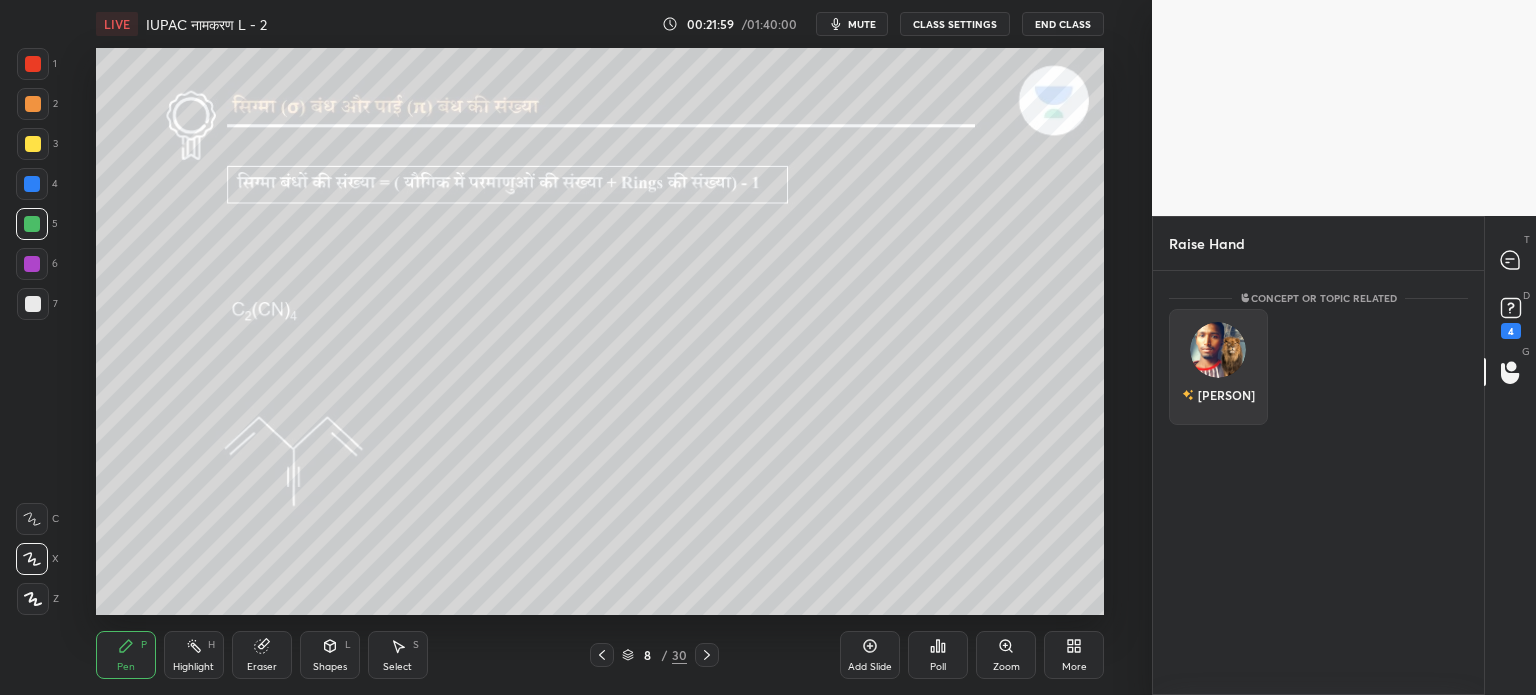 click at bounding box center [1218, 350] 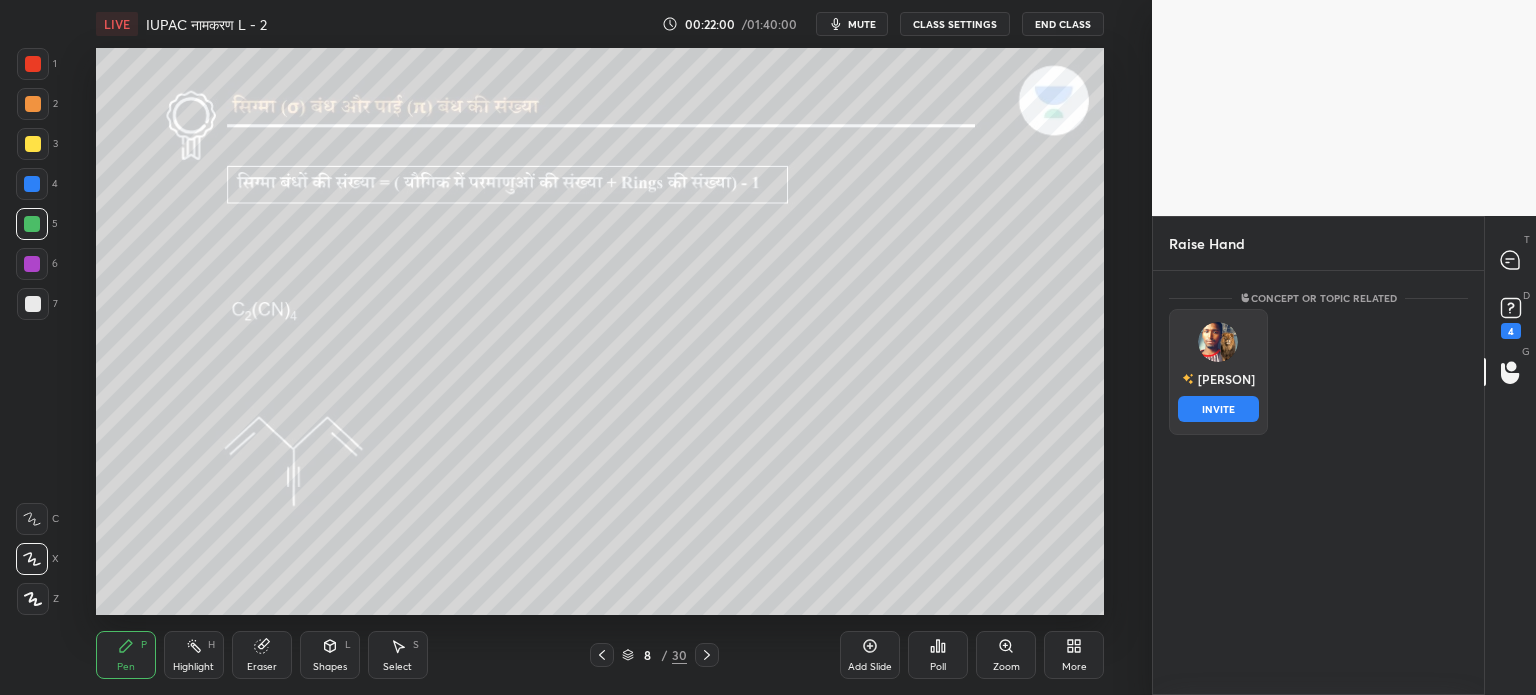 click on "INVITE" at bounding box center [1218, 409] 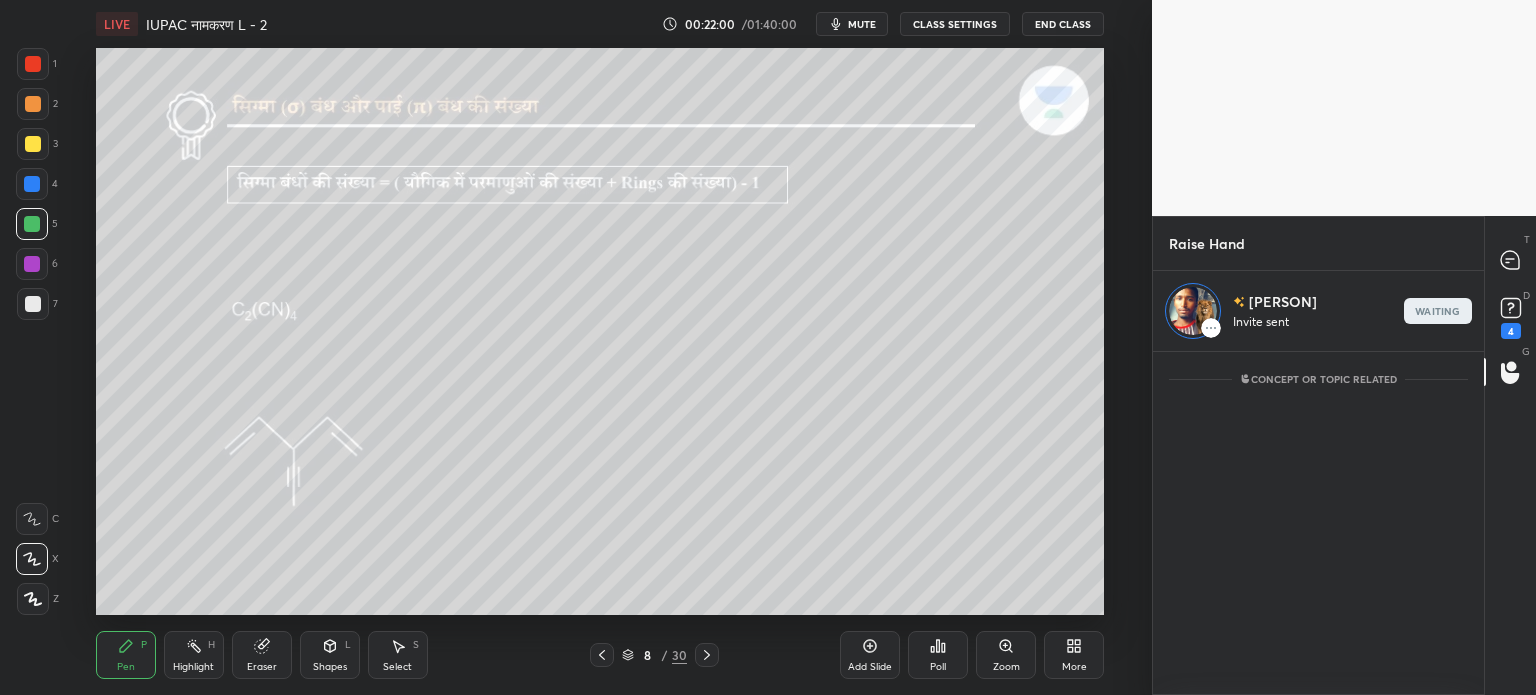 scroll, scrollTop: 338, scrollLeft: 325, axis: both 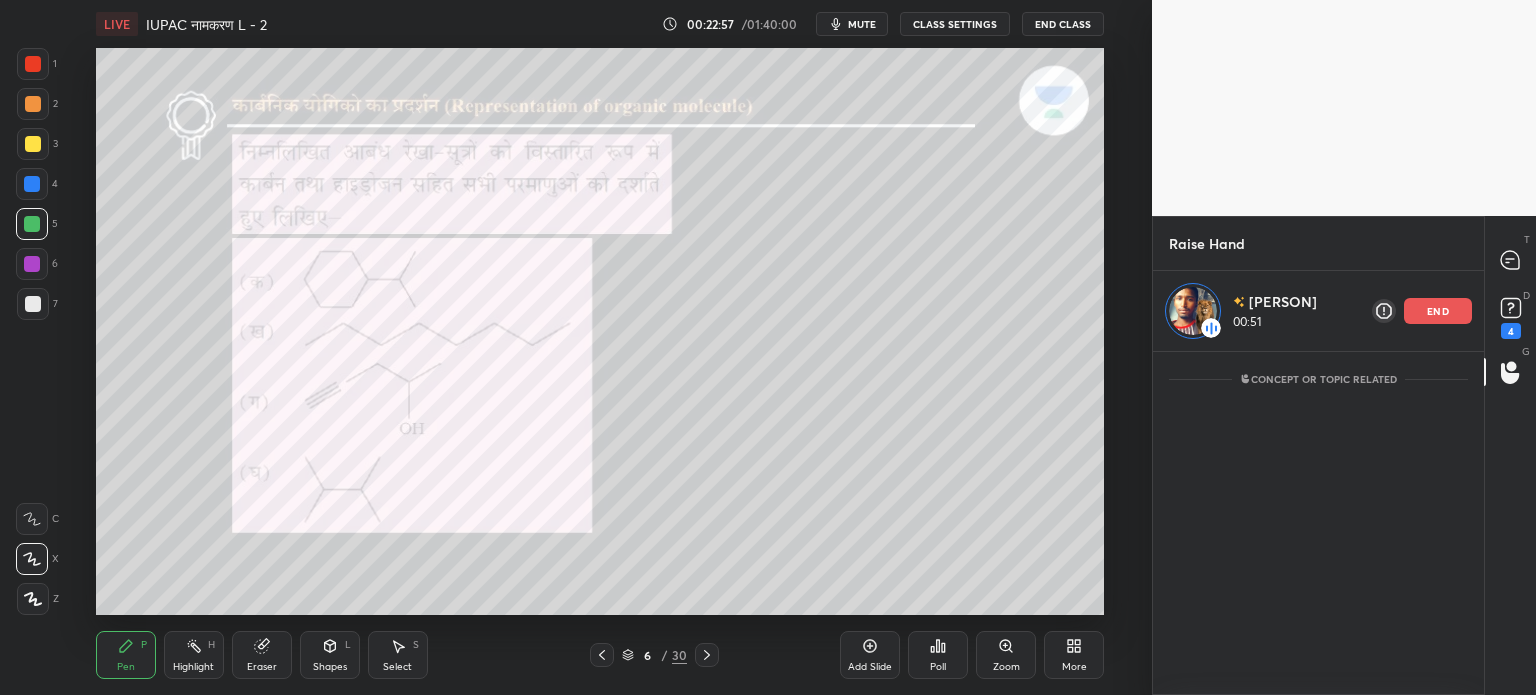 click on "end" at bounding box center (1438, 311) 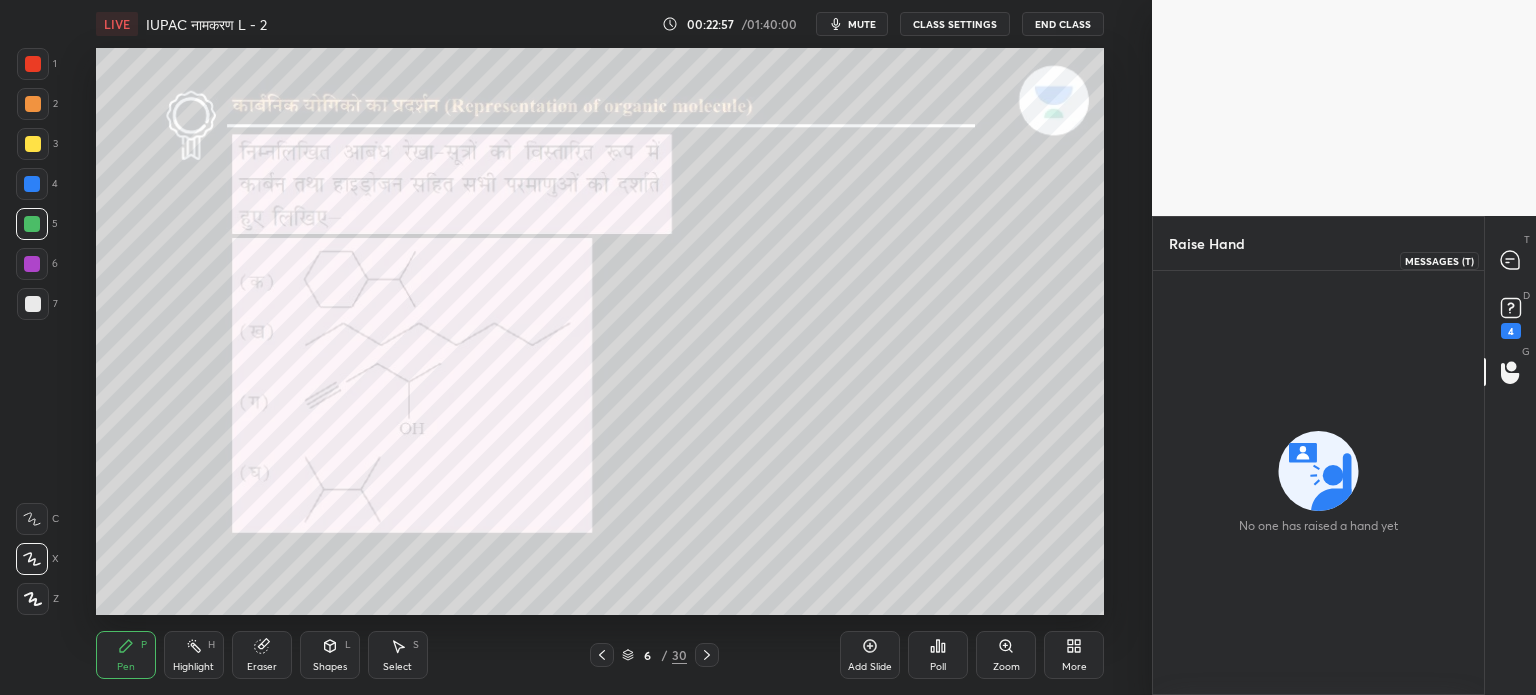 click 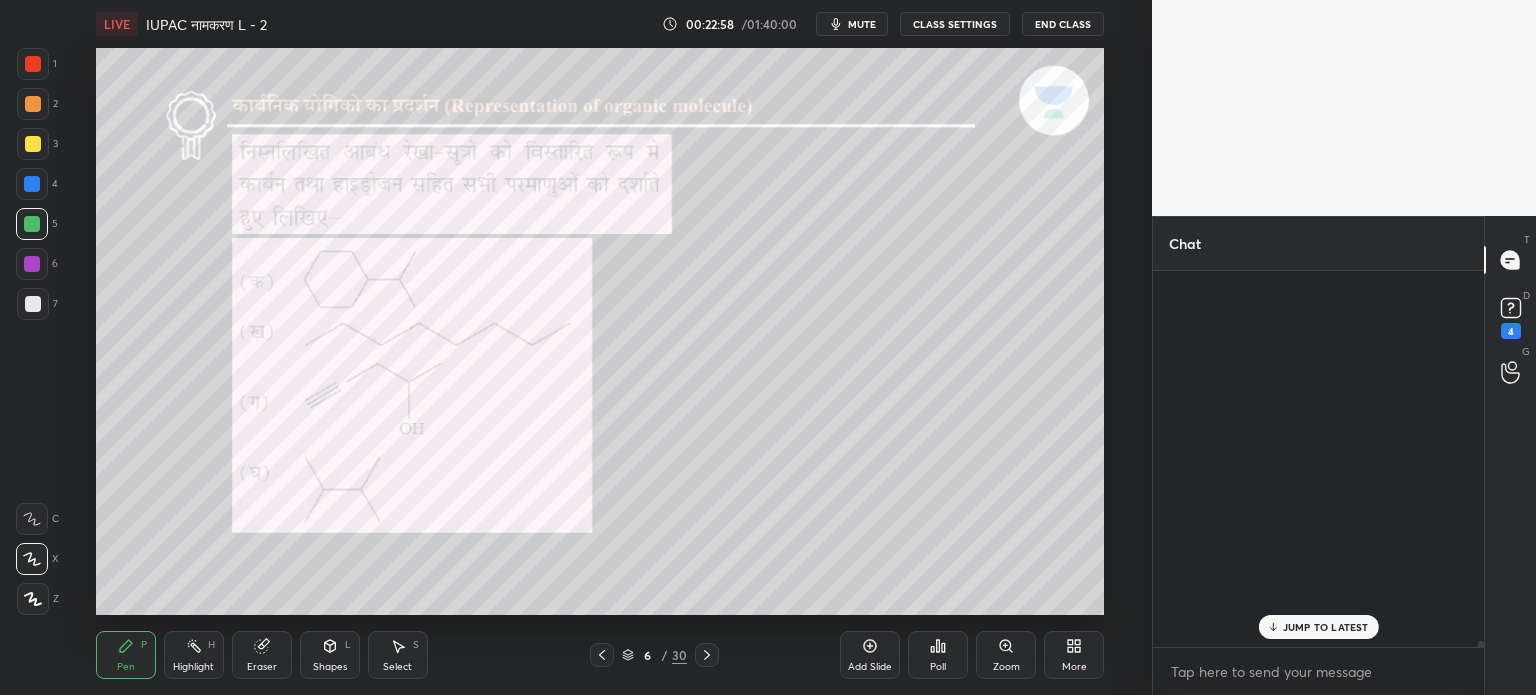 scroll, scrollTop: 30390, scrollLeft: 0, axis: vertical 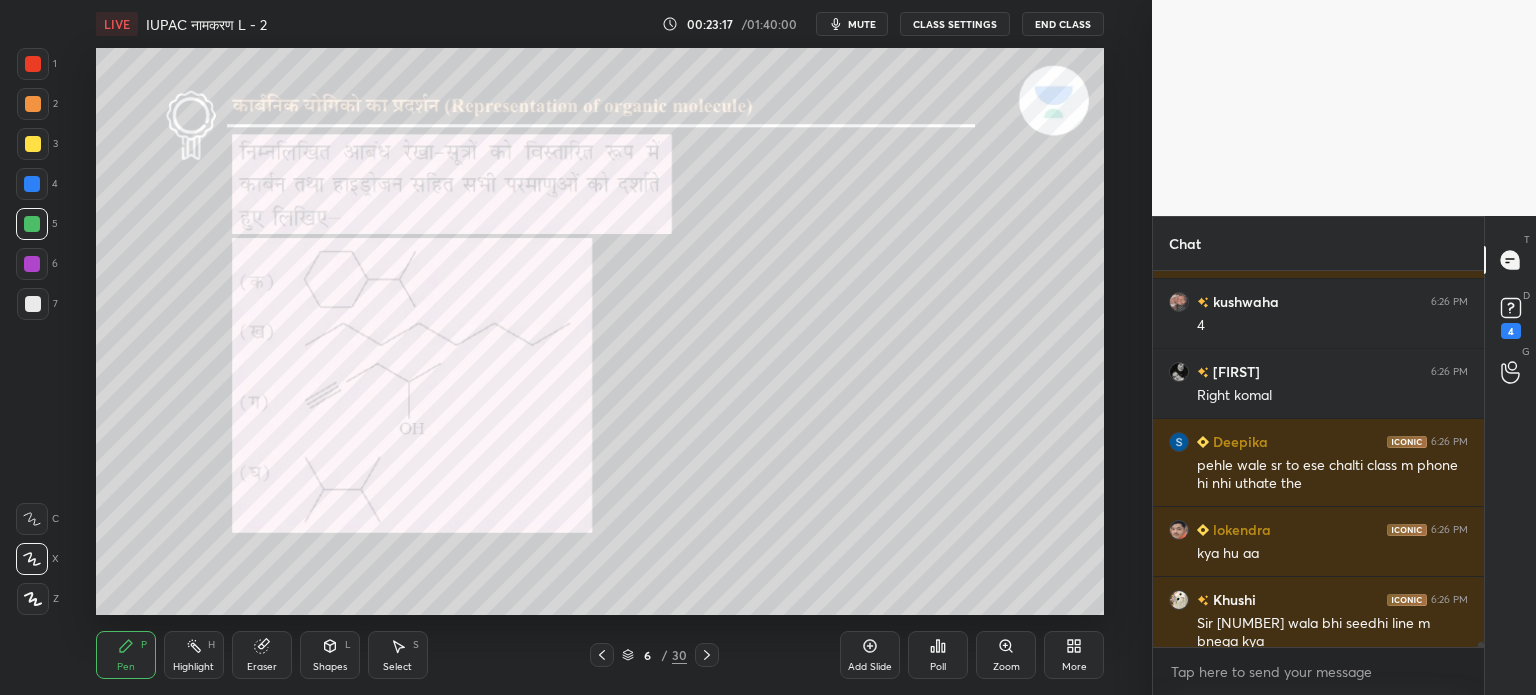 click 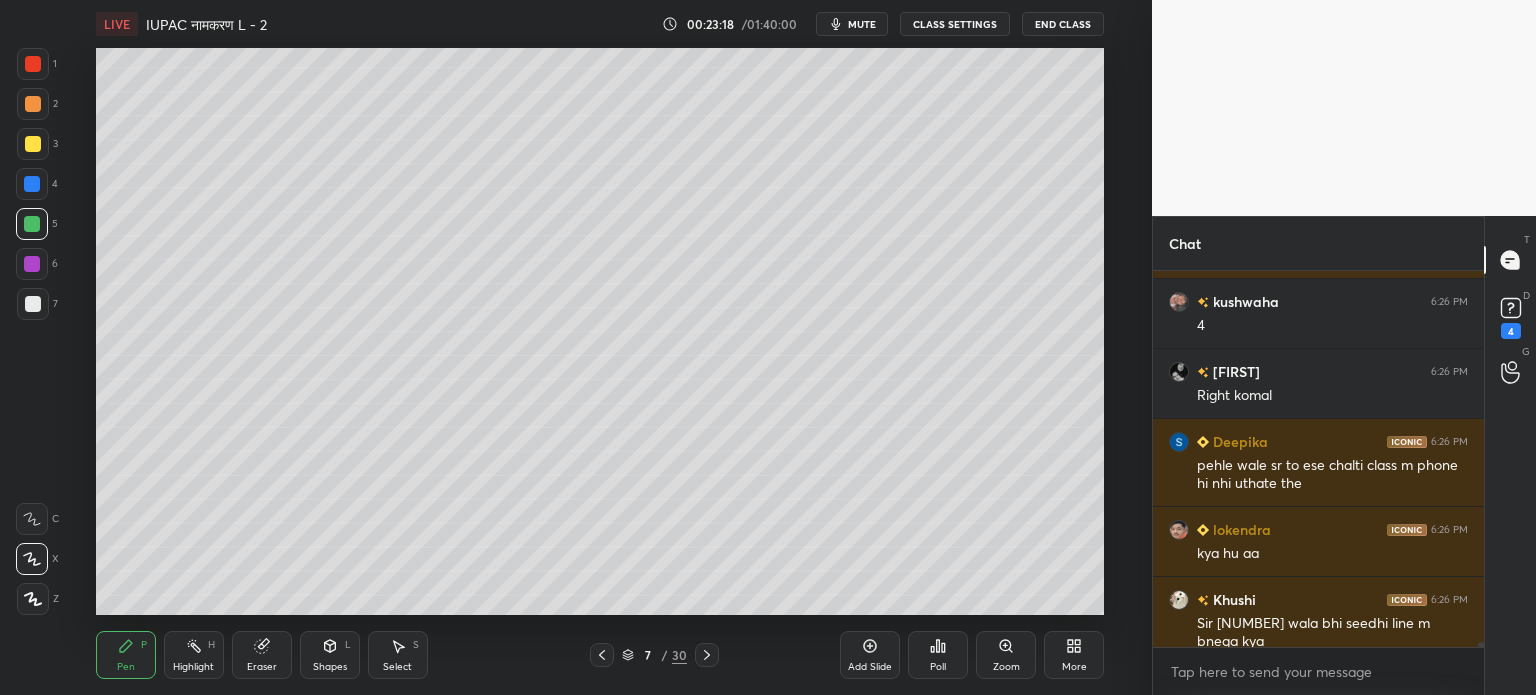 click 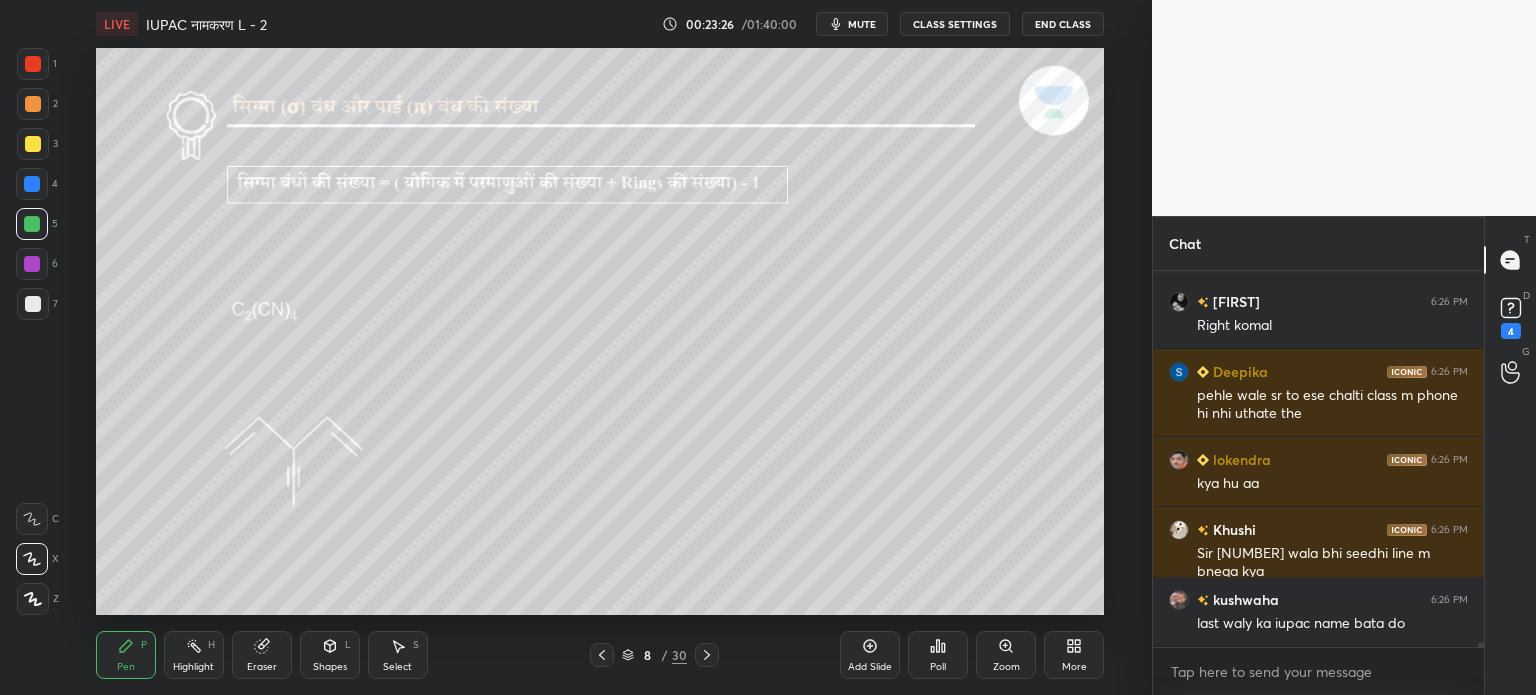 scroll, scrollTop: 30878, scrollLeft: 0, axis: vertical 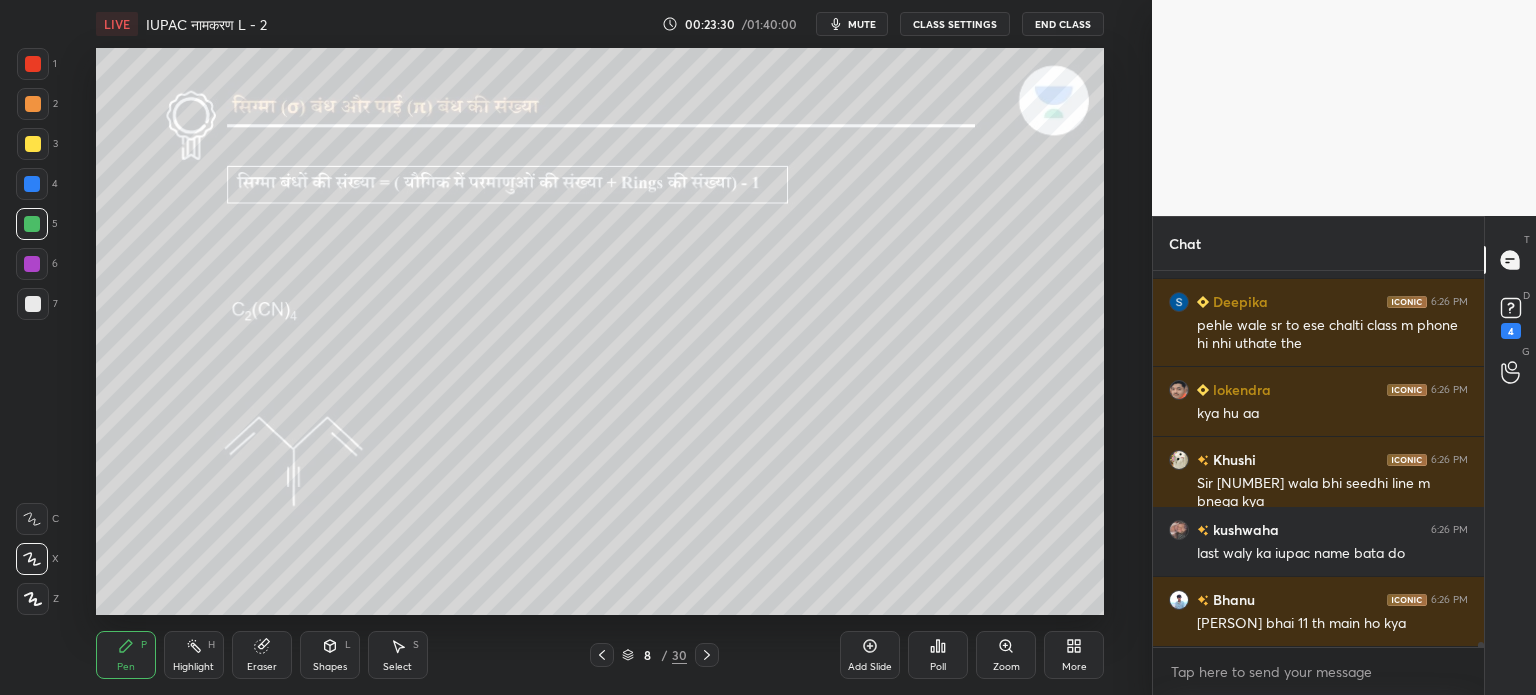 click 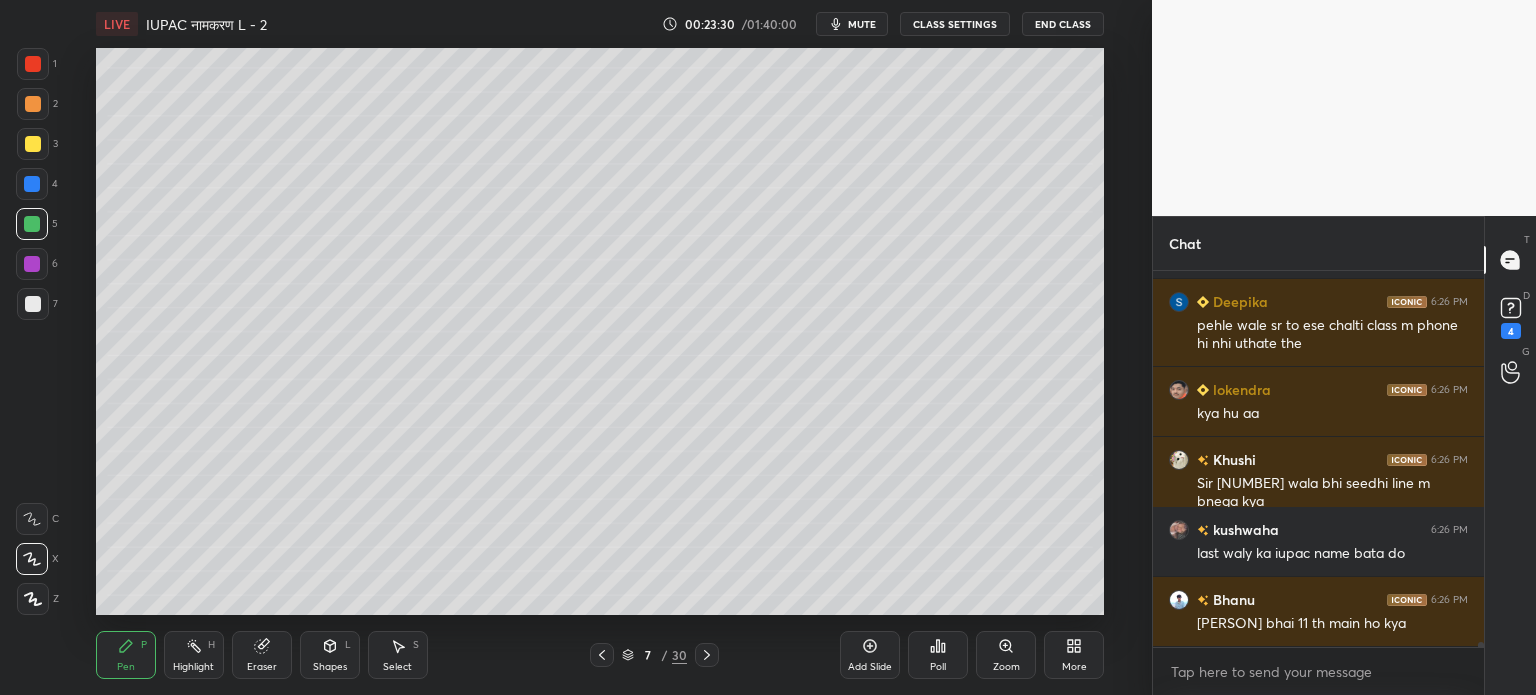 click 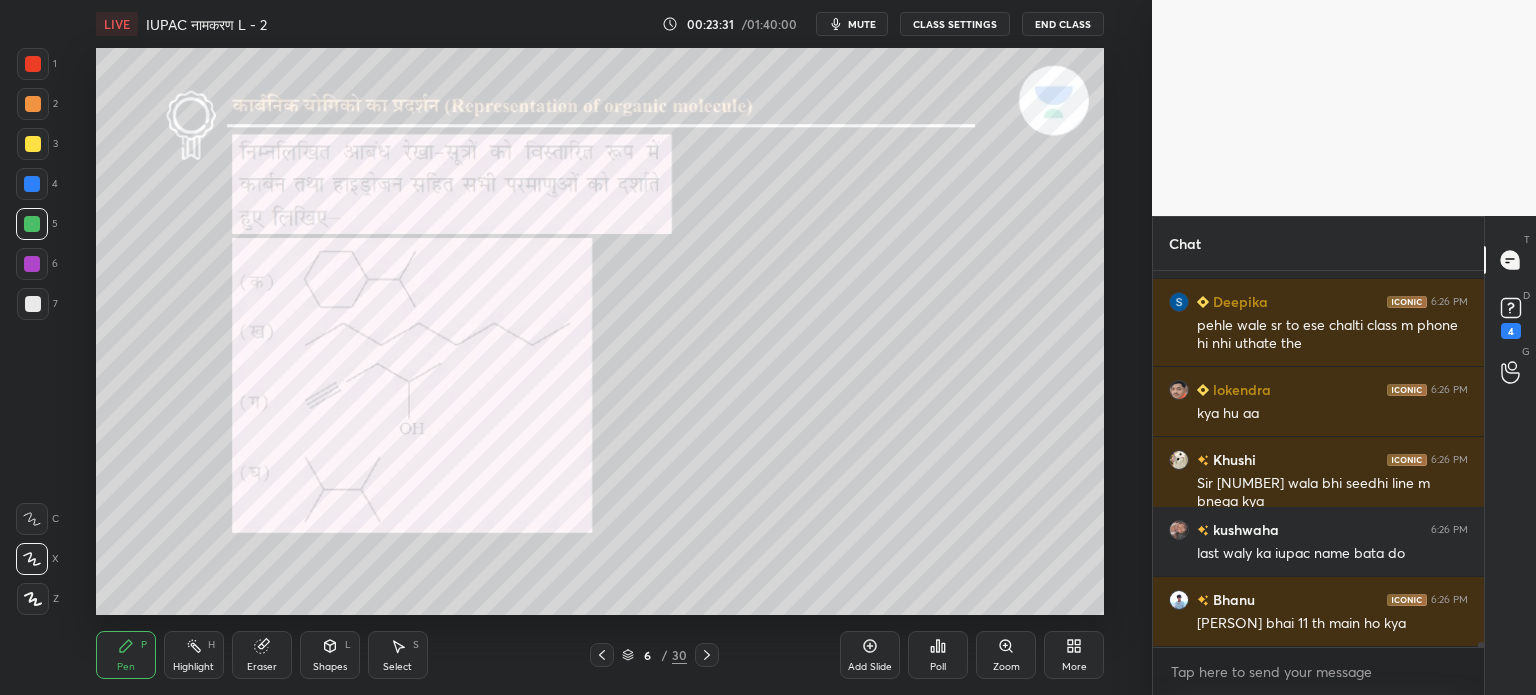 click 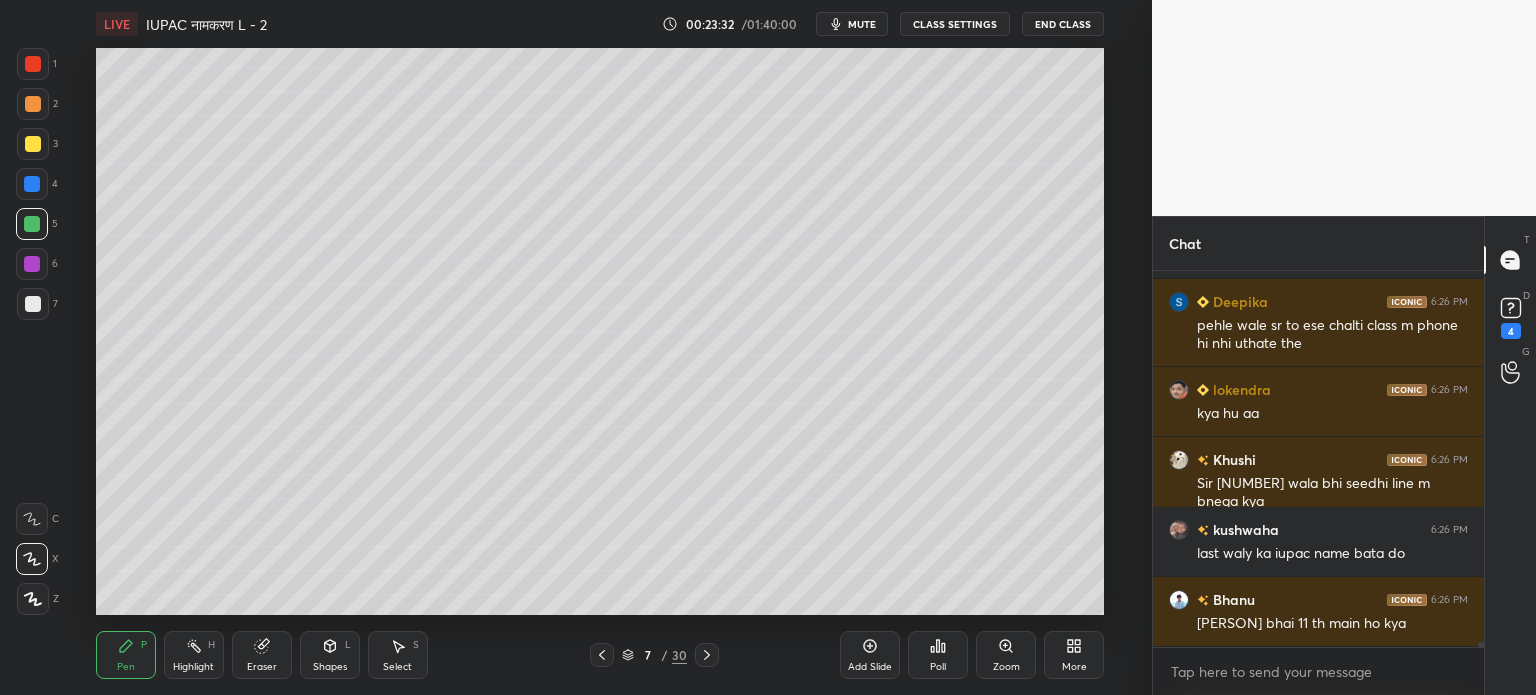 click 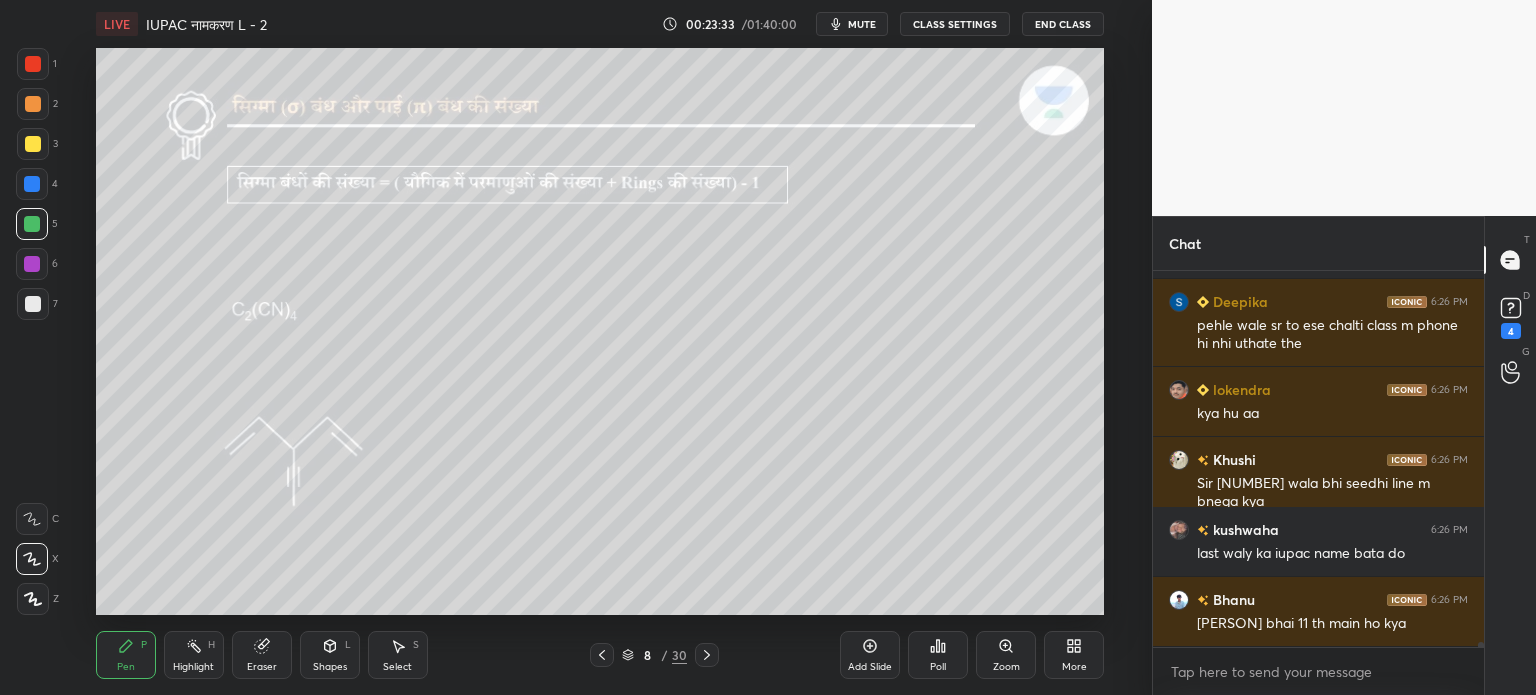 click 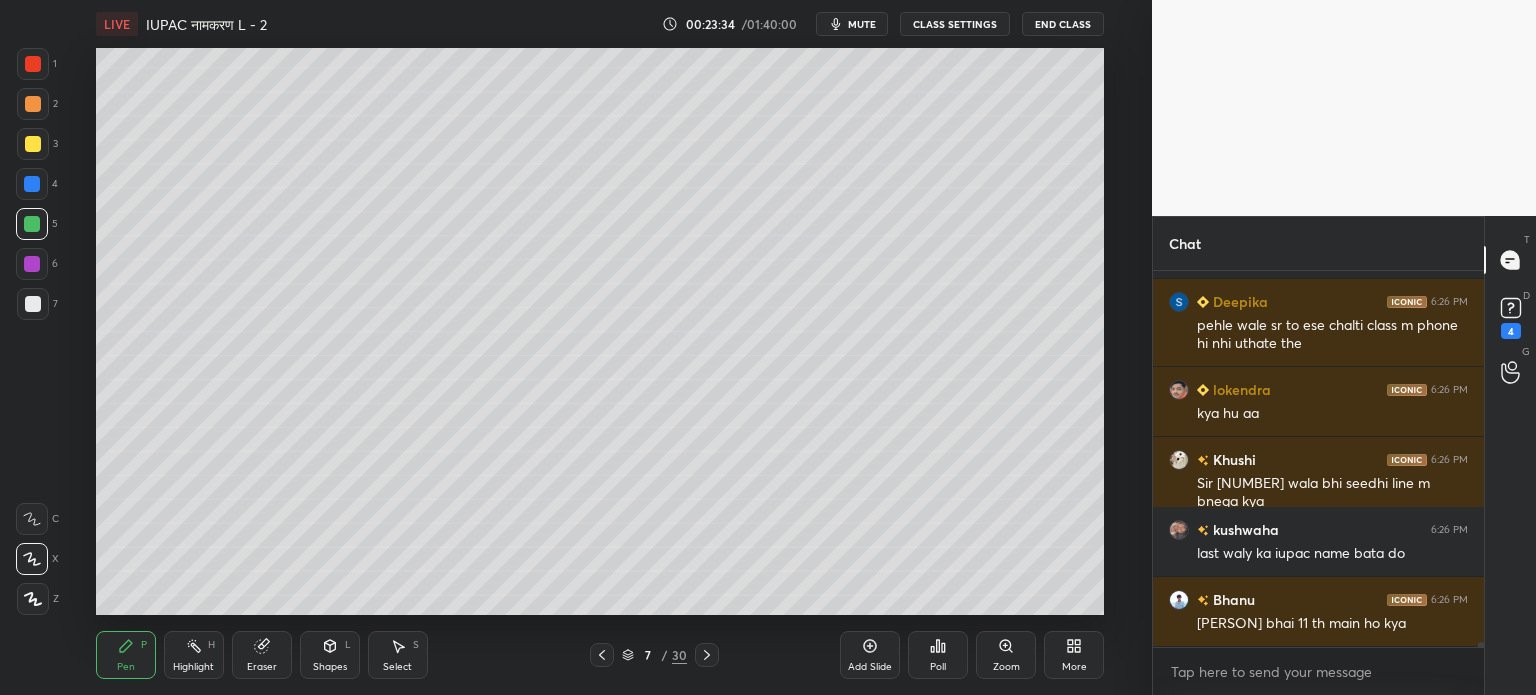 click 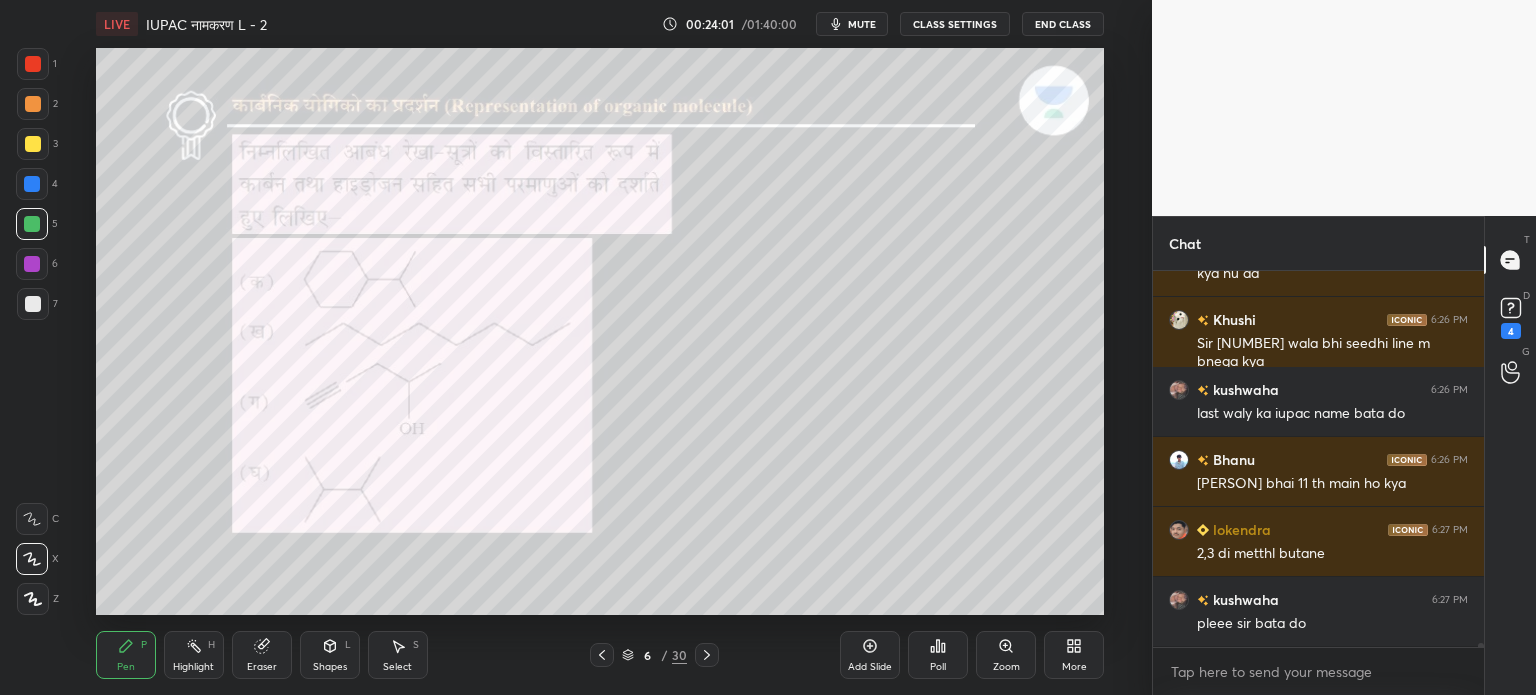 scroll, scrollTop: 31088, scrollLeft: 0, axis: vertical 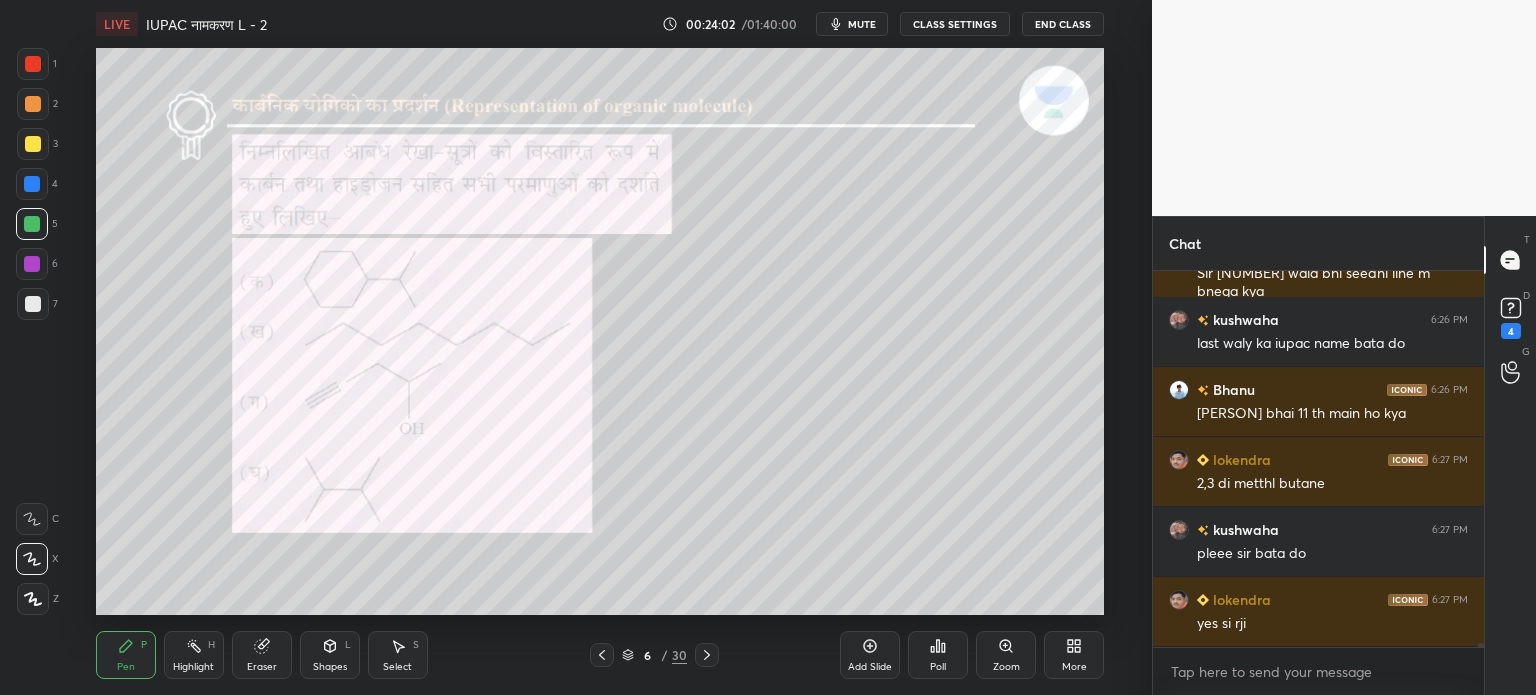 click 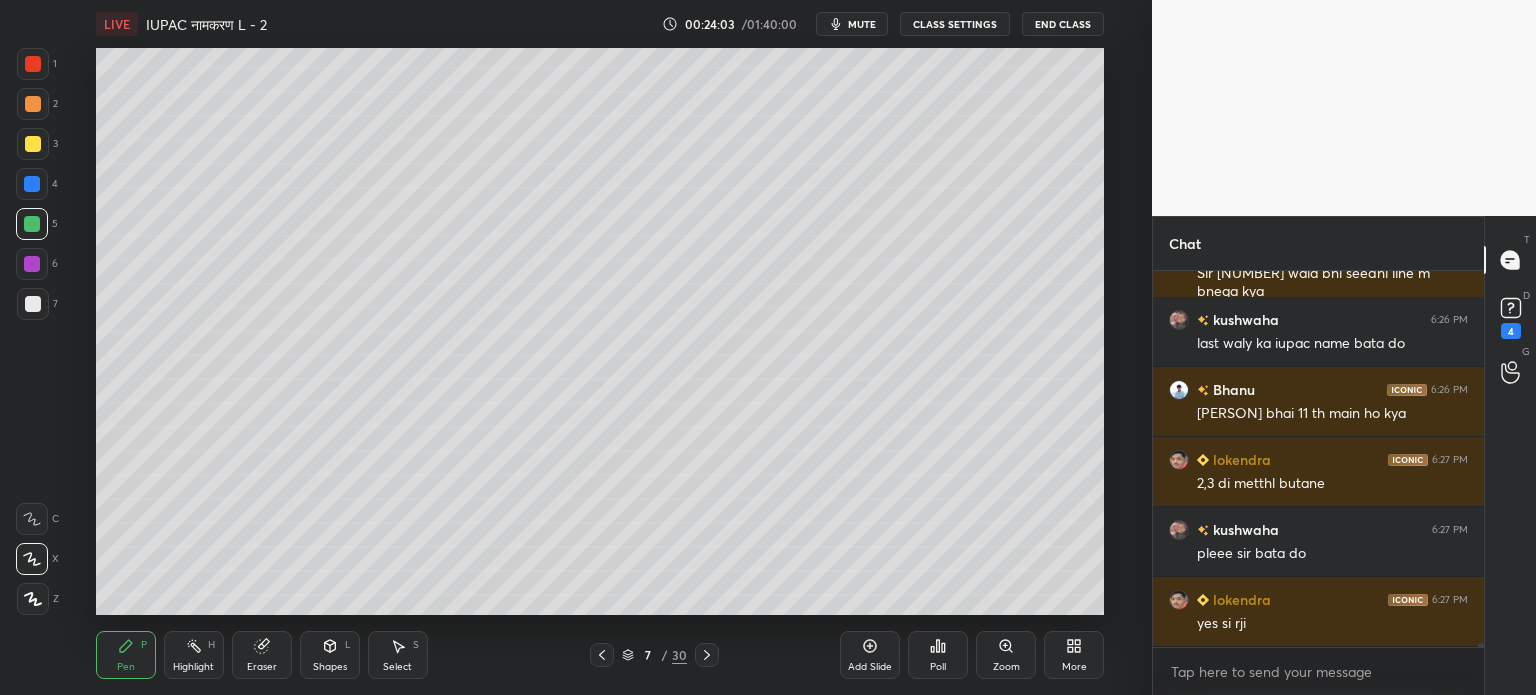 click 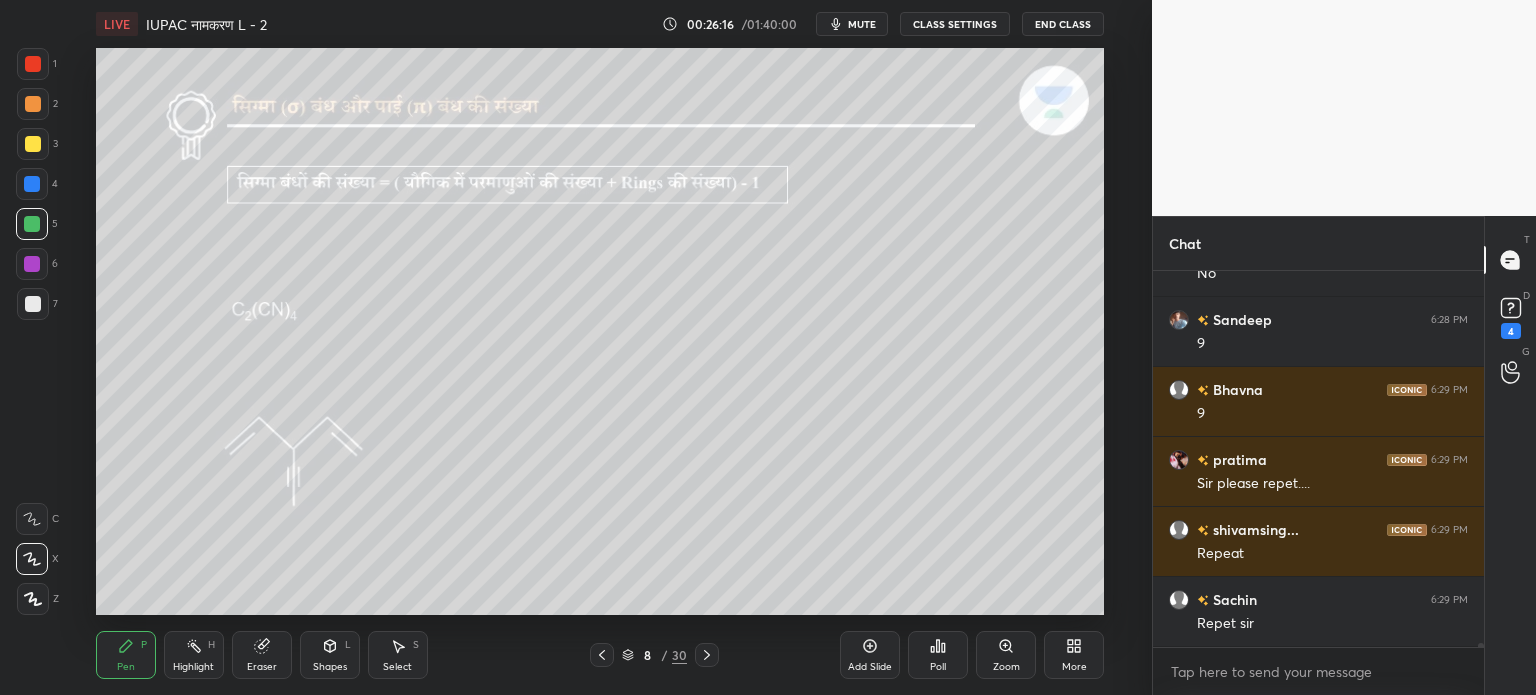scroll, scrollTop: 31836, scrollLeft: 0, axis: vertical 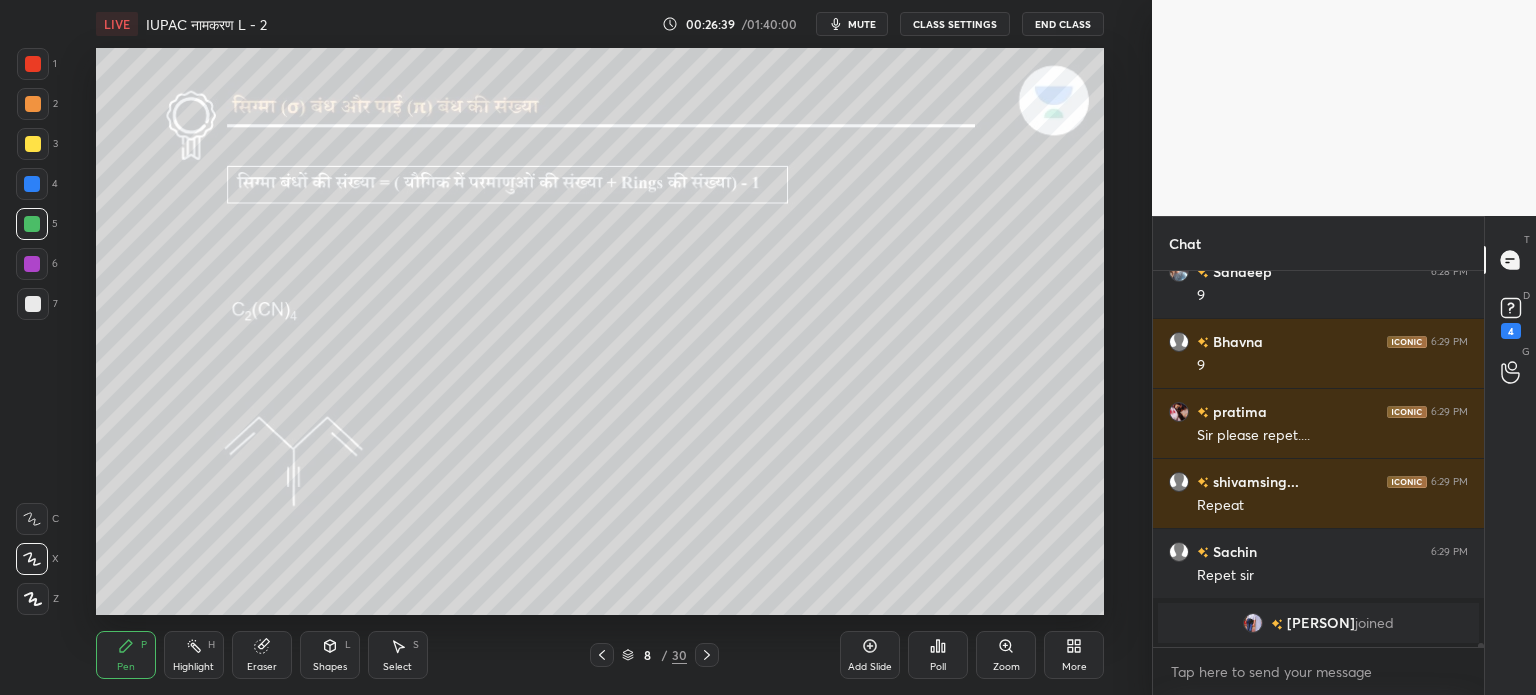 click on "Eraser" at bounding box center (262, 667) 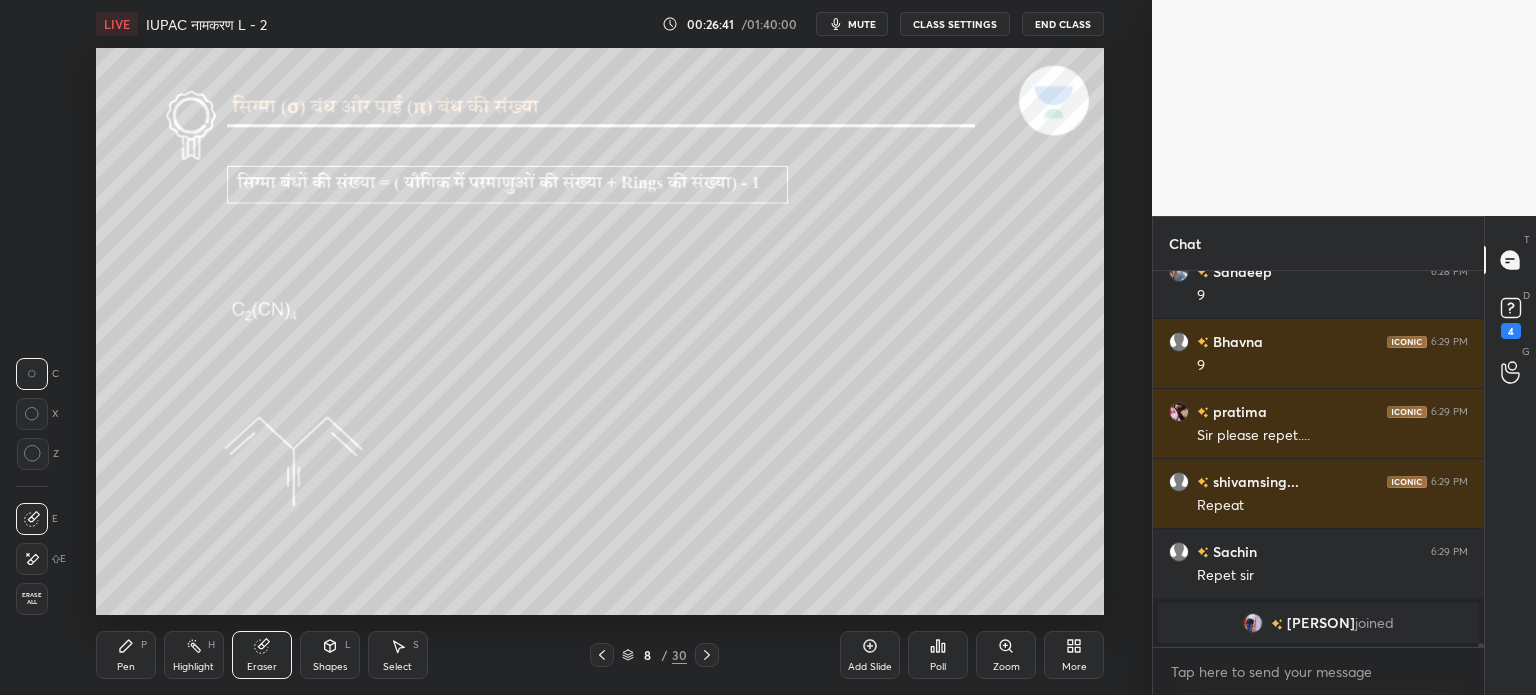 click 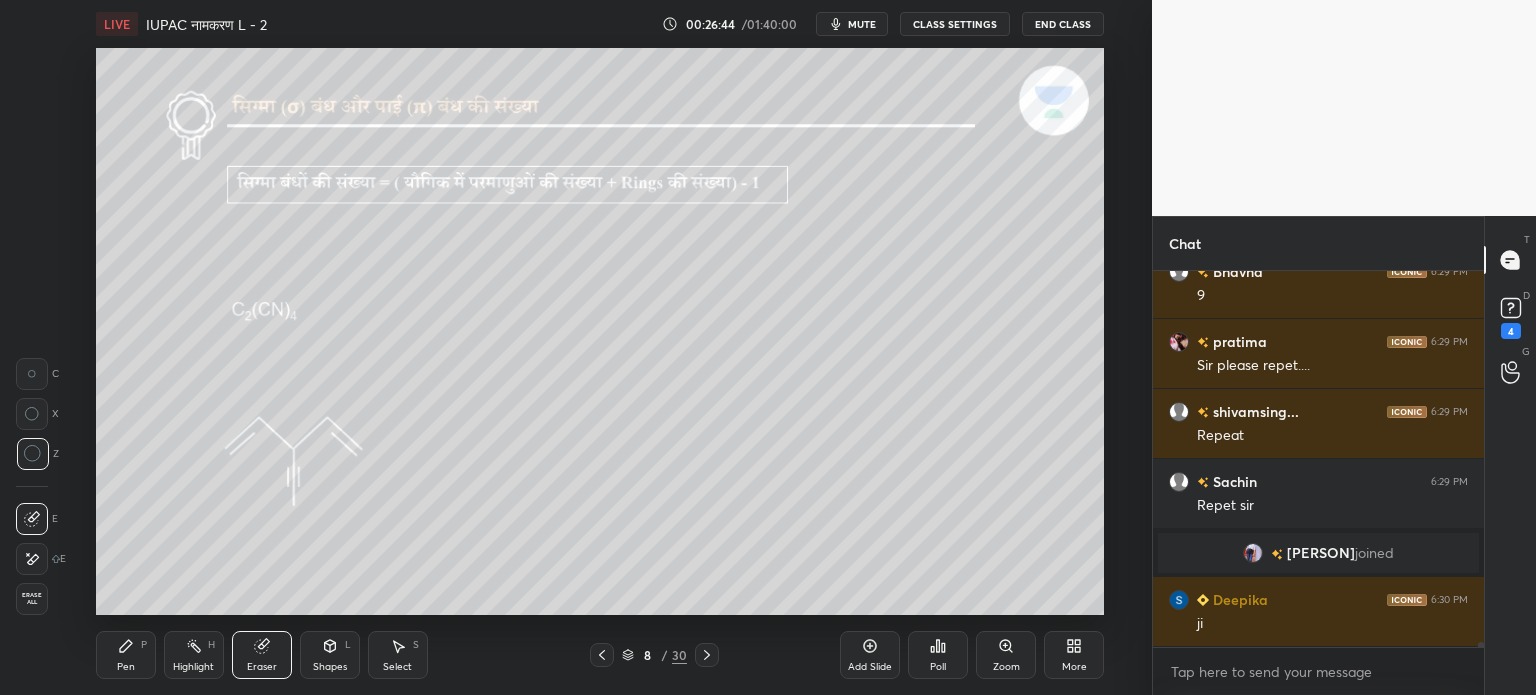 scroll, scrollTop: 29682, scrollLeft: 0, axis: vertical 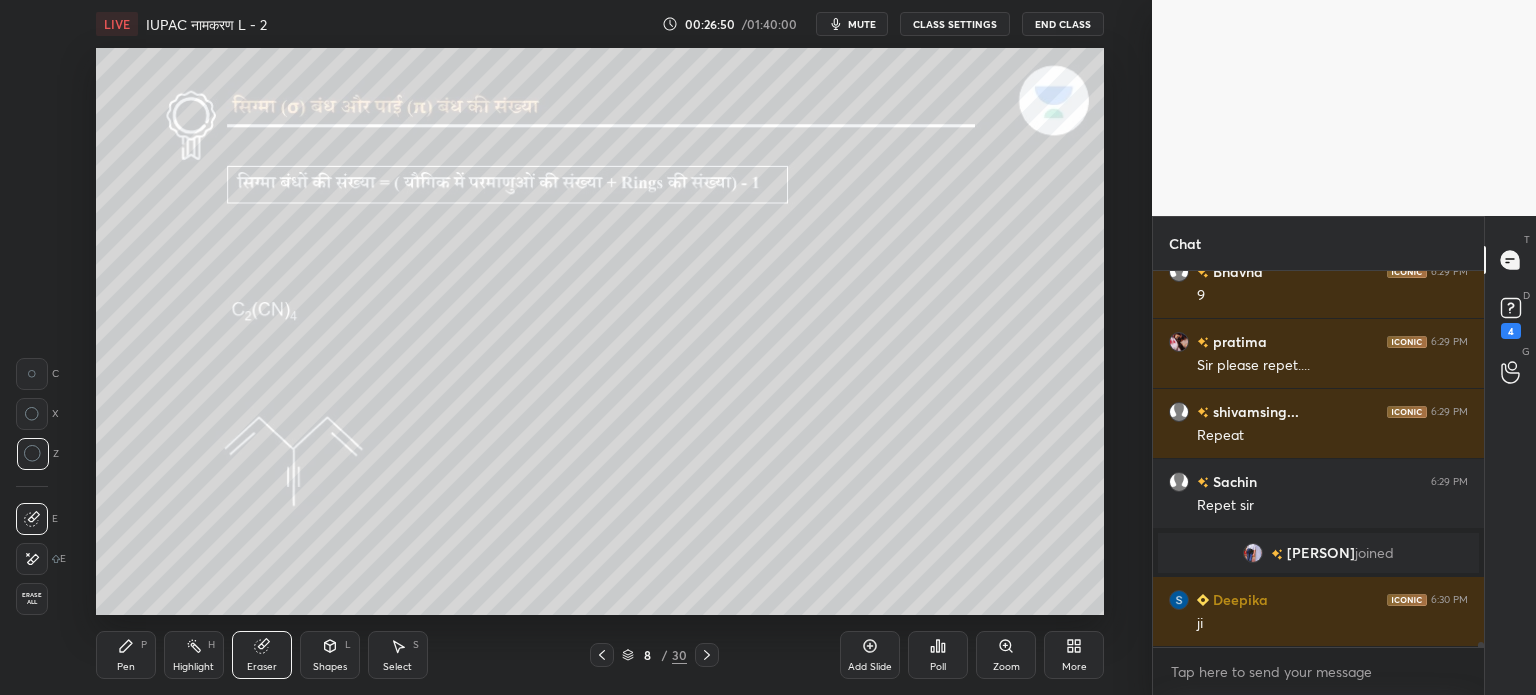 click on "Pen P" at bounding box center (126, 655) 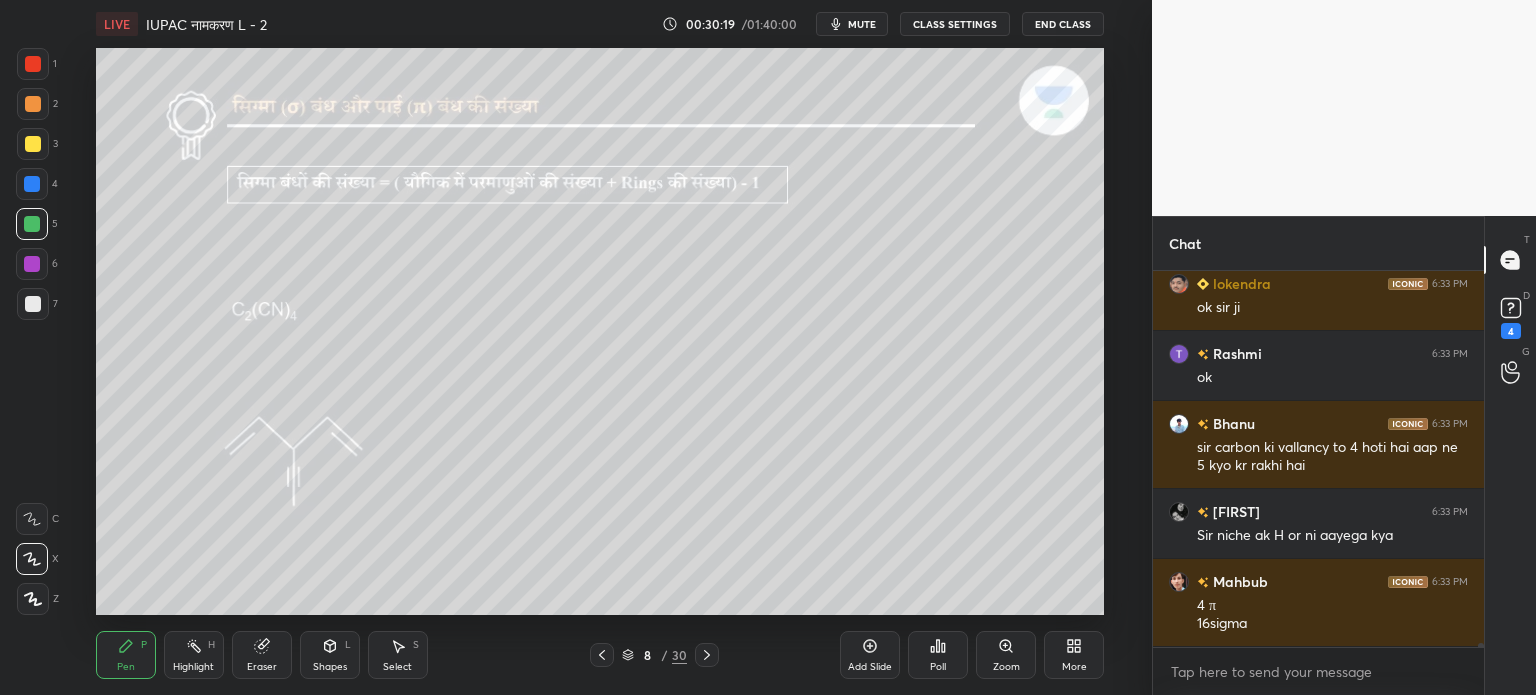 scroll, scrollTop: 32346, scrollLeft: 0, axis: vertical 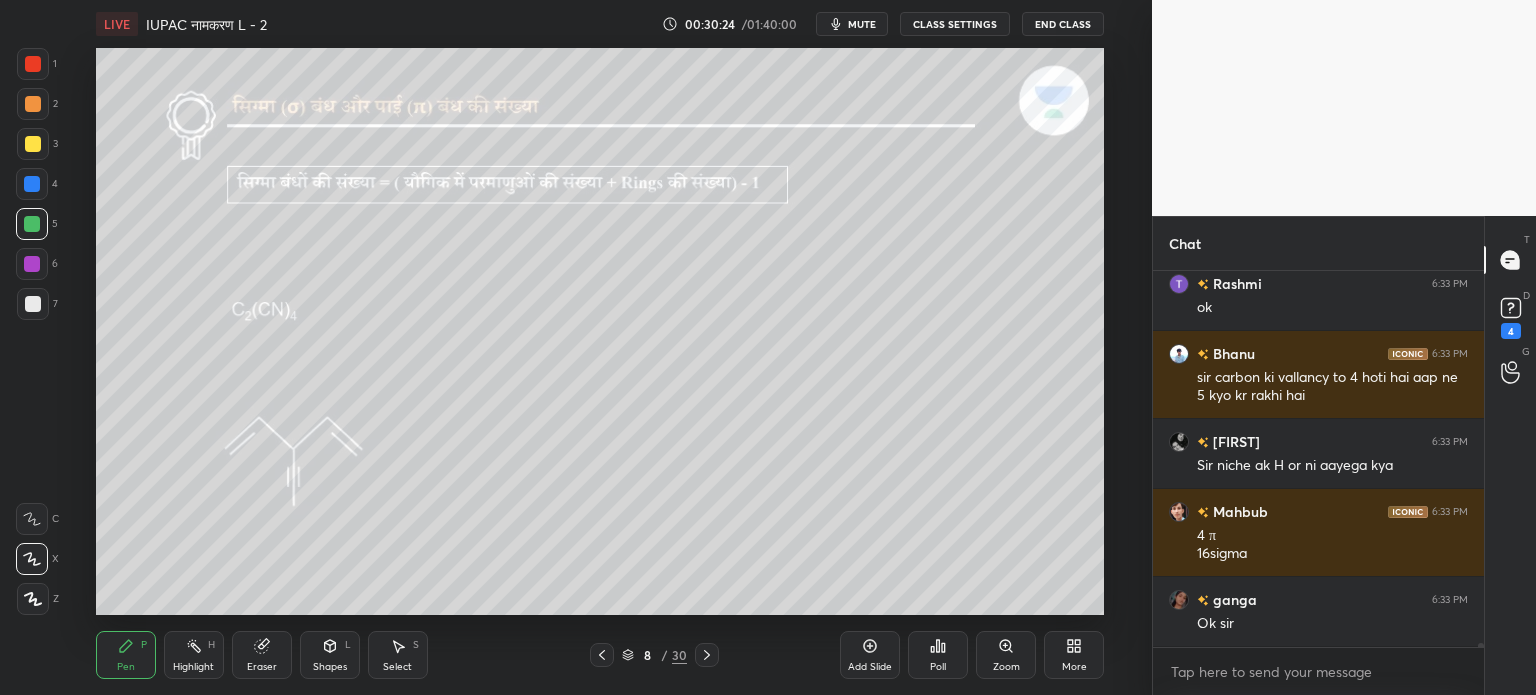 click on "Poll" at bounding box center (938, 655) 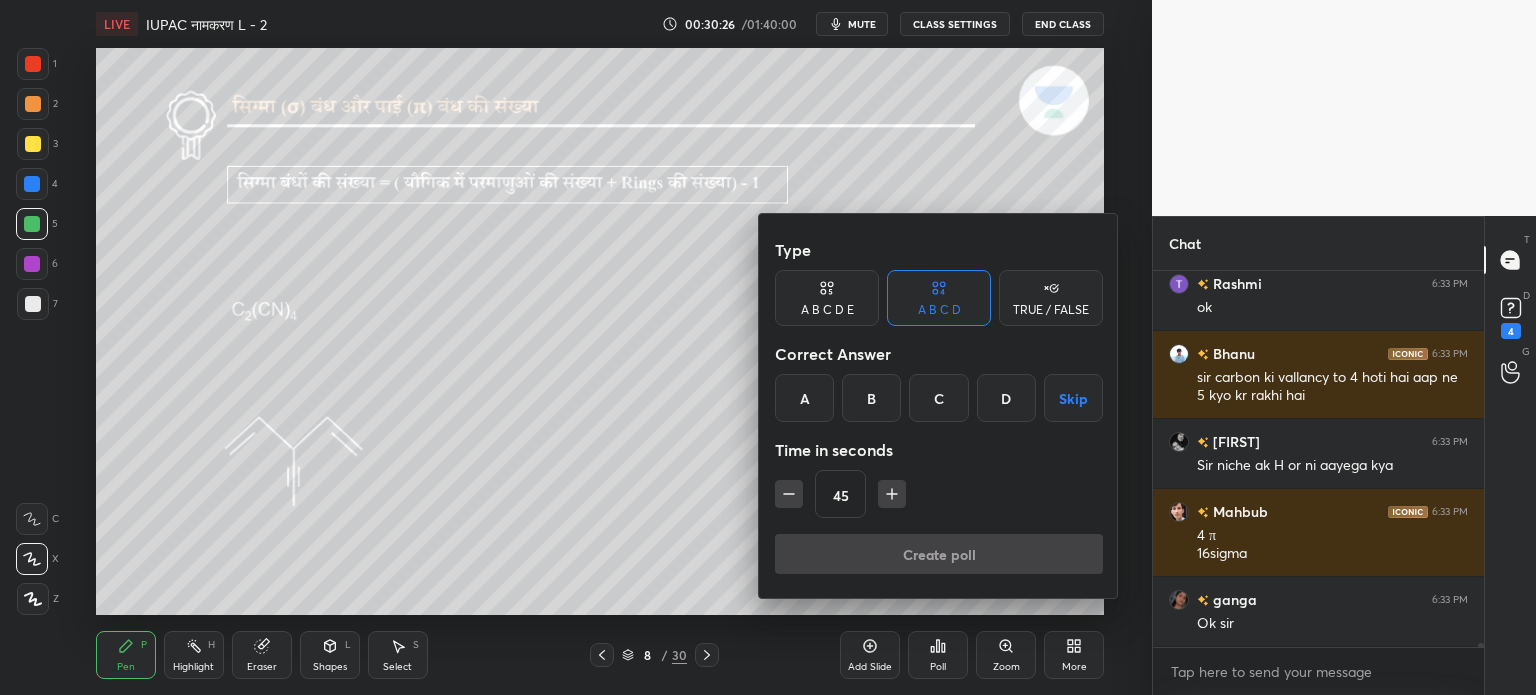 click at bounding box center (768, 347) 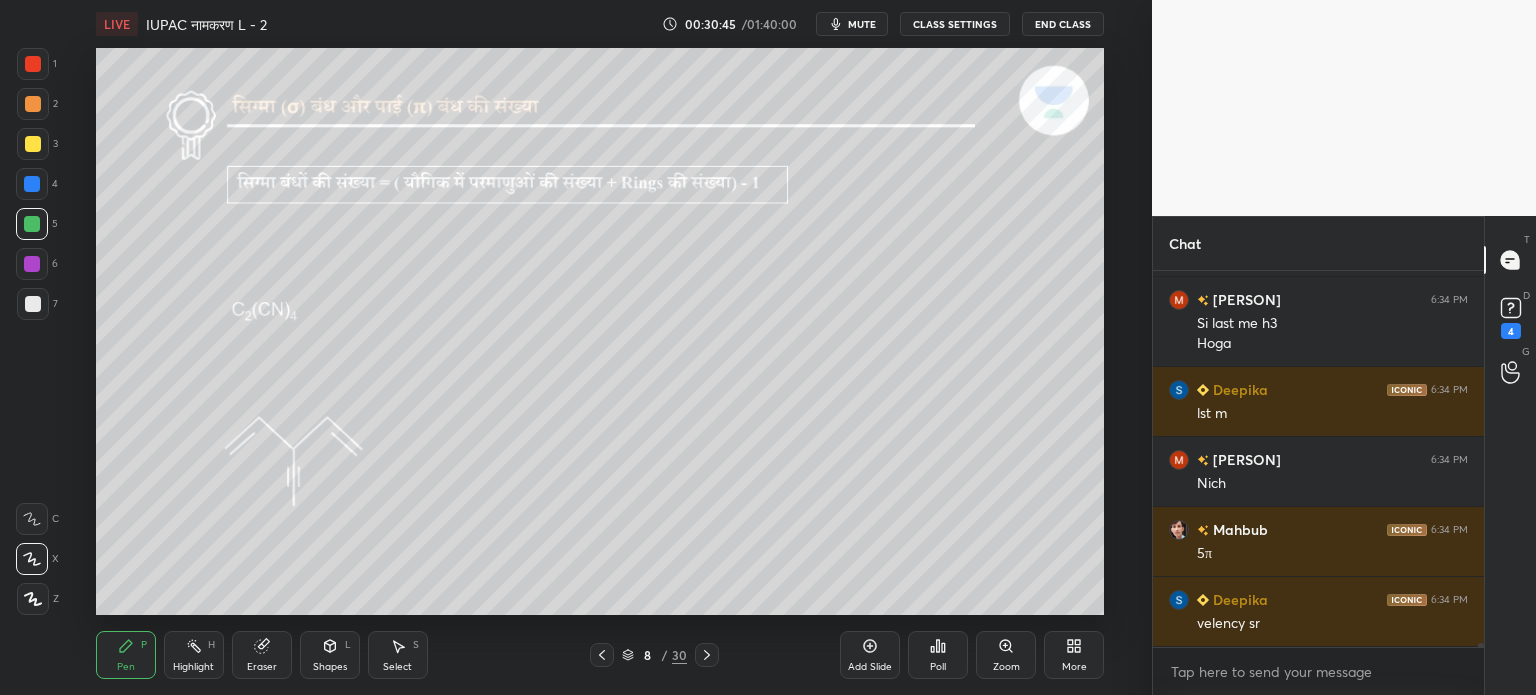 scroll, scrollTop: 32786, scrollLeft: 0, axis: vertical 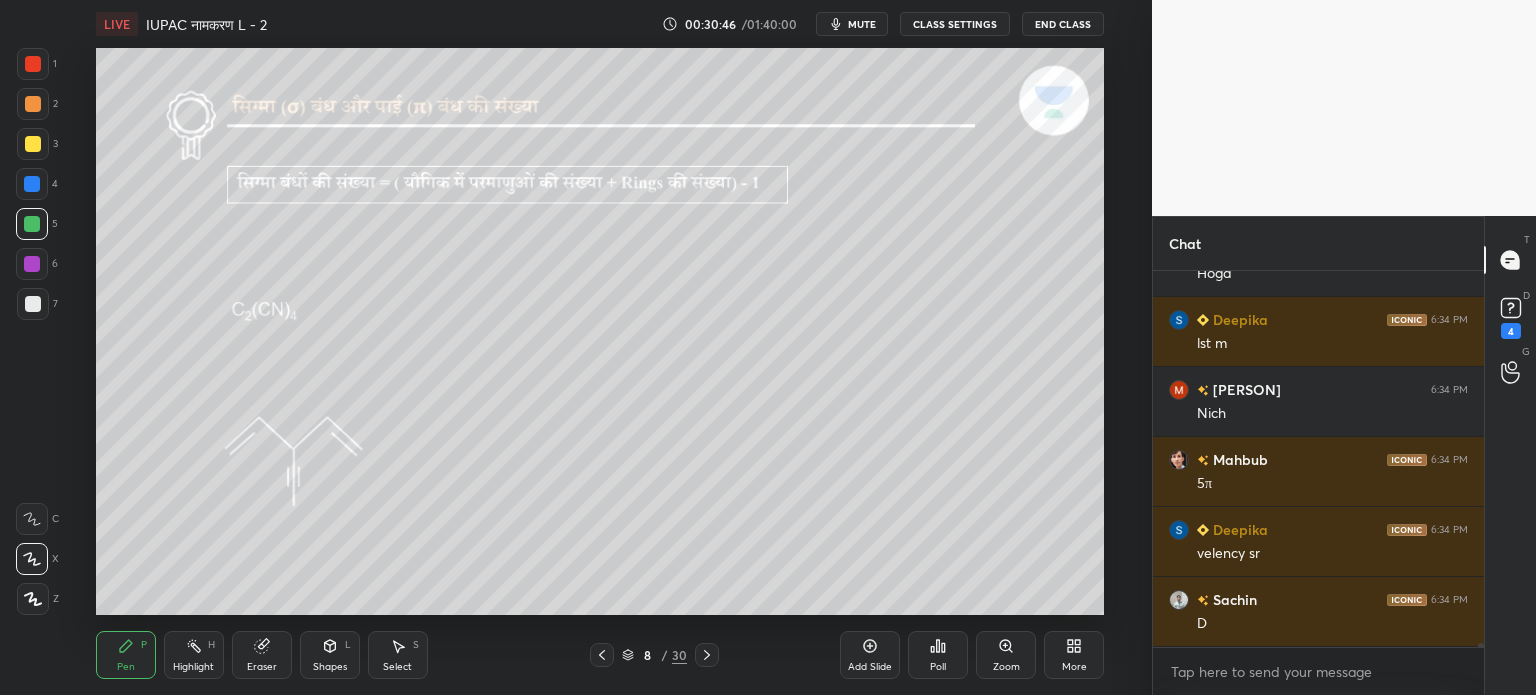 click 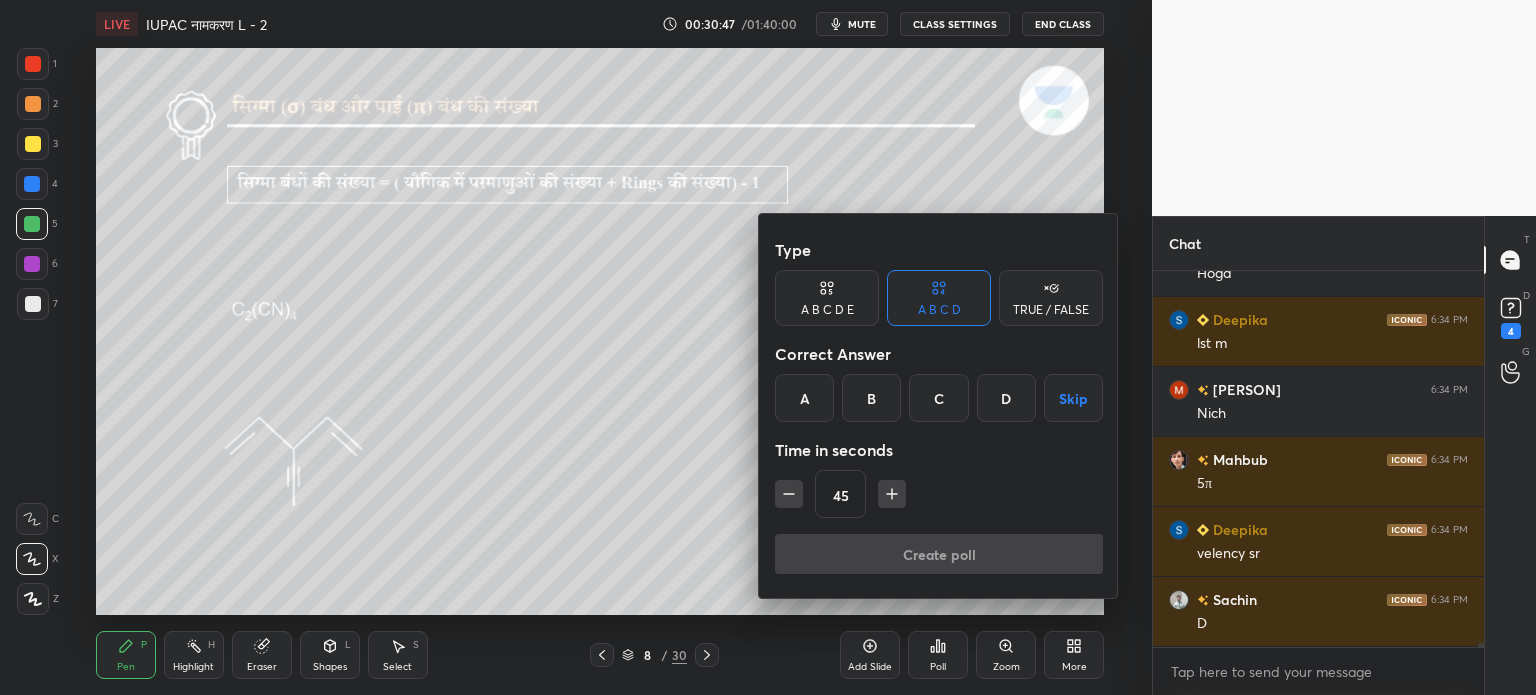 click on "D" at bounding box center [1006, 398] 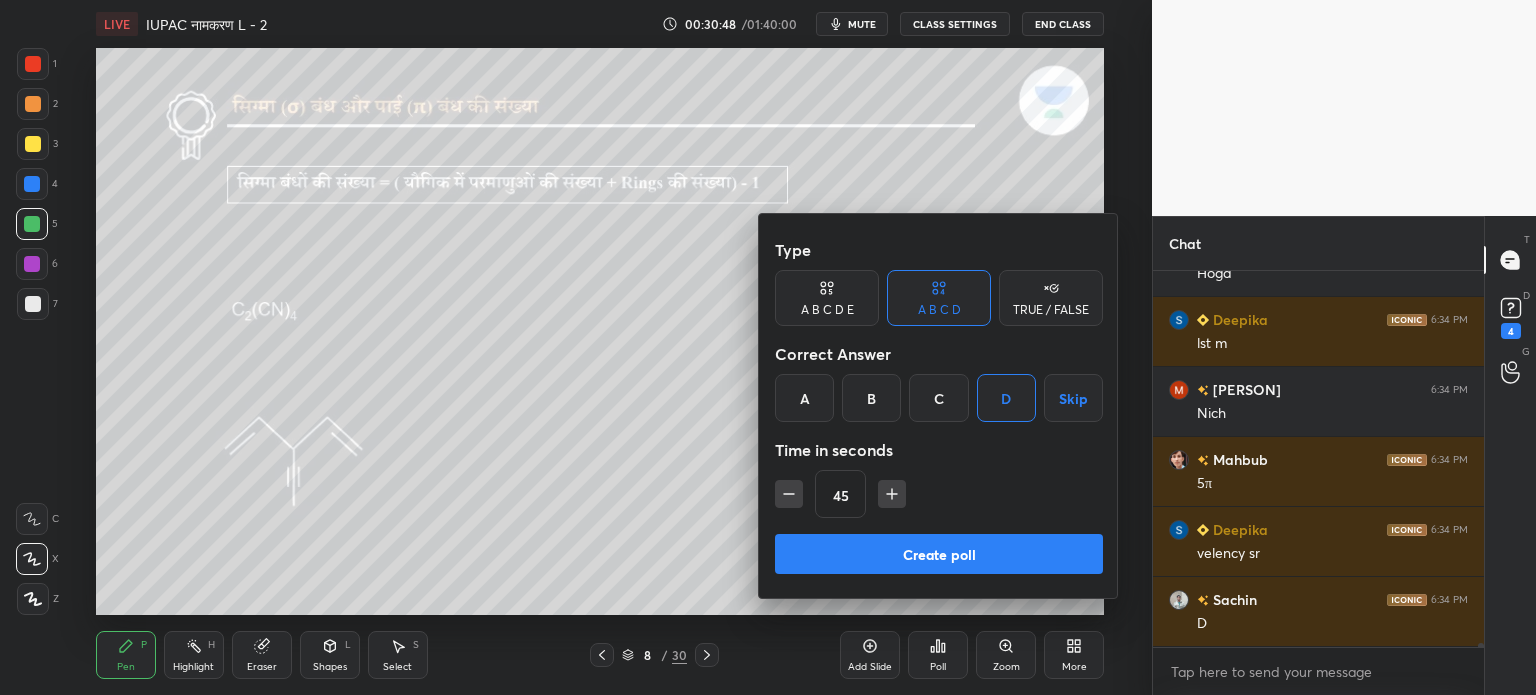 click on "Create poll" at bounding box center [939, 554] 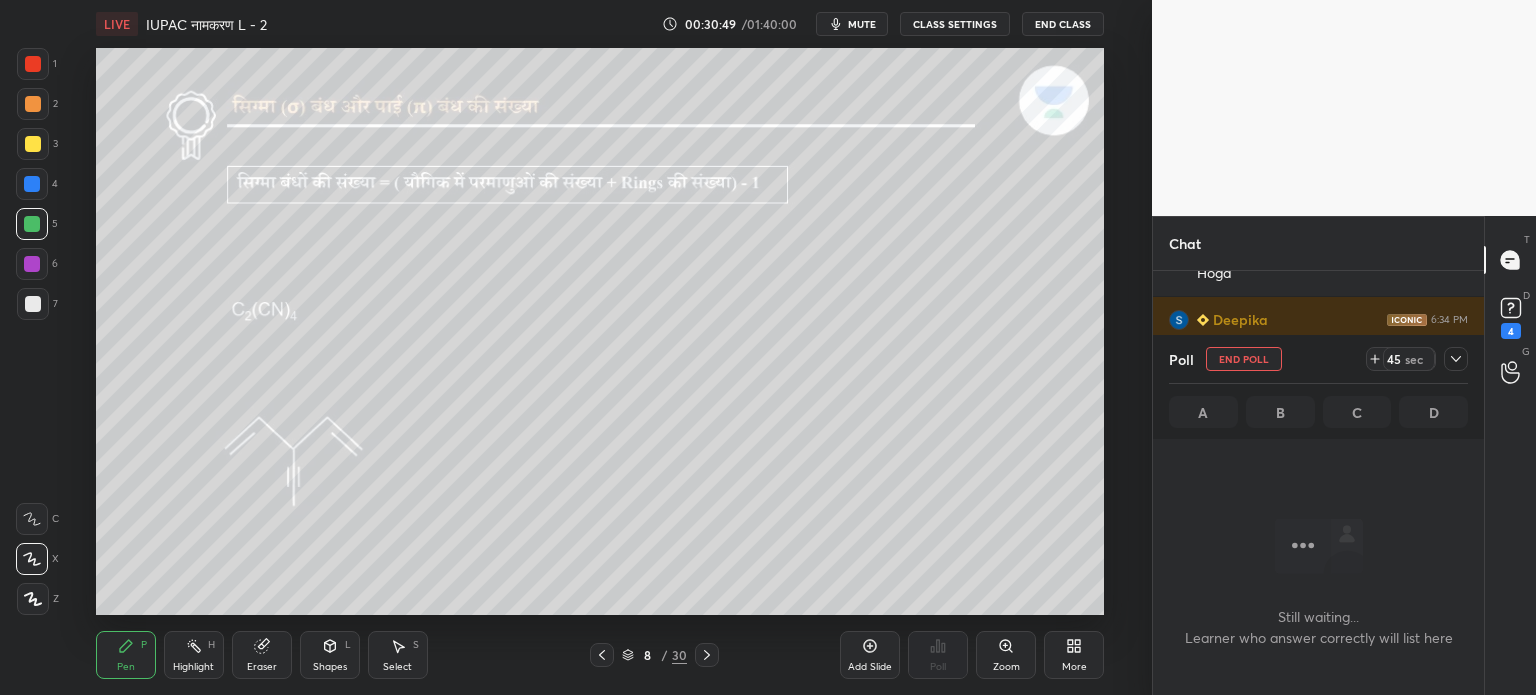 scroll, scrollTop: 284, scrollLeft: 325, axis: both 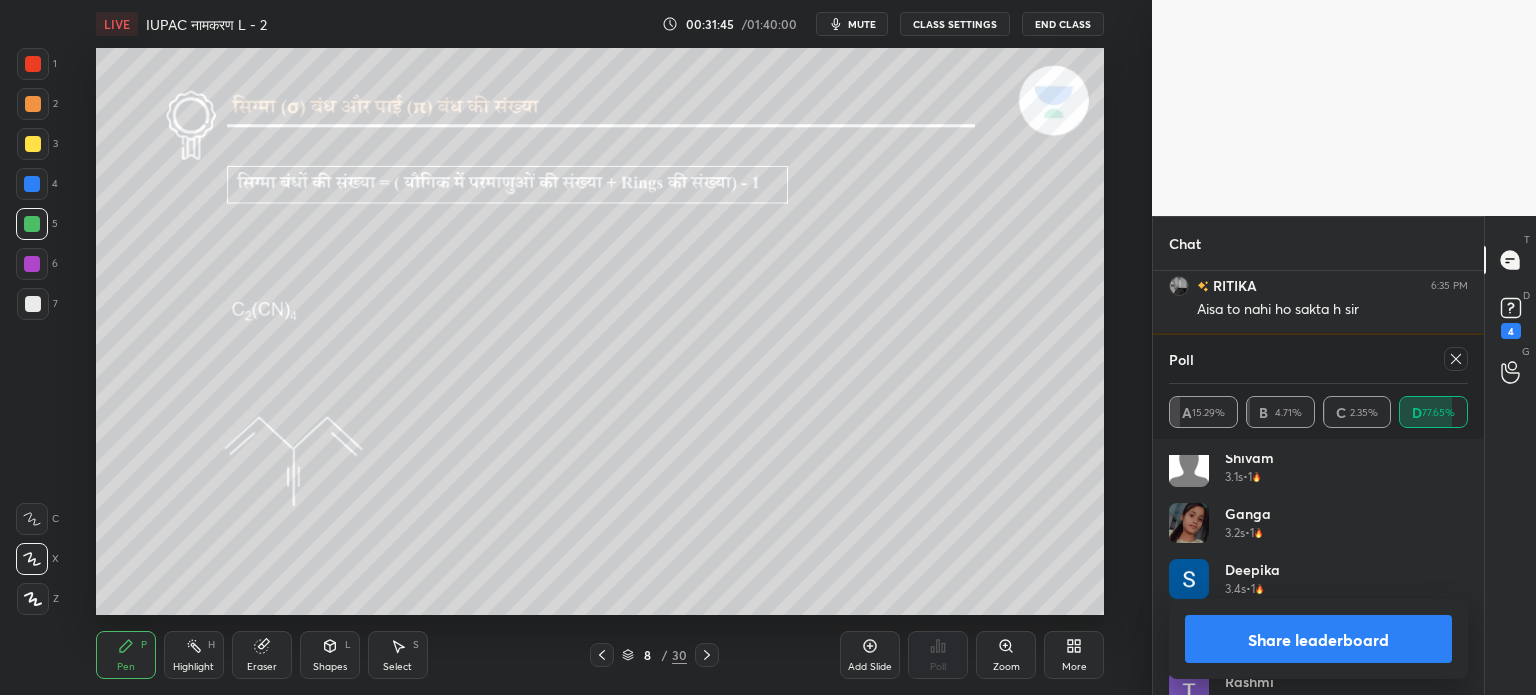 click 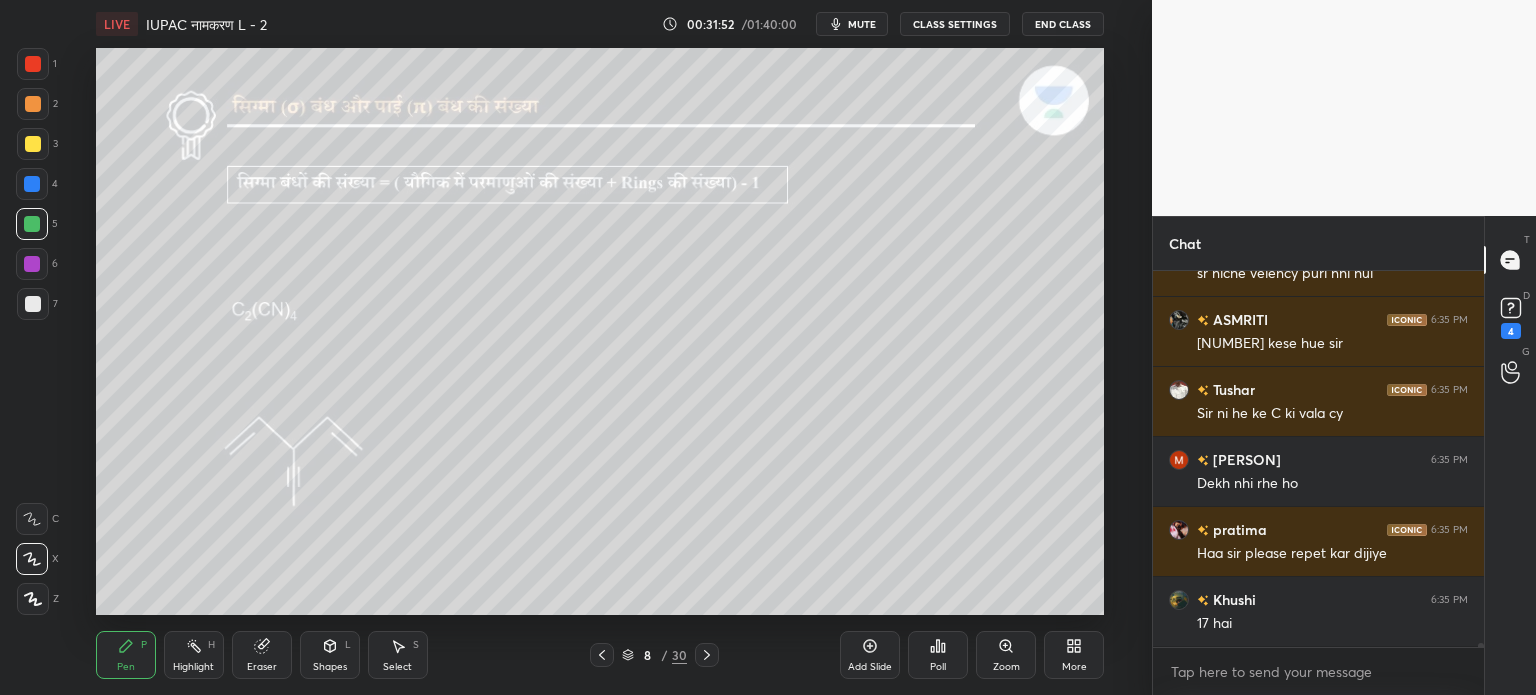 click on "Pen P Highlight H Eraser Shapes L Select S 8 / 30 Add Slide Poll Zoom More" at bounding box center [600, 655] 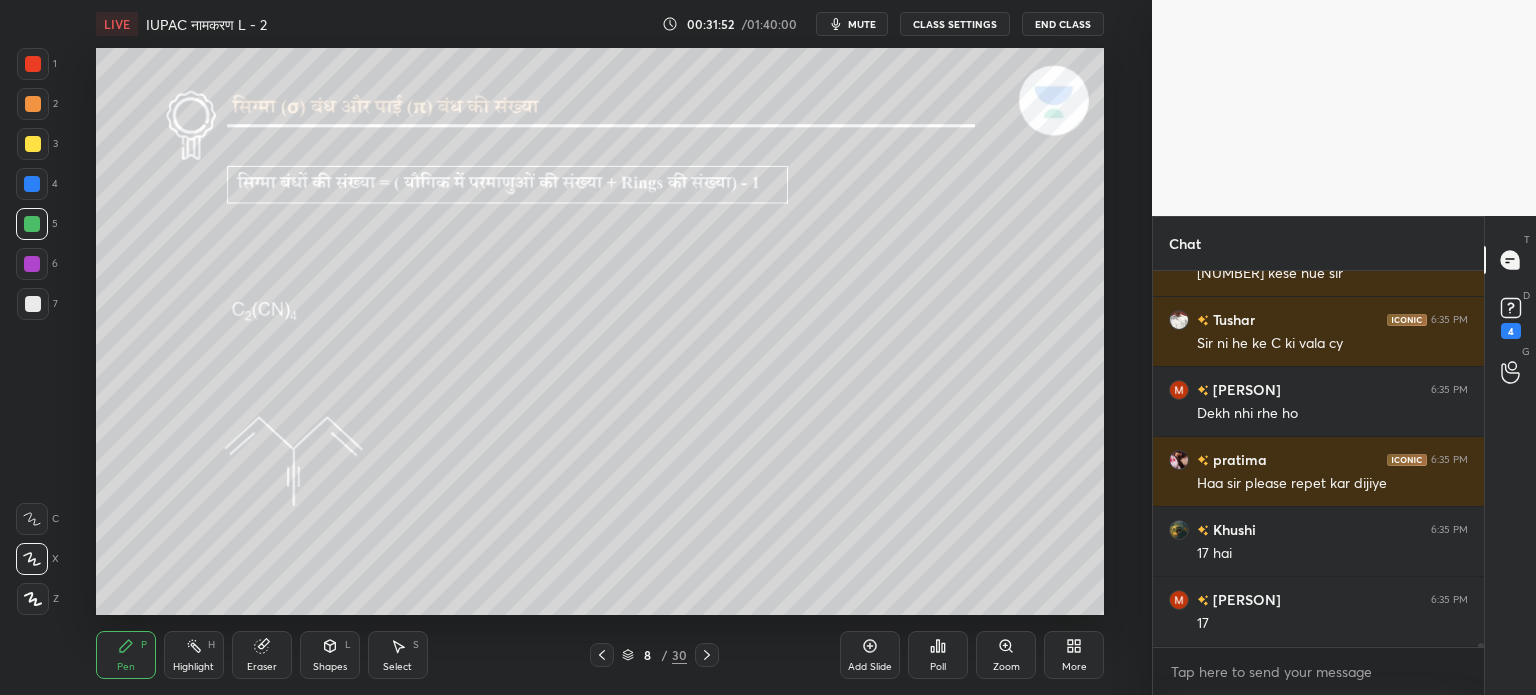click on "Pen P Highlight H Eraser Shapes L Select S 8 / 30 Add Slide Poll Zoom More" at bounding box center [600, 655] 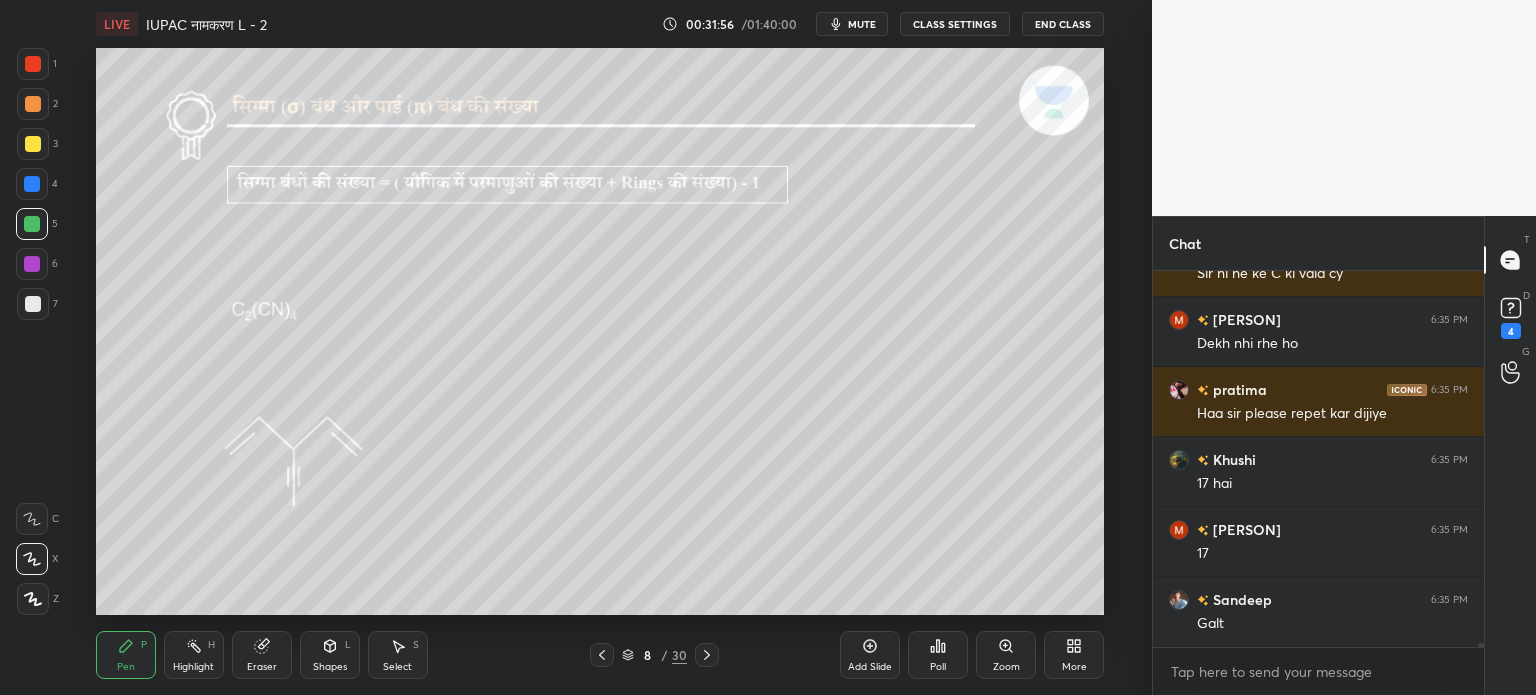 click on "Shapes L" at bounding box center (330, 655) 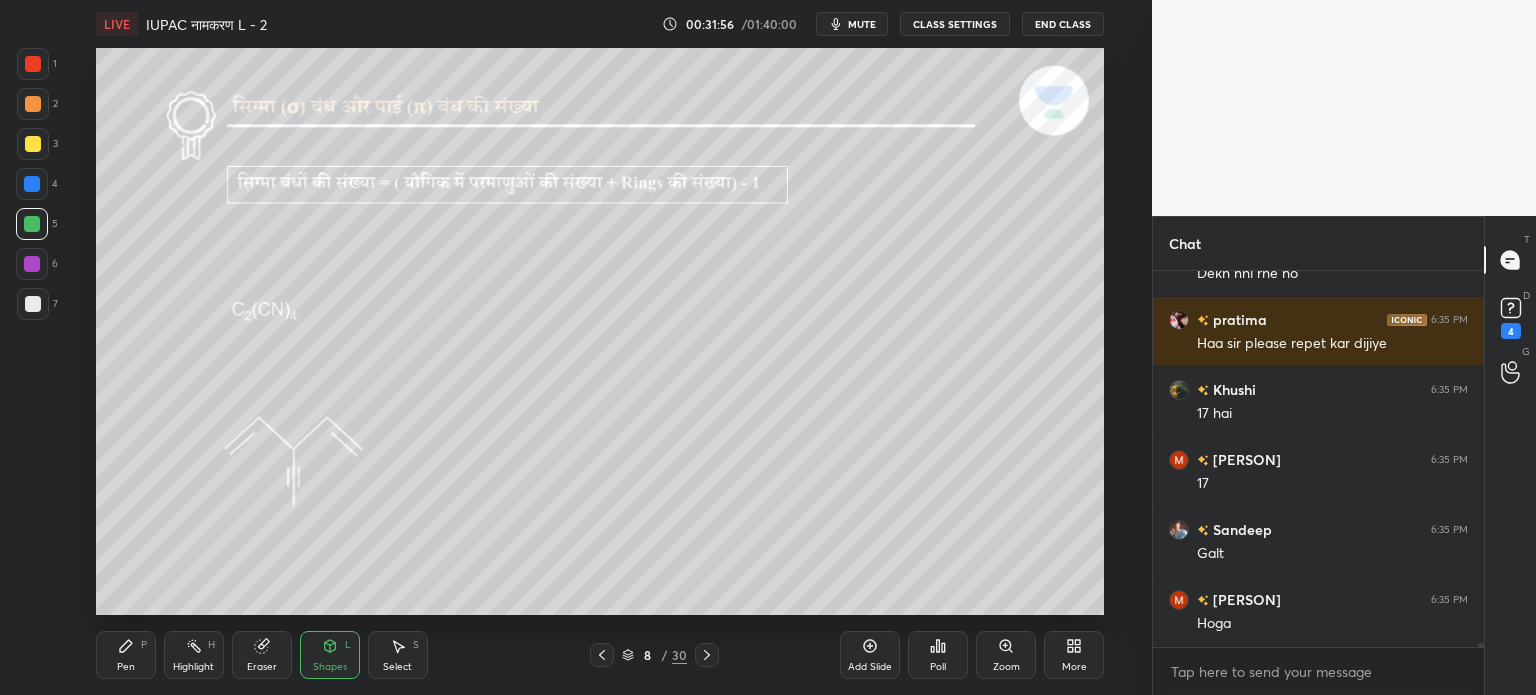 click on "Eraser" at bounding box center (262, 655) 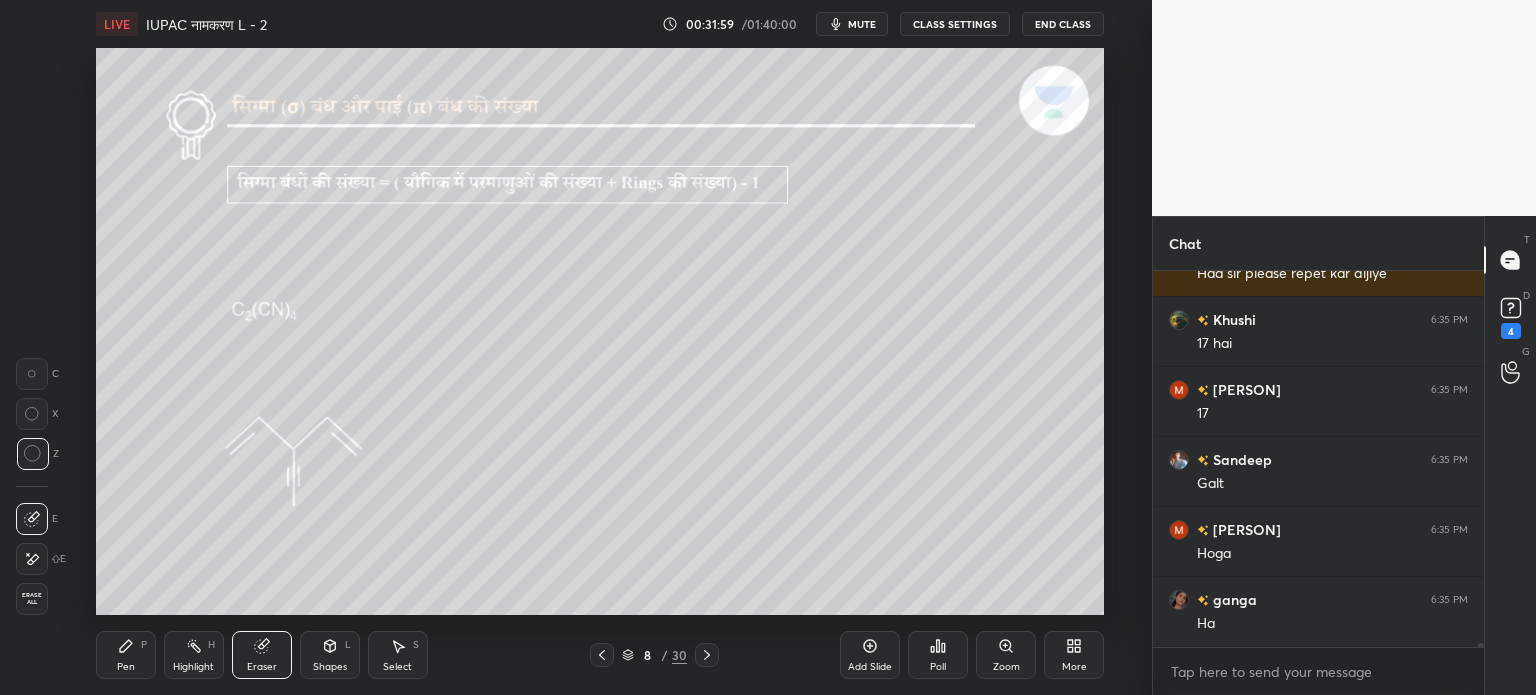 click on "Pen P" at bounding box center (126, 655) 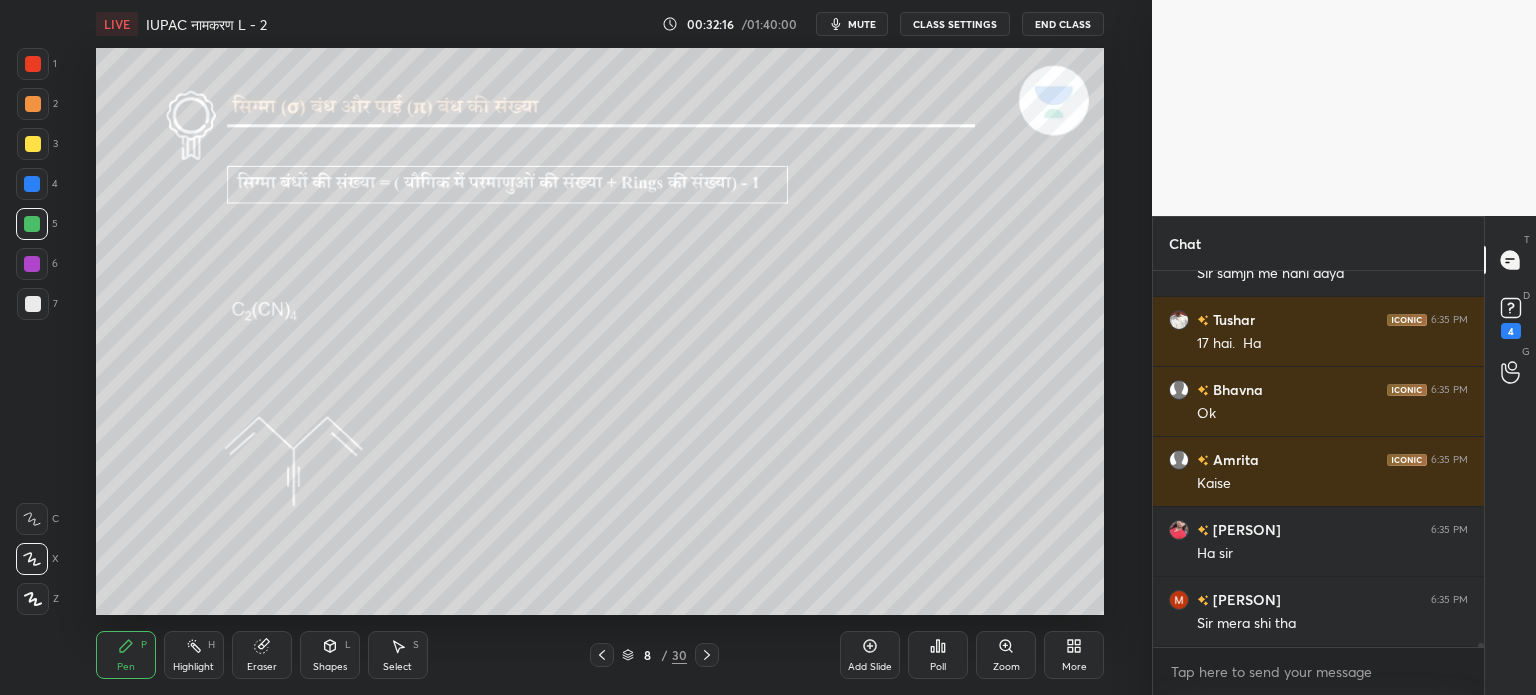 click 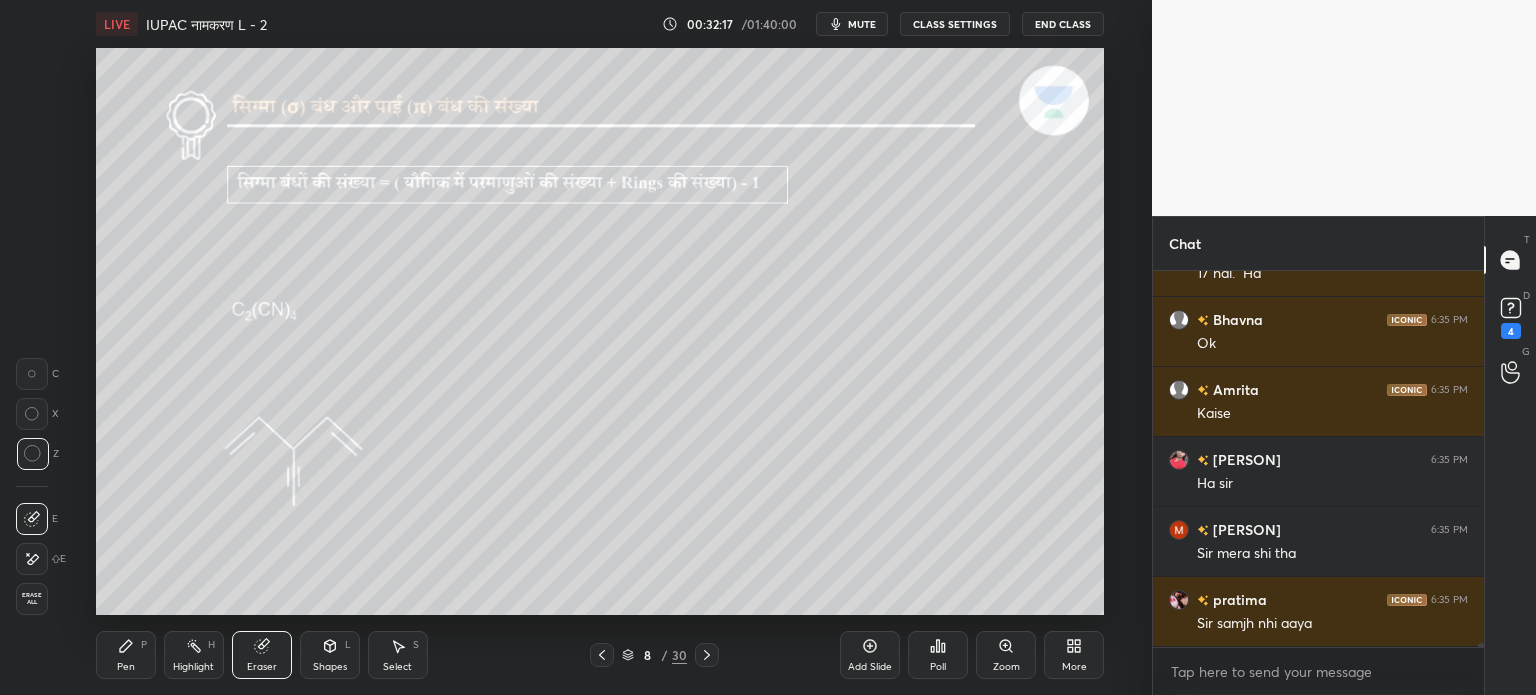 click on "Pen P Highlight H Eraser Shapes L Select S 8 / 30 Add Slide Poll Zoom More" at bounding box center [600, 655] 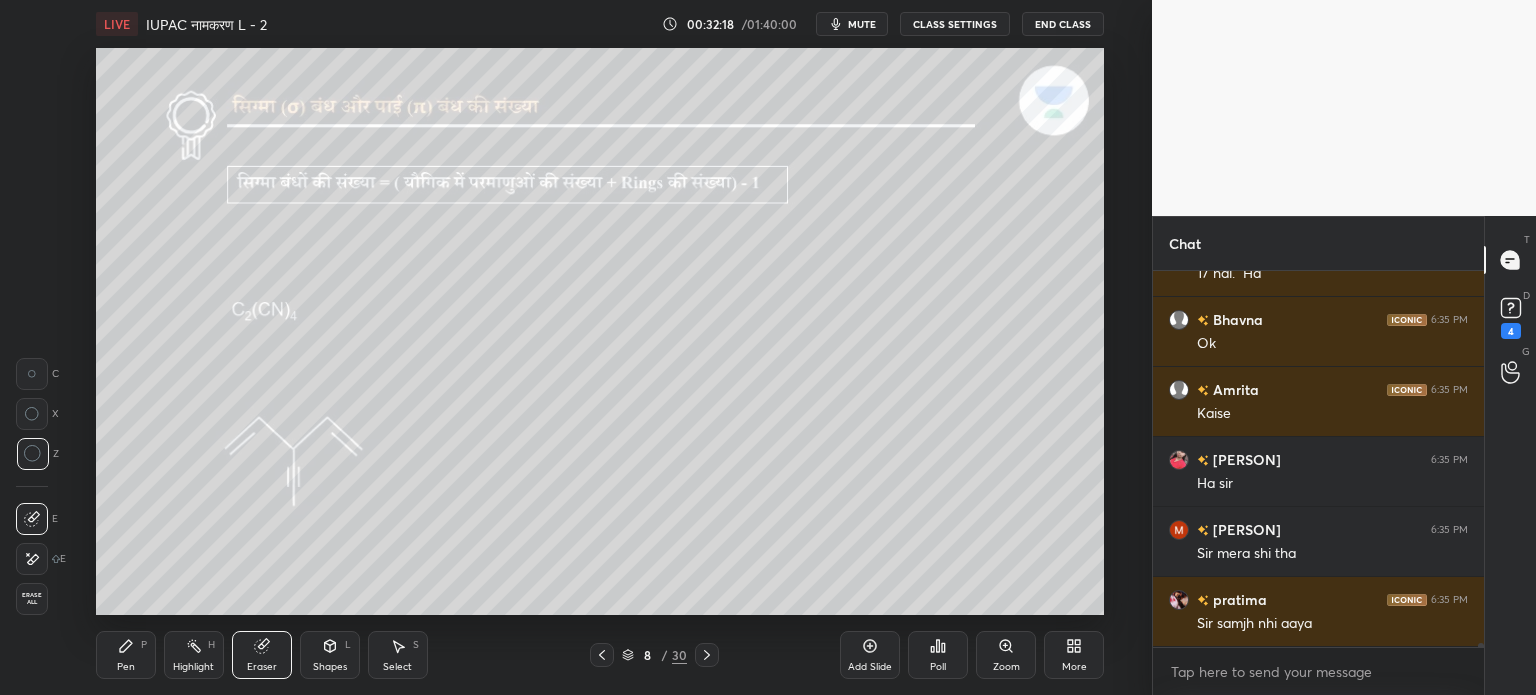 click 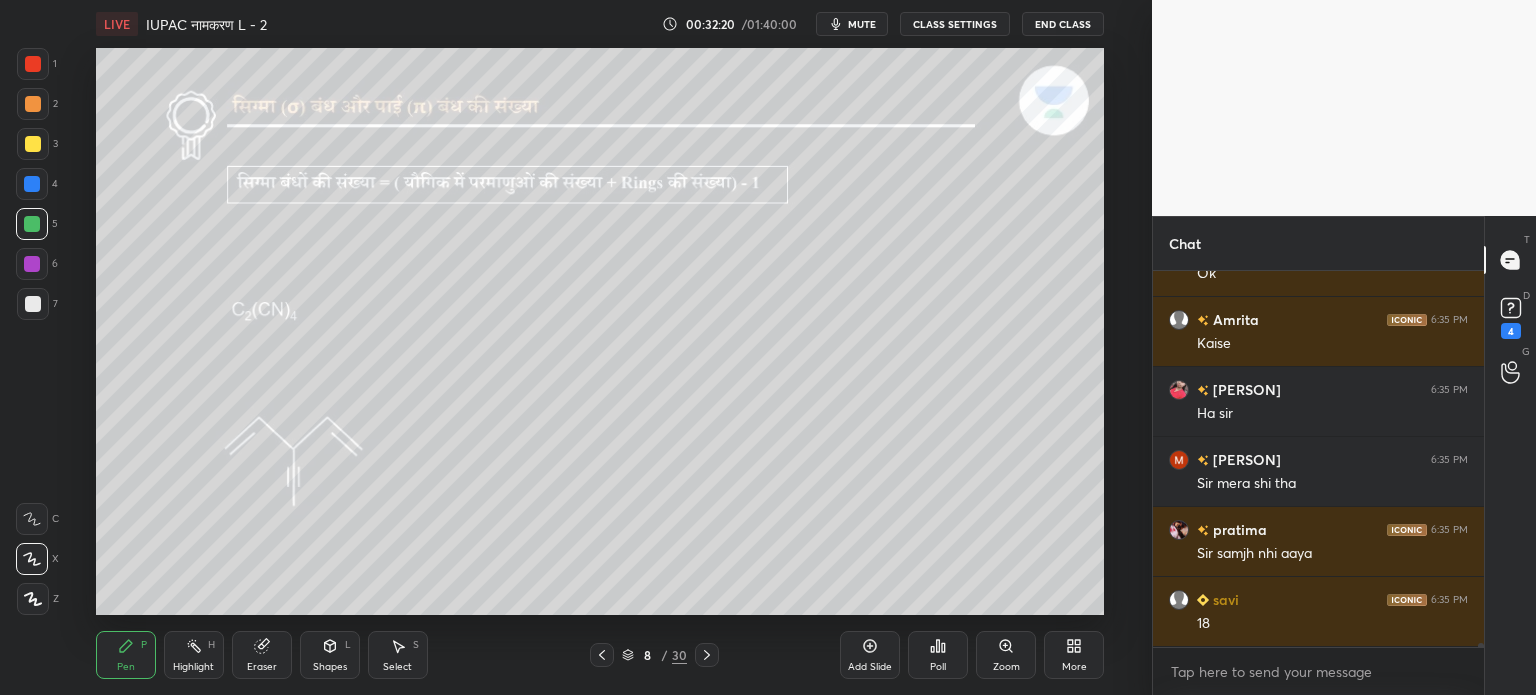 click on "Pen P Highlight H Eraser Shapes L Select S 8 / 30 Add Slide Poll Zoom More" at bounding box center (600, 655) 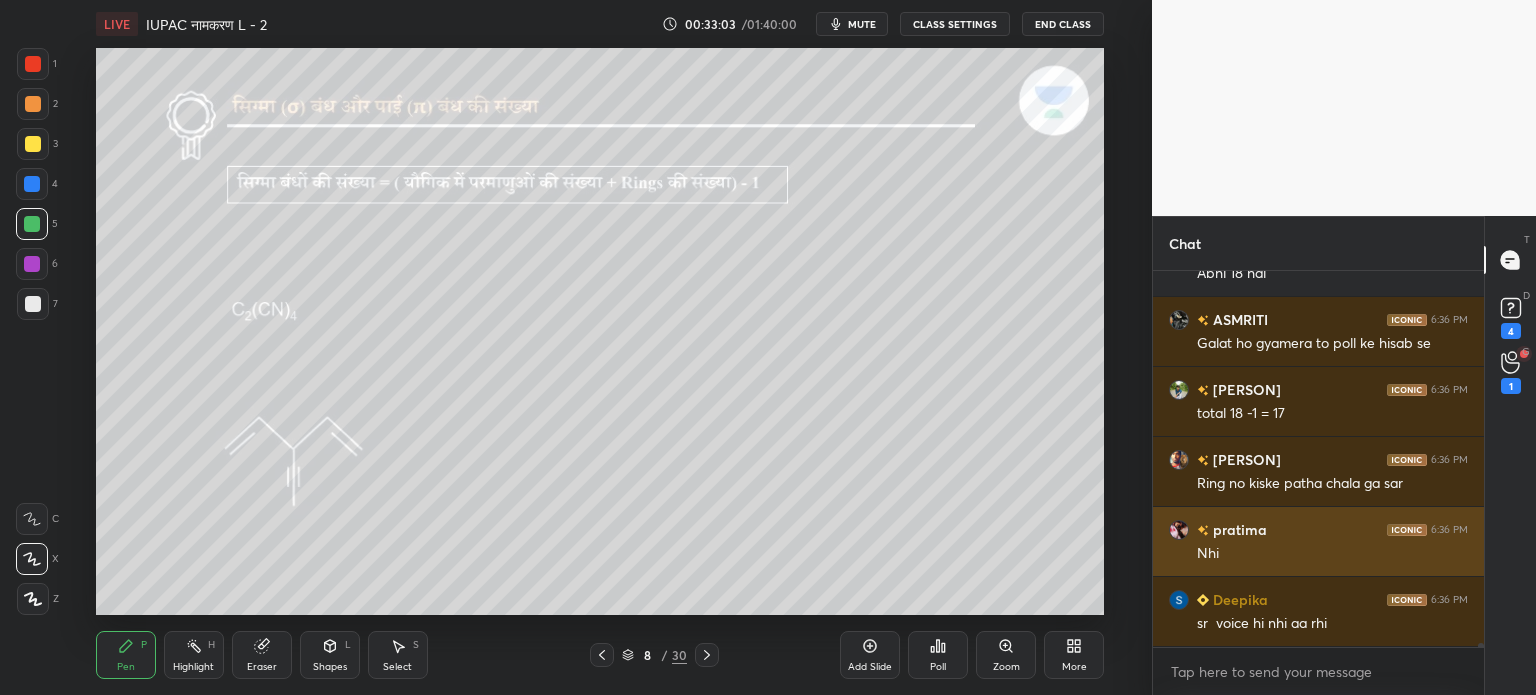 scroll, scrollTop: 34698, scrollLeft: 0, axis: vertical 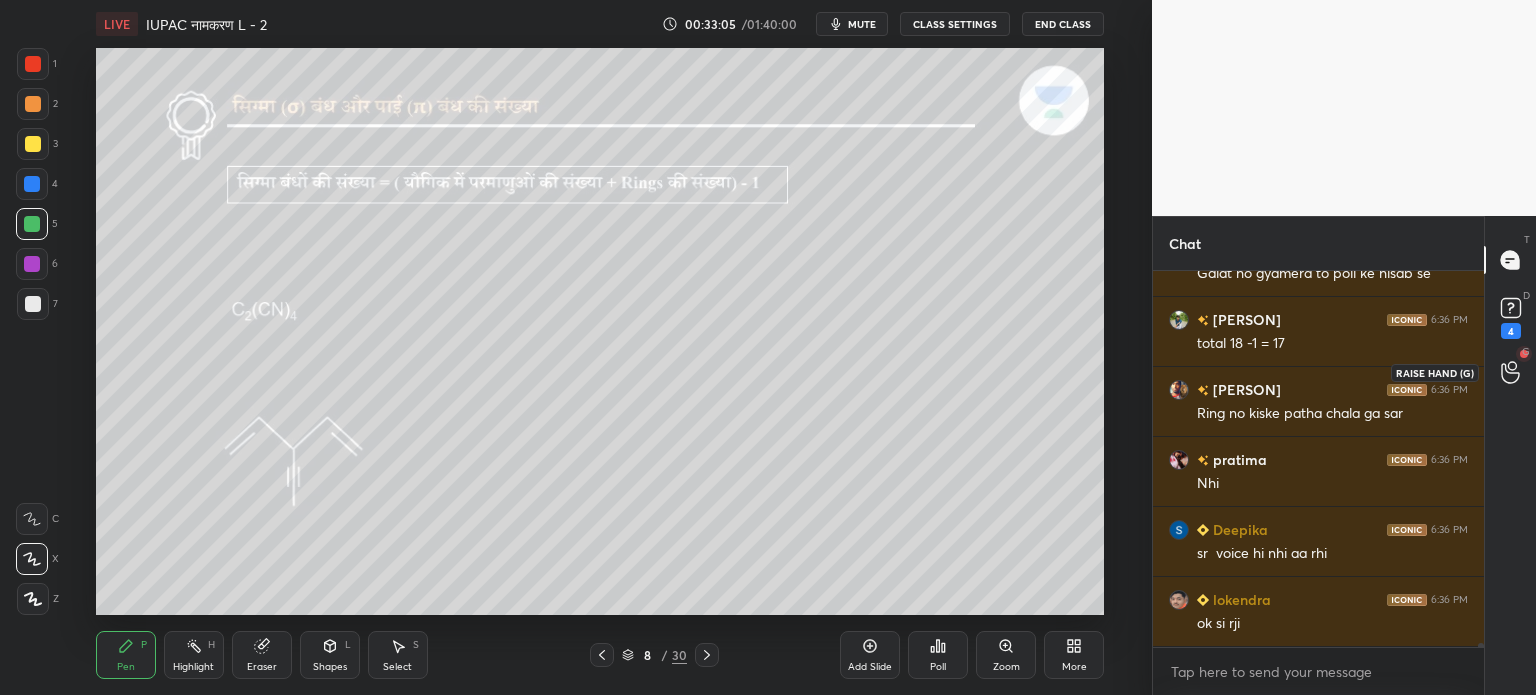 click 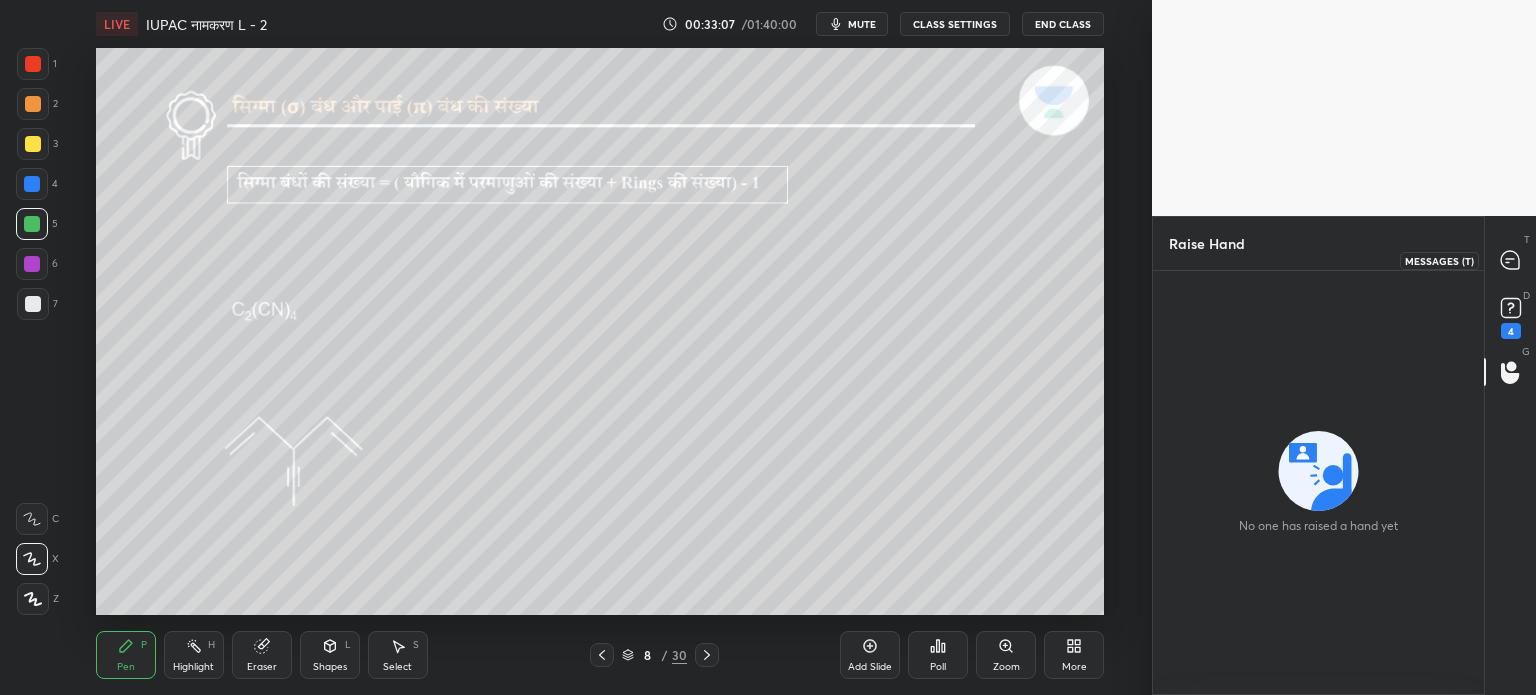 click 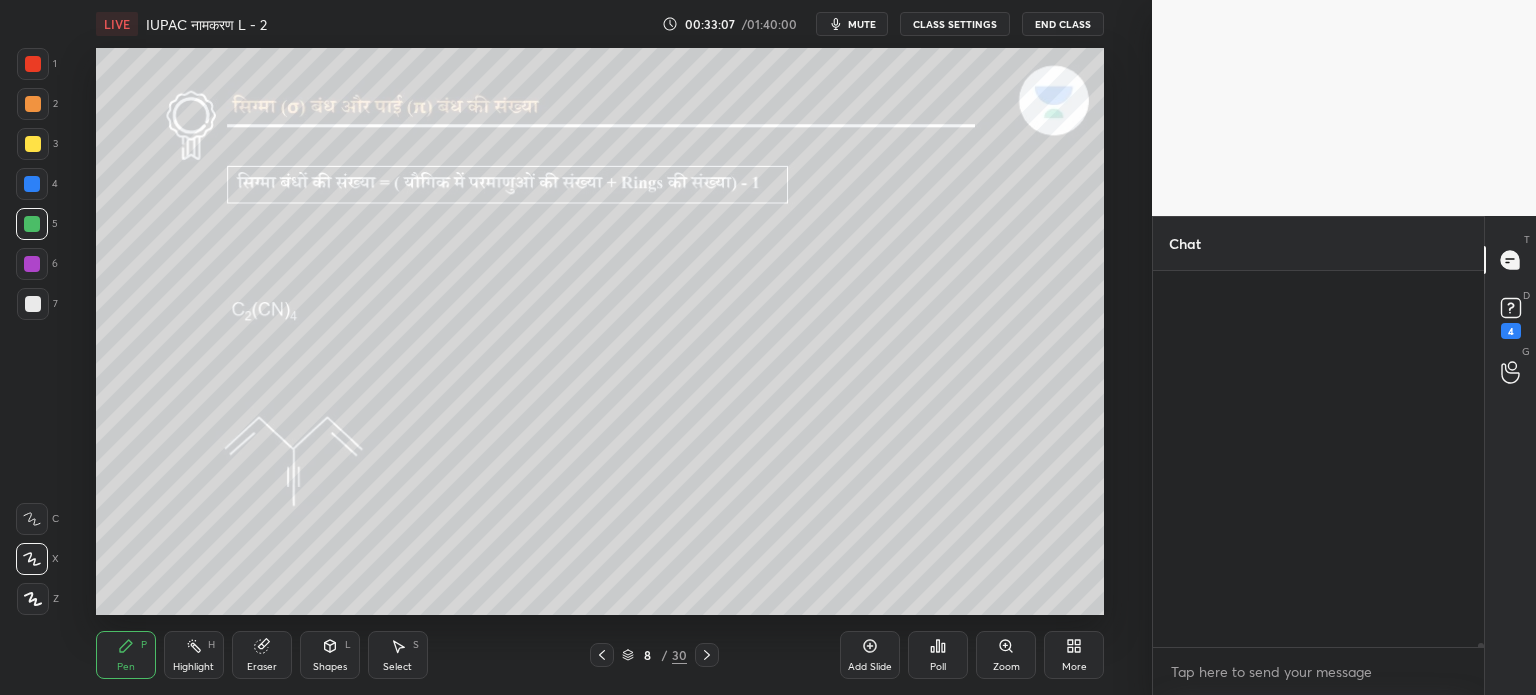 scroll, scrollTop: 35084, scrollLeft: 0, axis: vertical 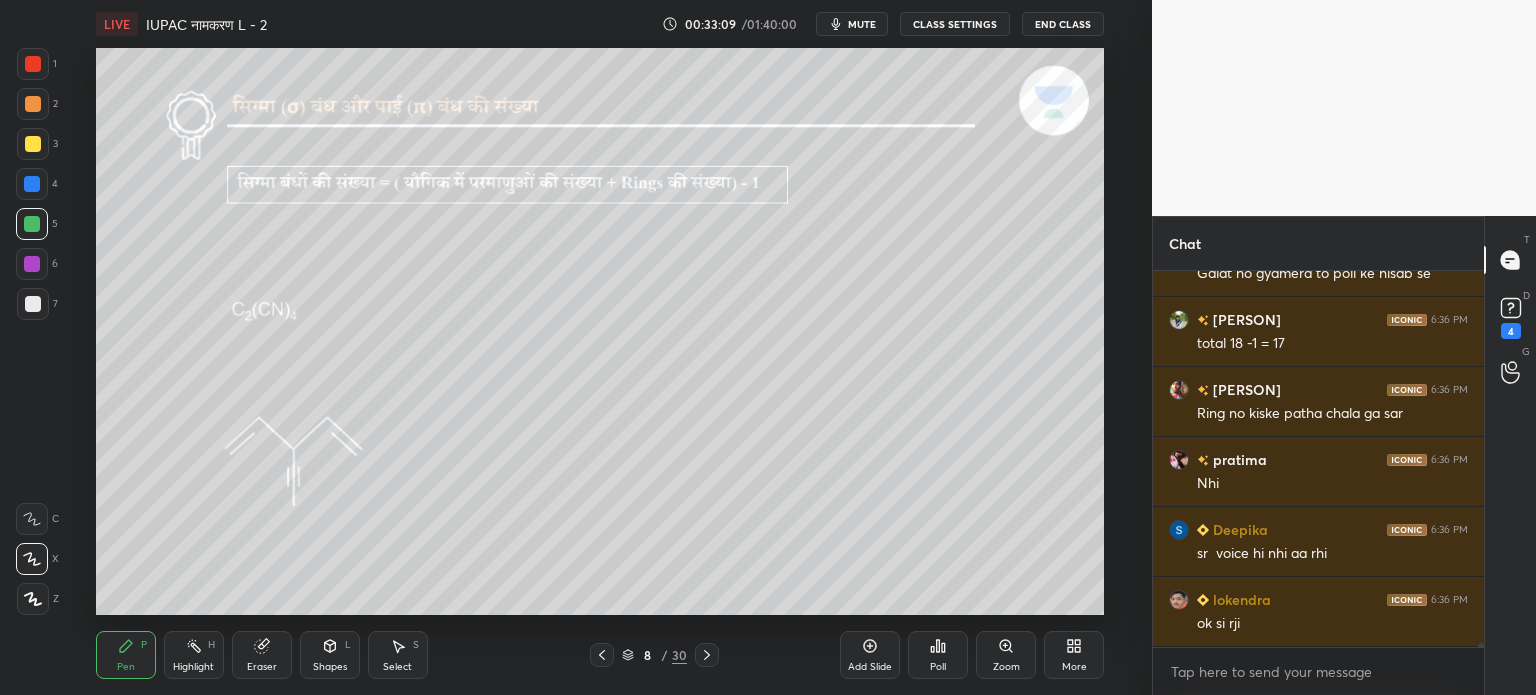 click 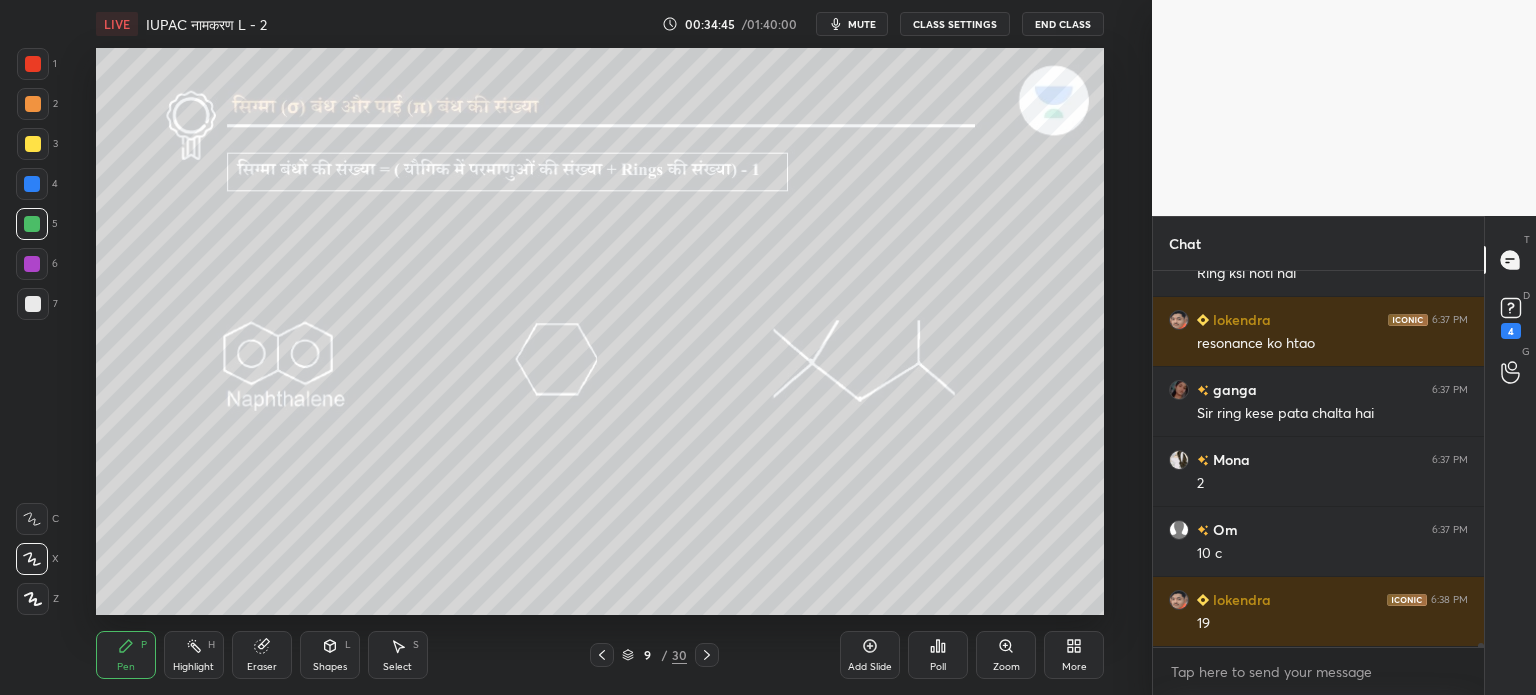 scroll, scrollTop: 35524, scrollLeft: 0, axis: vertical 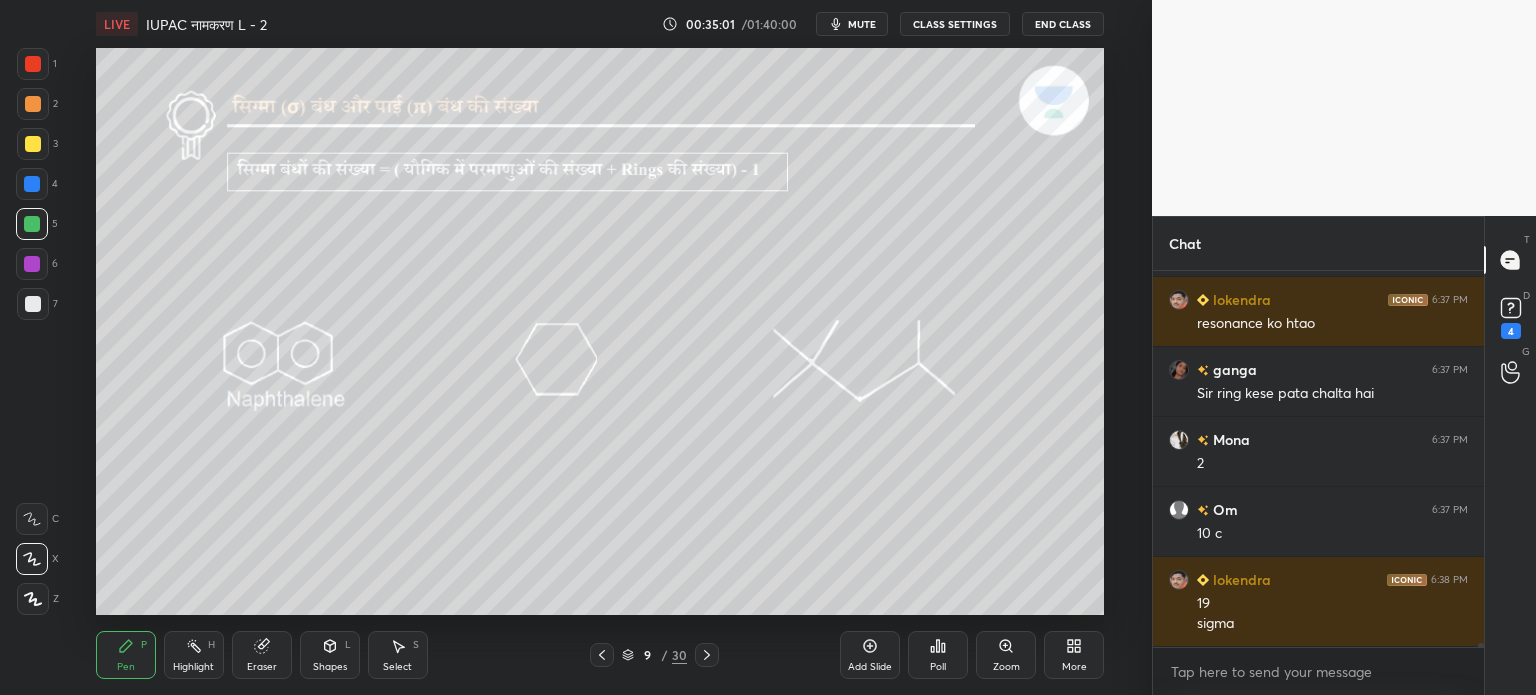 click at bounding box center (33, 144) 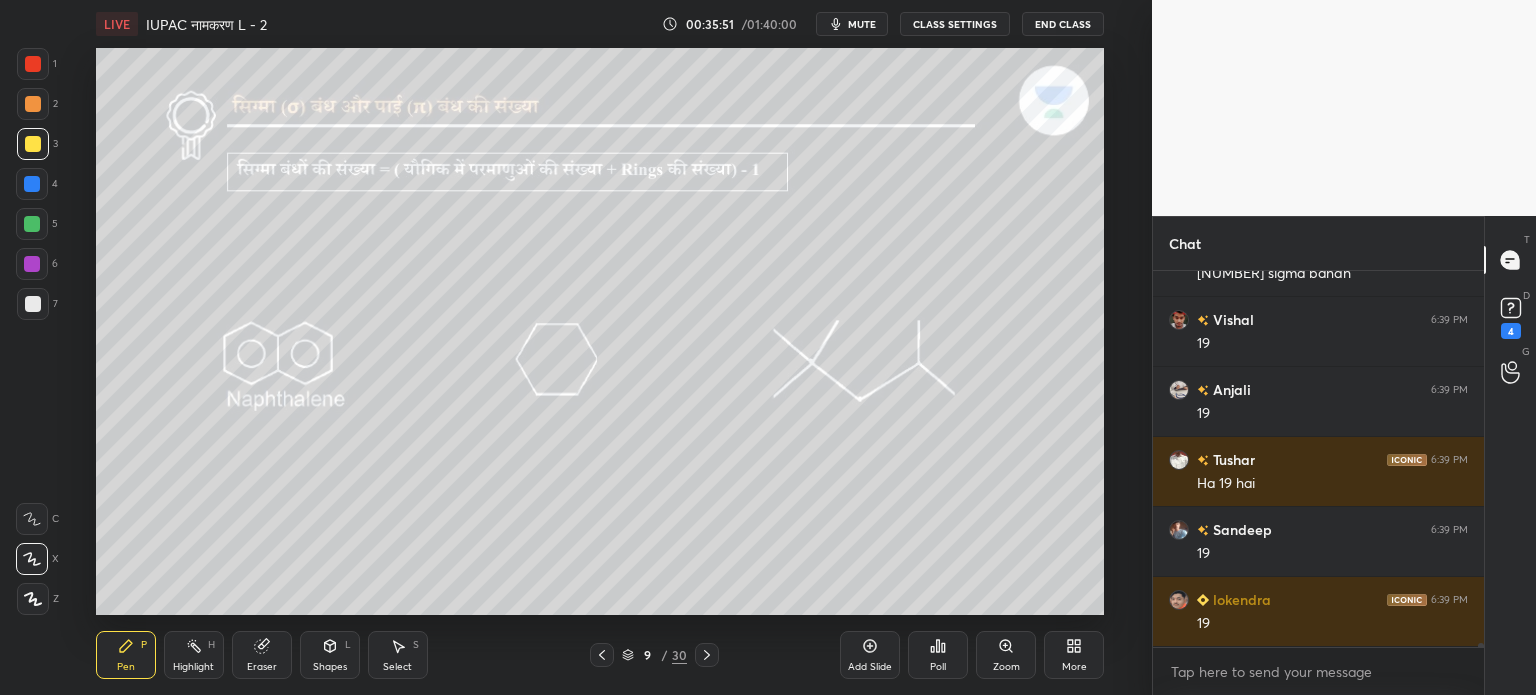 scroll, scrollTop: 36644, scrollLeft: 0, axis: vertical 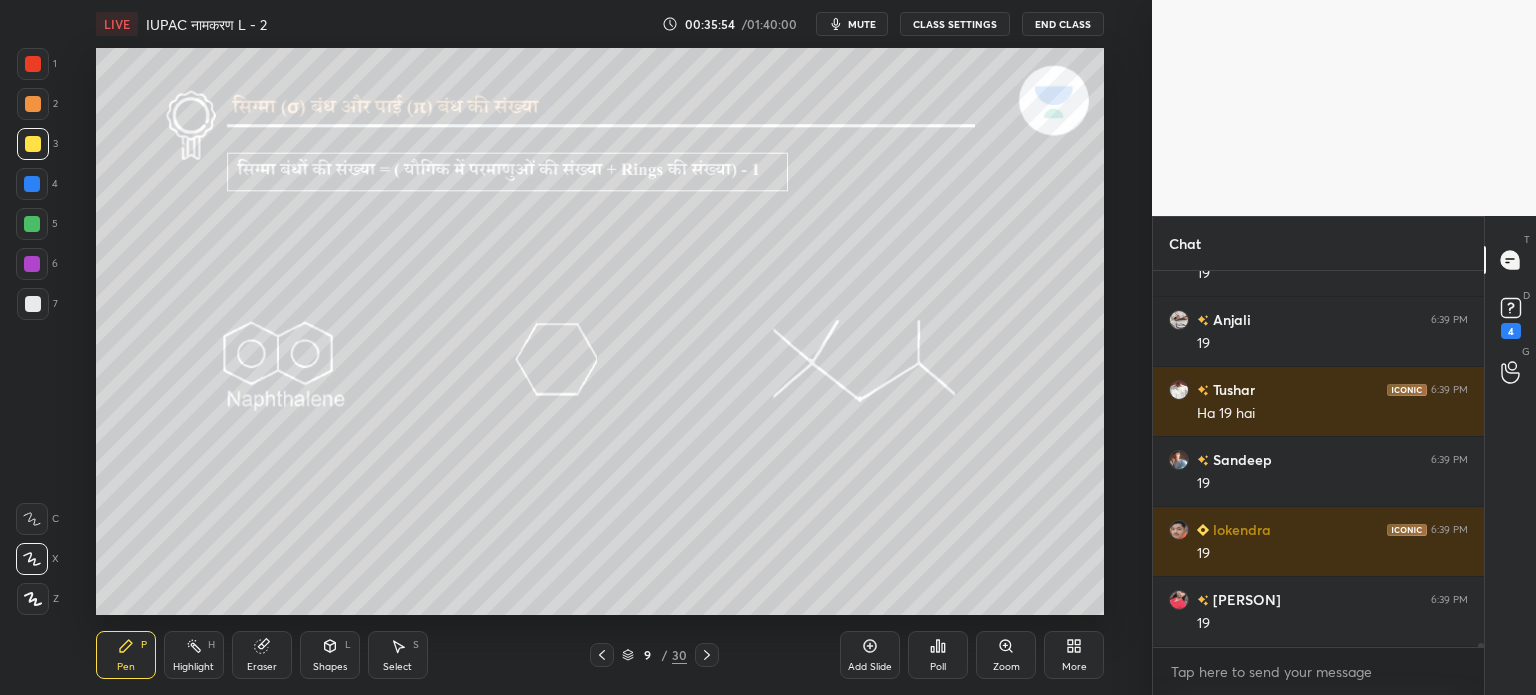 click 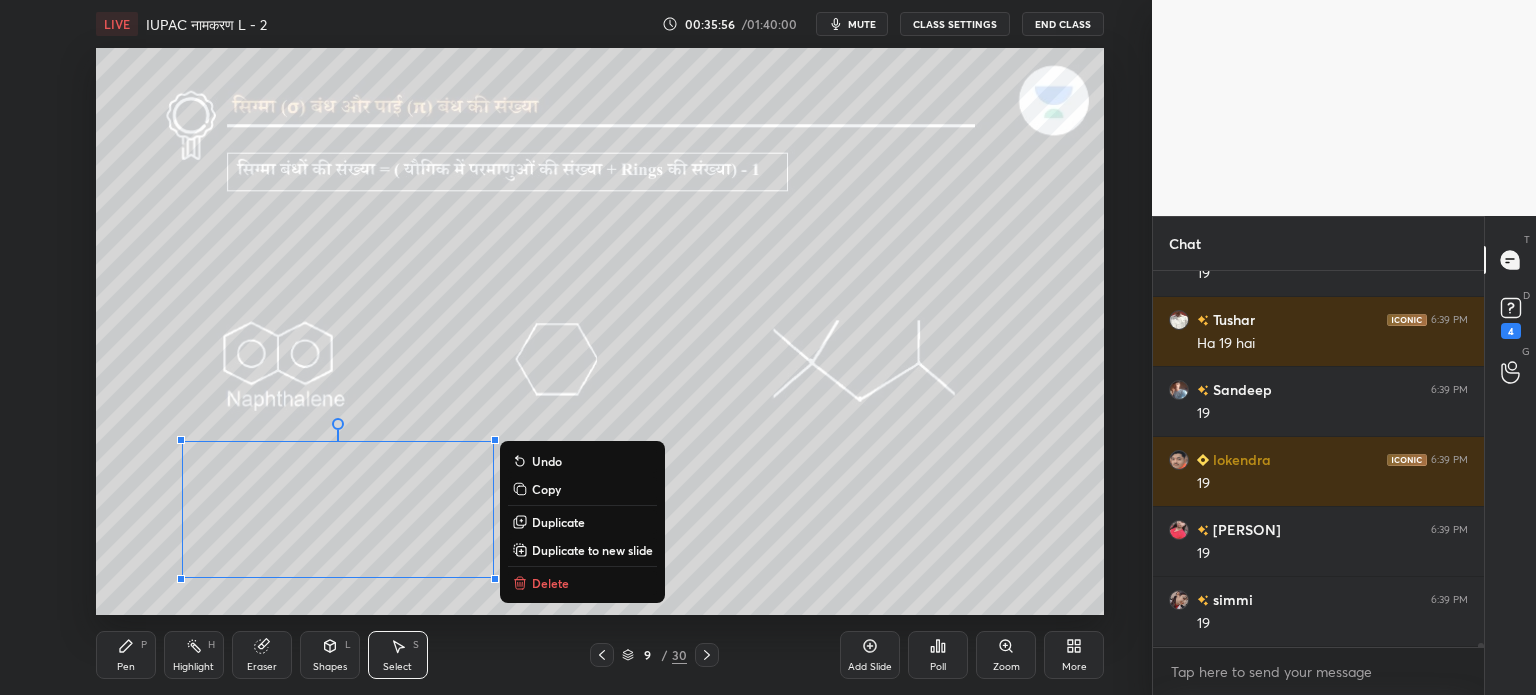 scroll, scrollTop: 36784, scrollLeft: 0, axis: vertical 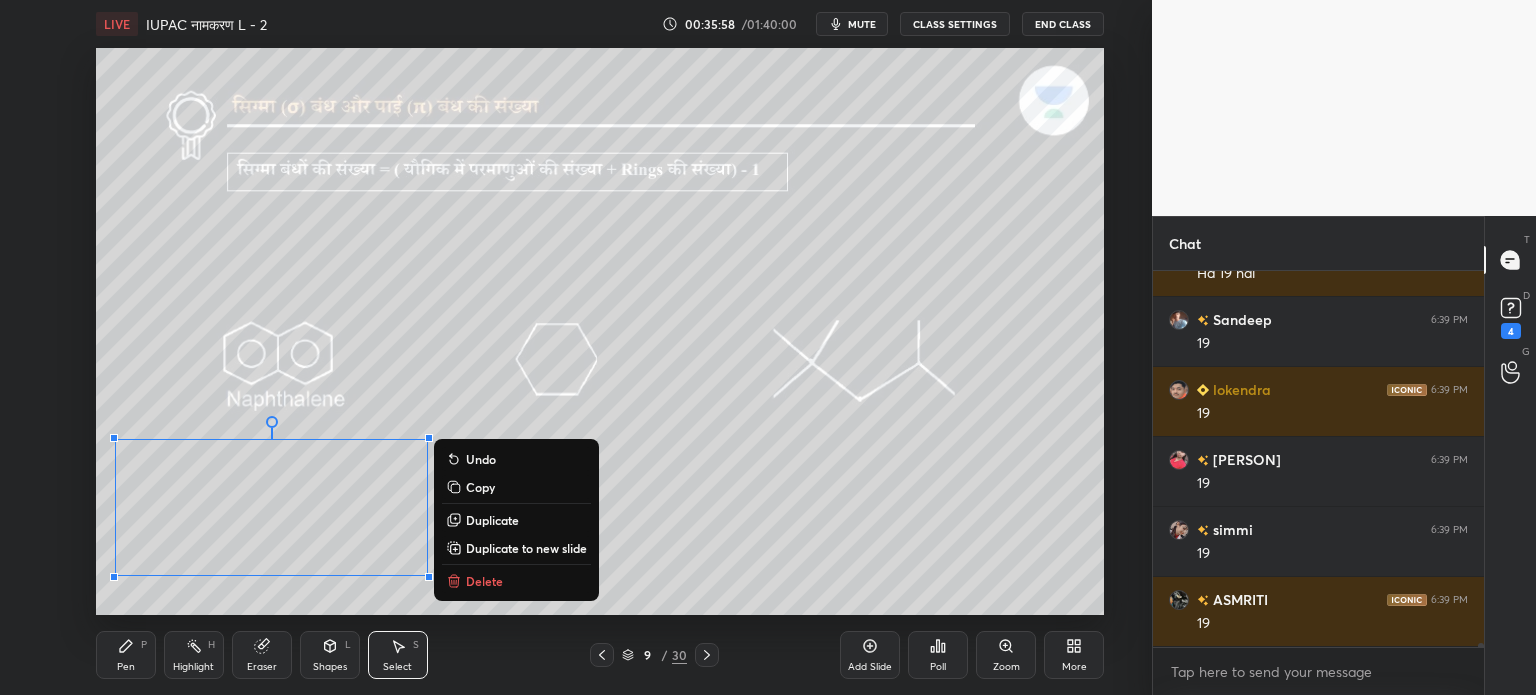 click on "0 ° Undo Copy Duplicate Duplicate to new slide Delete" at bounding box center (600, 331) 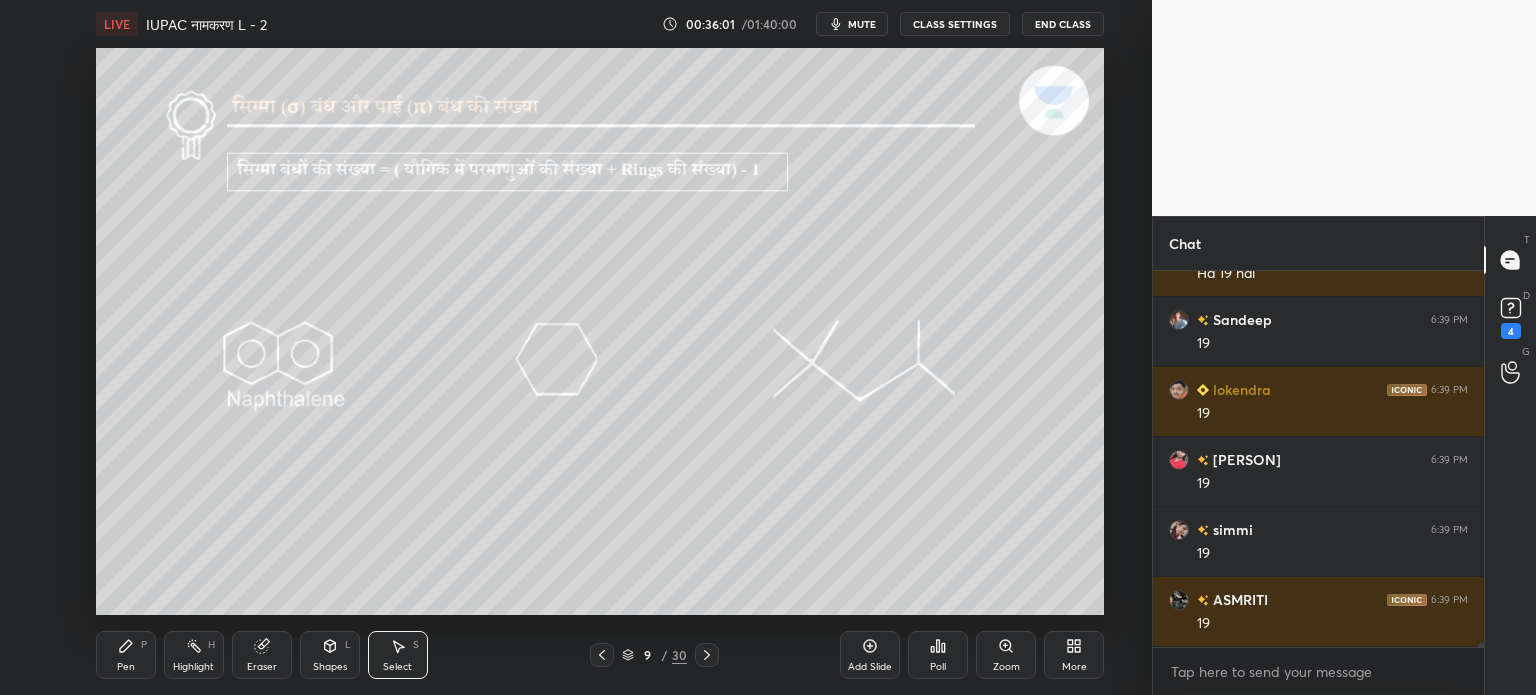 scroll, scrollTop: 36804, scrollLeft: 0, axis: vertical 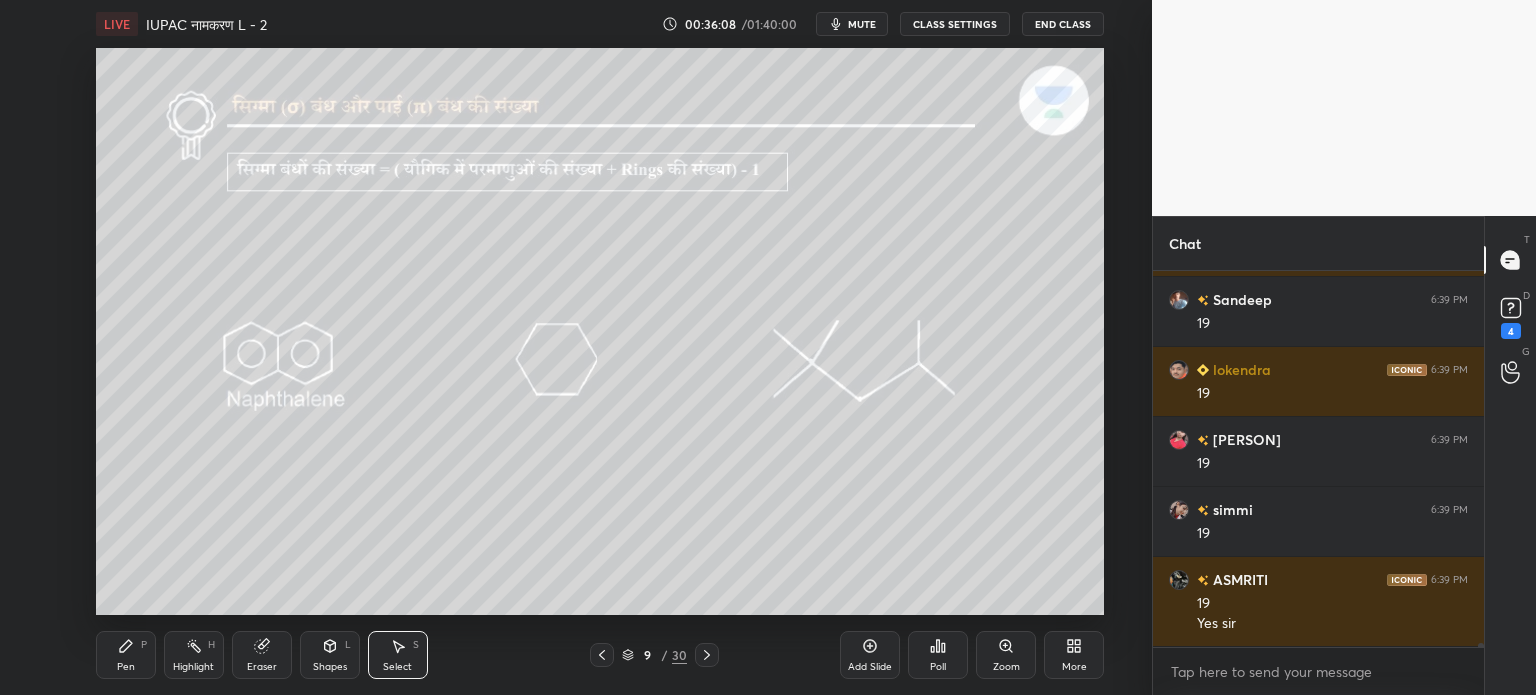 click 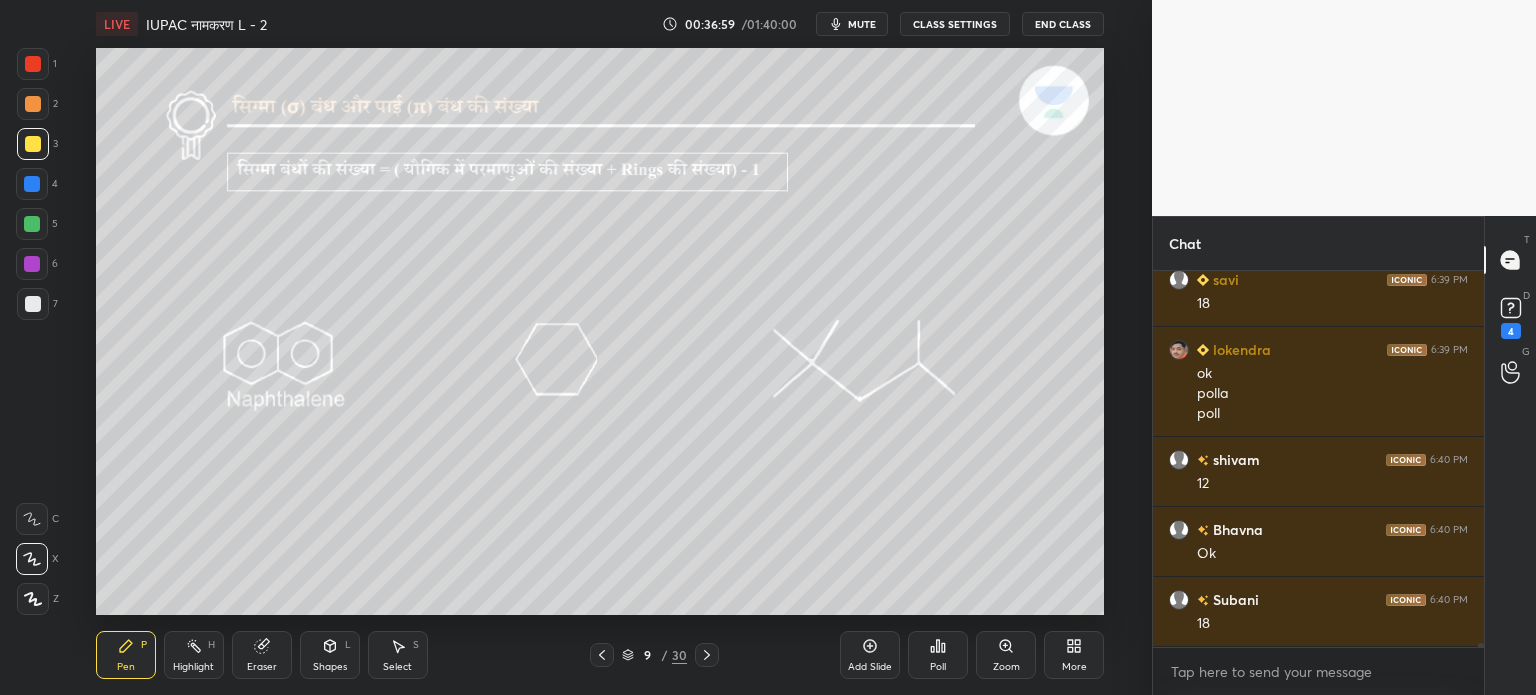 scroll, scrollTop: 37334, scrollLeft: 0, axis: vertical 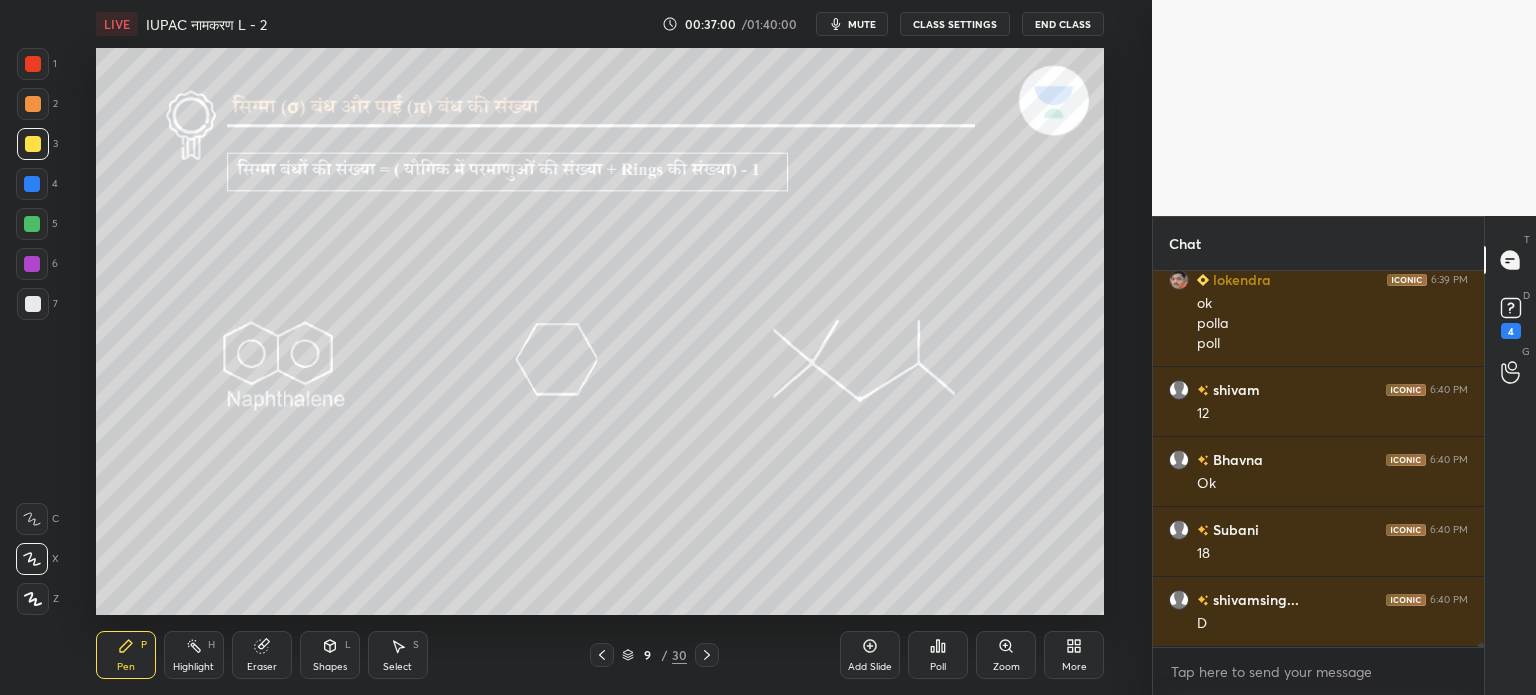 click 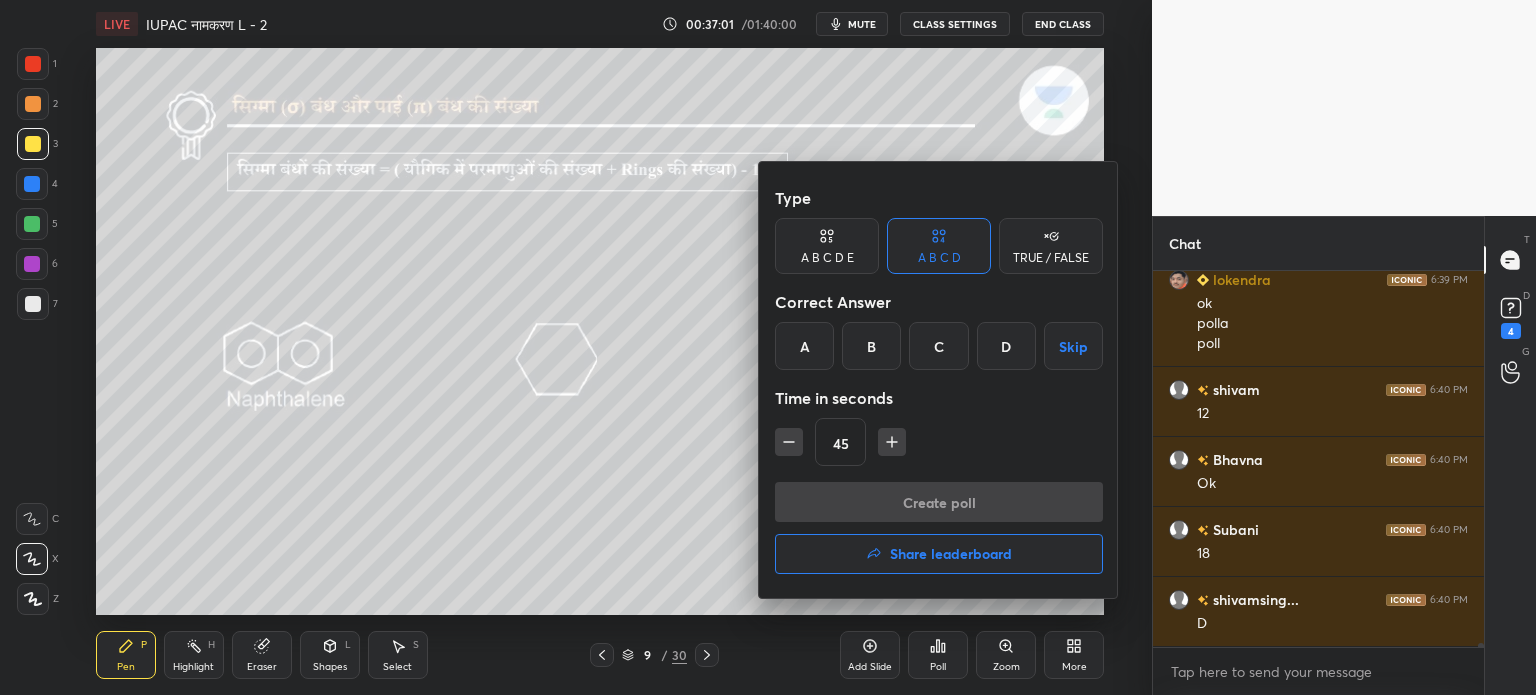 scroll, scrollTop: 37404, scrollLeft: 0, axis: vertical 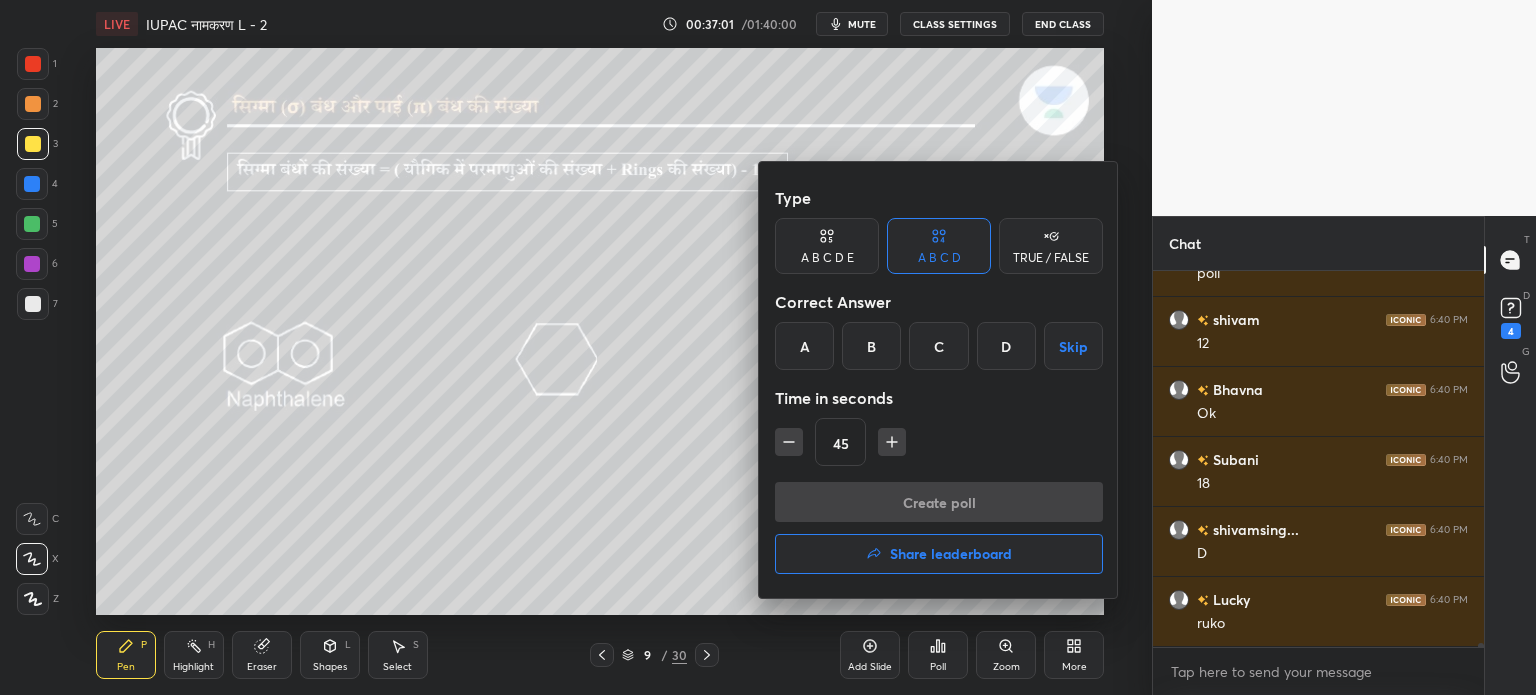 click on "B" at bounding box center (871, 346) 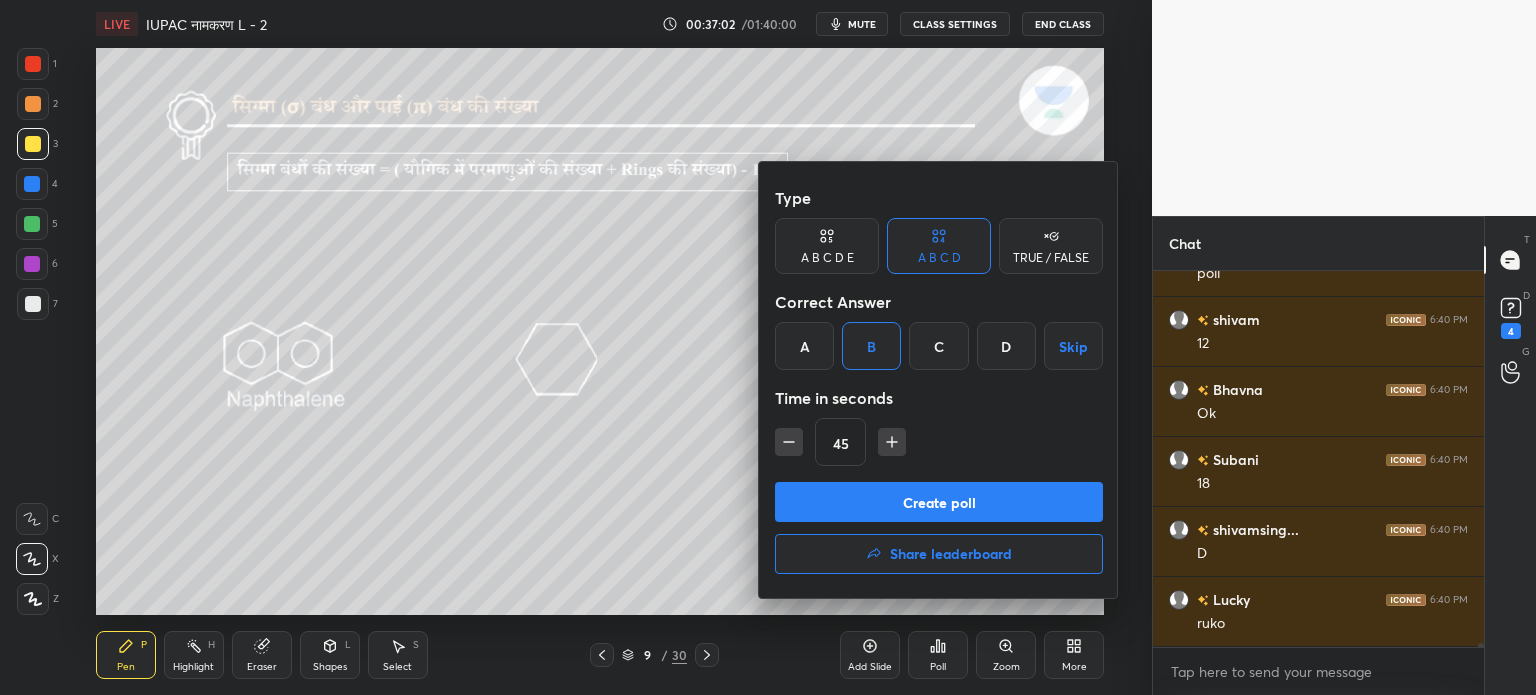 click on "Create poll" at bounding box center [939, 502] 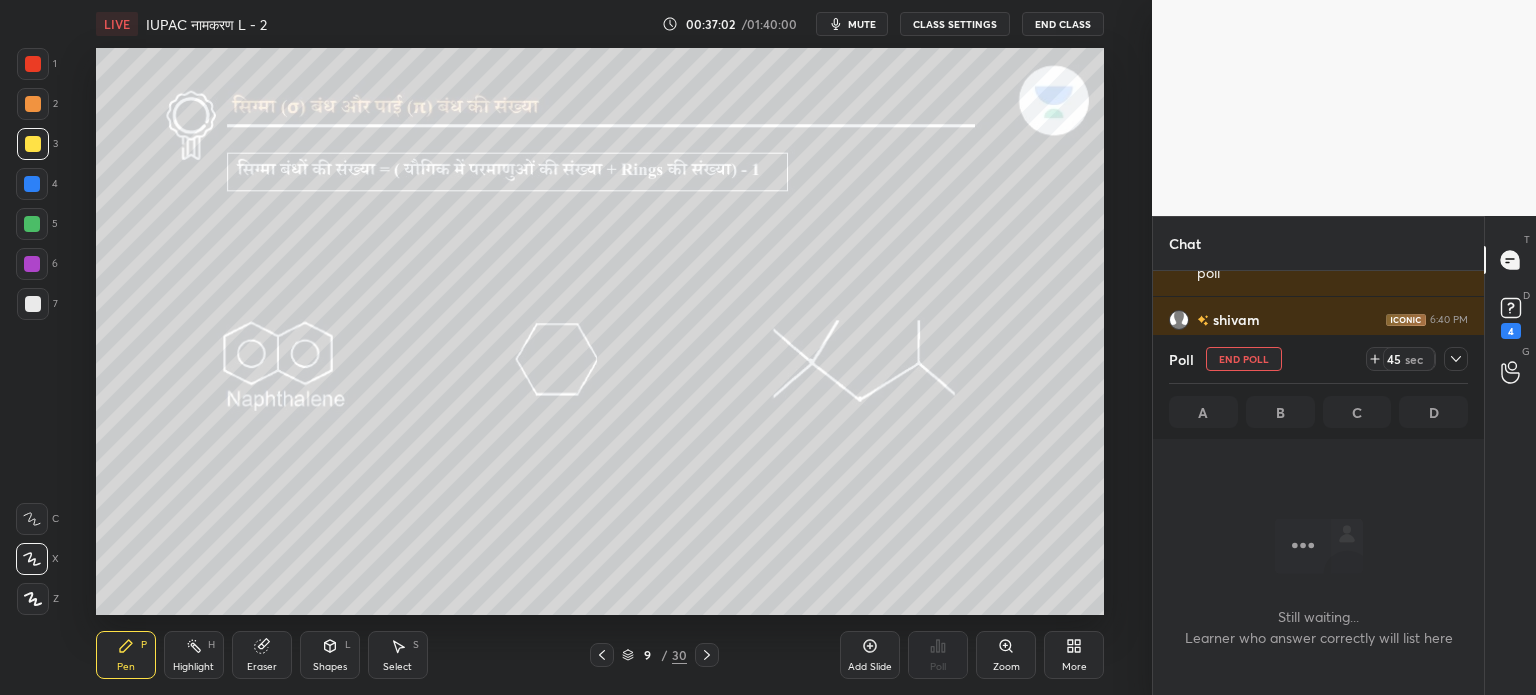 scroll, scrollTop: 272, scrollLeft: 325, axis: both 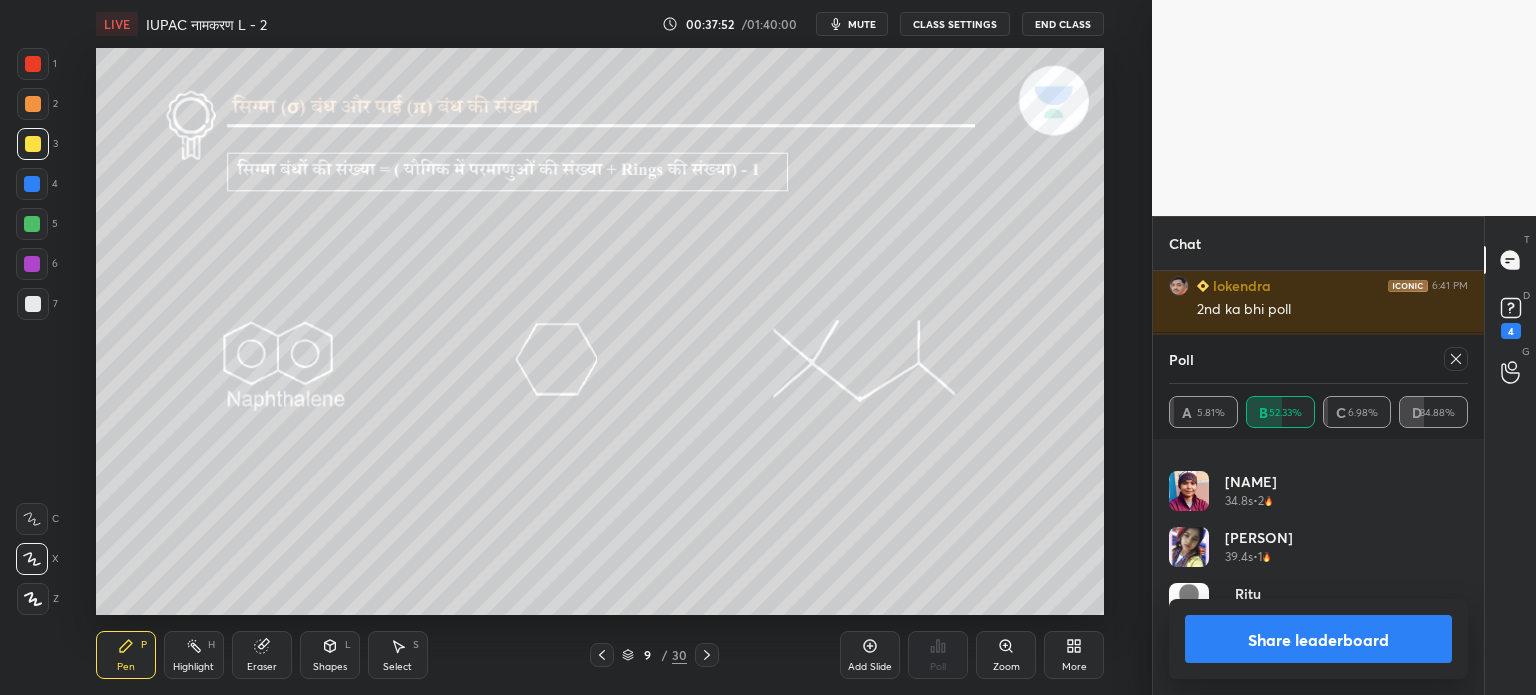 click on "Share leaderboard" at bounding box center [1318, 639] 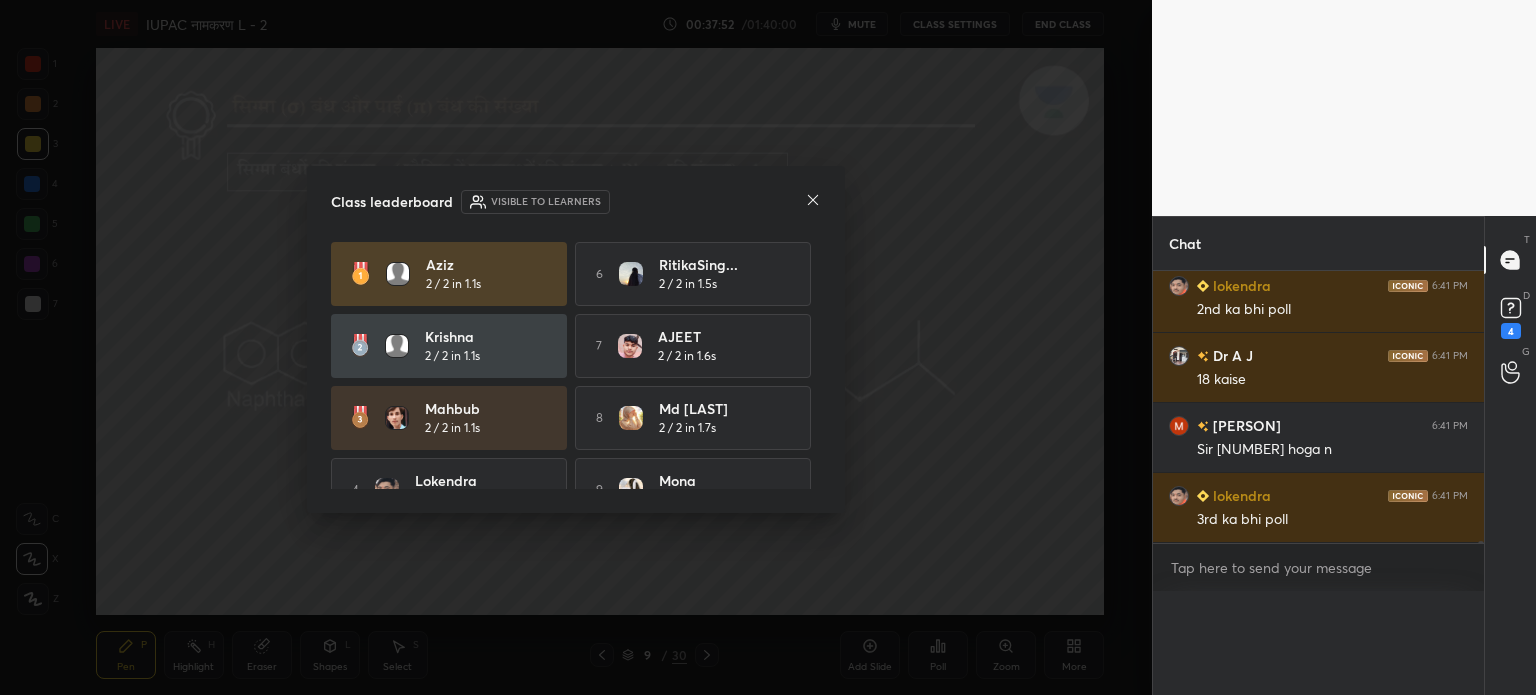scroll, scrollTop: 0, scrollLeft: 0, axis: both 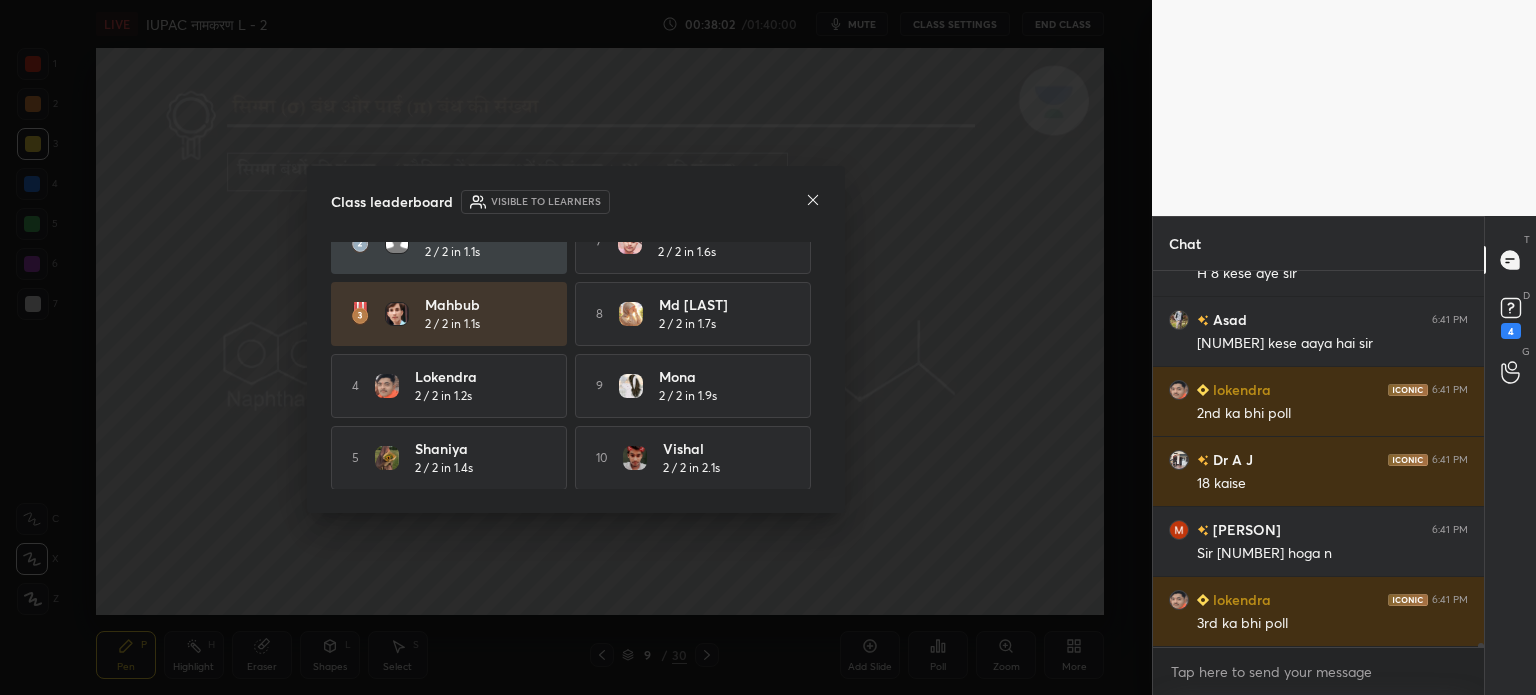 click 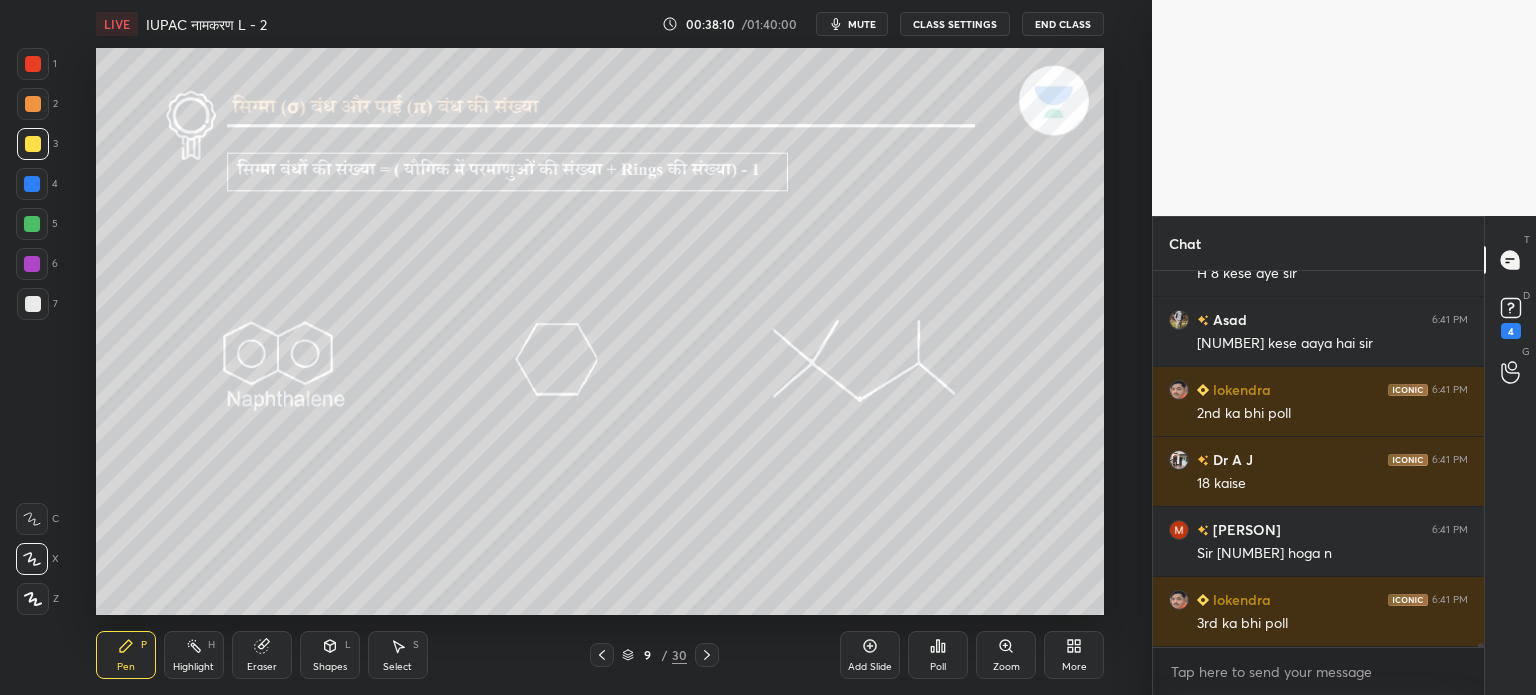 click on "Select S" at bounding box center (398, 655) 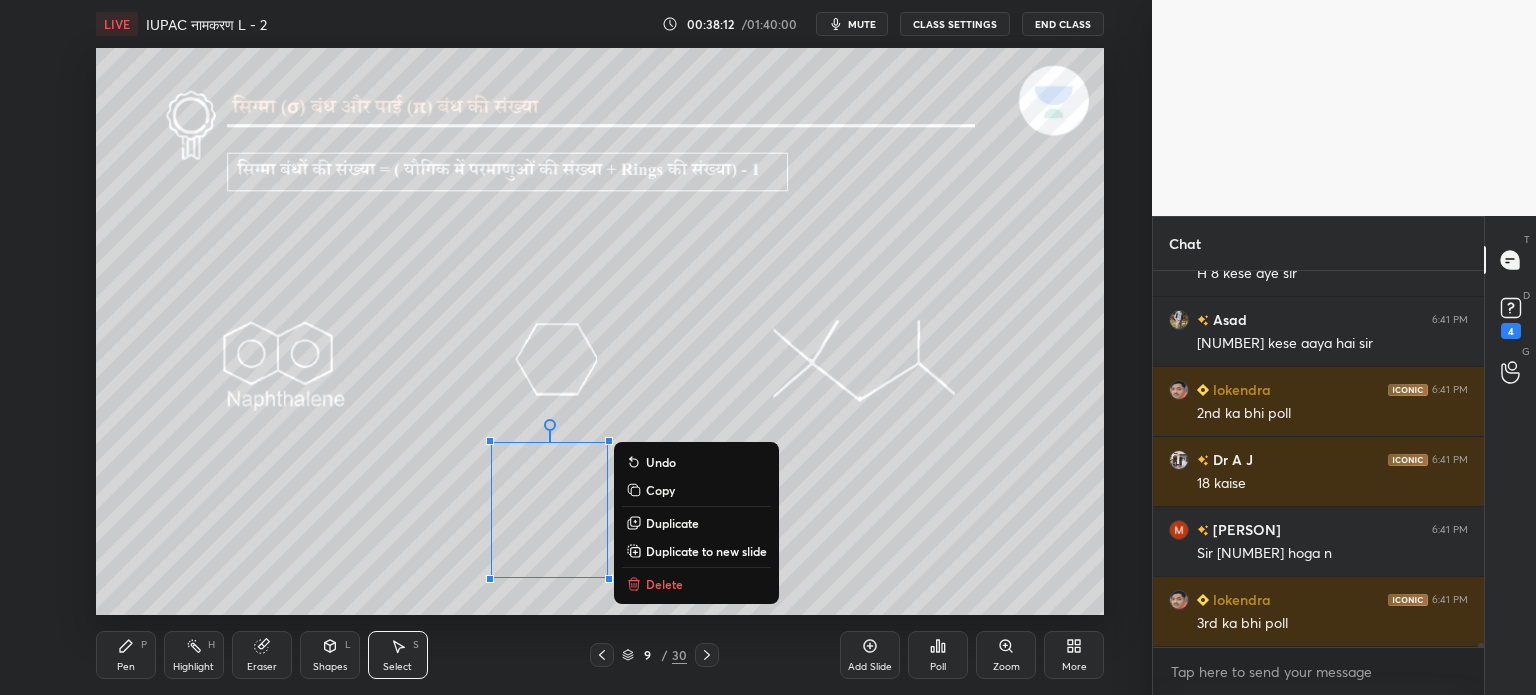 click on "Delete" at bounding box center [664, 584] 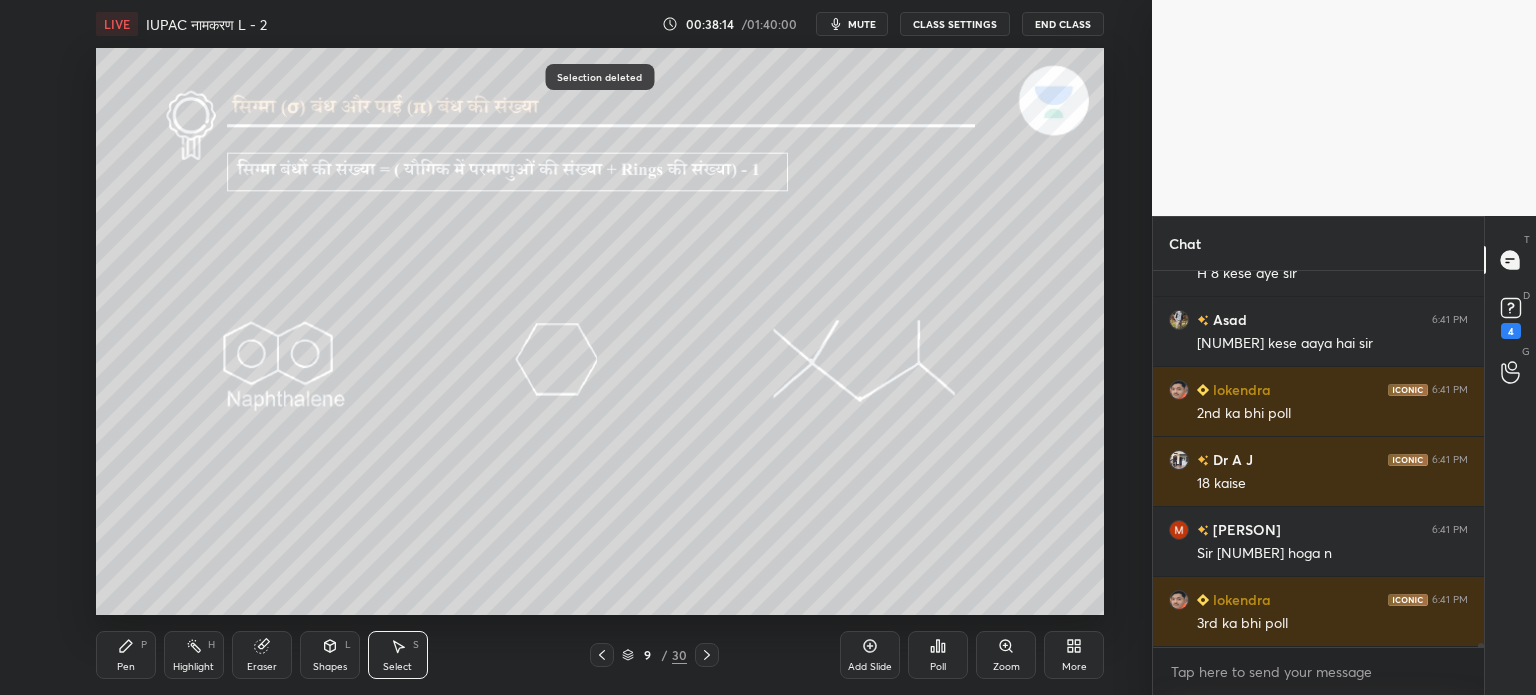 click on "Pen P" at bounding box center (126, 655) 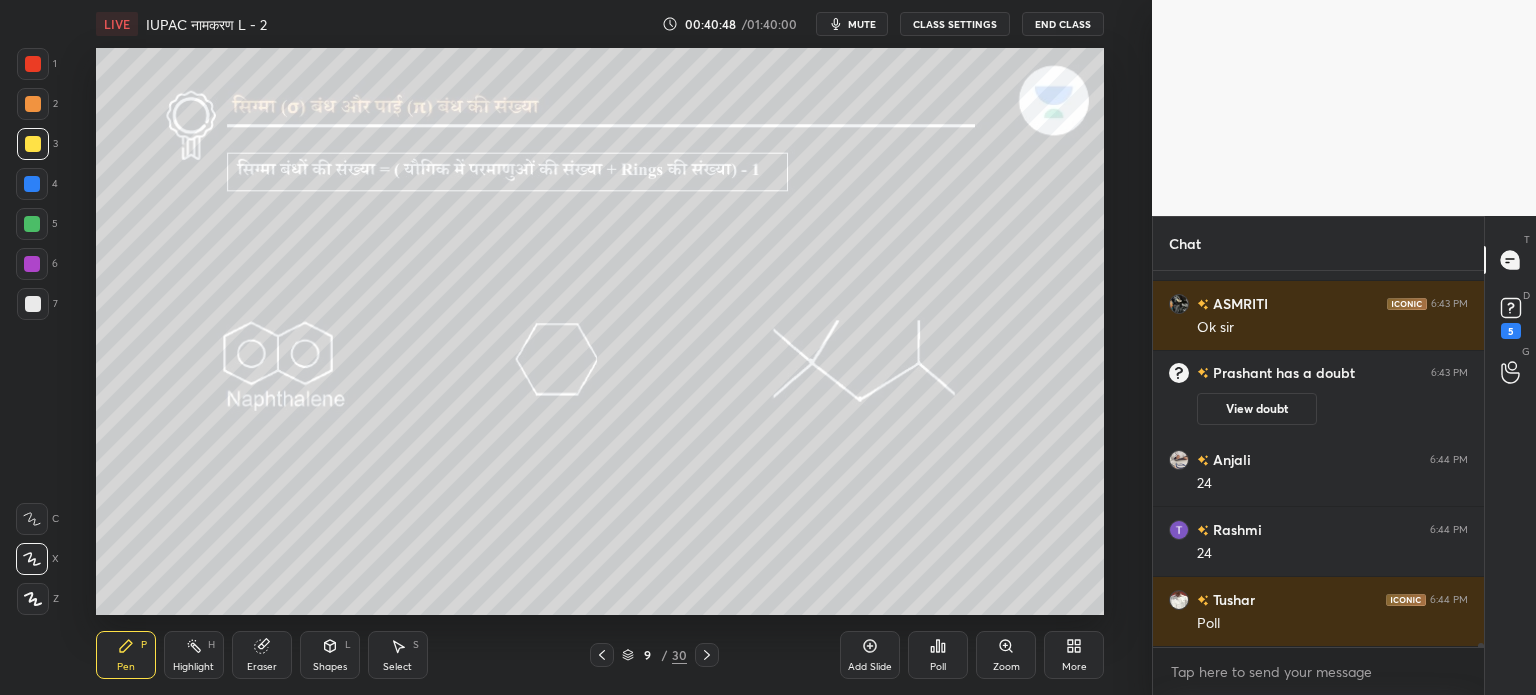 scroll, scrollTop: 37068, scrollLeft: 0, axis: vertical 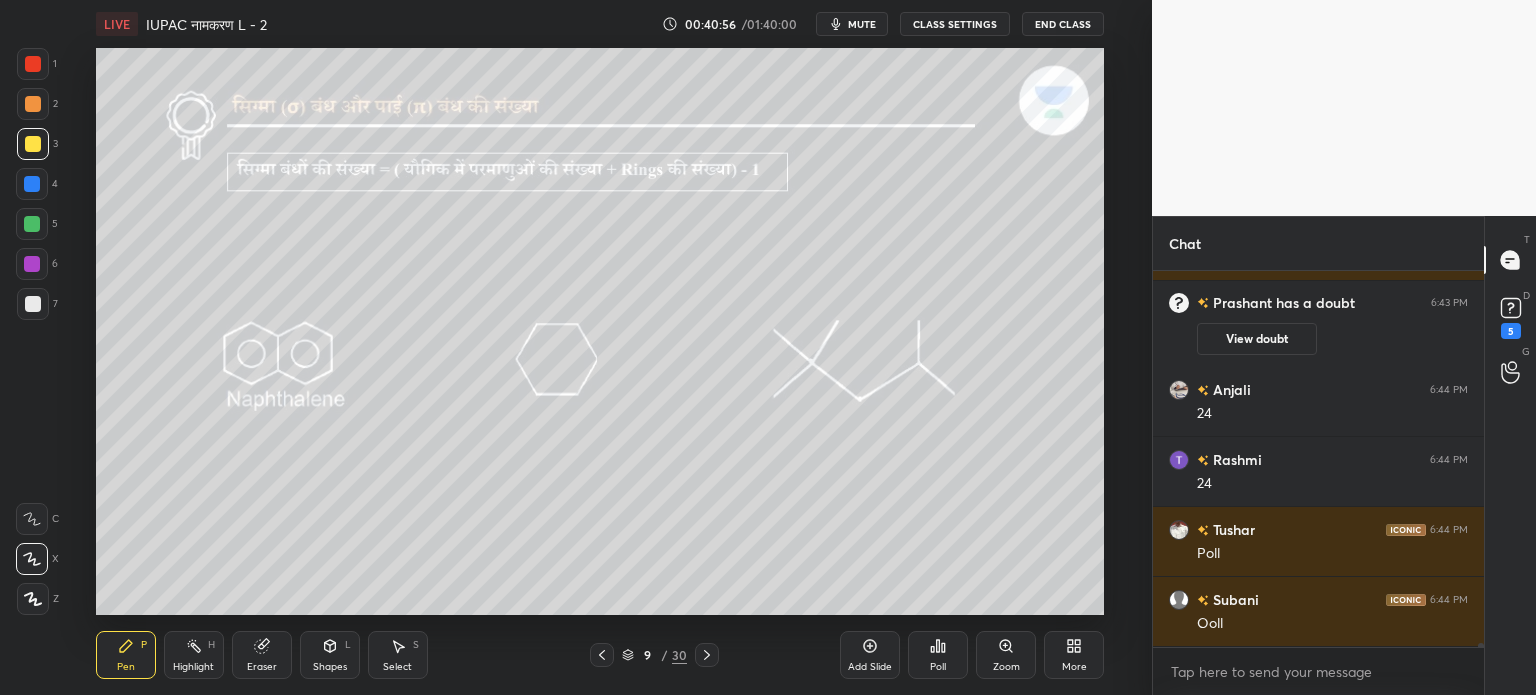 click 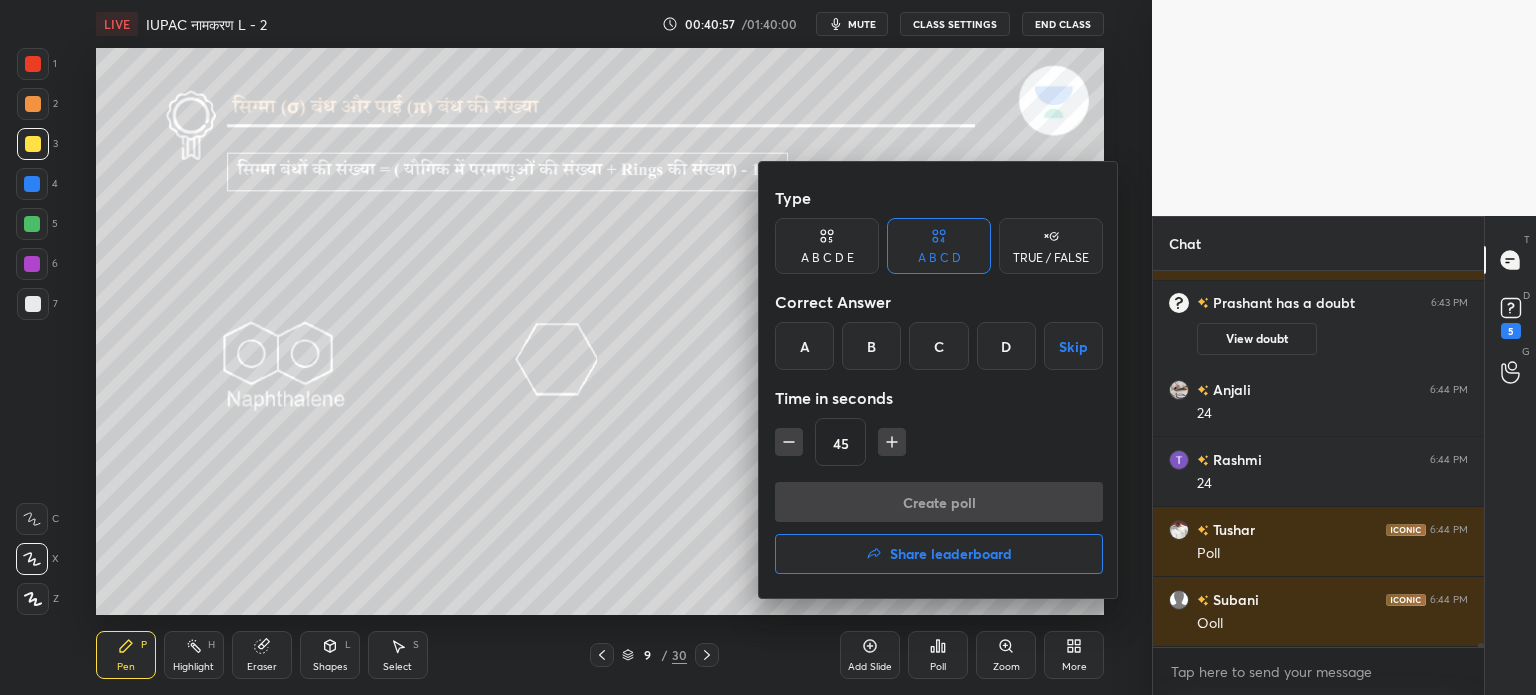 click on "C" at bounding box center (938, 346) 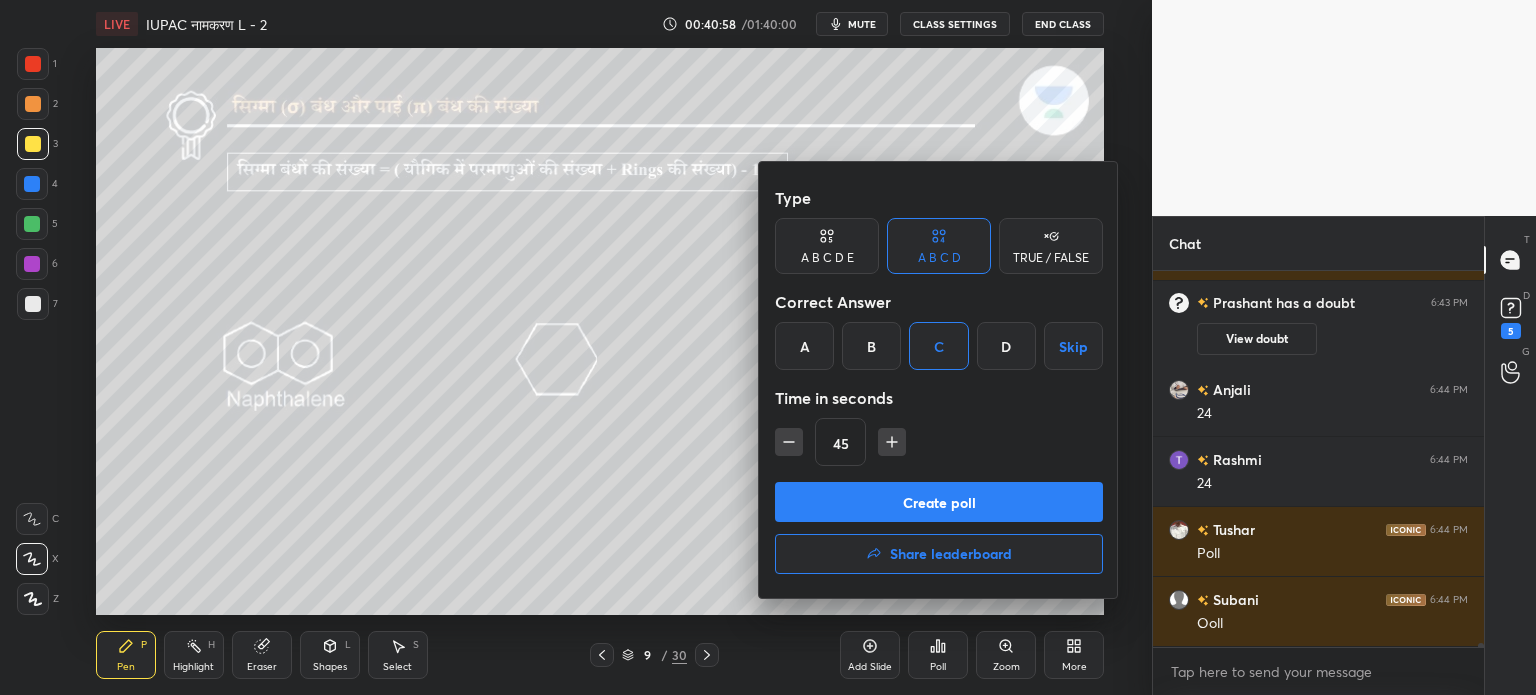 click on "Create poll" at bounding box center [939, 502] 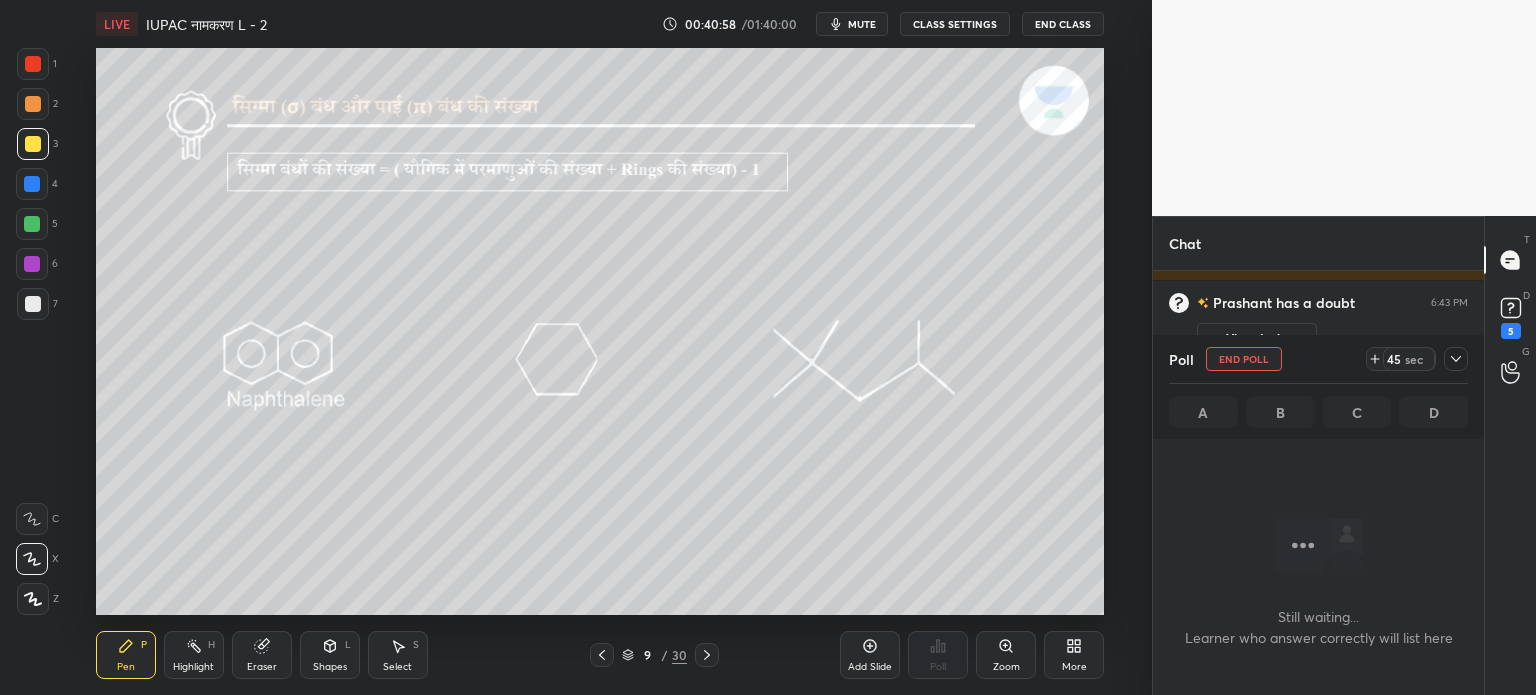 scroll, scrollTop: 6, scrollLeft: 6, axis: both 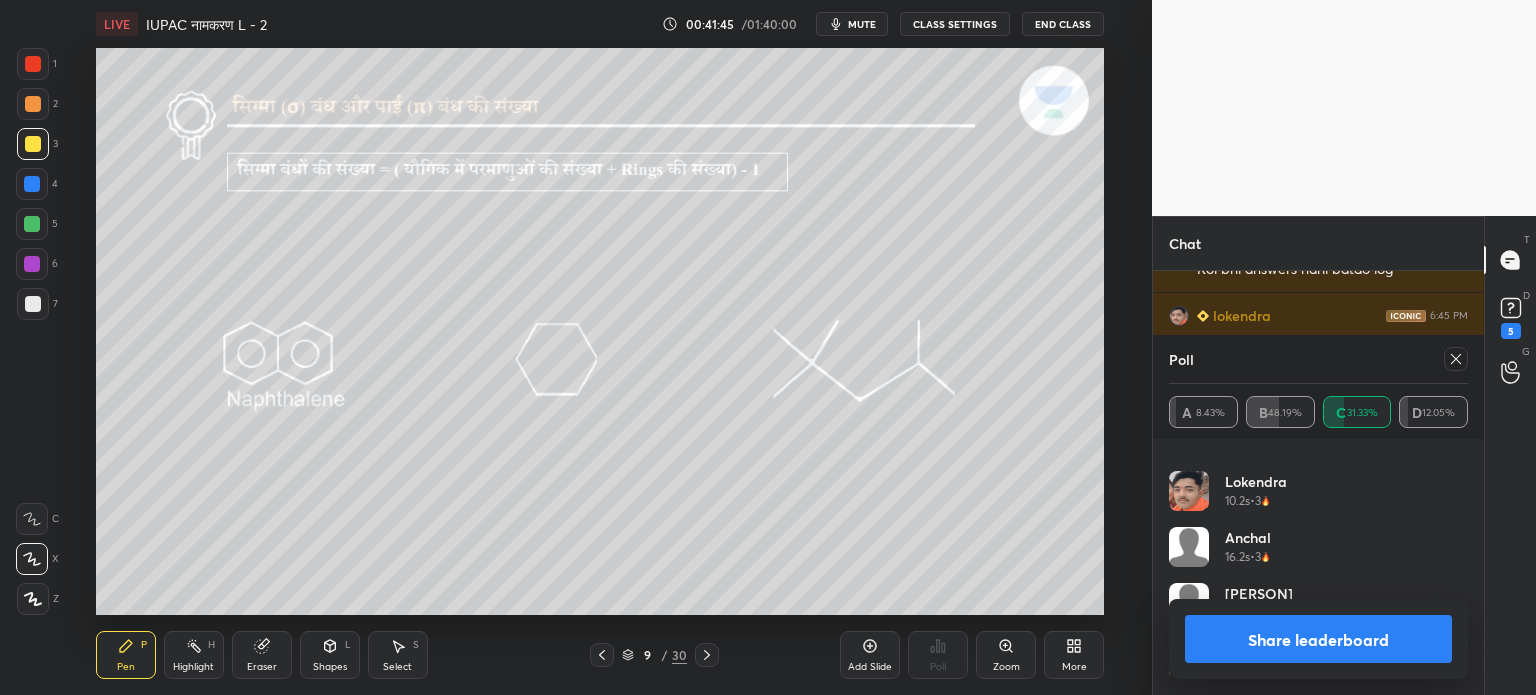 click on "Share leaderboard" at bounding box center (1318, 639) 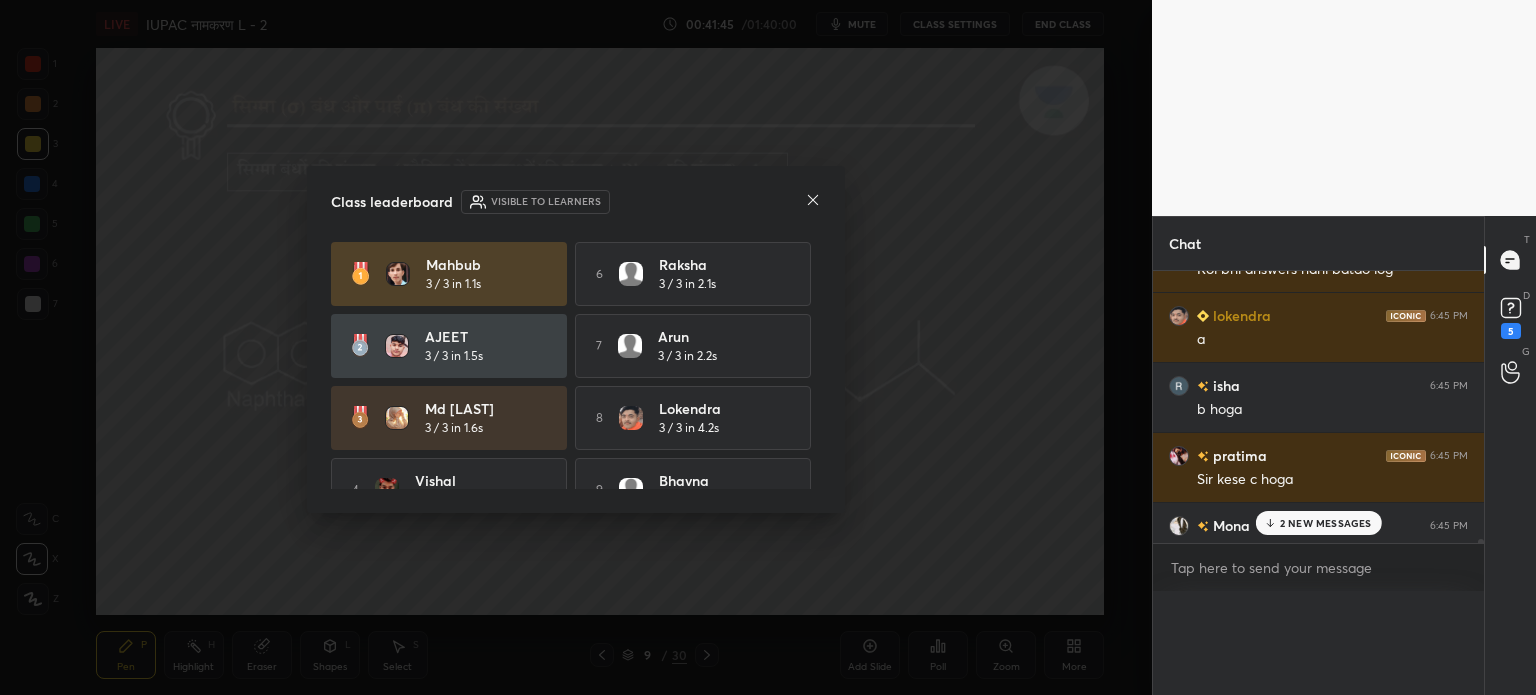 scroll, scrollTop: 0, scrollLeft: 0, axis: both 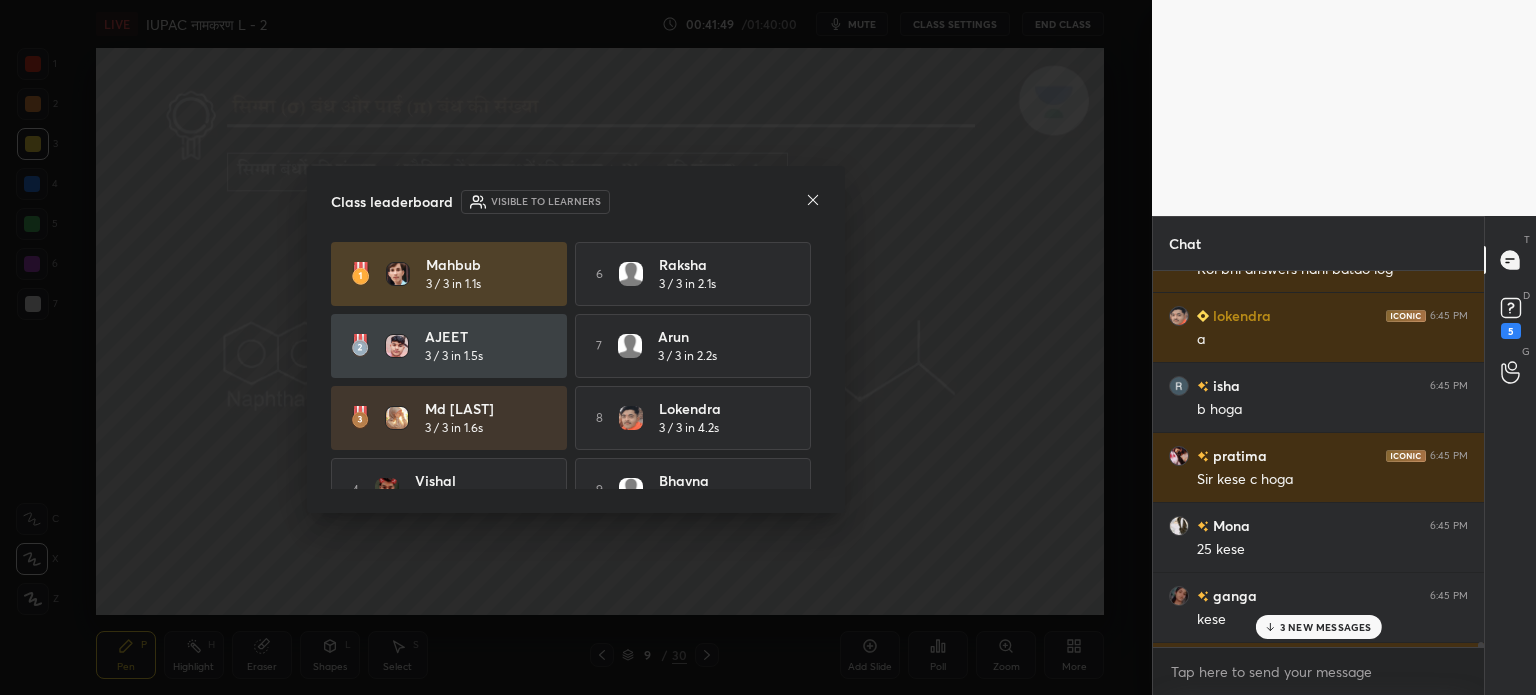 click 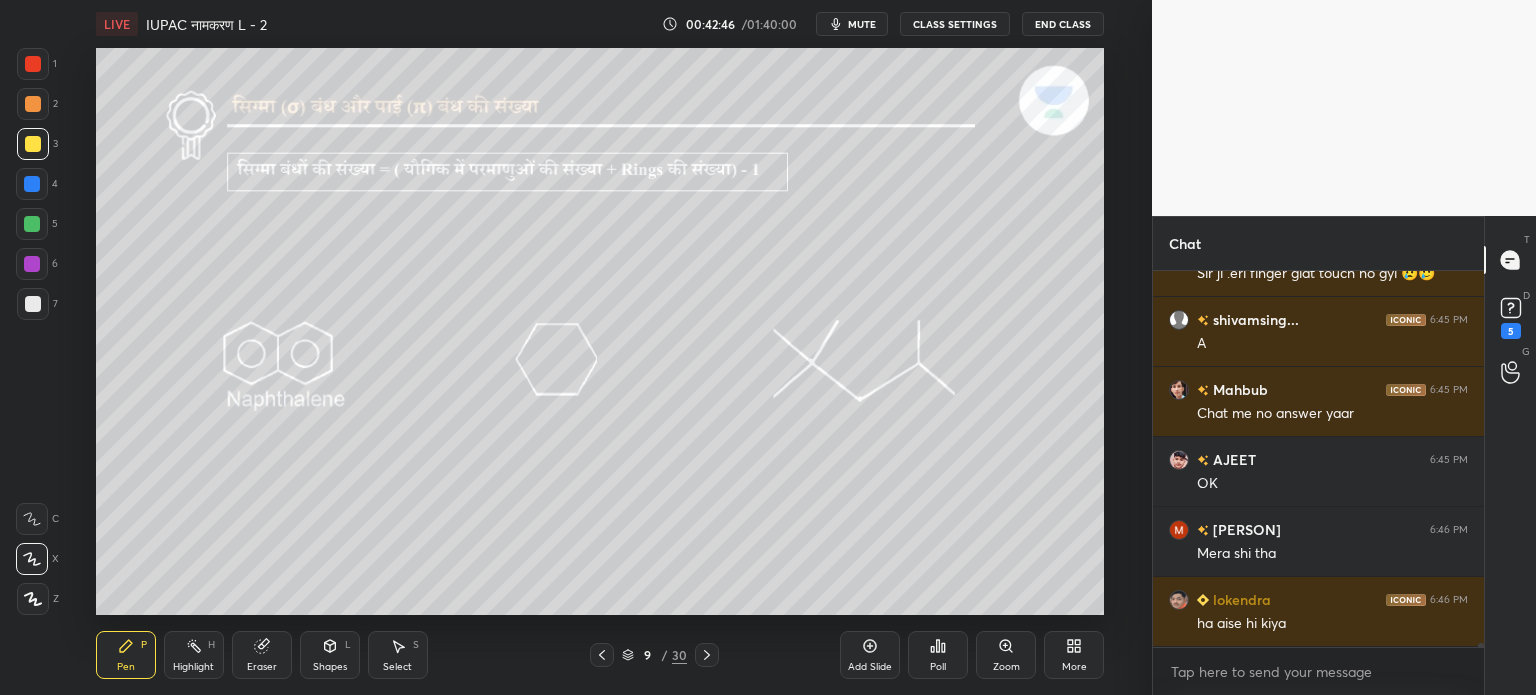 scroll, scrollTop: 38508, scrollLeft: 0, axis: vertical 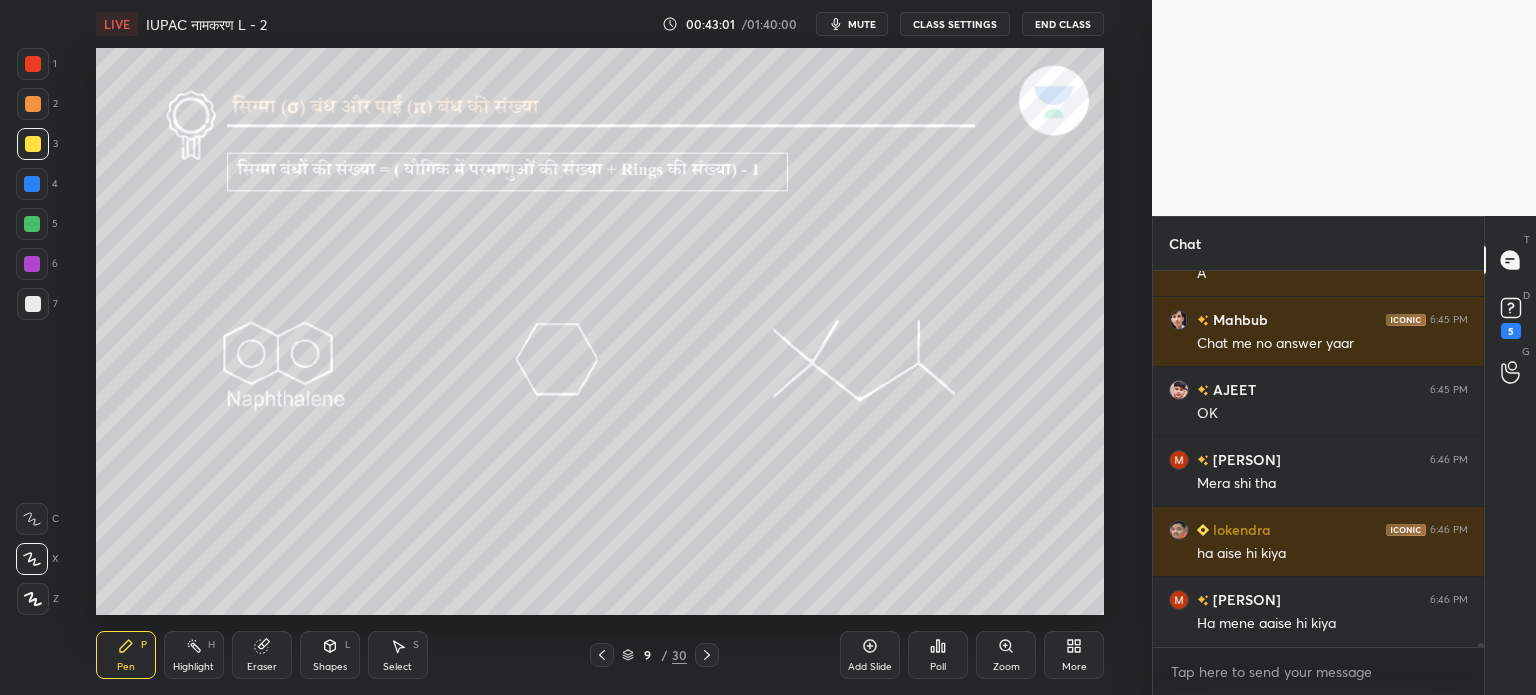 click on "Eraser" at bounding box center [262, 655] 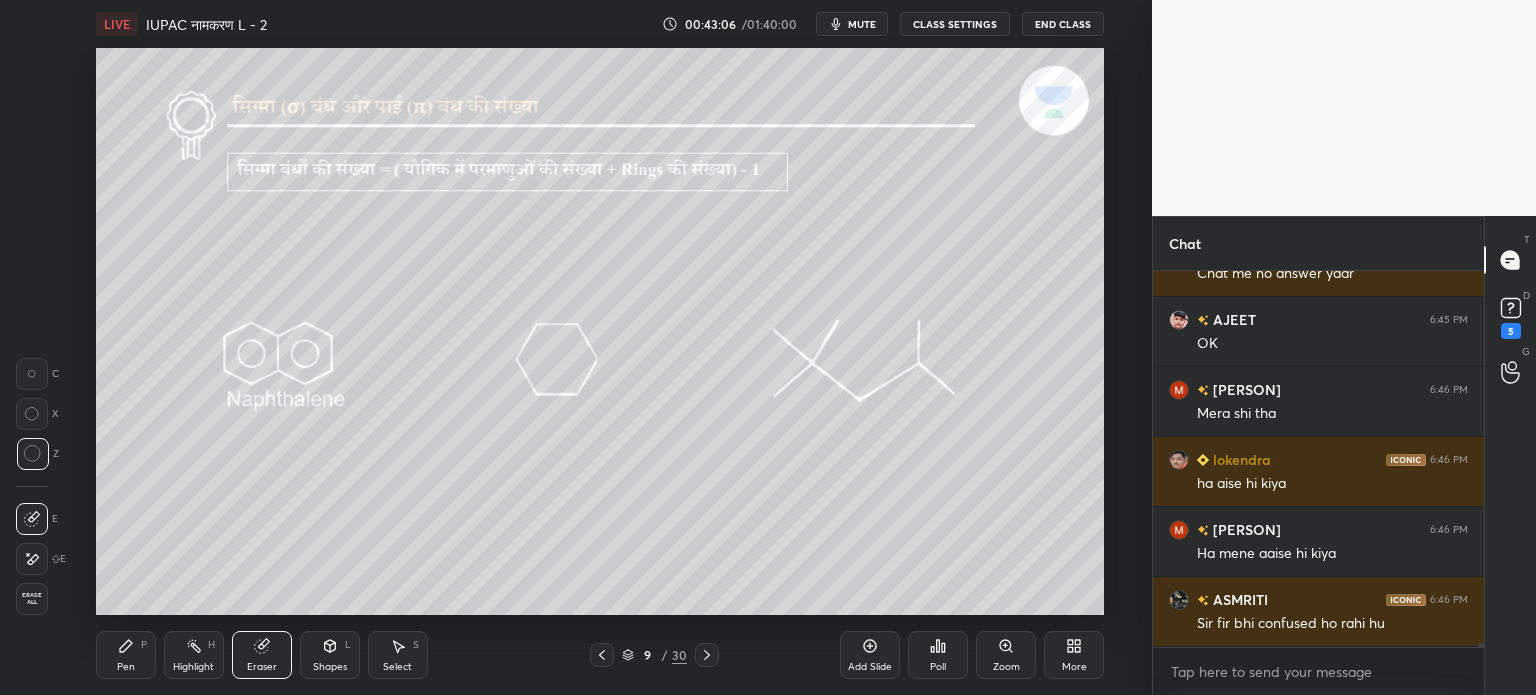 scroll, scrollTop: 38648, scrollLeft: 0, axis: vertical 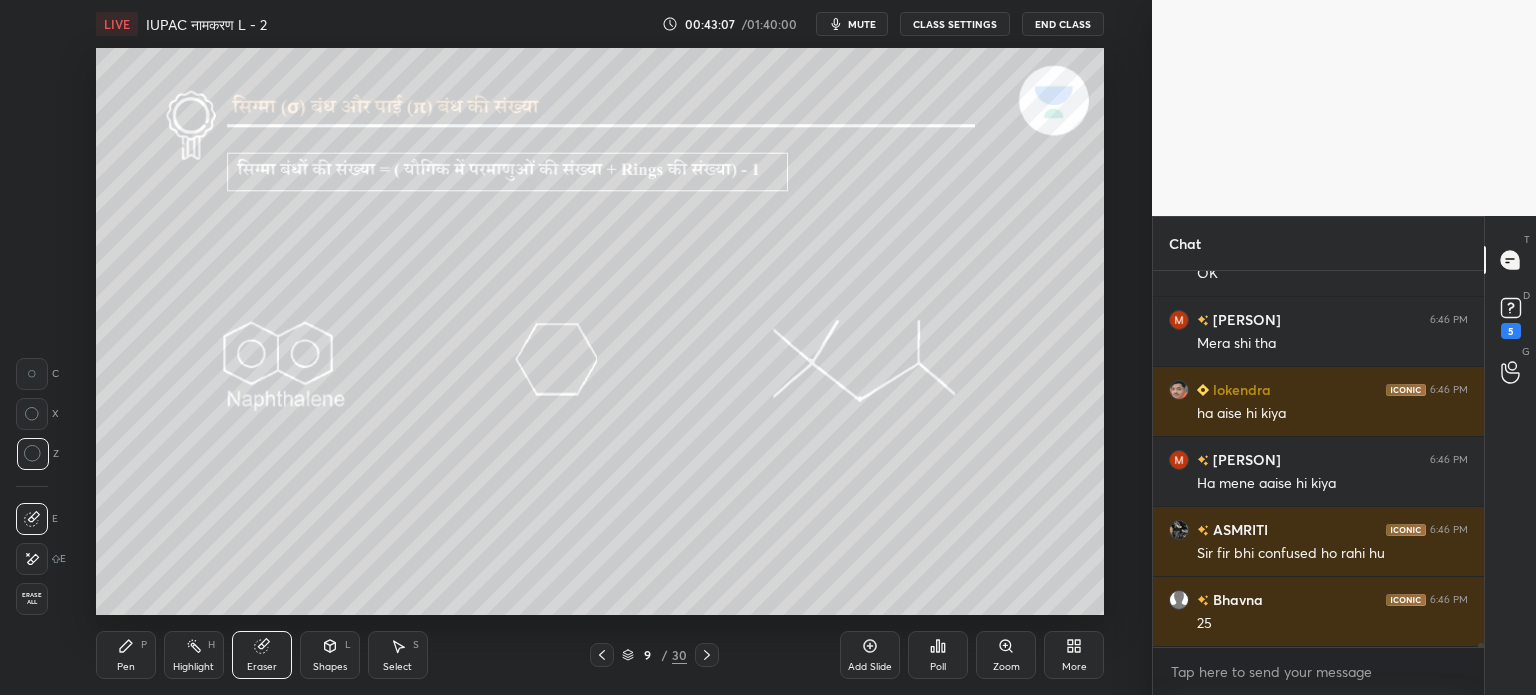 click on "Pen P" at bounding box center (126, 655) 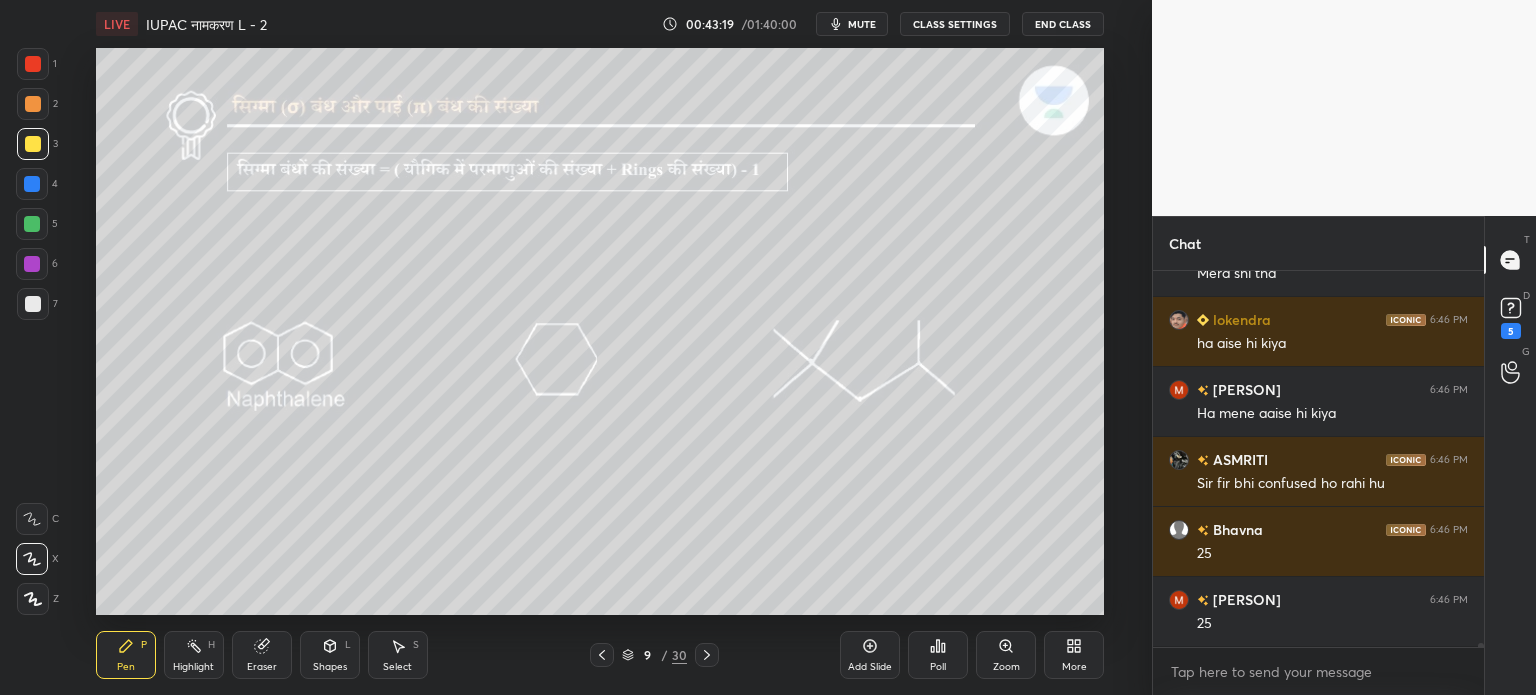 scroll, scrollTop: 38788, scrollLeft: 0, axis: vertical 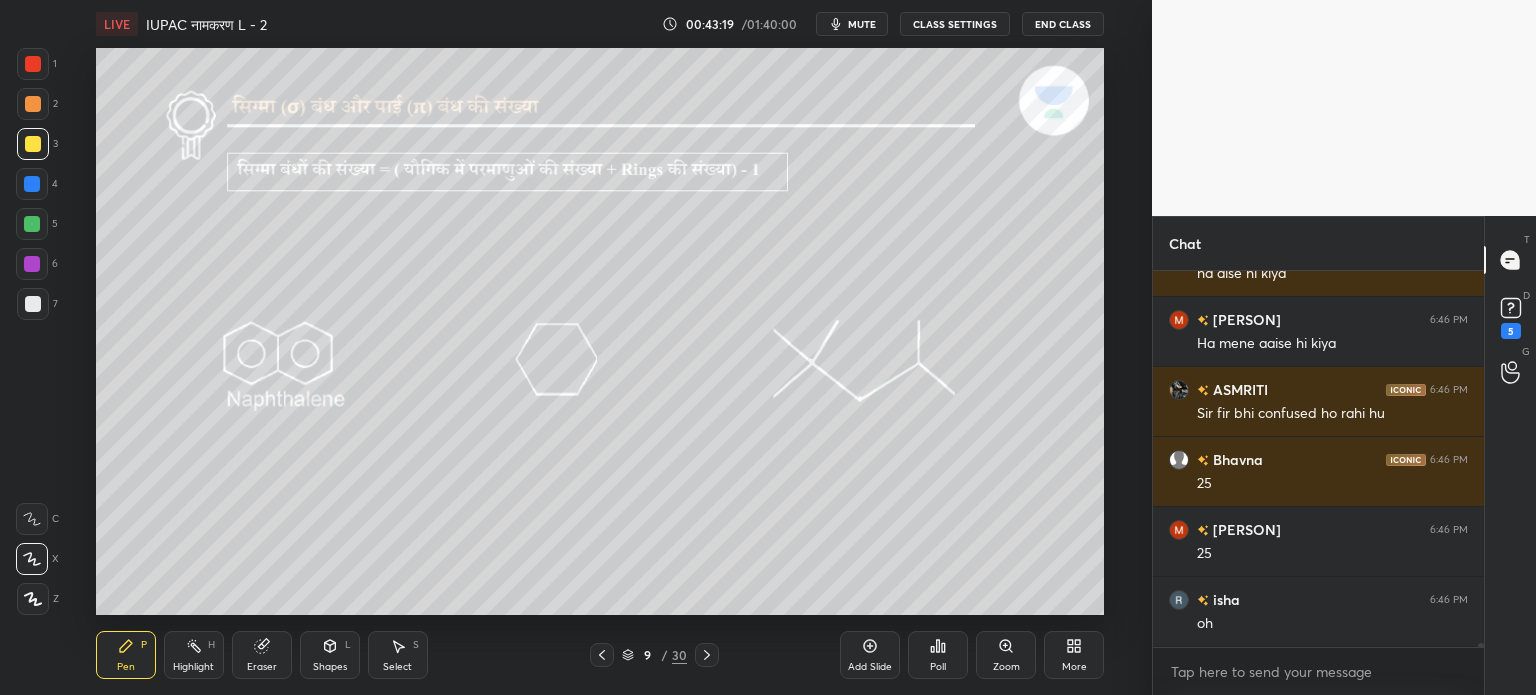click 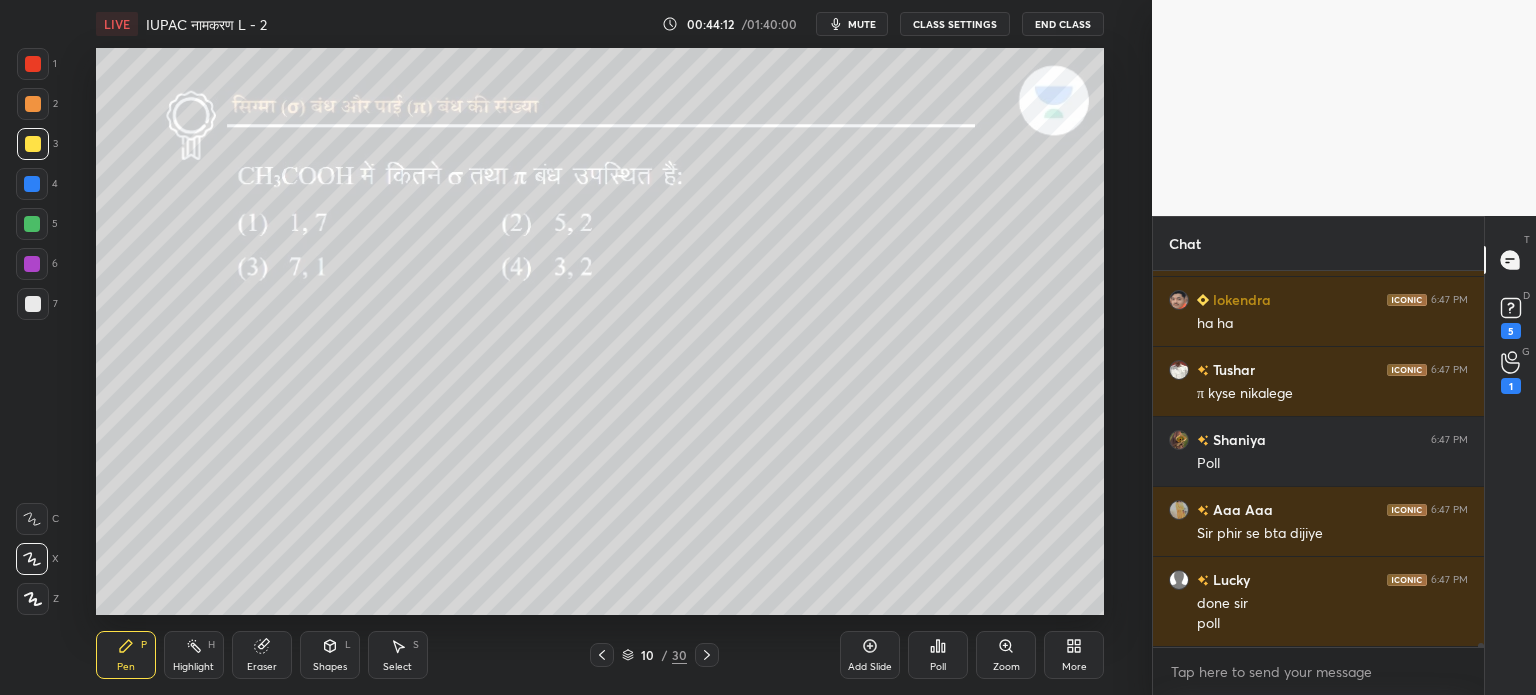 scroll, scrollTop: 39388, scrollLeft: 0, axis: vertical 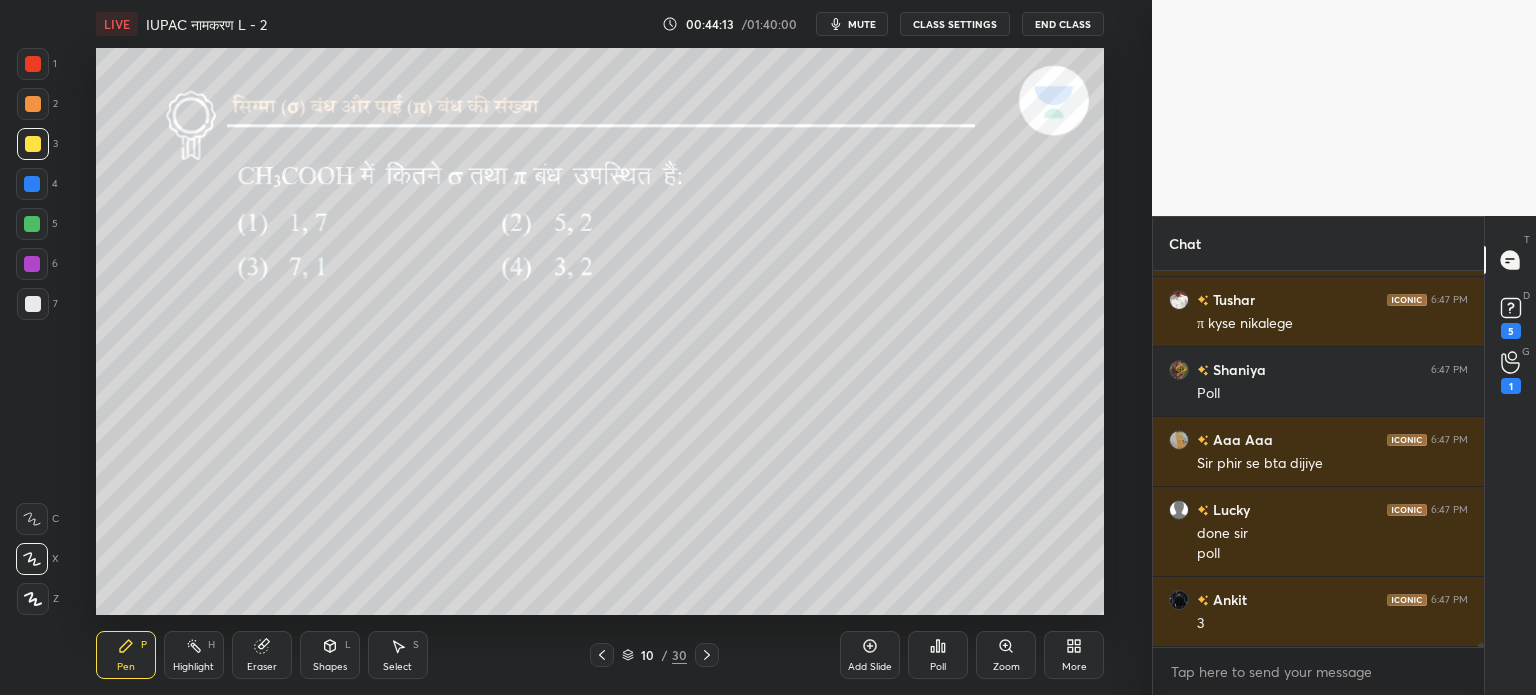 click 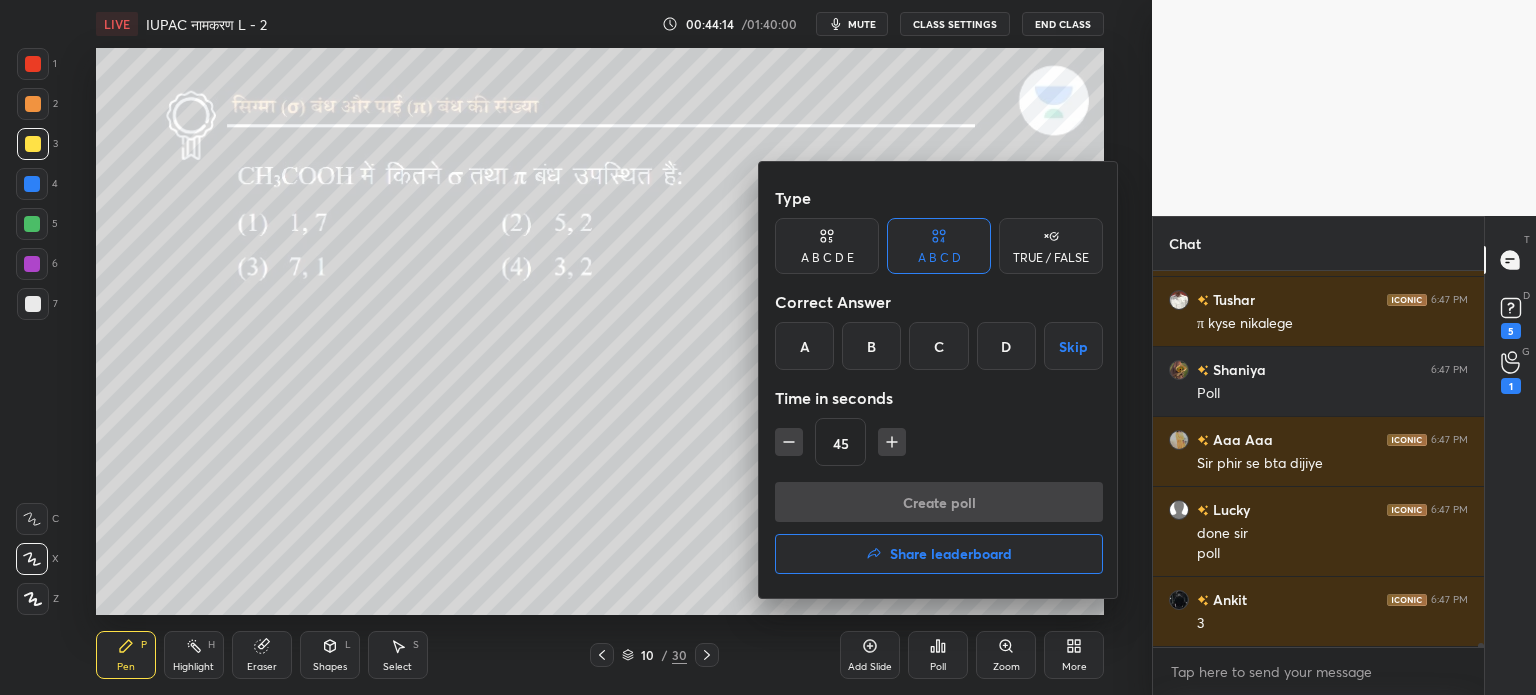 scroll, scrollTop: 39458, scrollLeft: 0, axis: vertical 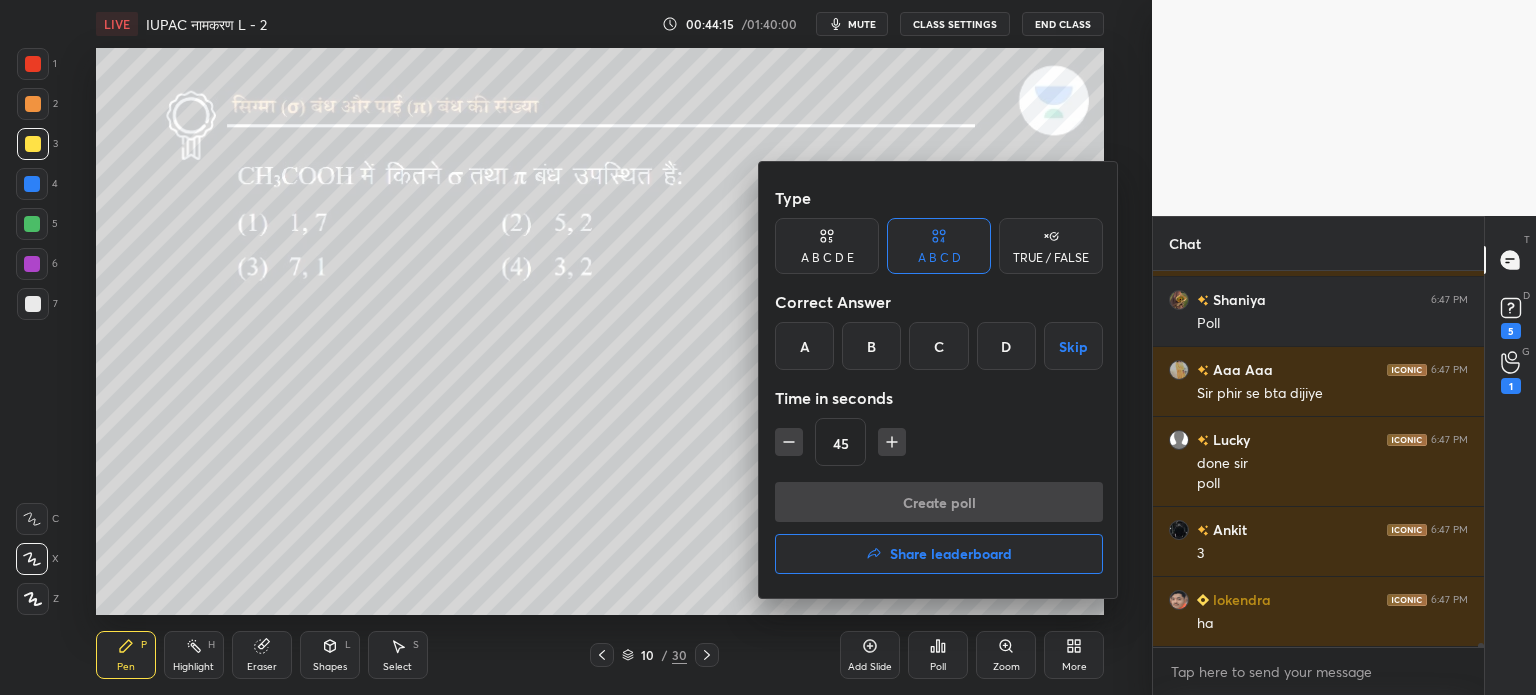 click on "C" at bounding box center (938, 346) 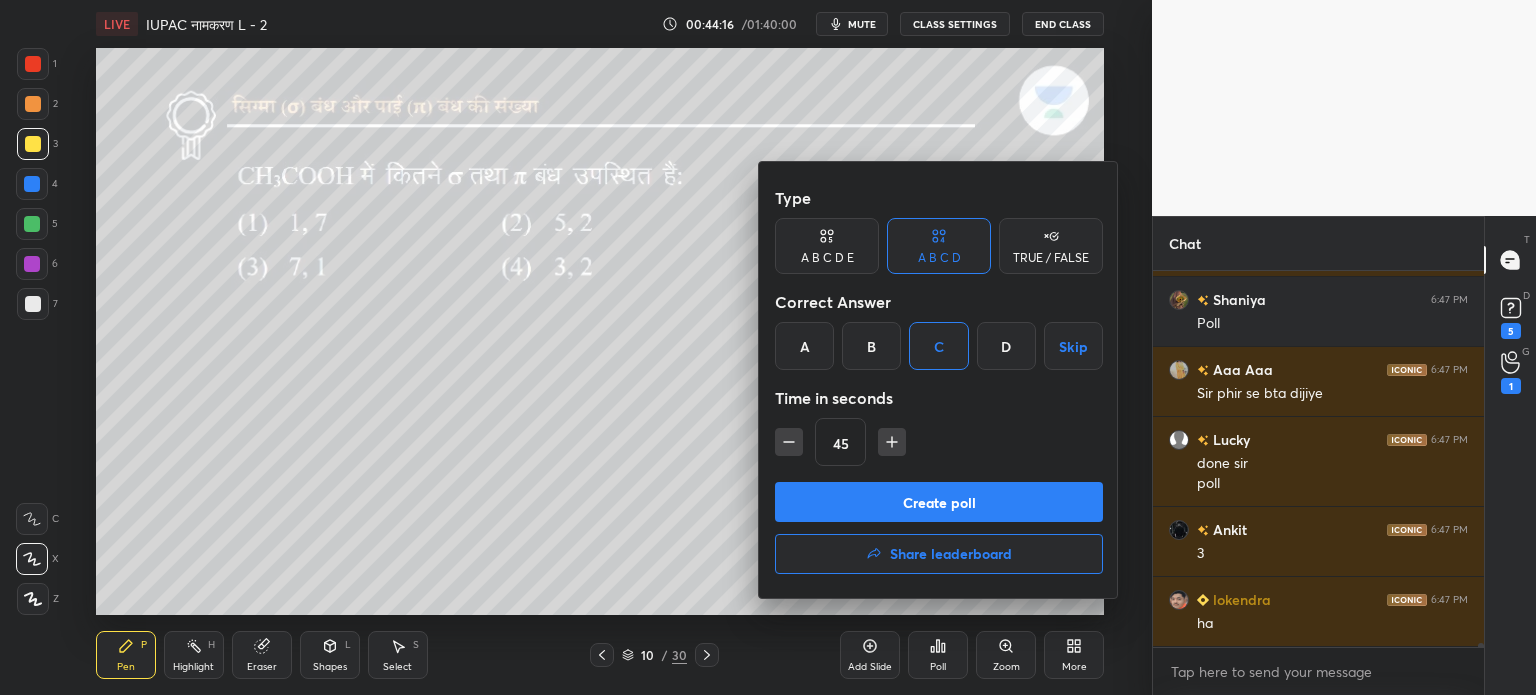 click on "Create poll" at bounding box center [939, 502] 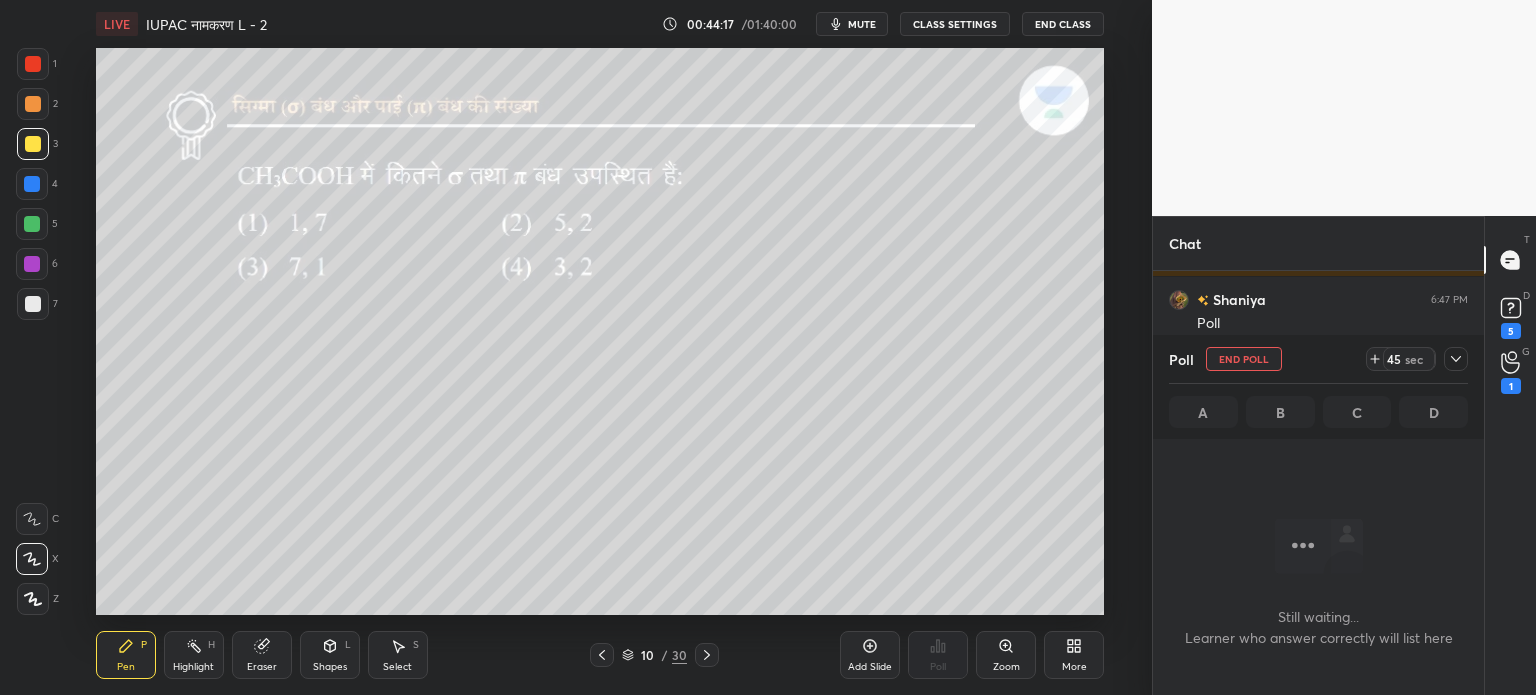 scroll, scrollTop: 347, scrollLeft: 325, axis: both 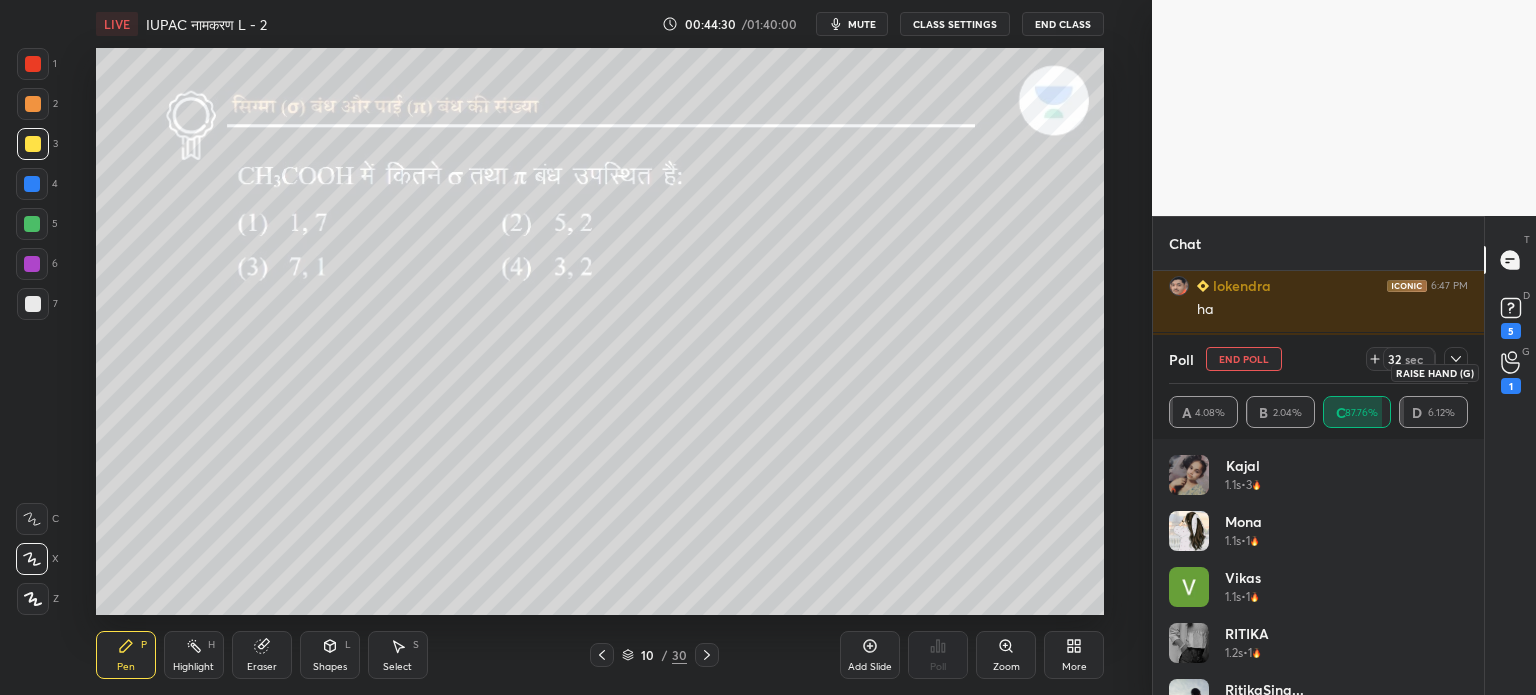 click 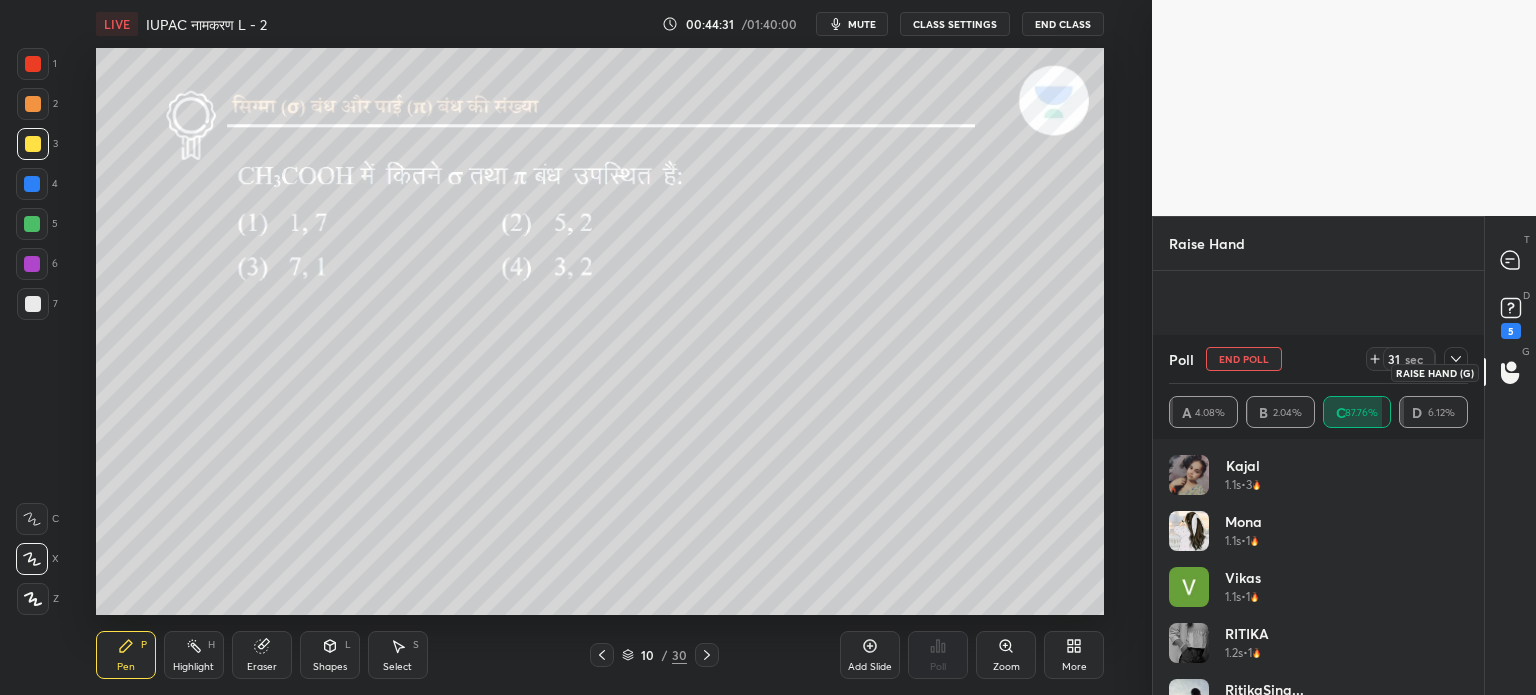 scroll, scrollTop: 314, scrollLeft: 325, axis: both 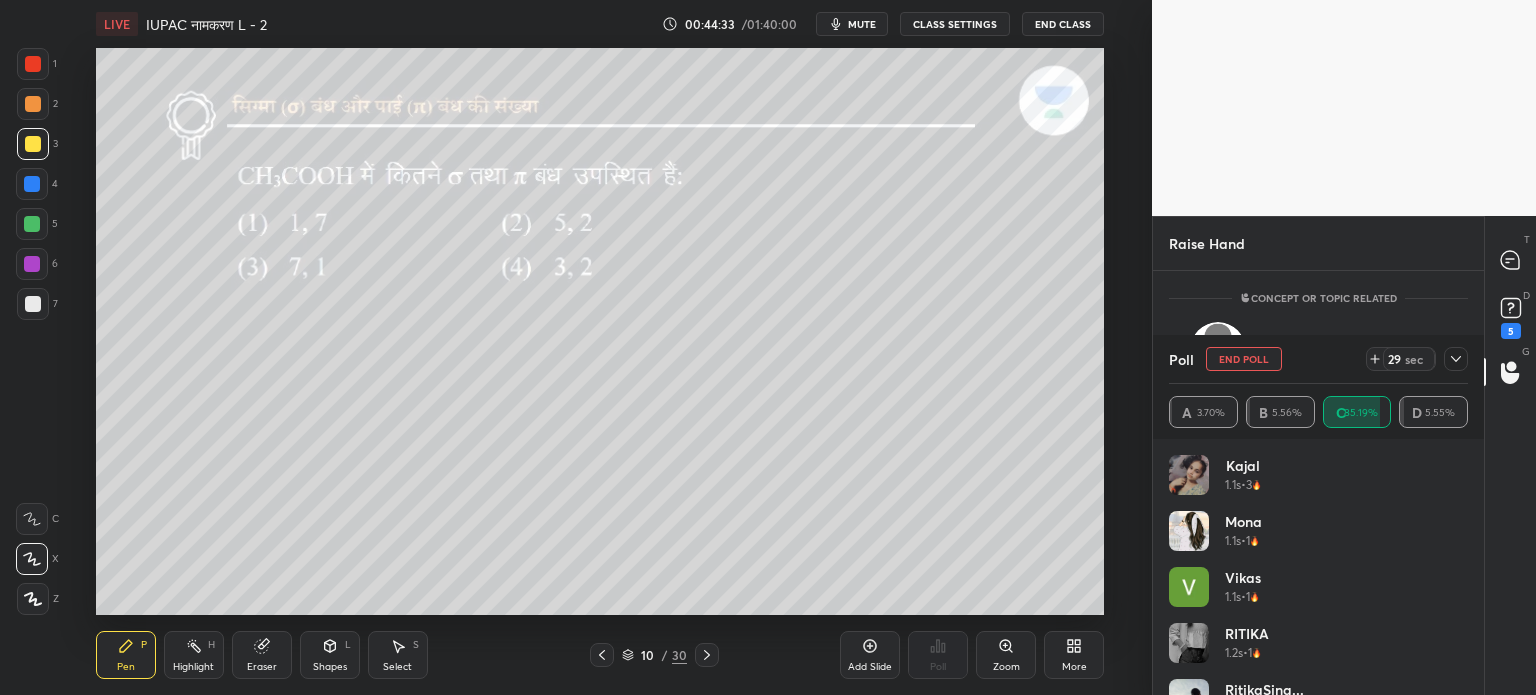 click 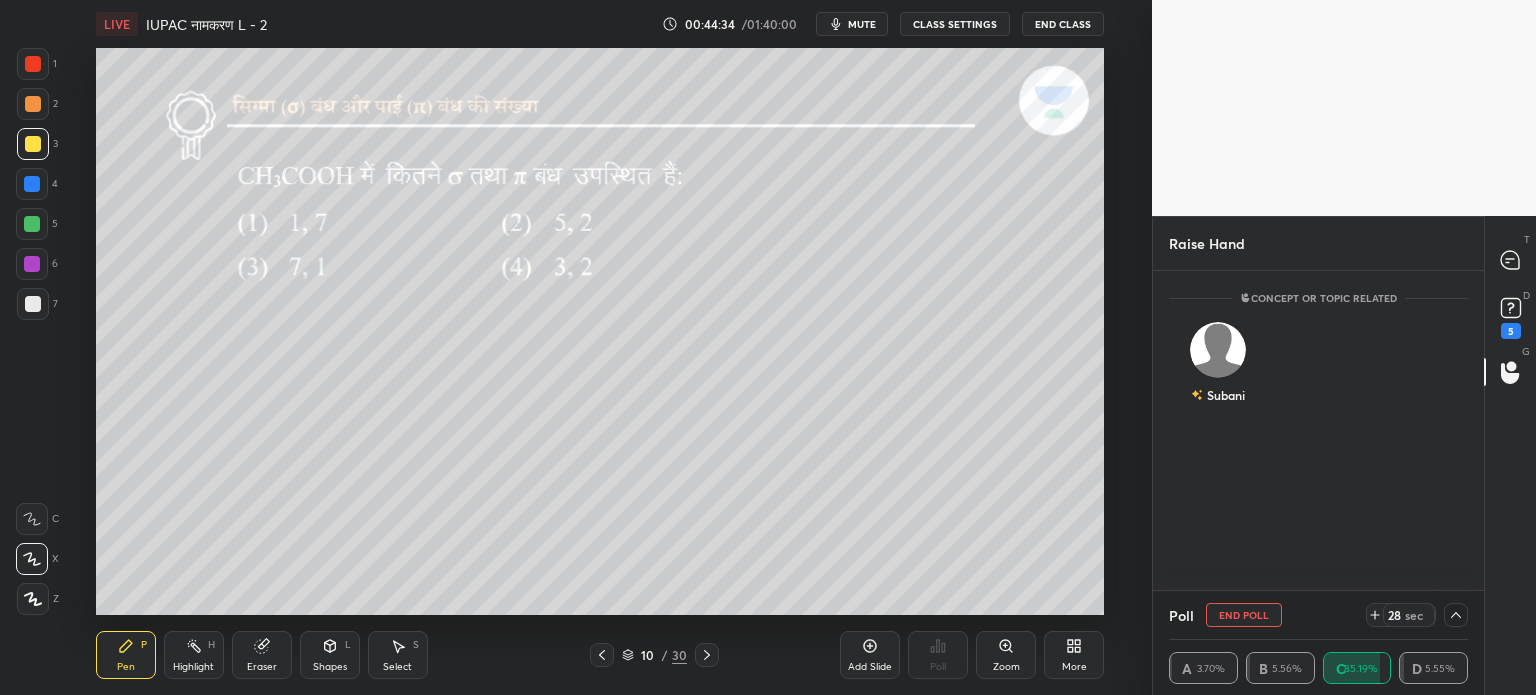 scroll, scrollTop: 131, scrollLeft: 293, axis: both 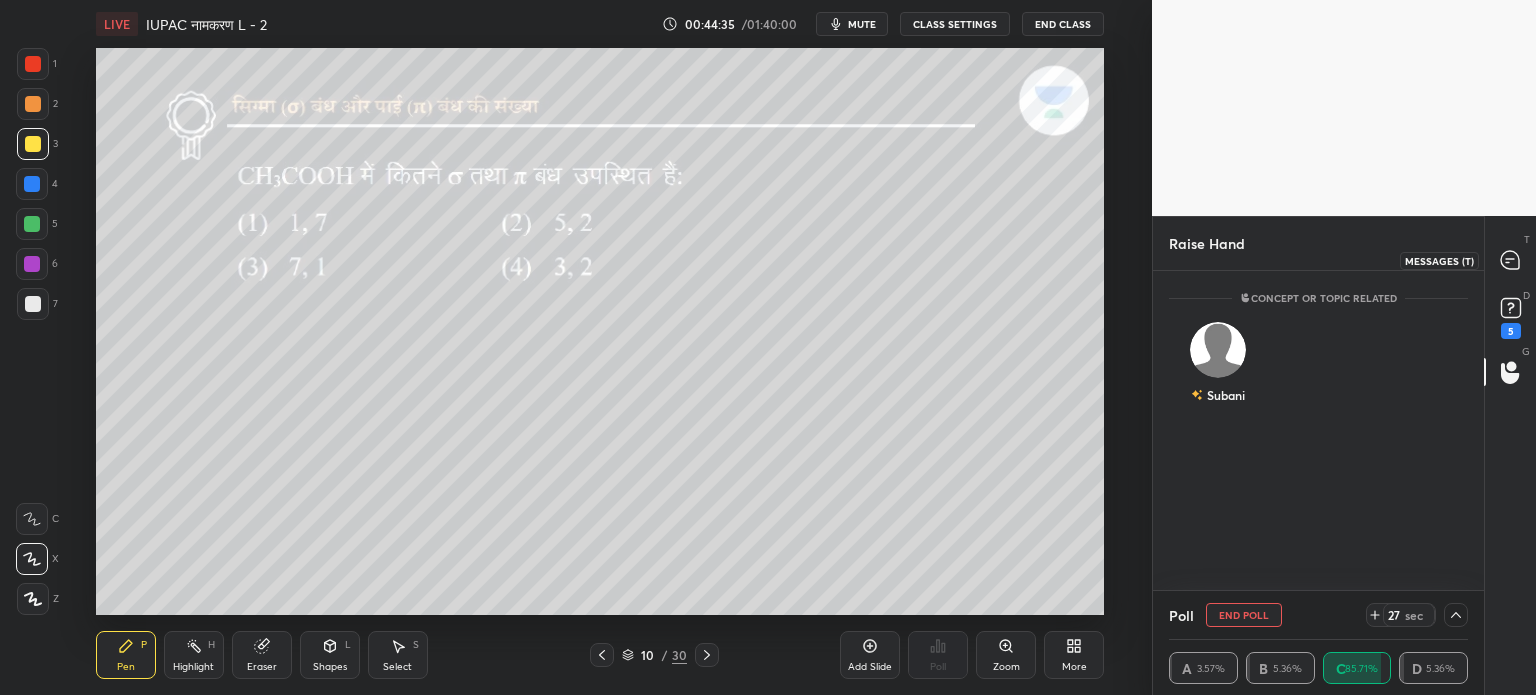 click 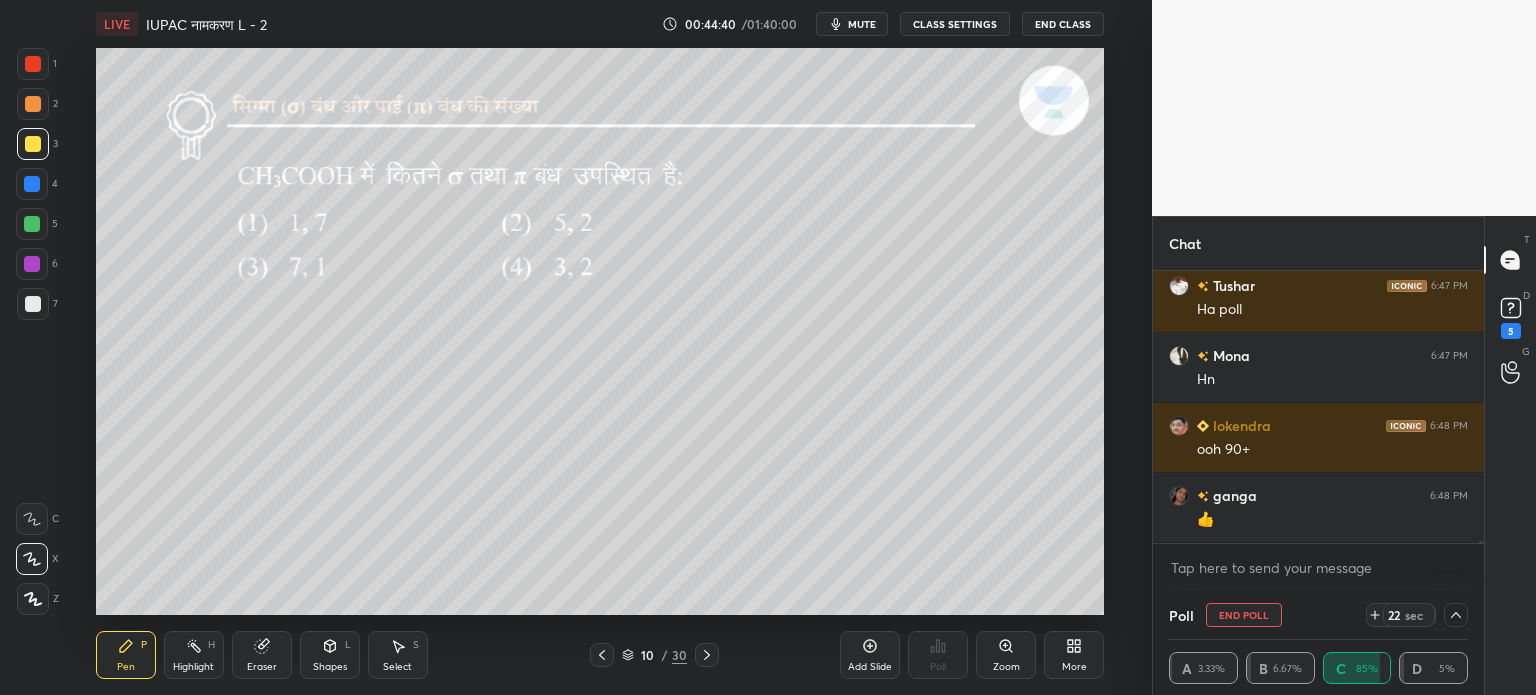 click 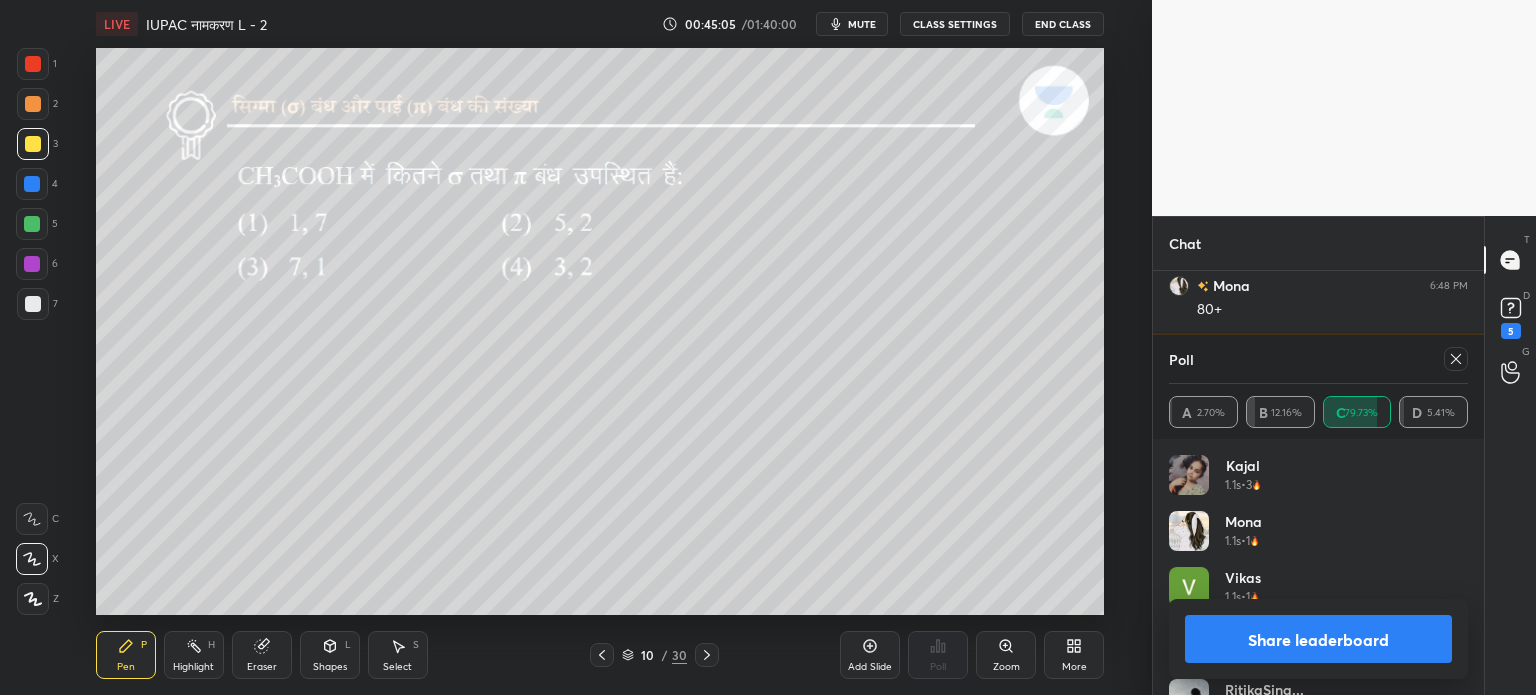 click 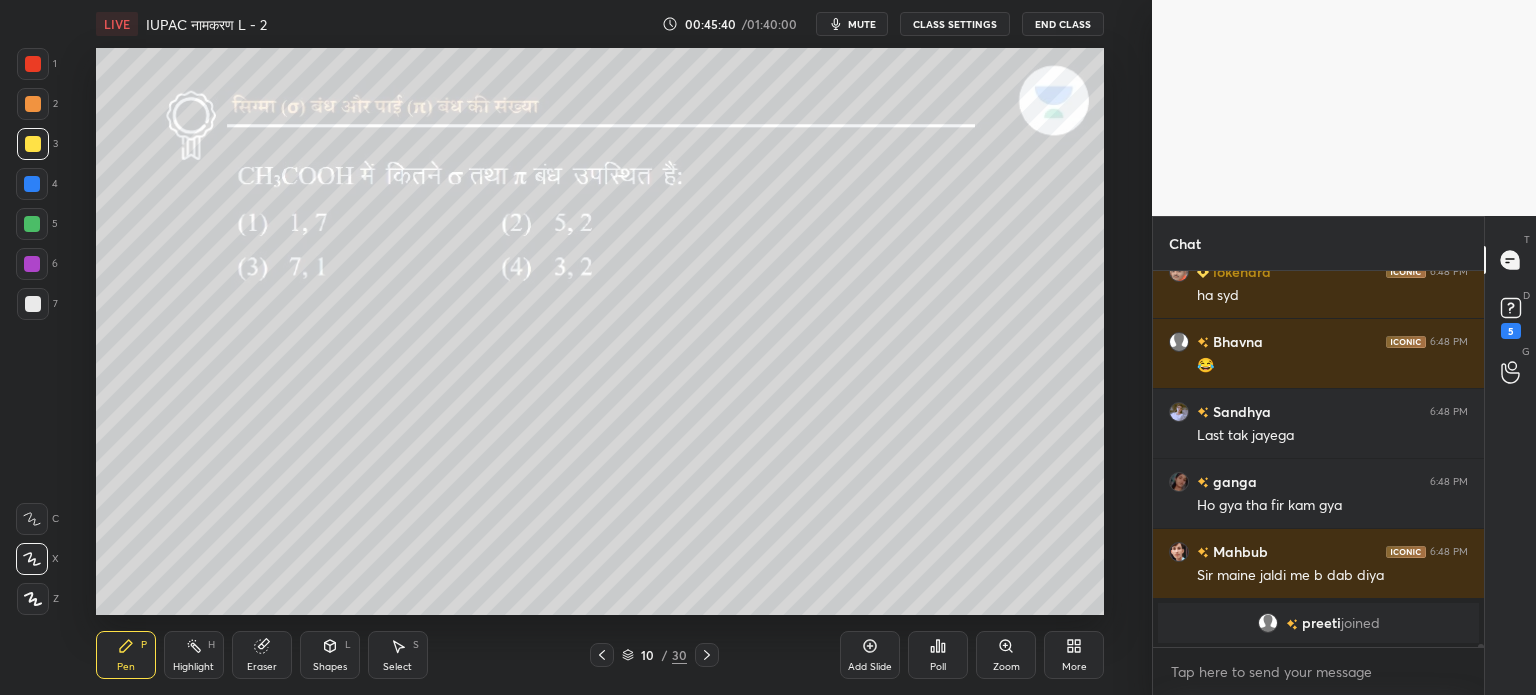 click 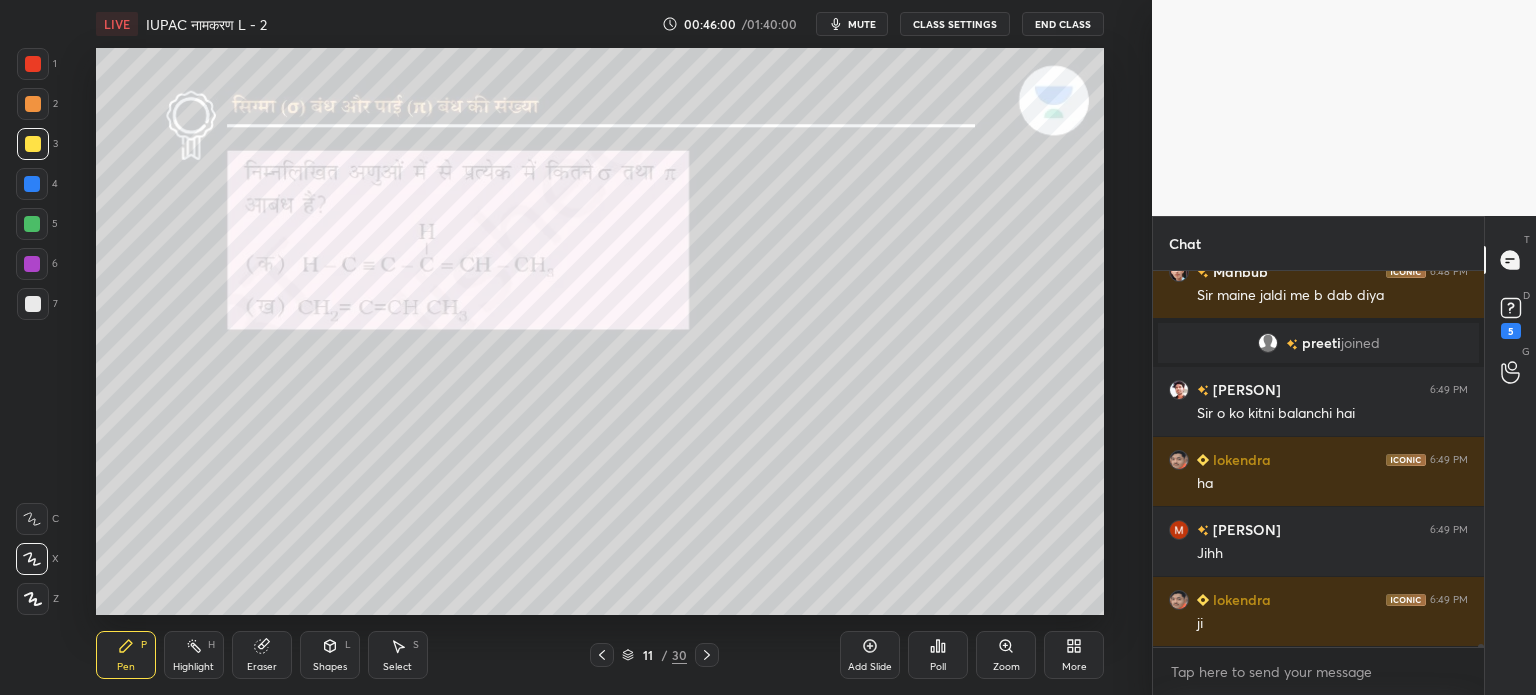 scroll, scrollTop: 41250, scrollLeft: 0, axis: vertical 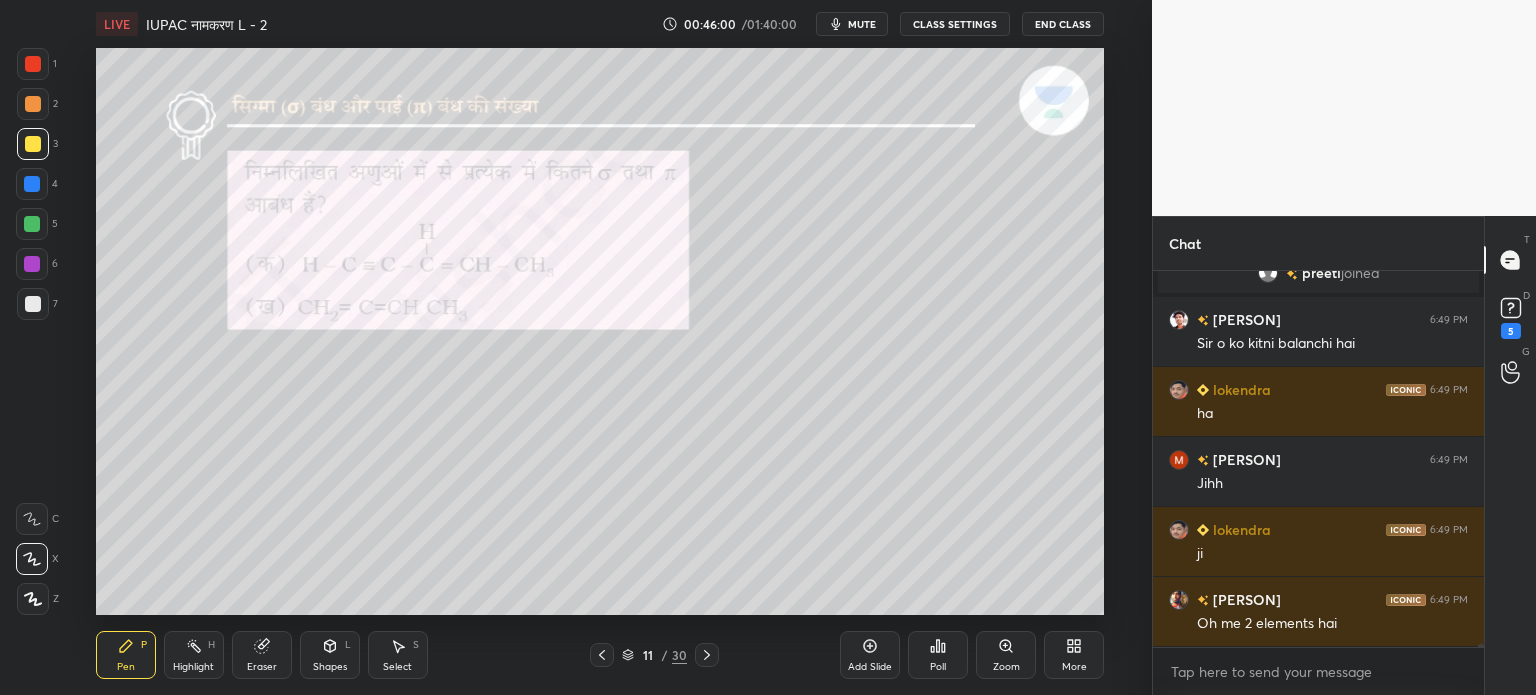 click 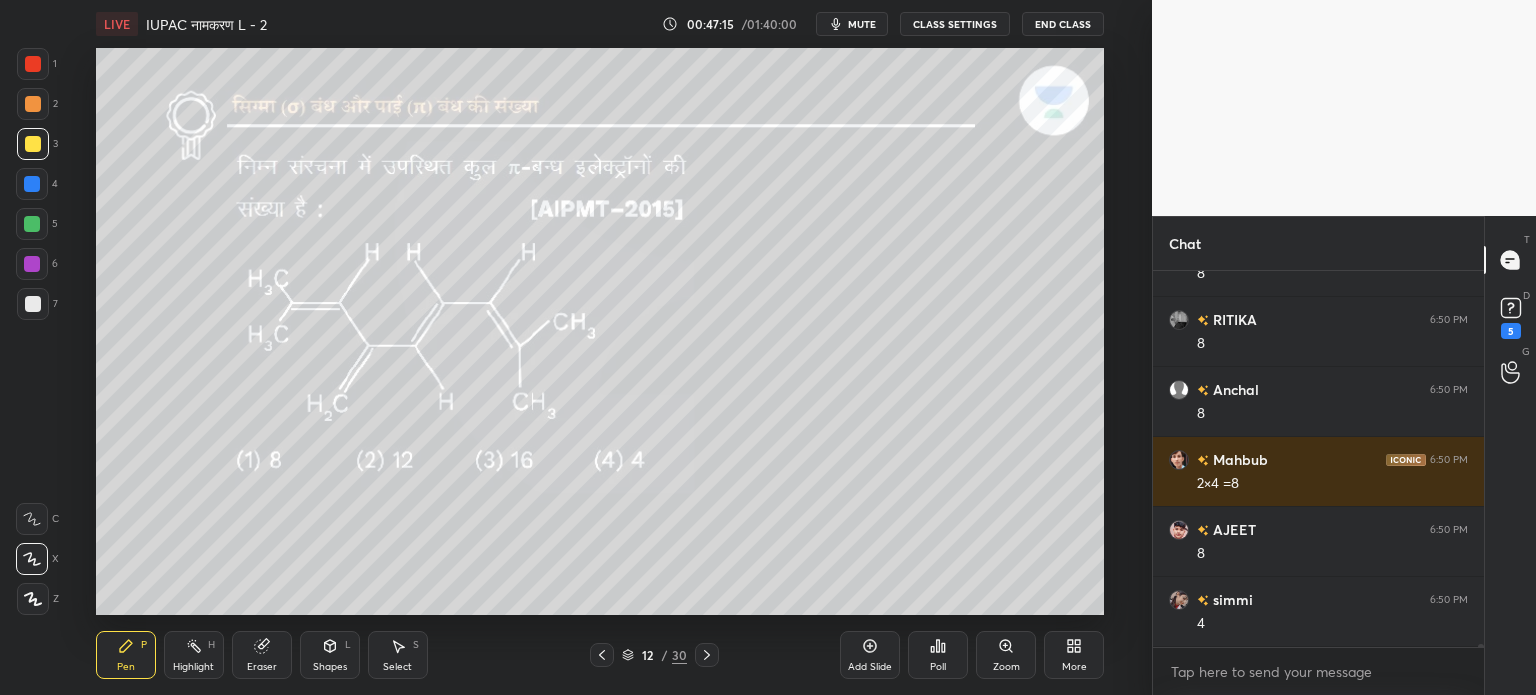 scroll, scrollTop: 42182, scrollLeft: 0, axis: vertical 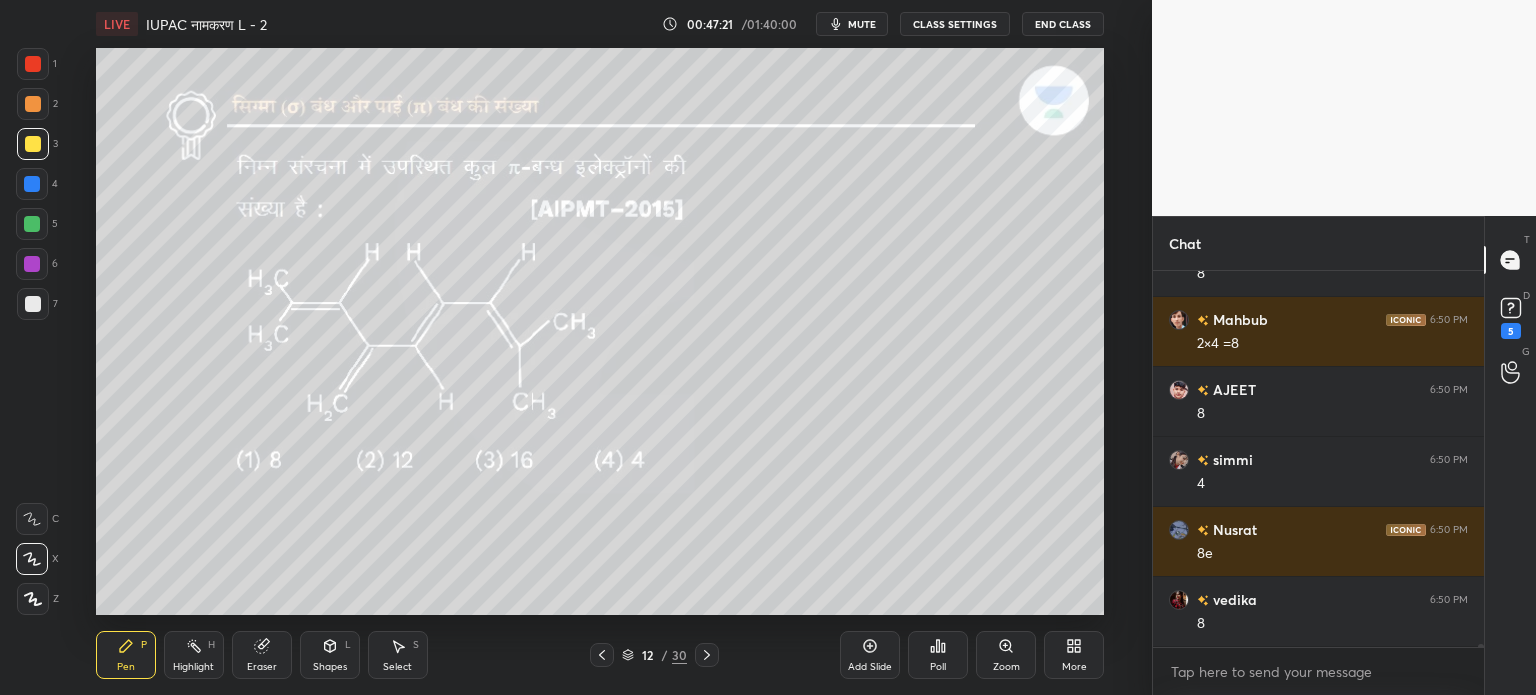 click 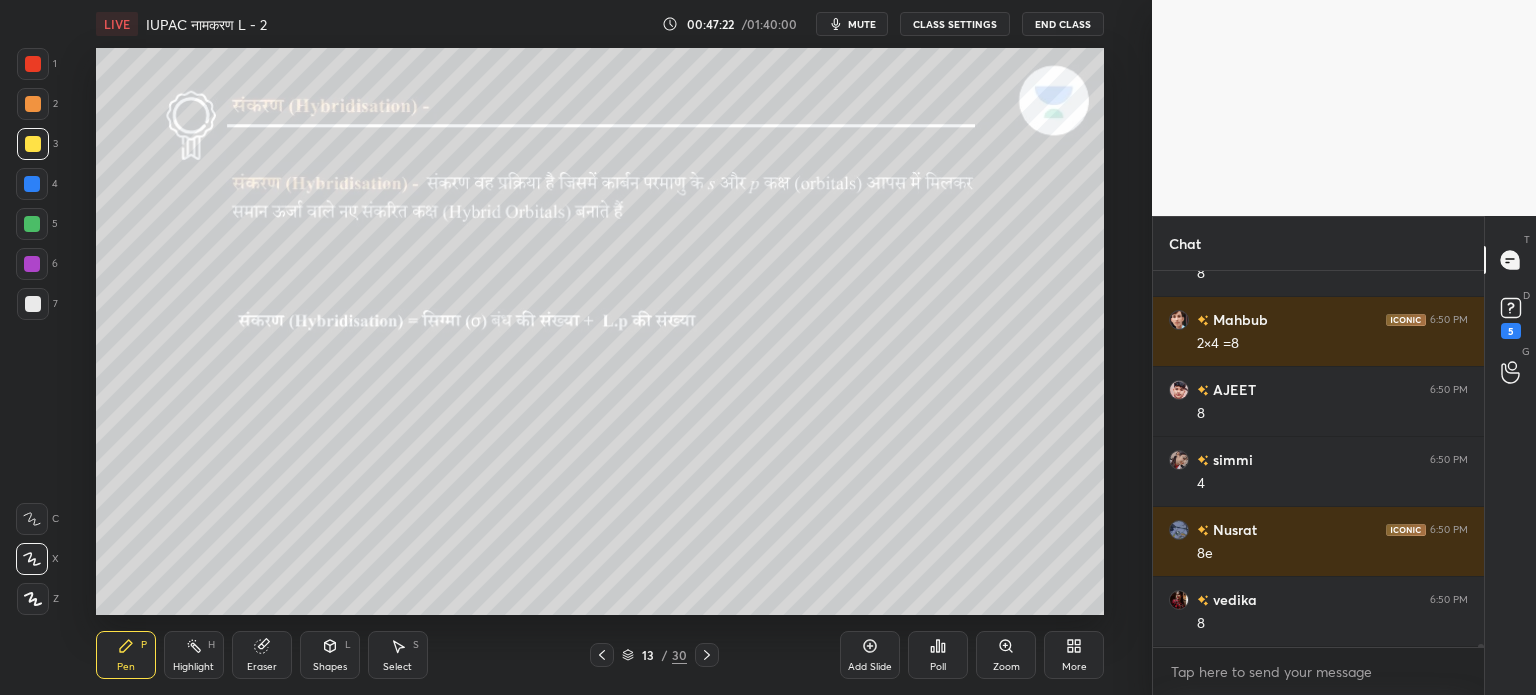 click 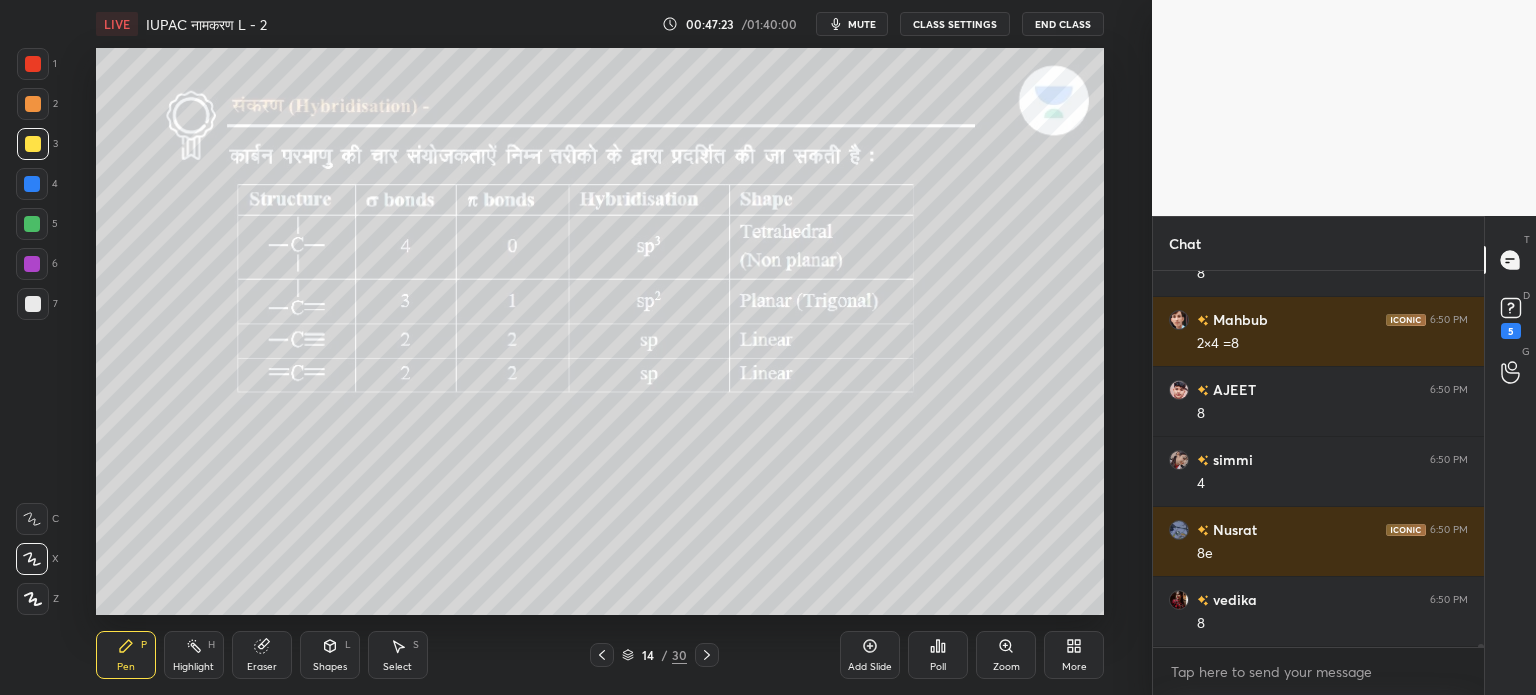 click 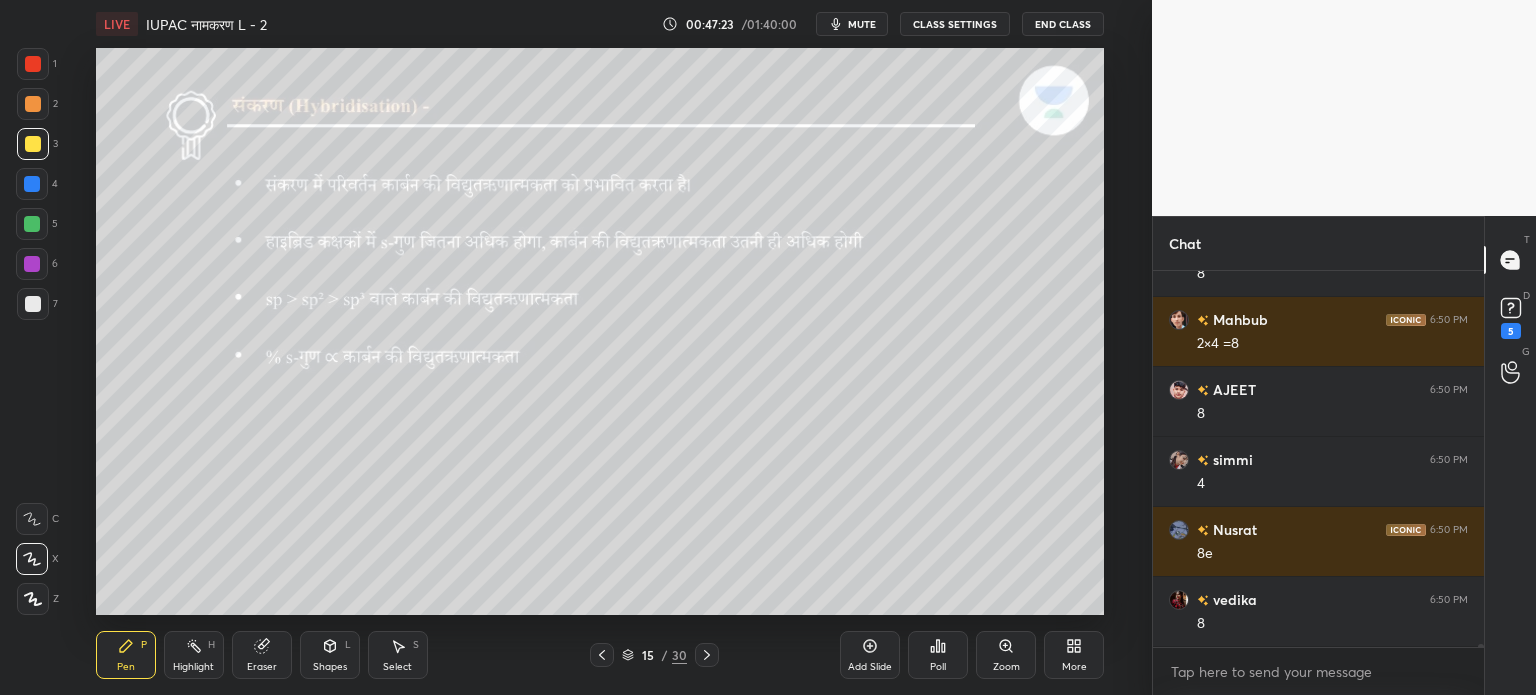 click 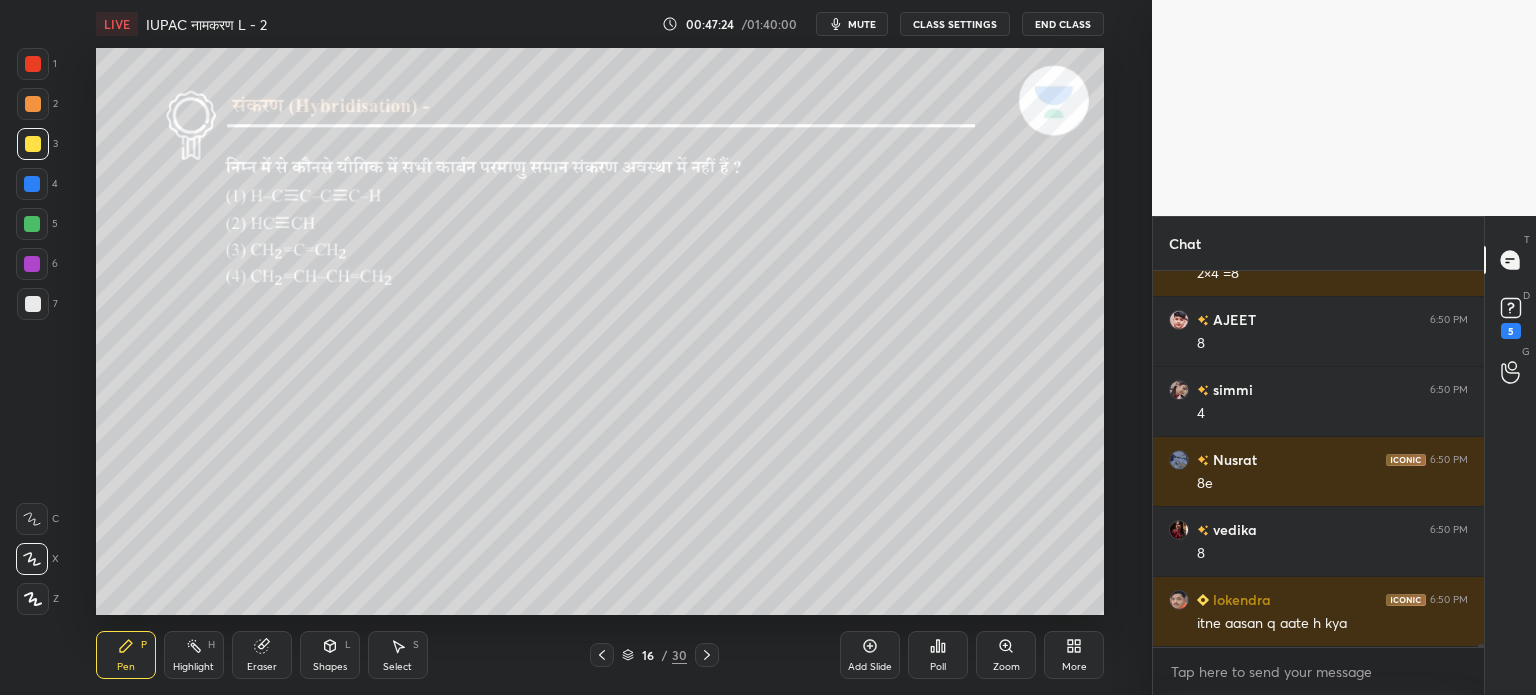 click 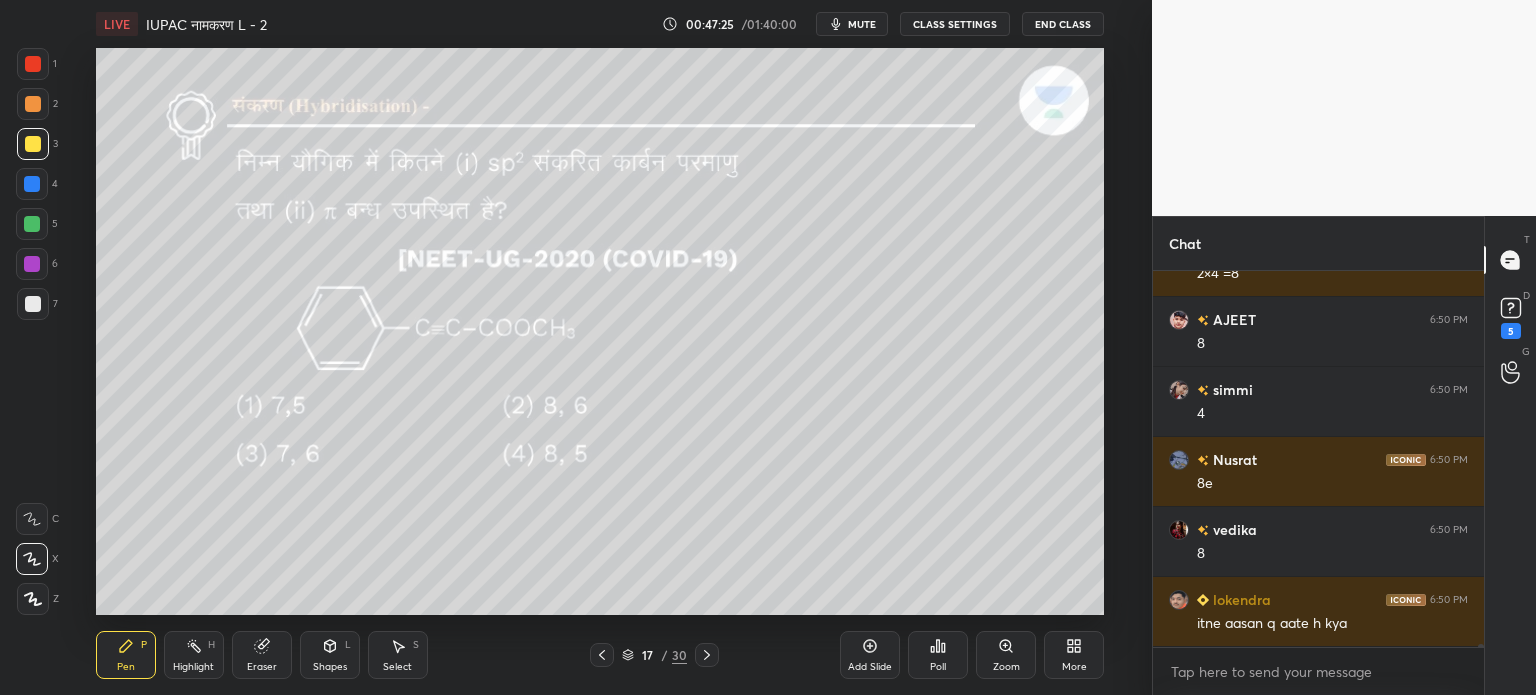 click 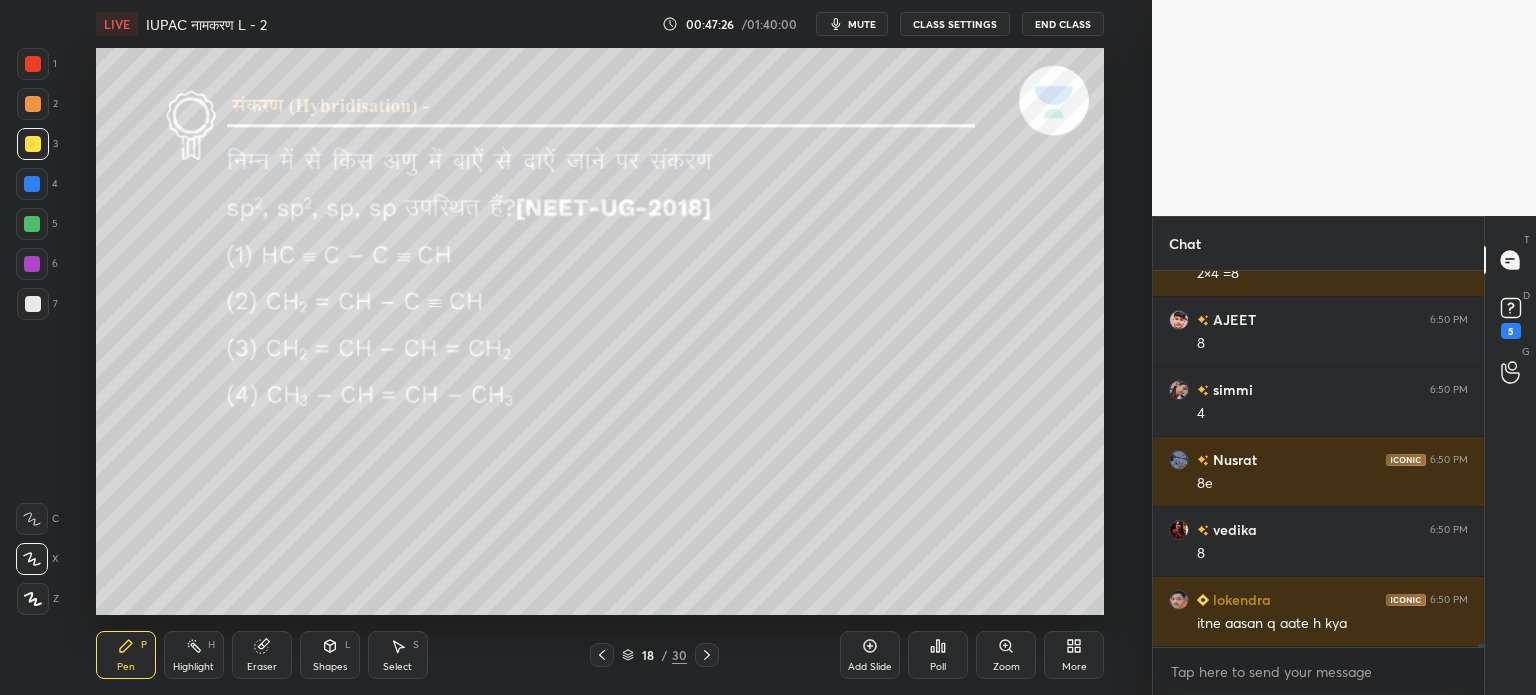 click 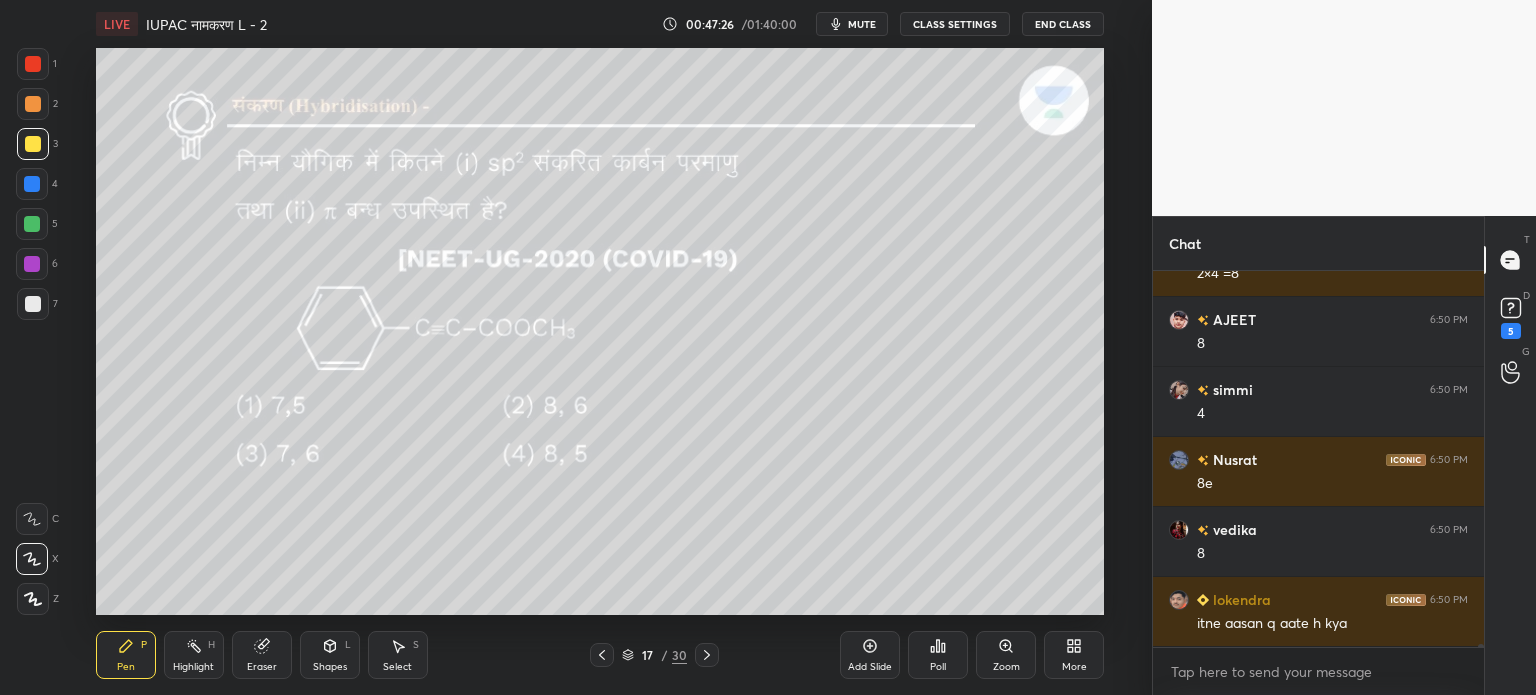 scroll, scrollTop: 42392, scrollLeft: 0, axis: vertical 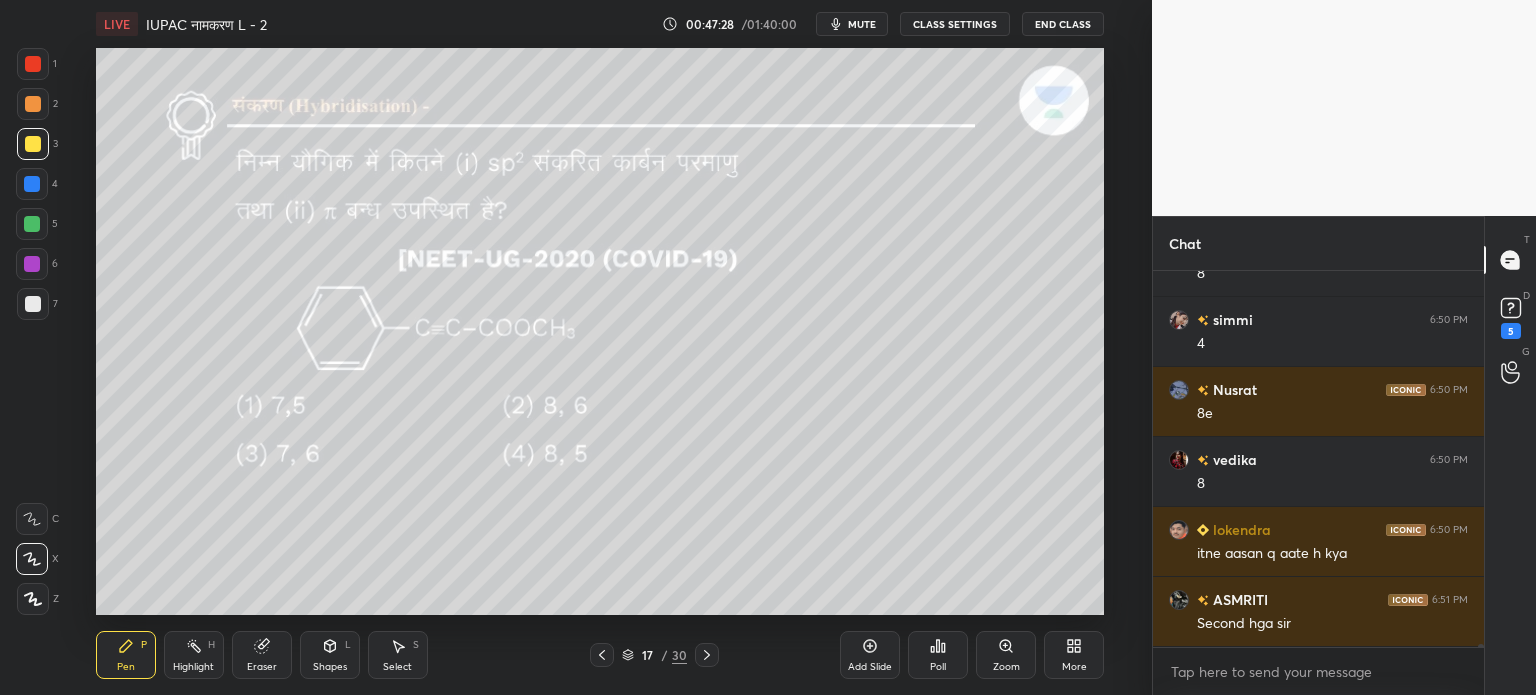 click 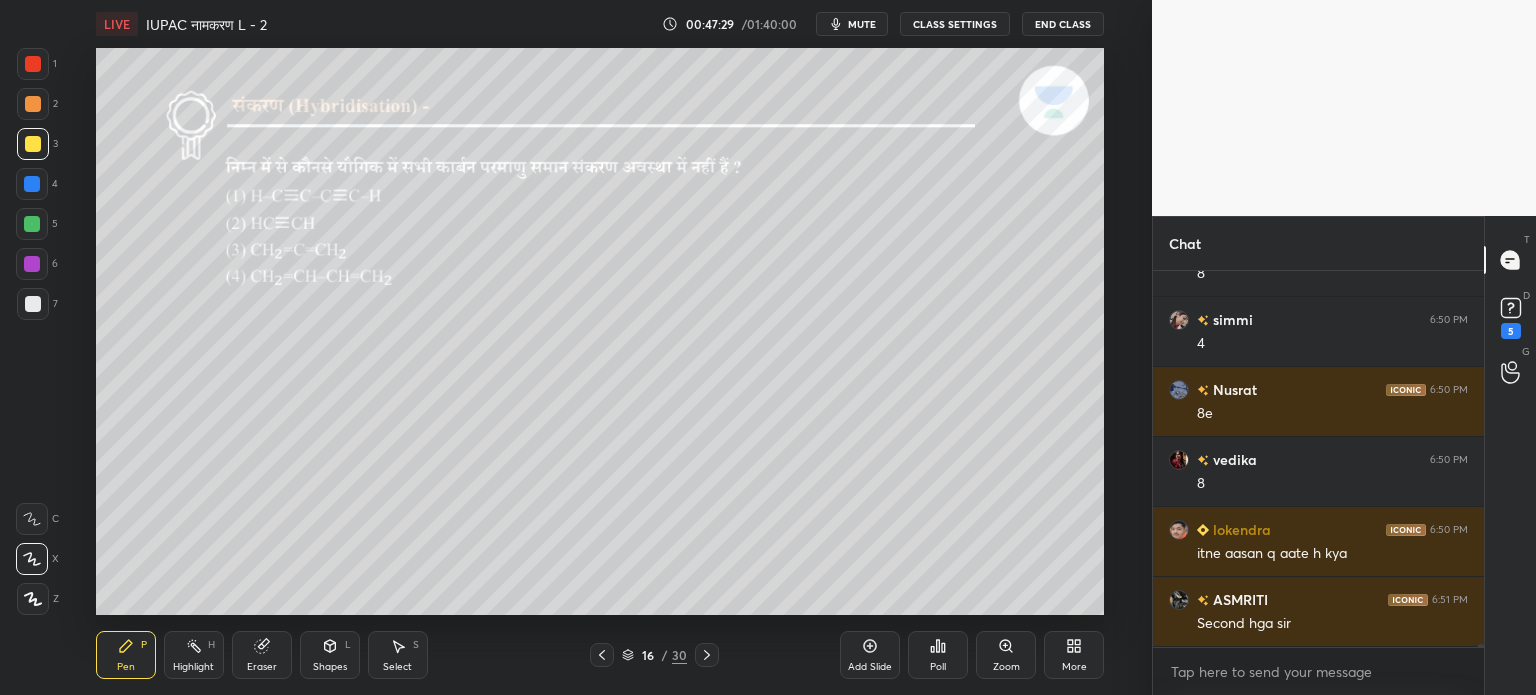 click 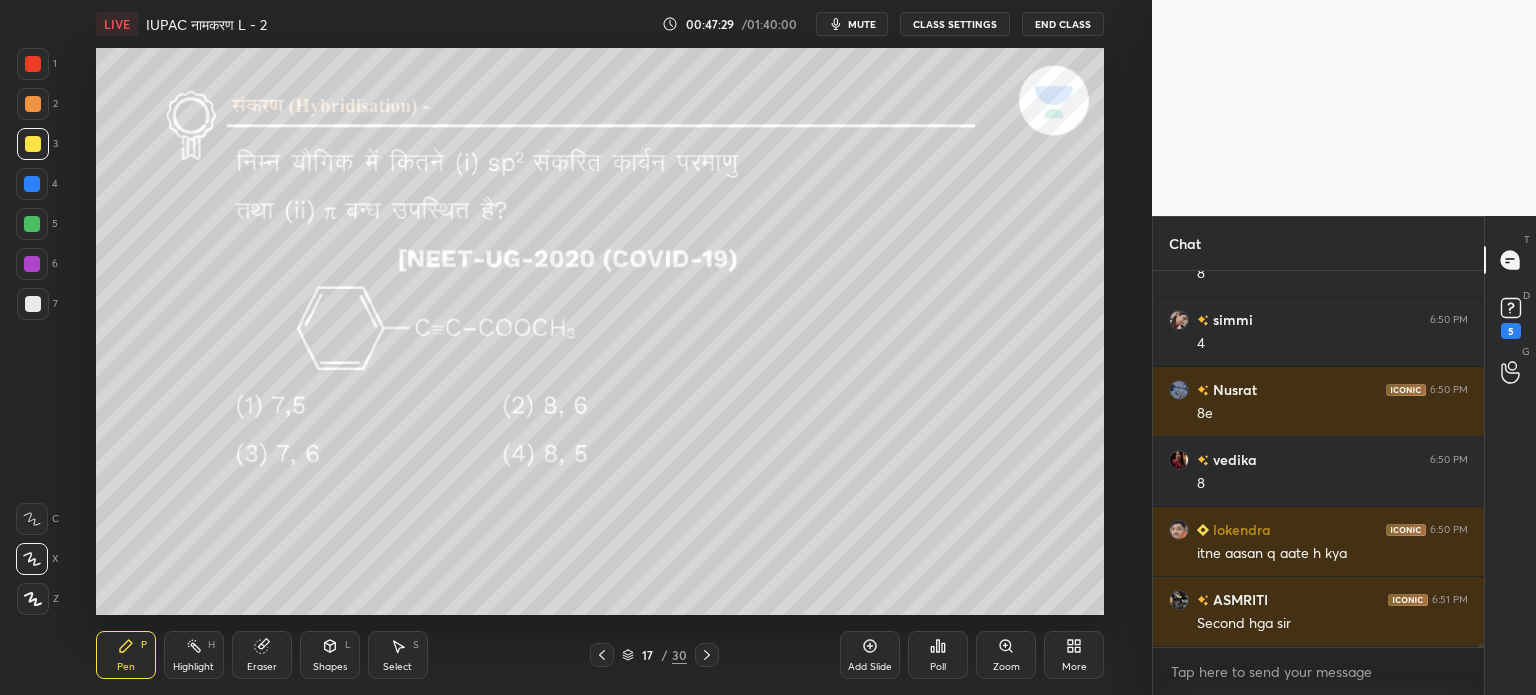 click 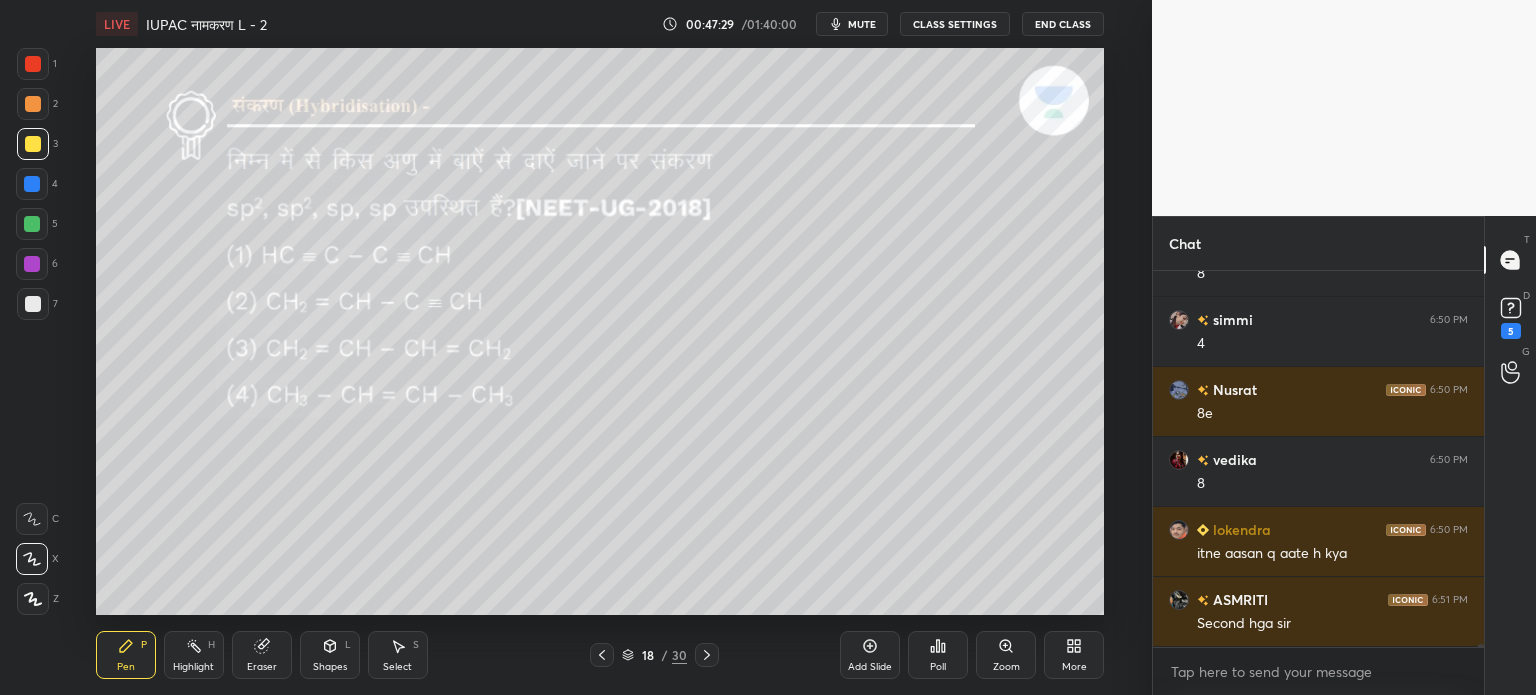 click 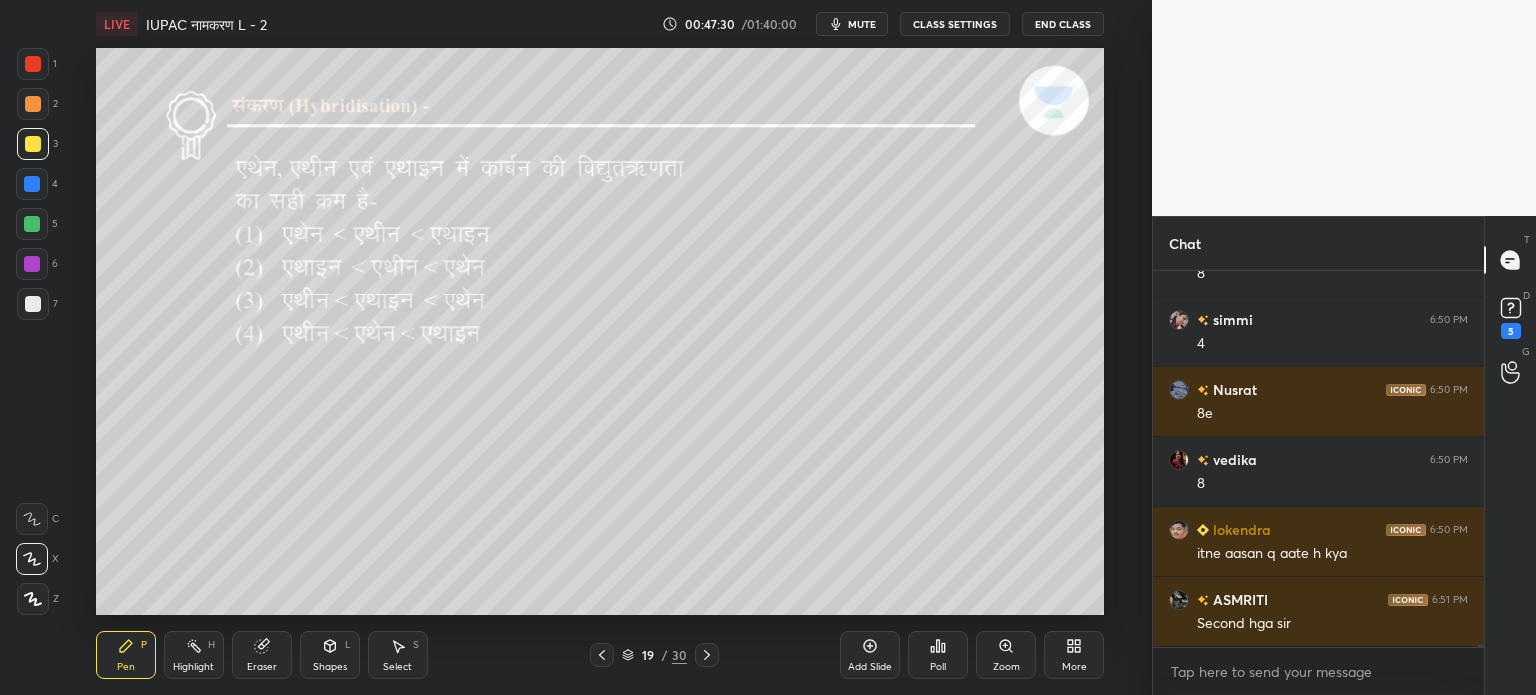click 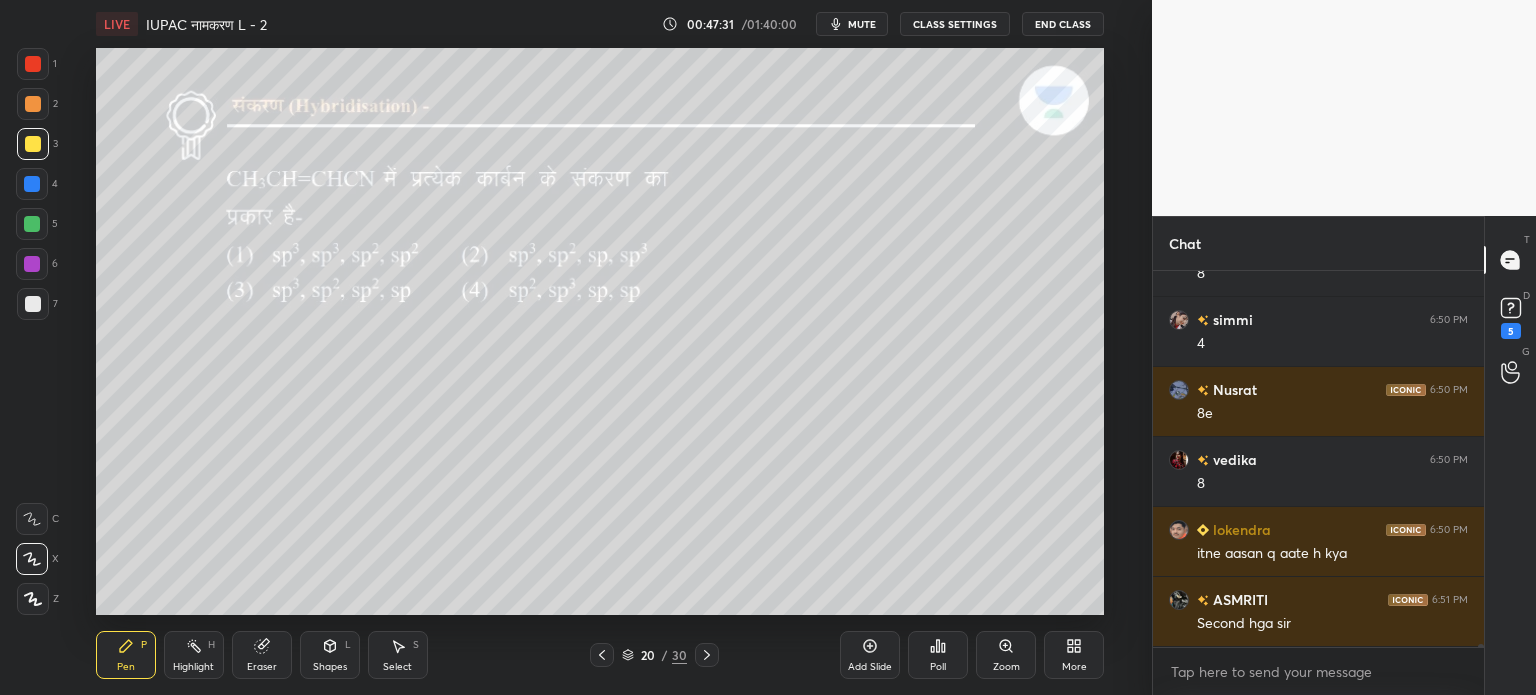 scroll, scrollTop: 42412, scrollLeft: 0, axis: vertical 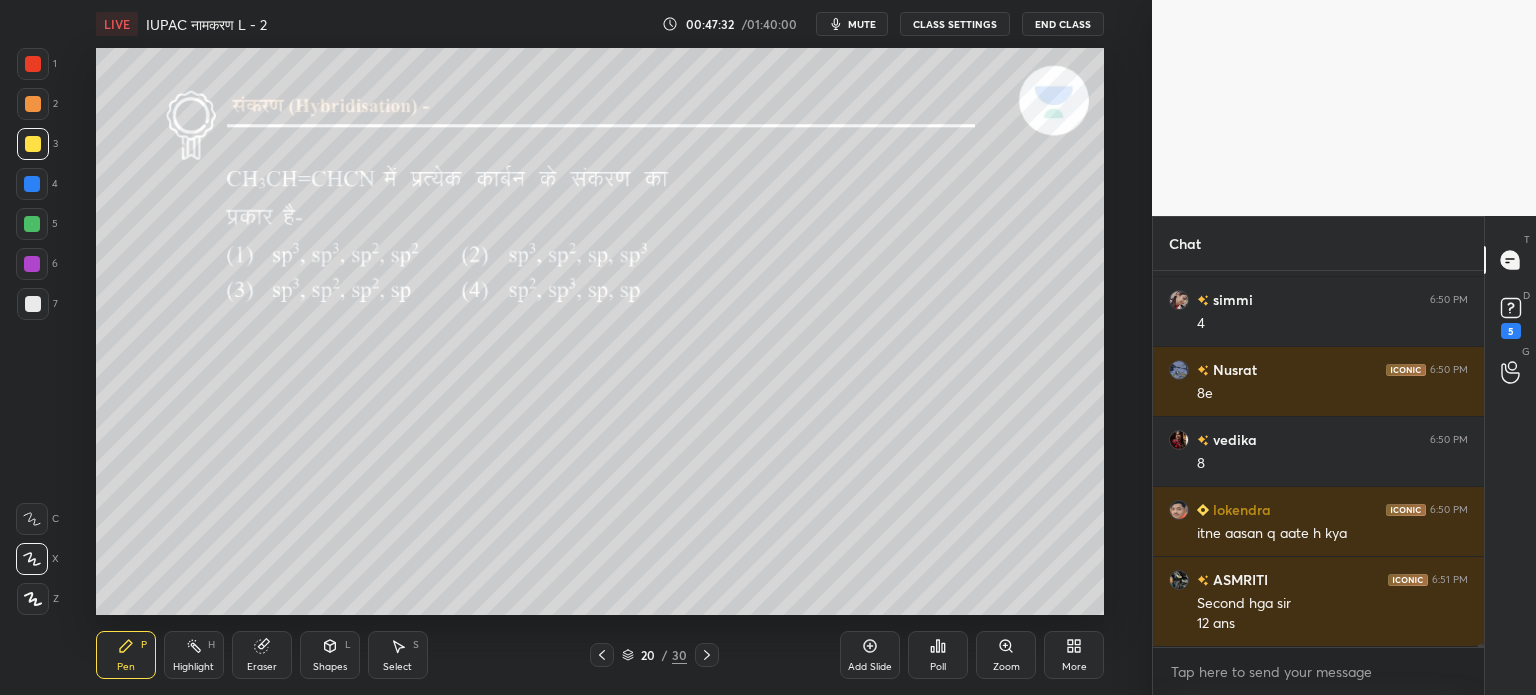 click 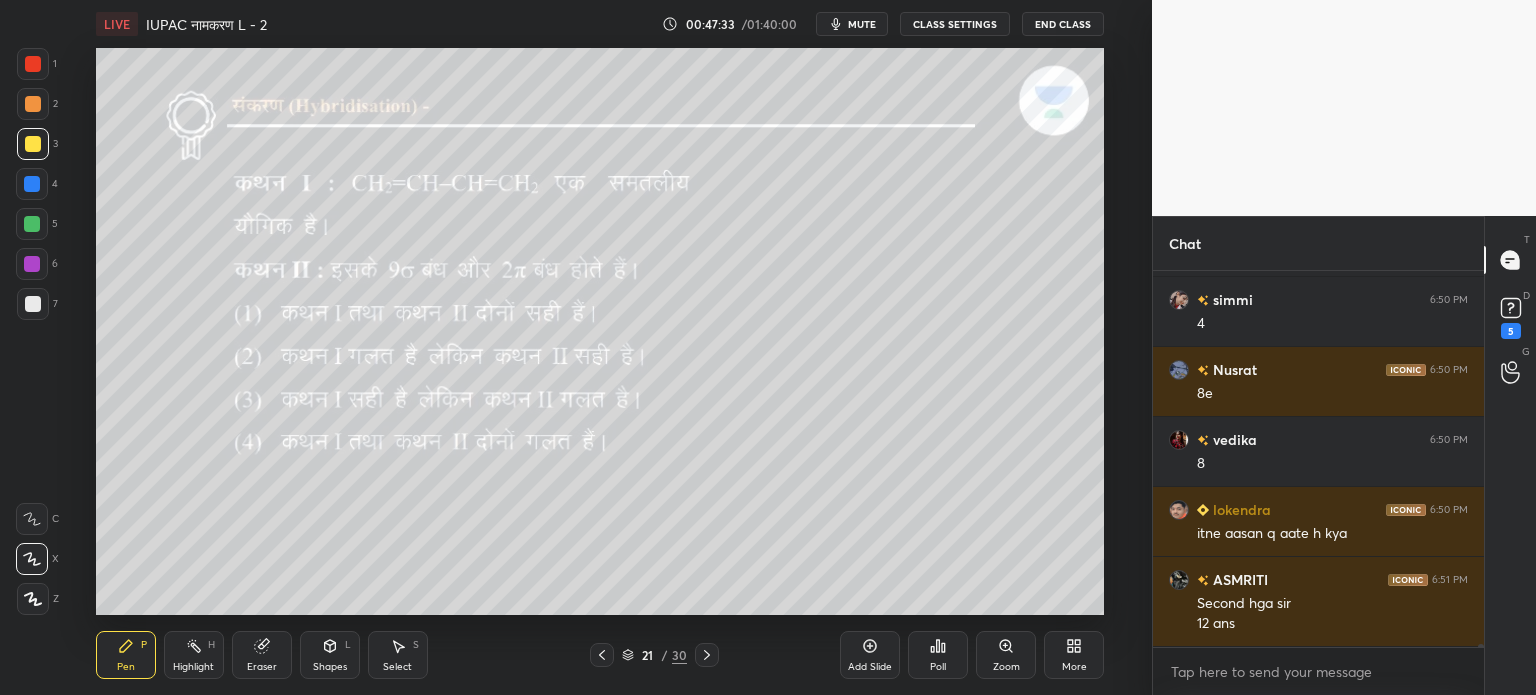 drag, startPoint x: 712, startPoint y: 658, endPoint x: 696, endPoint y: 658, distance: 16 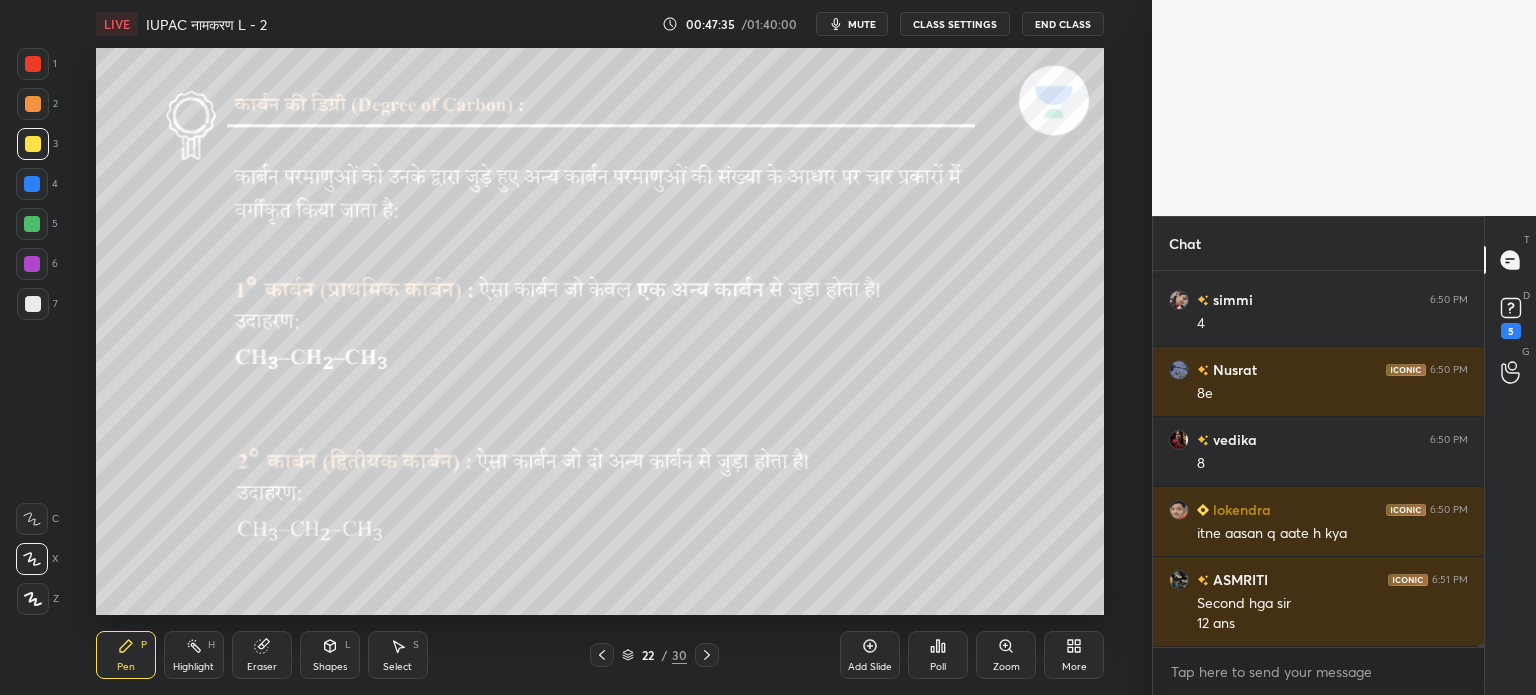 click at bounding box center [602, 655] 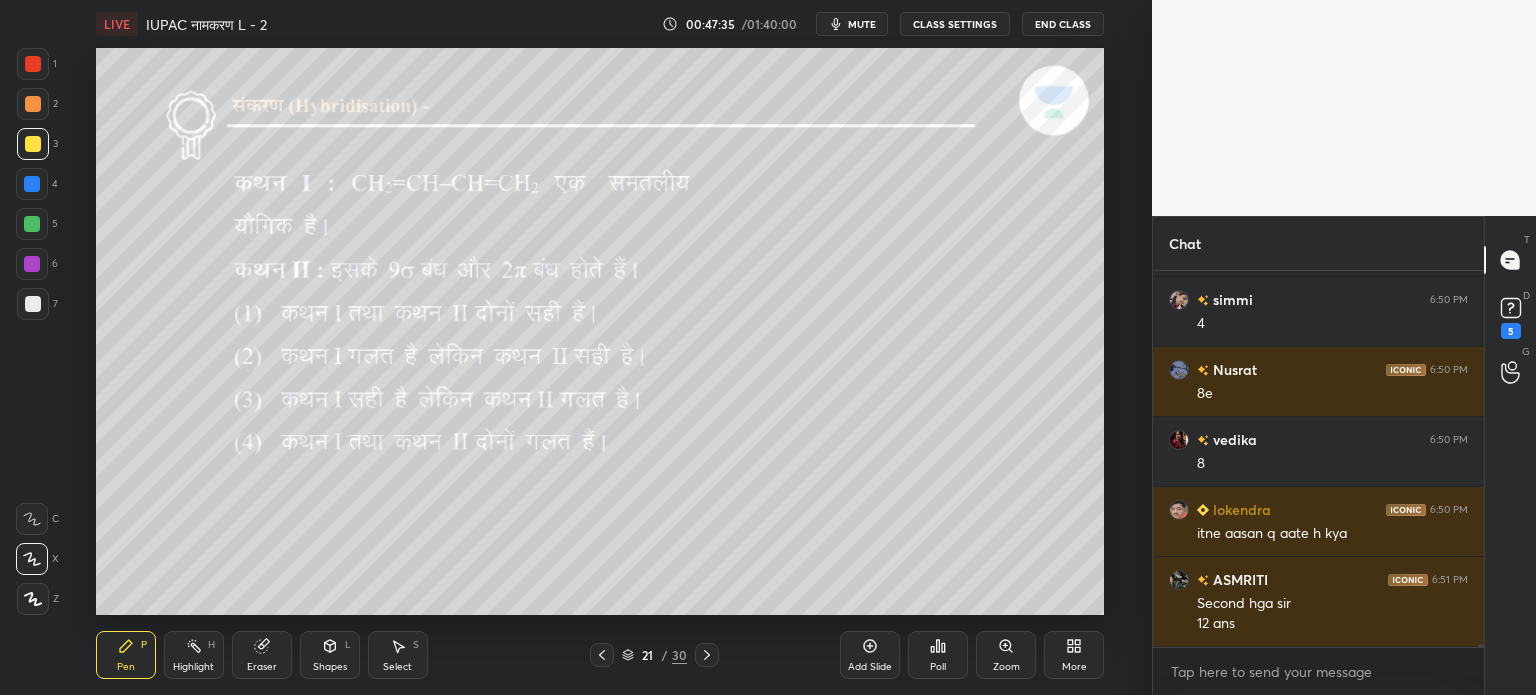 click at bounding box center (602, 655) 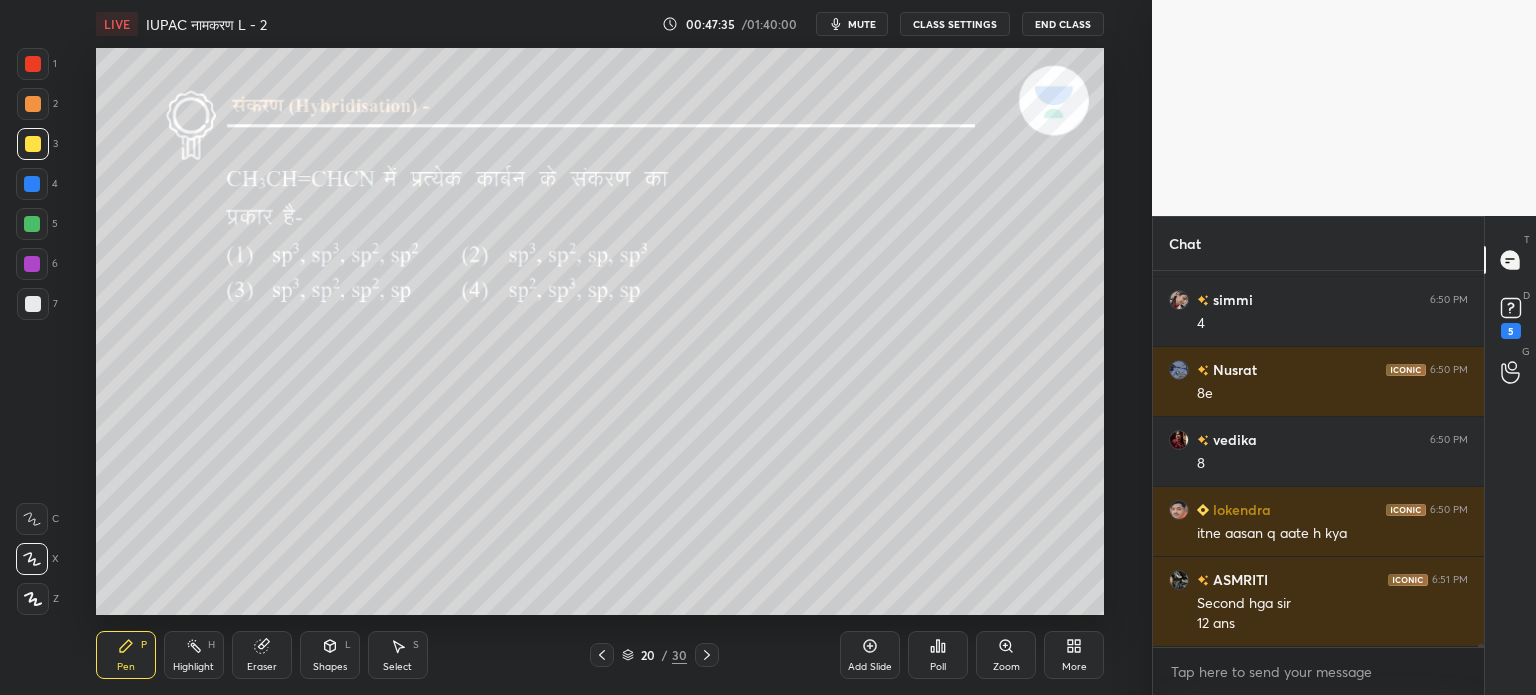 click at bounding box center (602, 655) 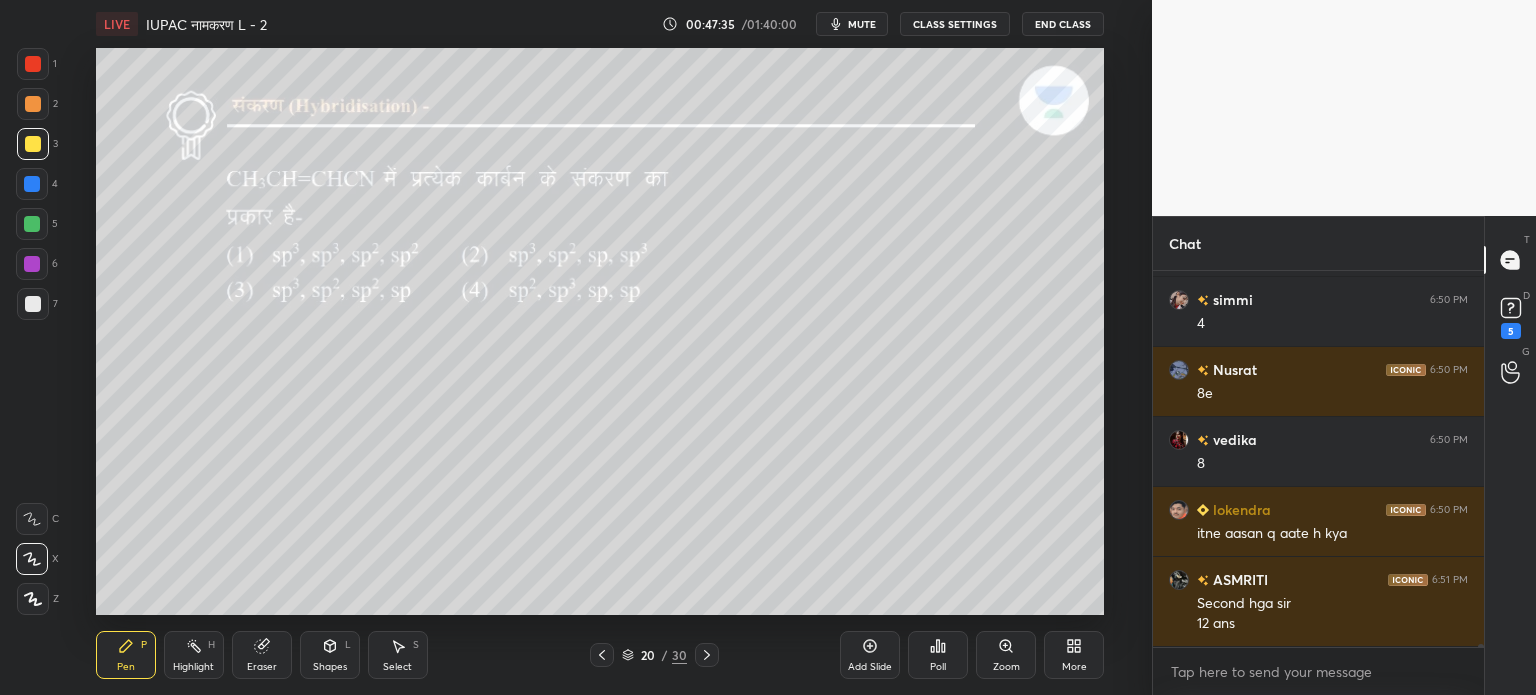 click at bounding box center (602, 655) 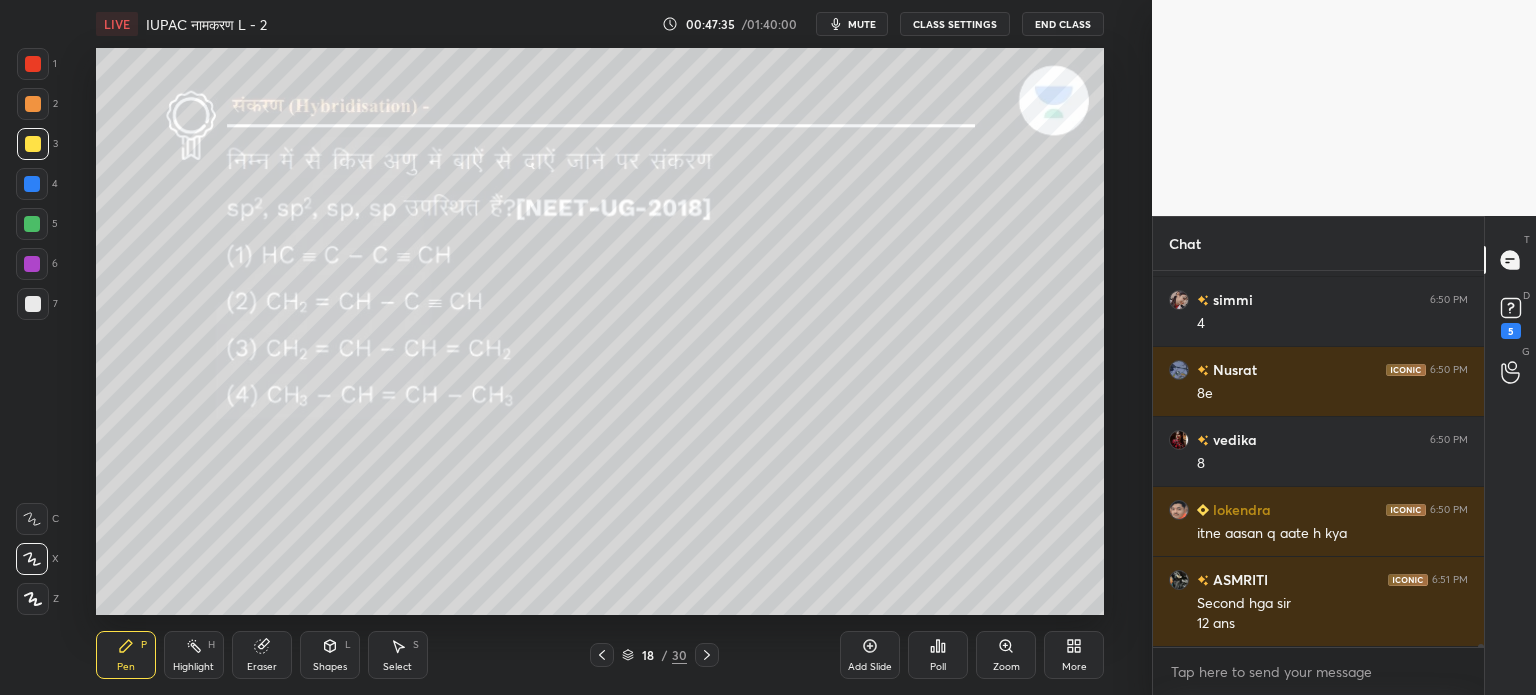 scroll, scrollTop: 42482, scrollLeft: 0, axis: vertical 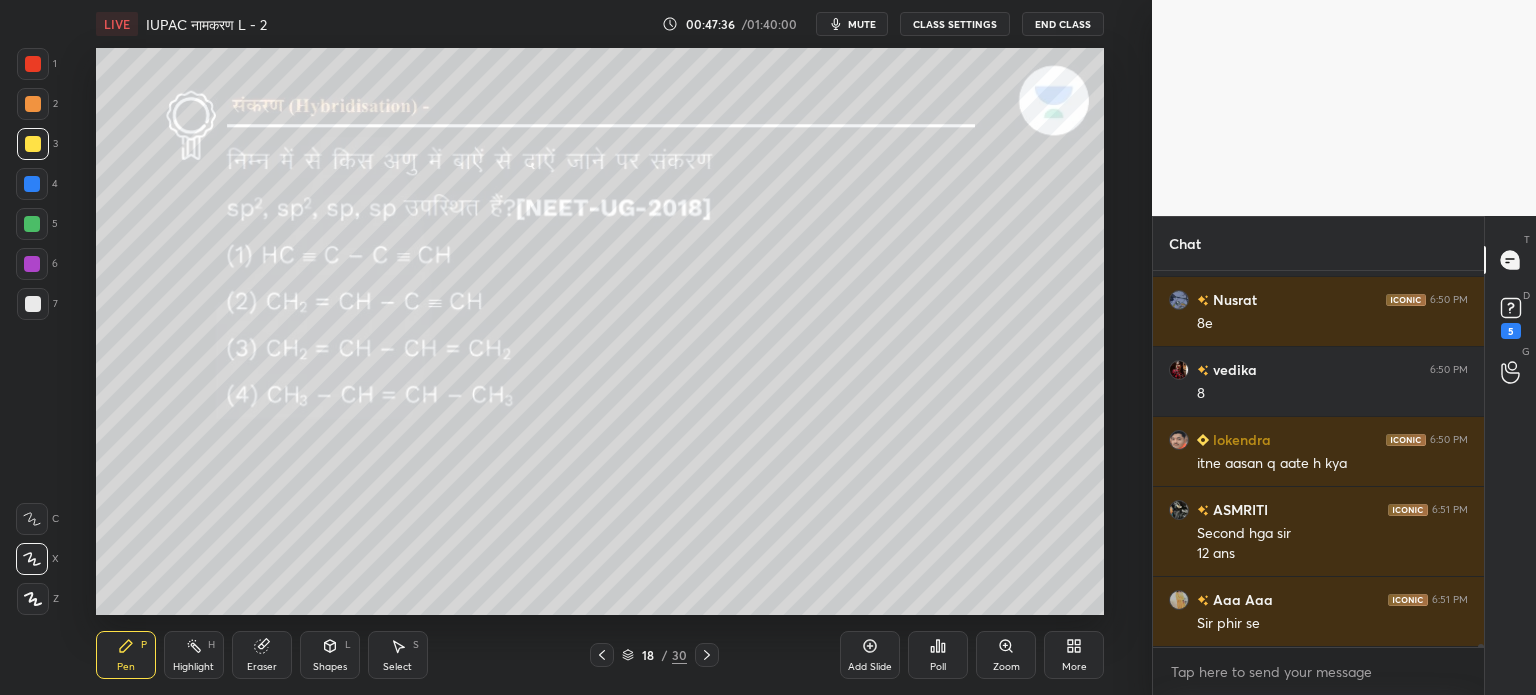 click at bounding box center [602, 655] 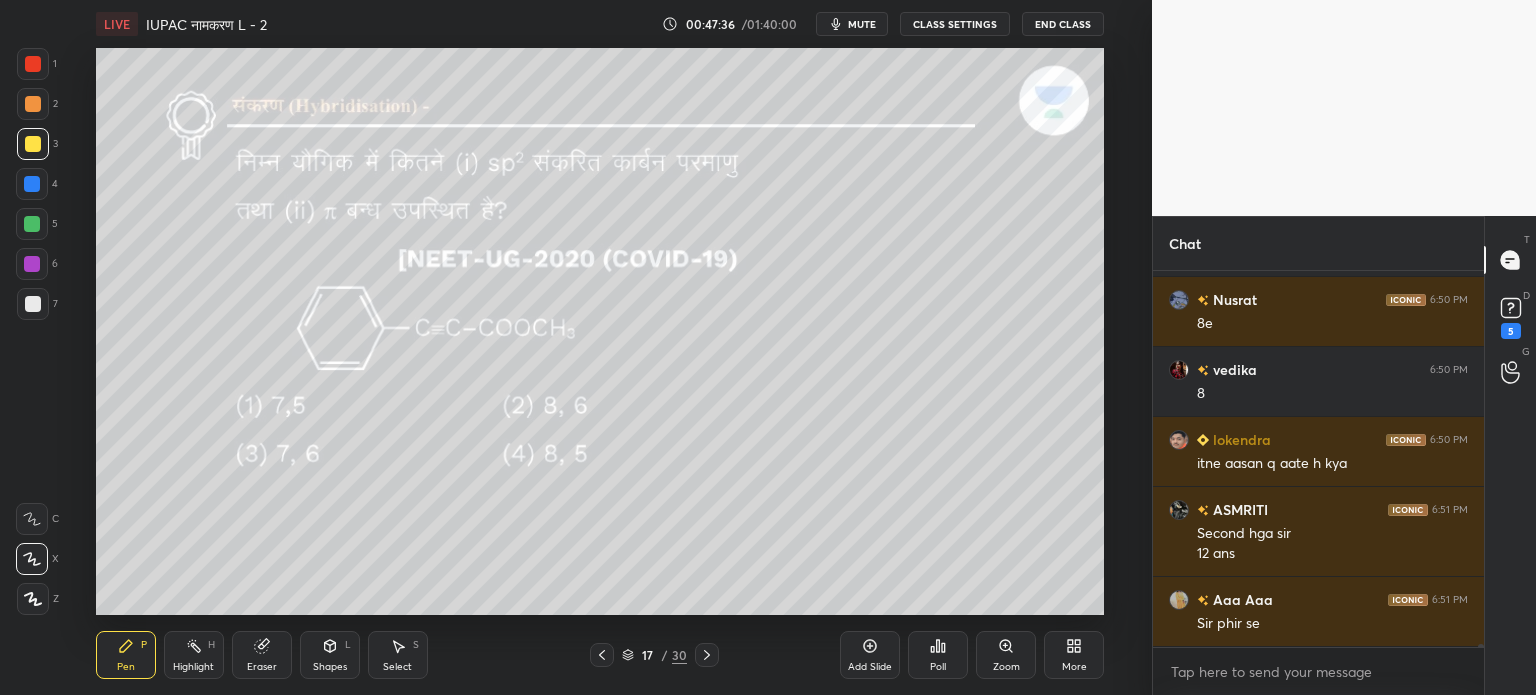 click at bounding box center [602, 655] 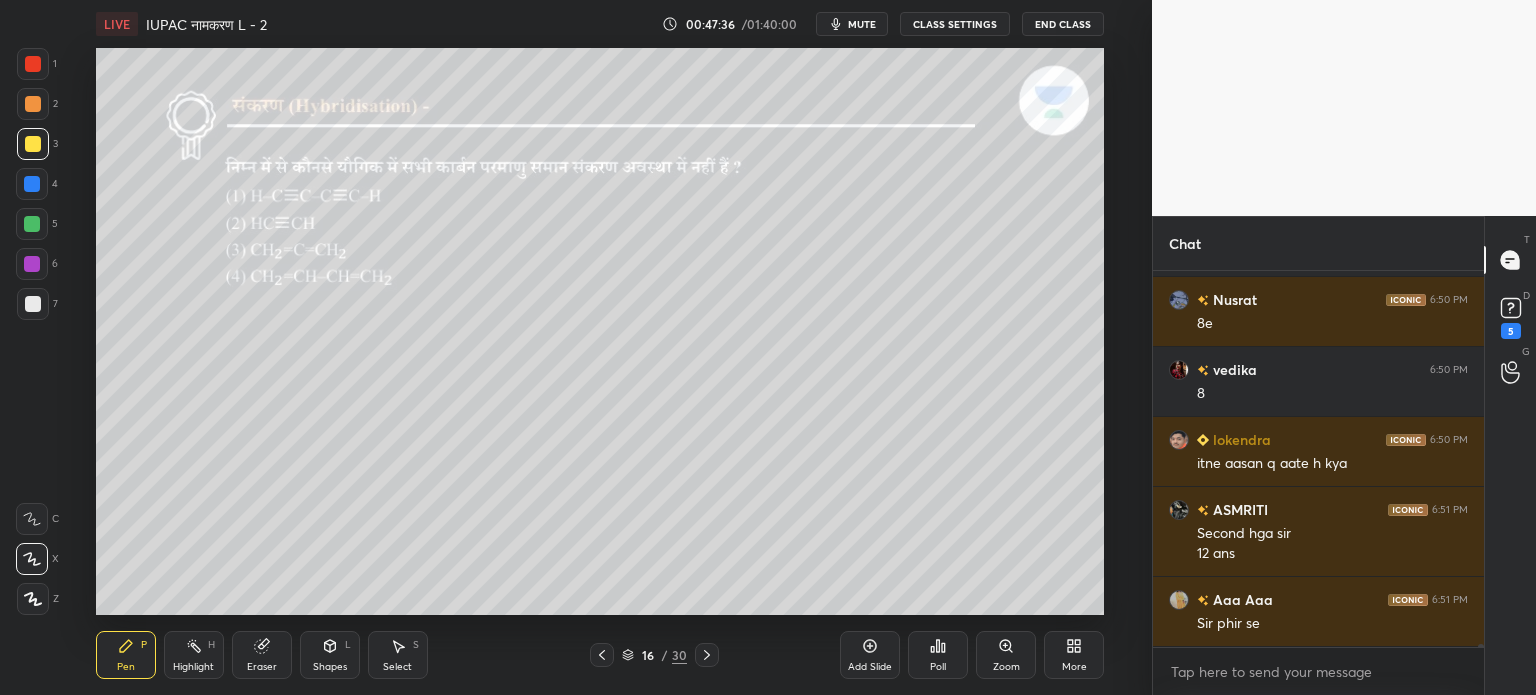 click at bounding box center (602, 655) 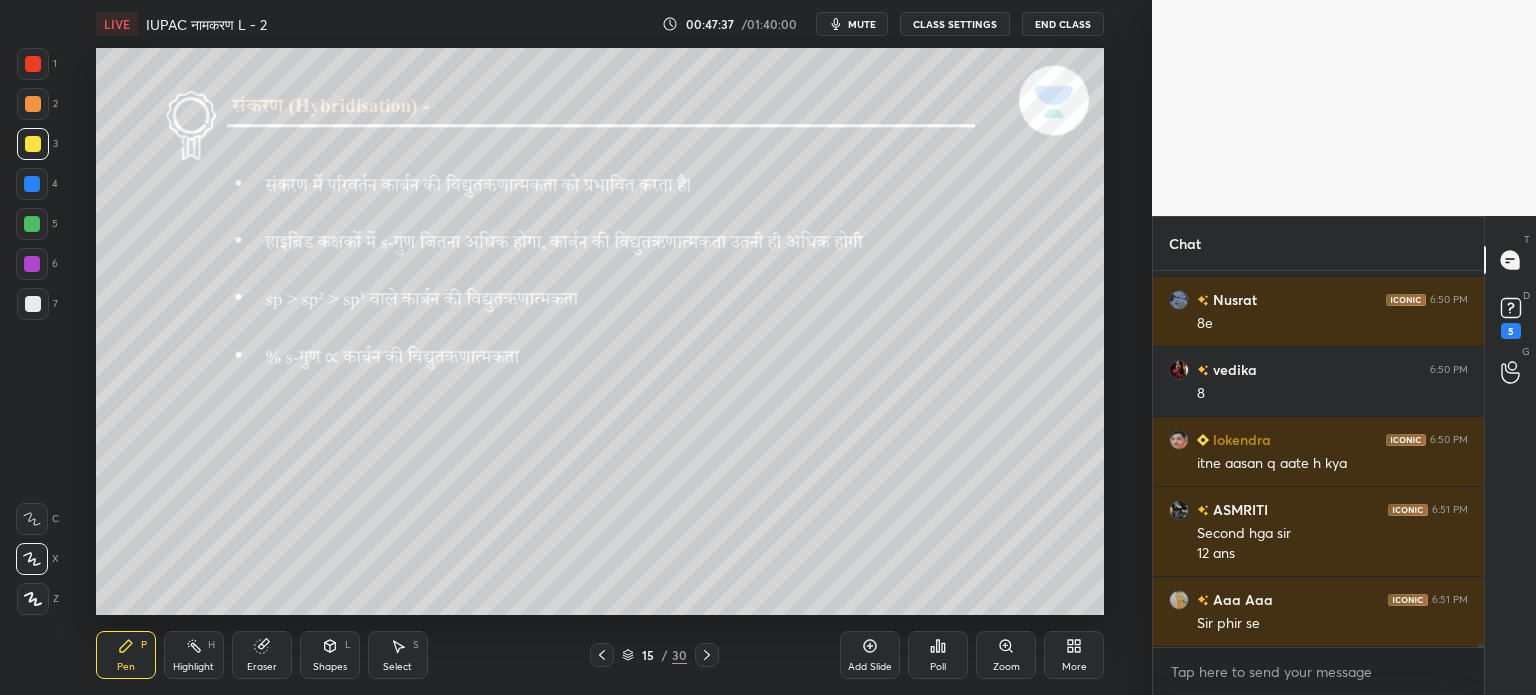 click at bounding box center (602, 655) 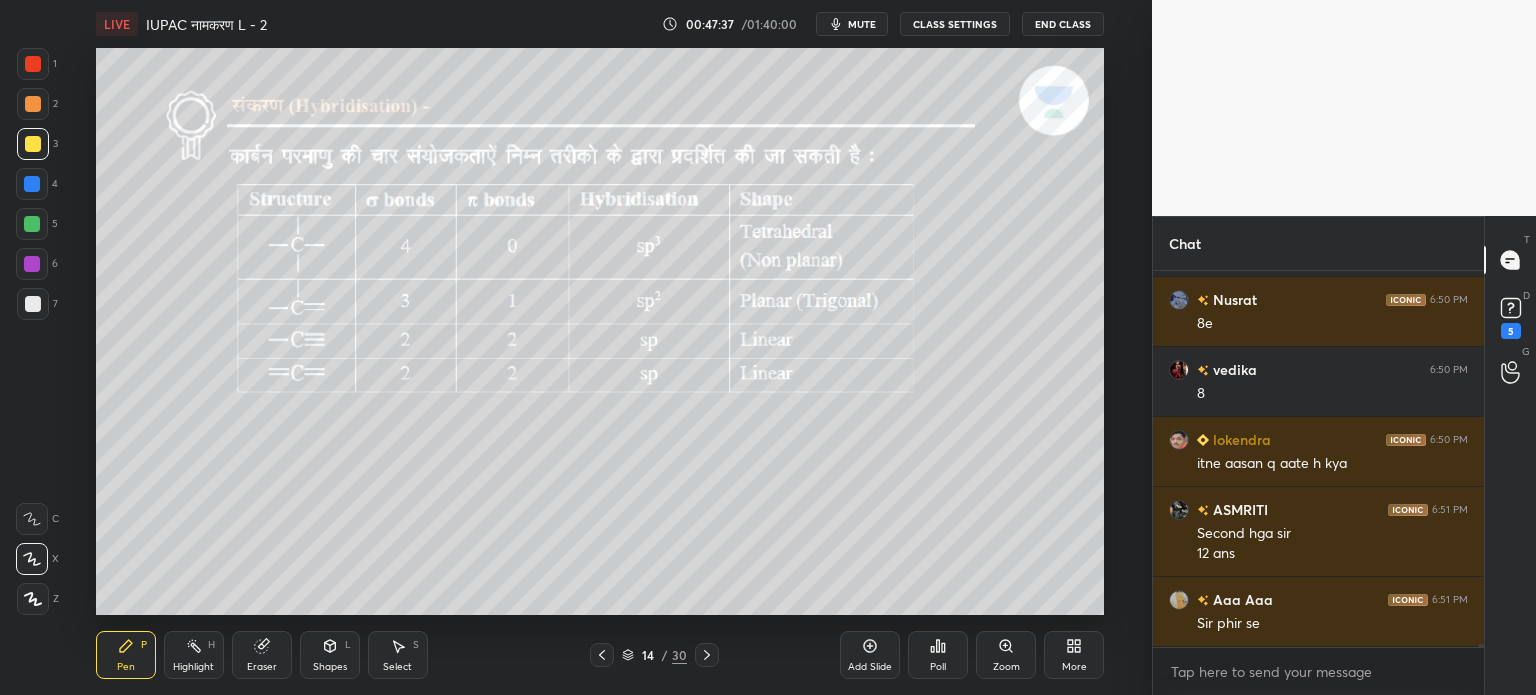 click at bounding box center (602, 655) 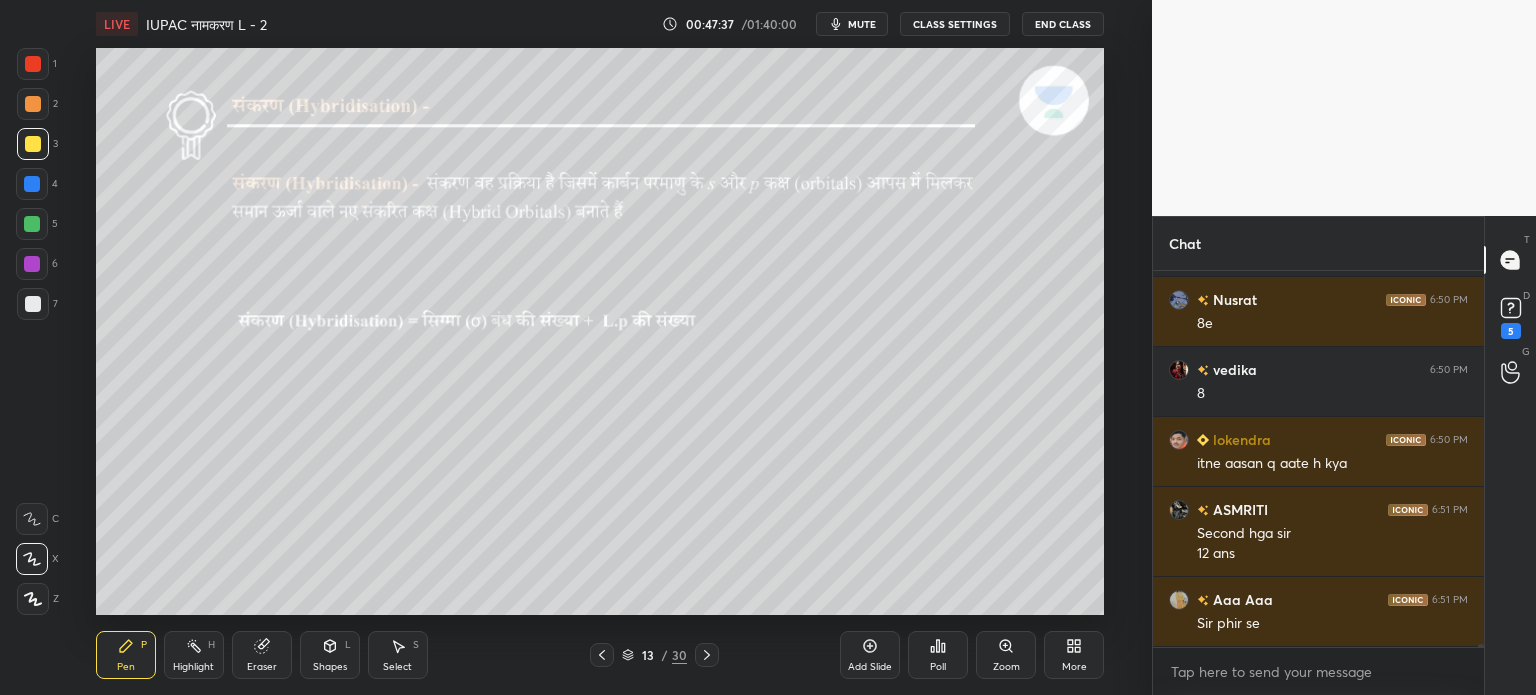 click at bounding box center (602, 655) 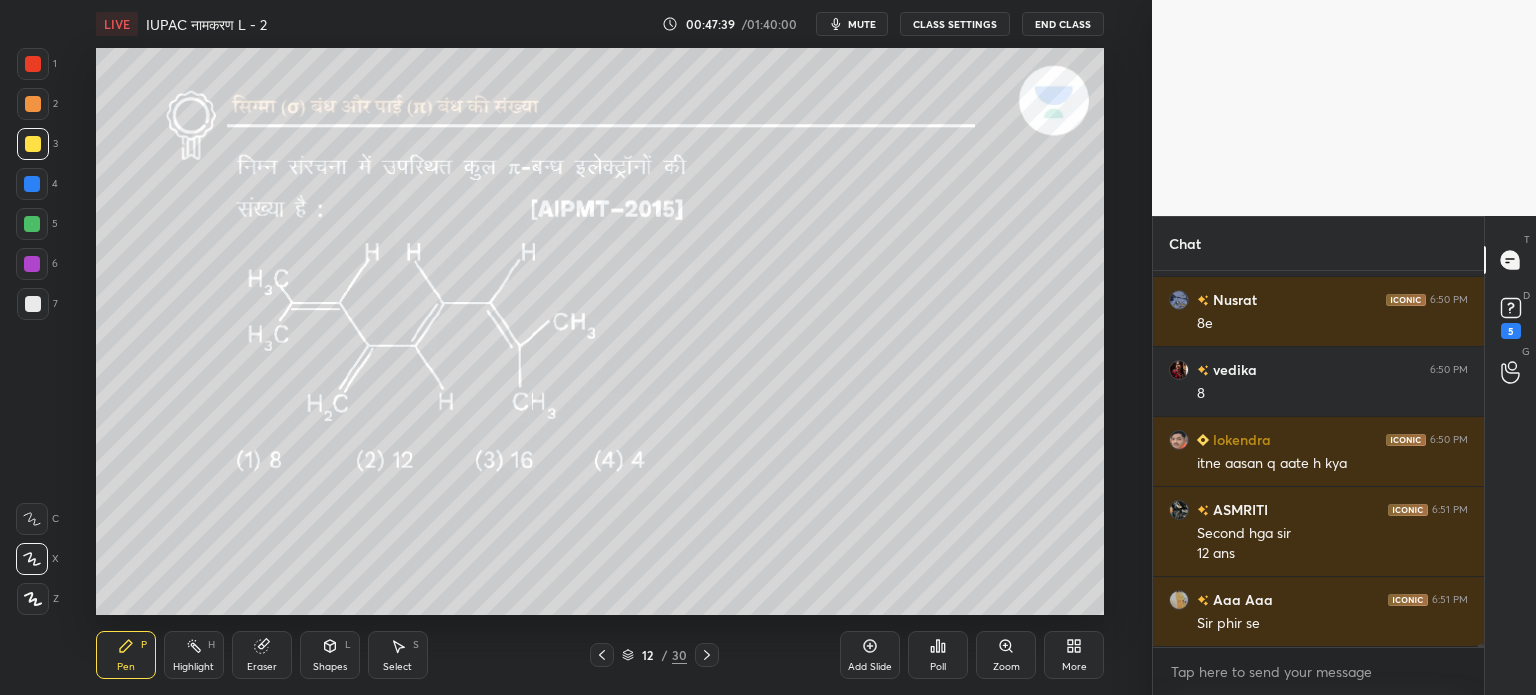 click 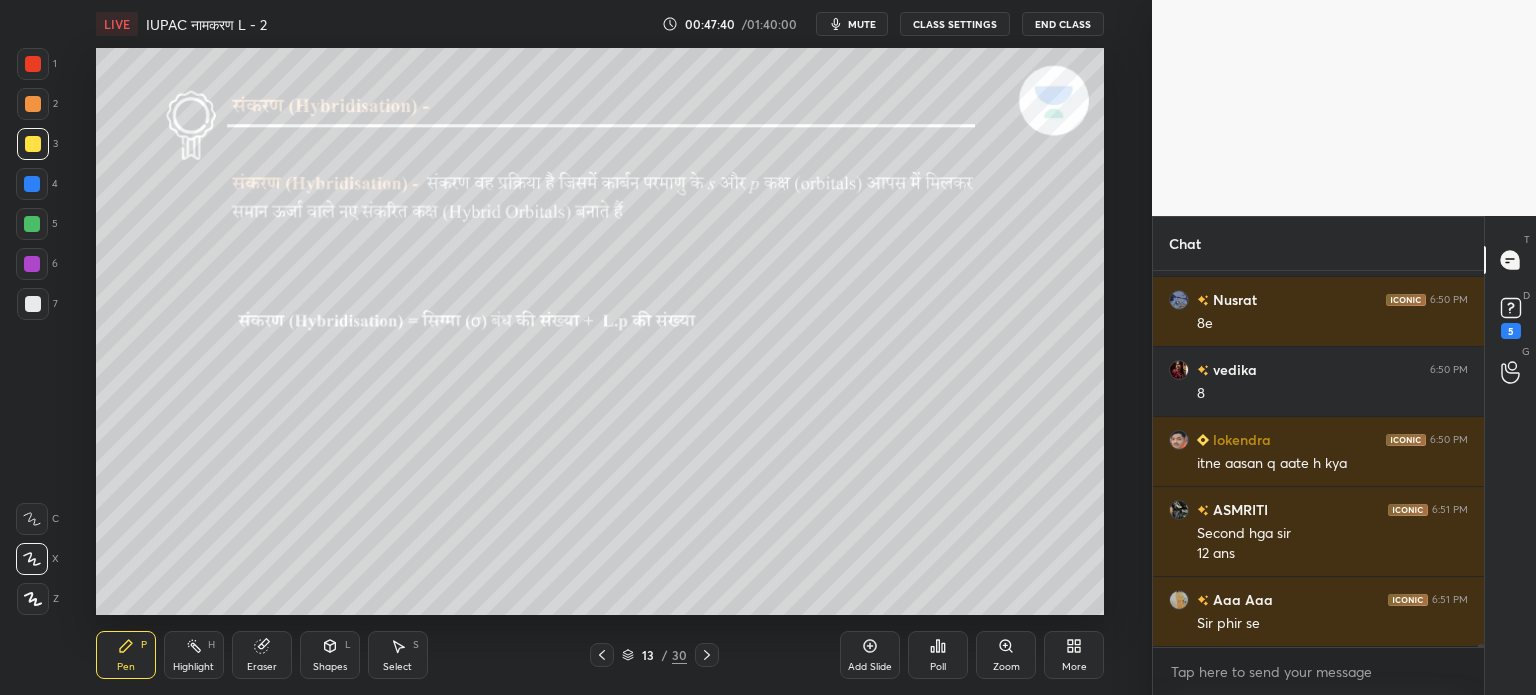 click 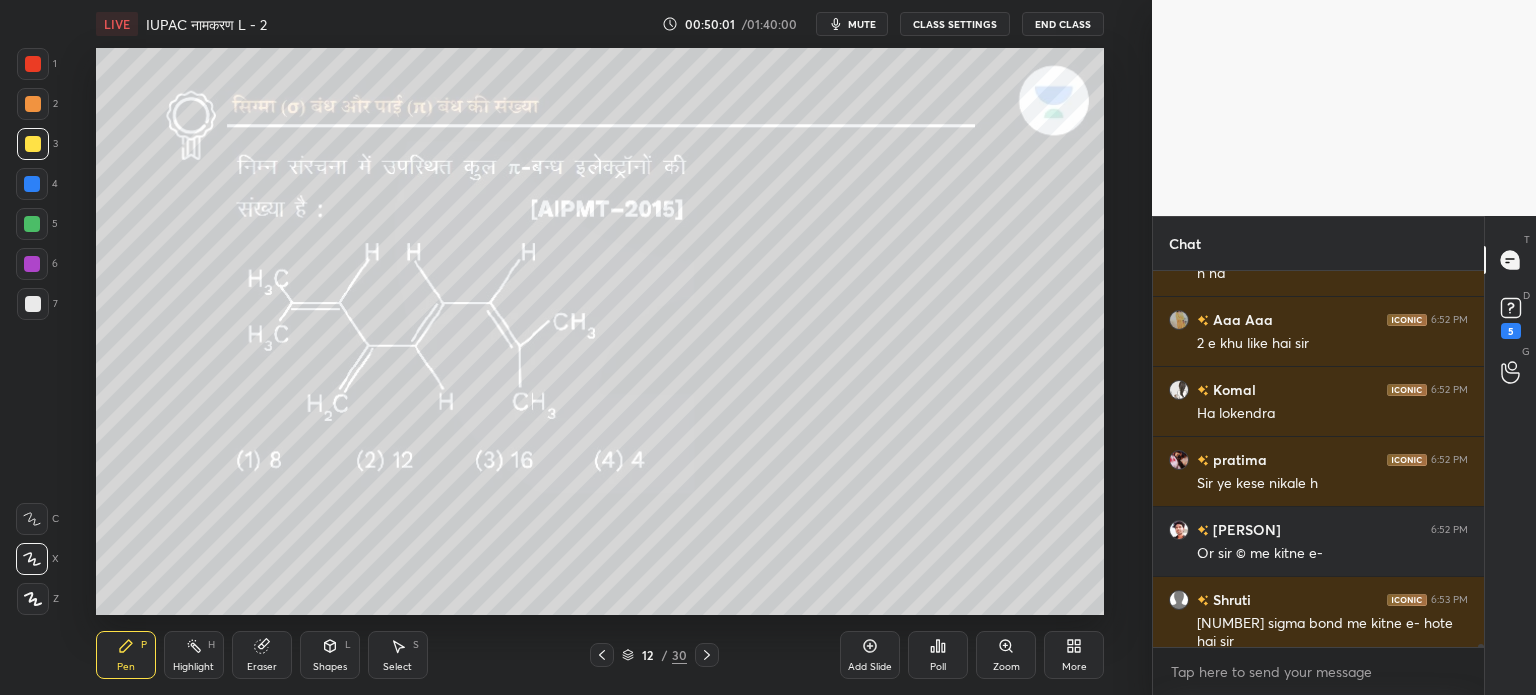 scroll, scrollTop: 43450, scrollLeft: 0, axis: vertical 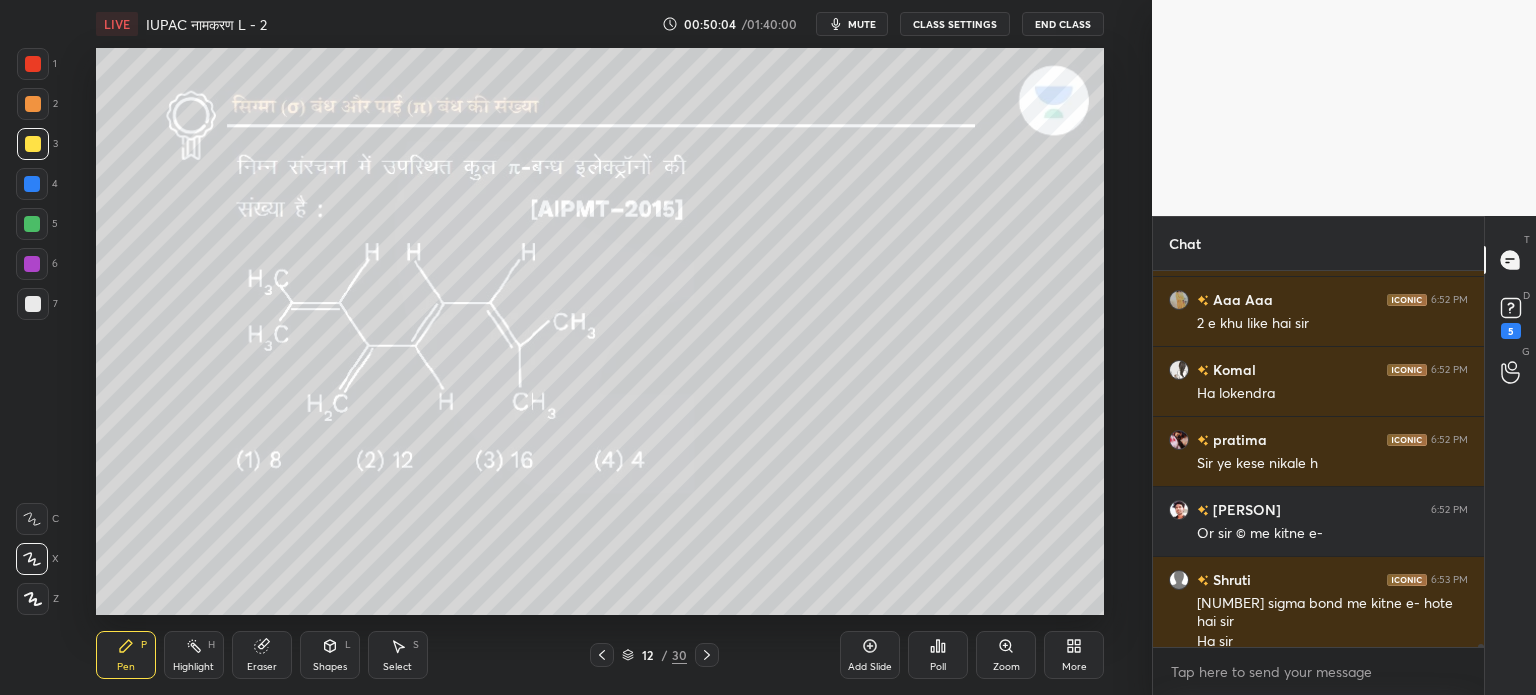 click 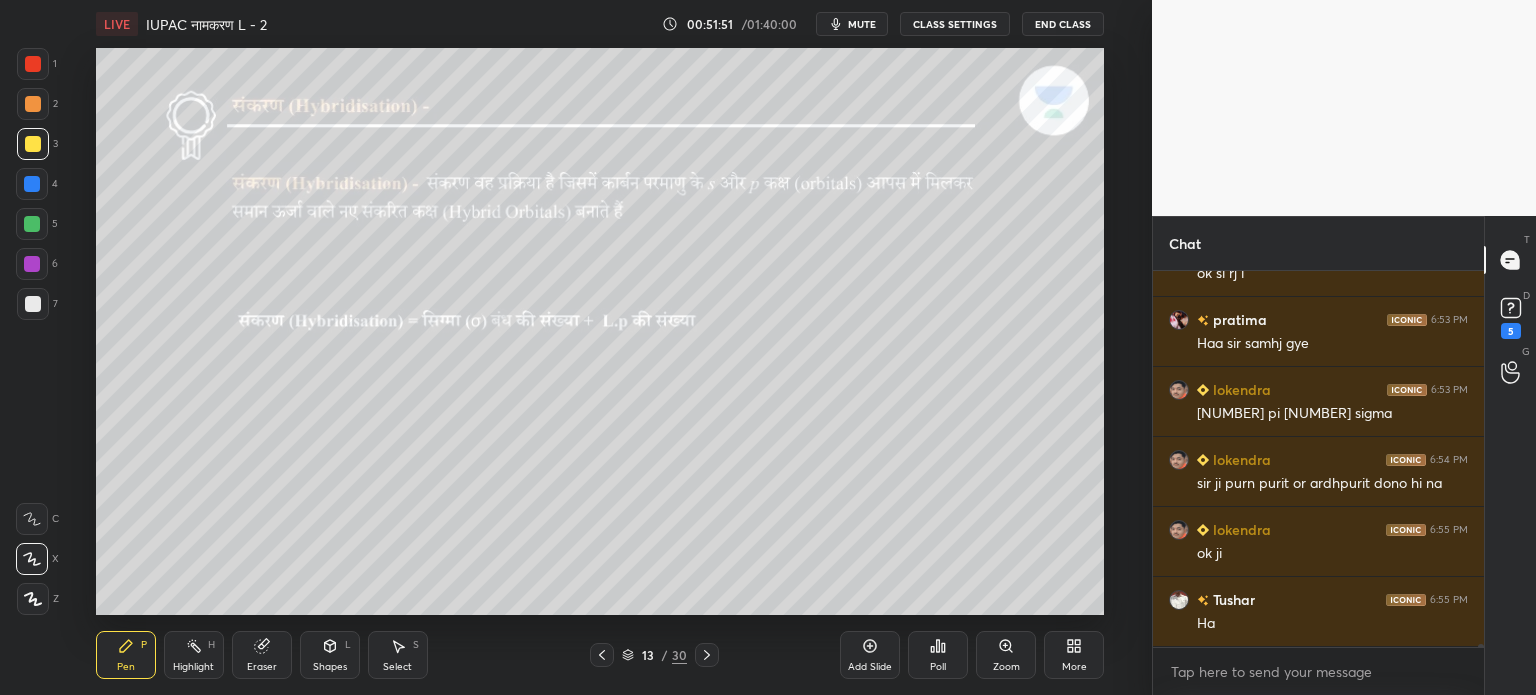 scroll, scrollTop: 44010, scrollLeft: 0, axis: vertical 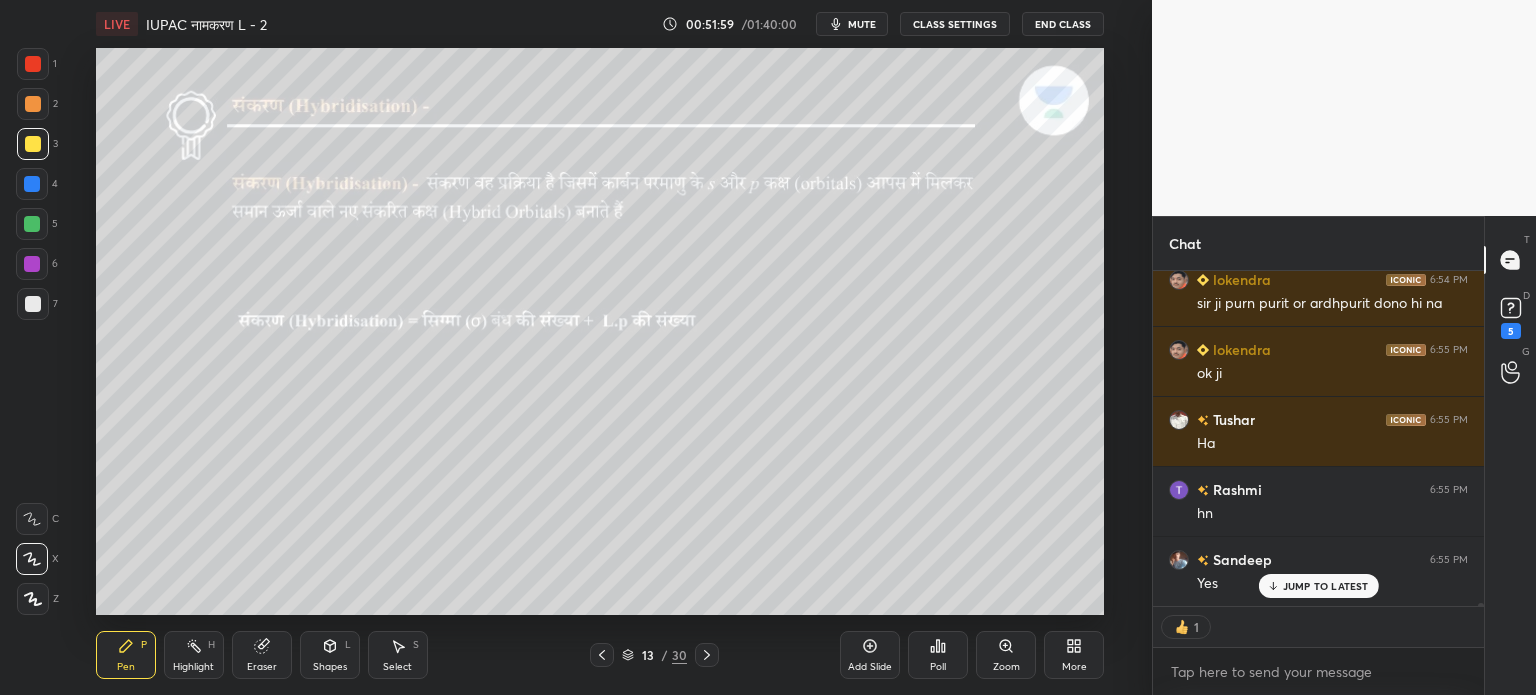 click on "Shapes L" at bounding box center (330, 655) 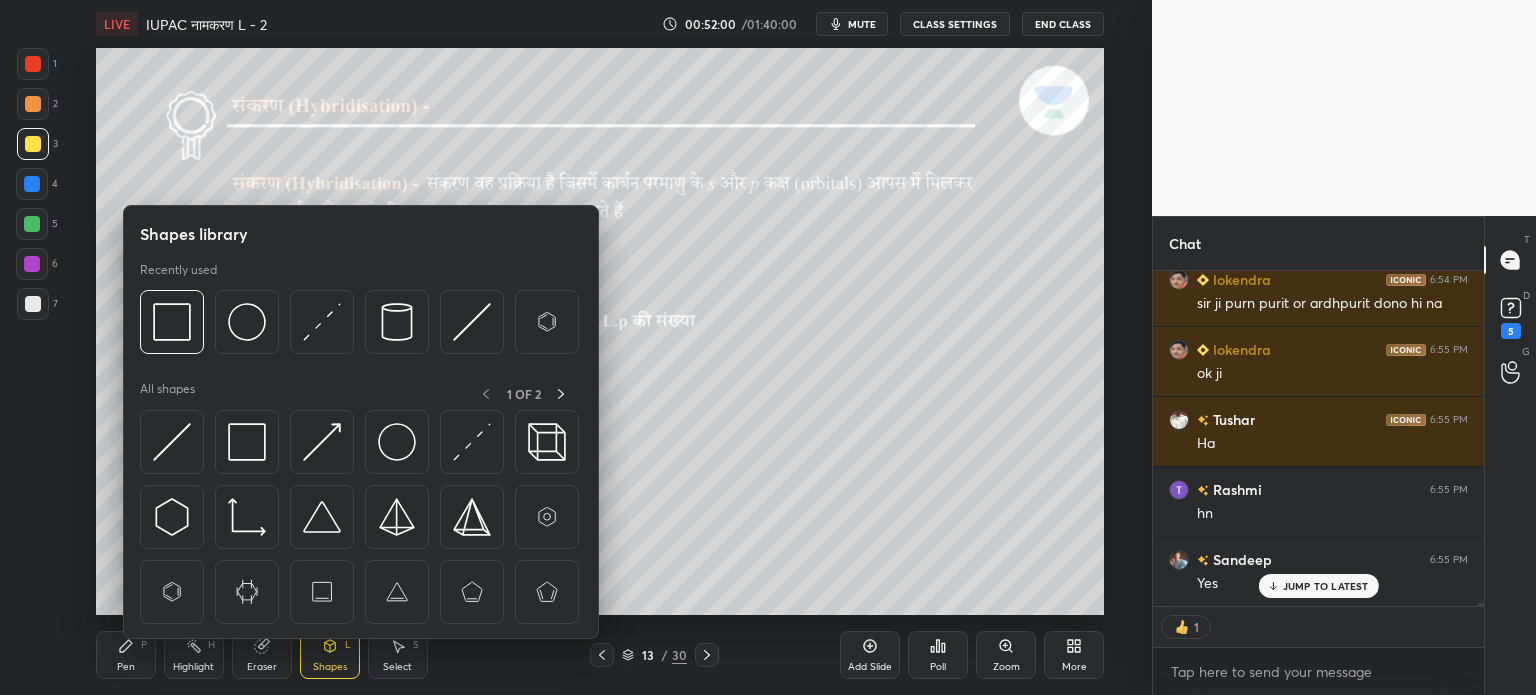 click on "Shapes L" at bounding box center [330, 655] 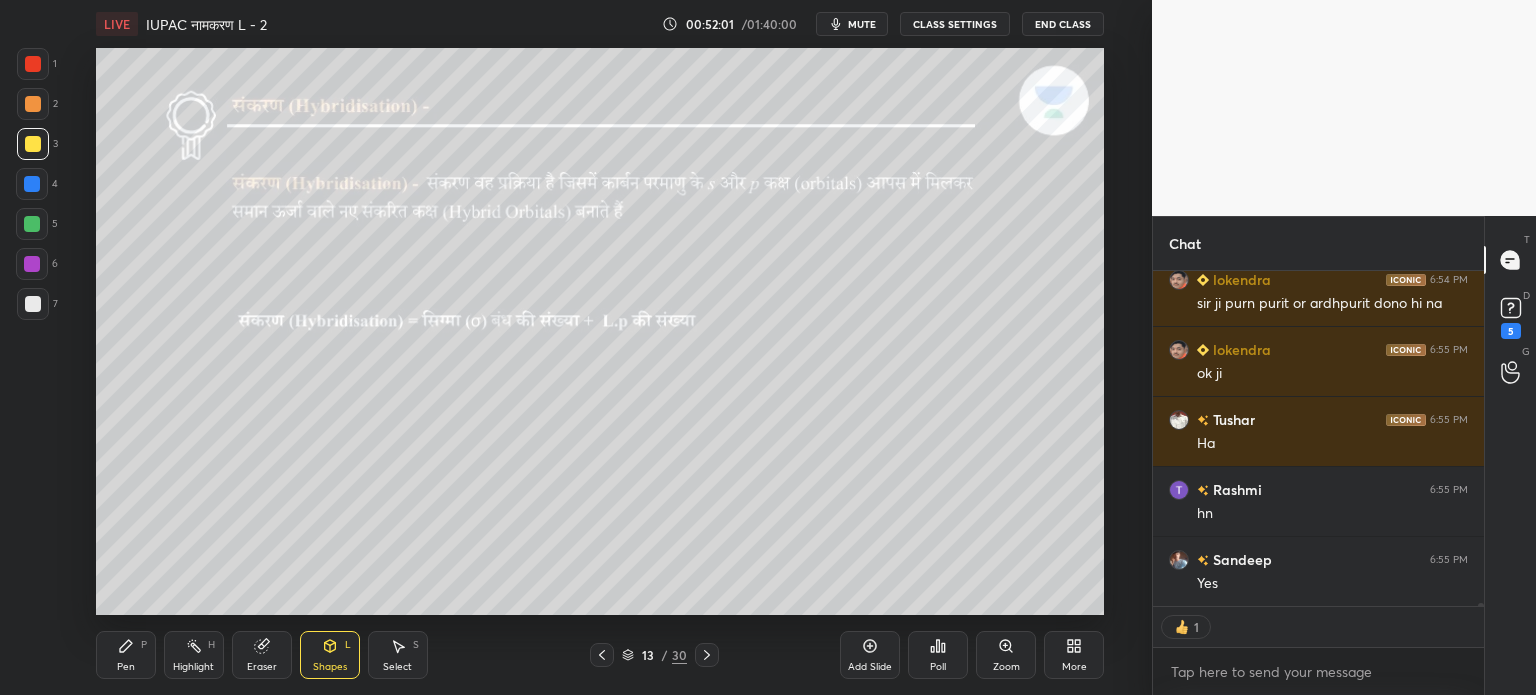 click on "Shapes L" at bounding box center (330, 655) 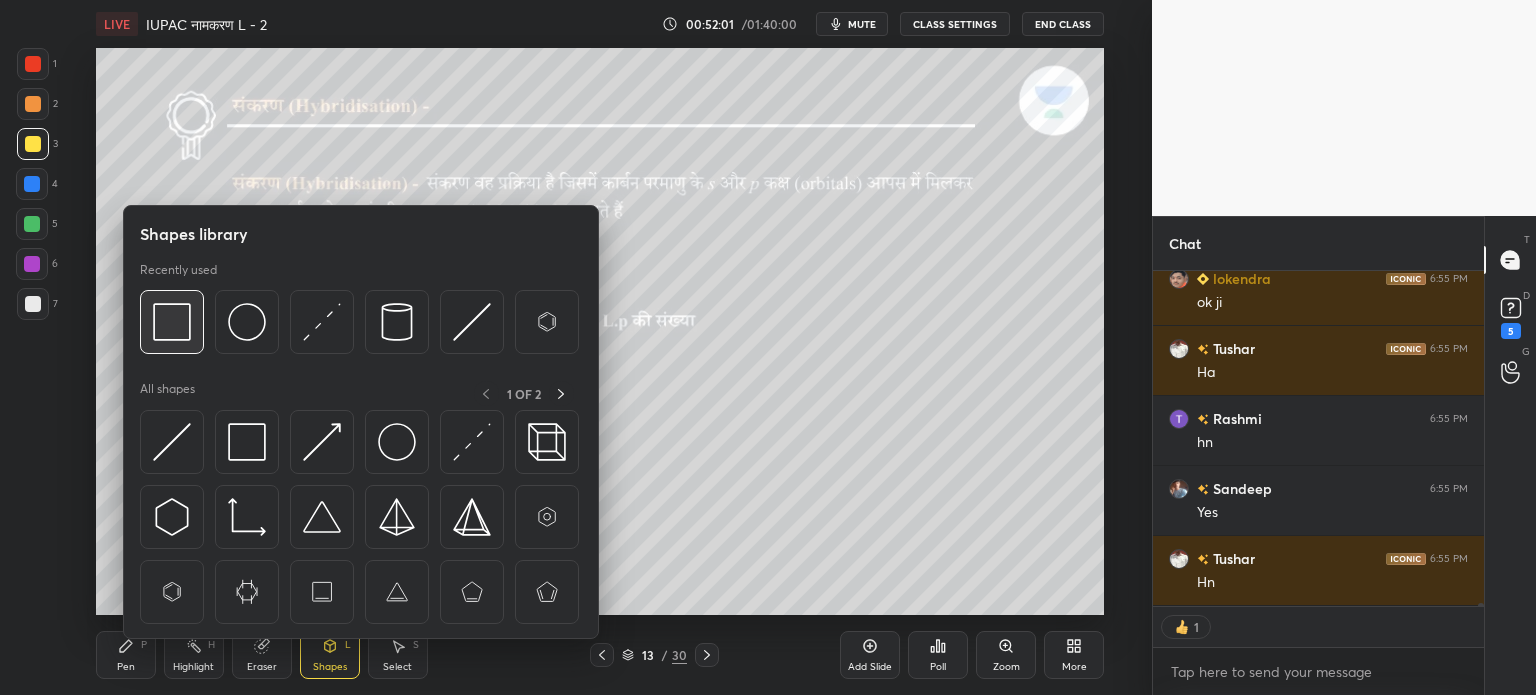 click at bounding box center [172, 322] 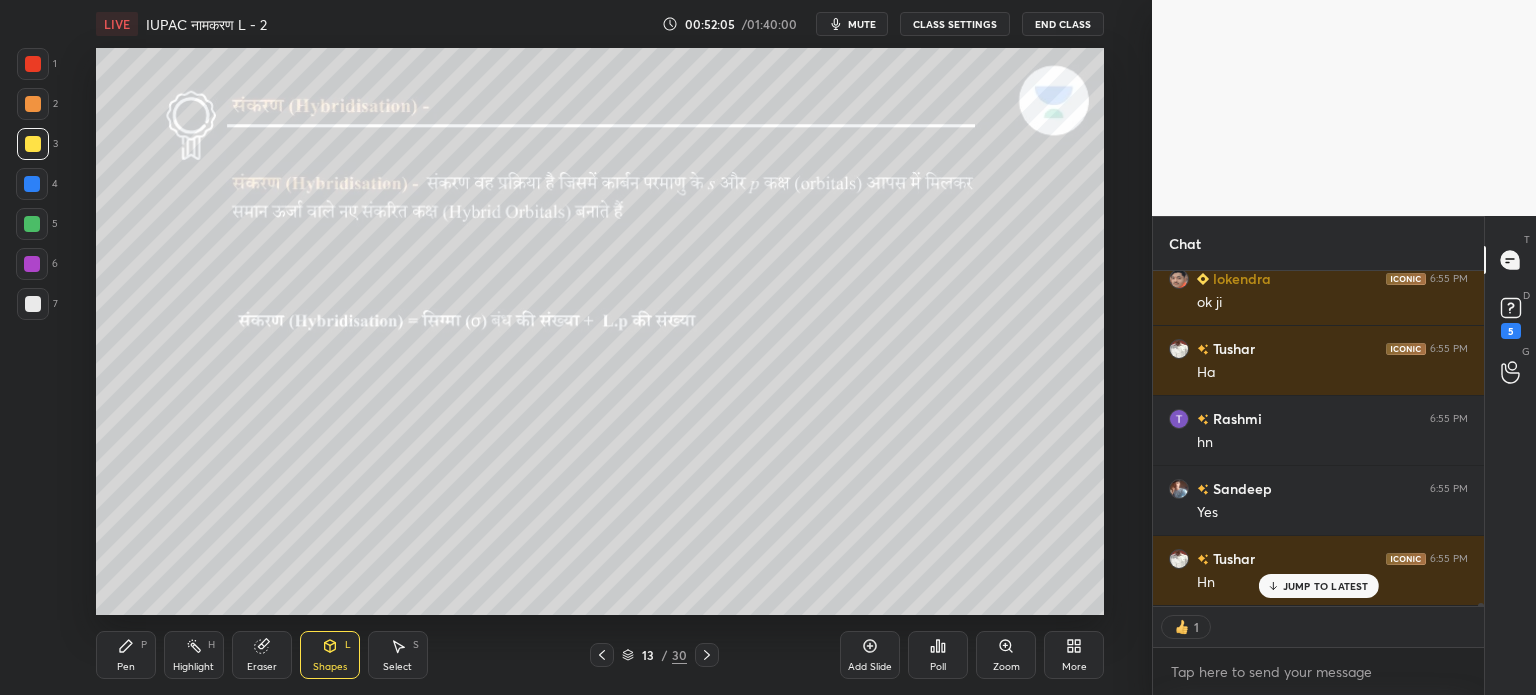 scroll, scrollTop: 44260, scrollLeft: 0, axis: vertical 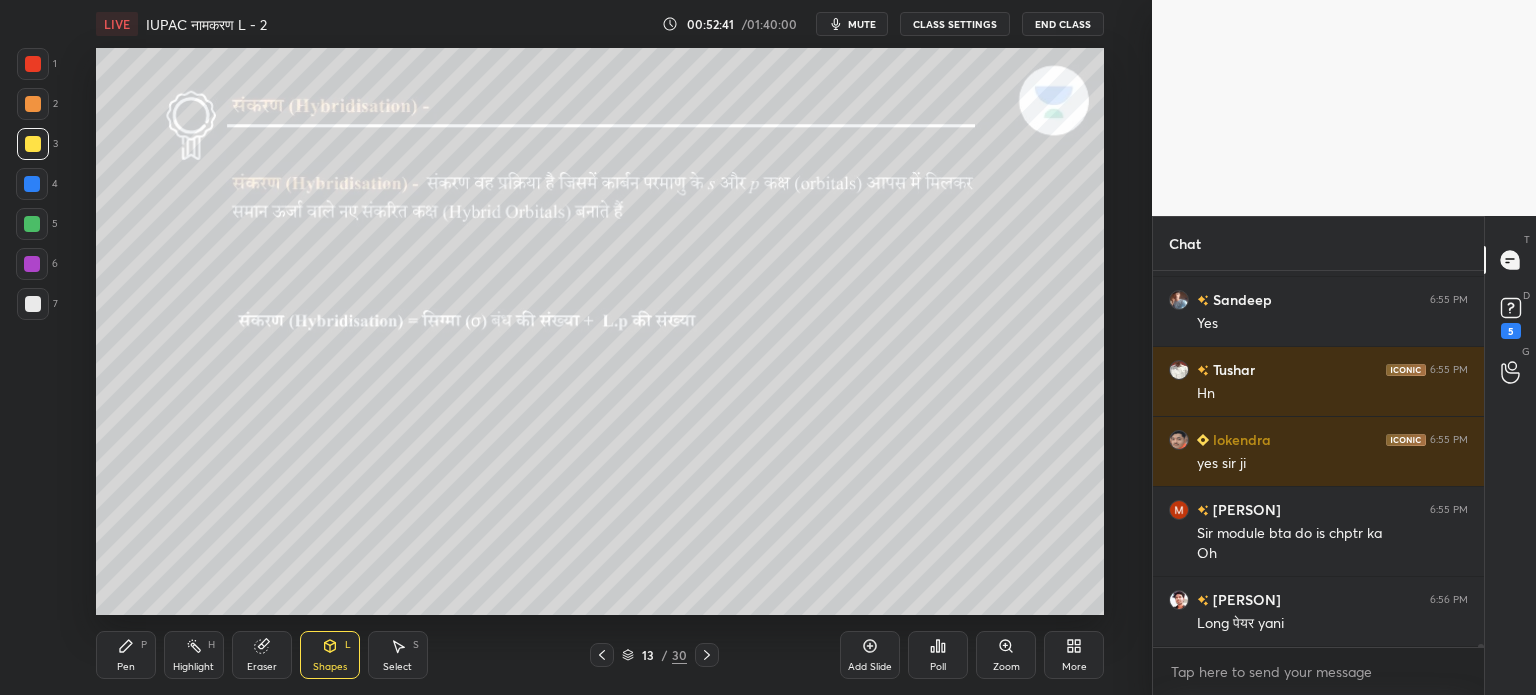 click 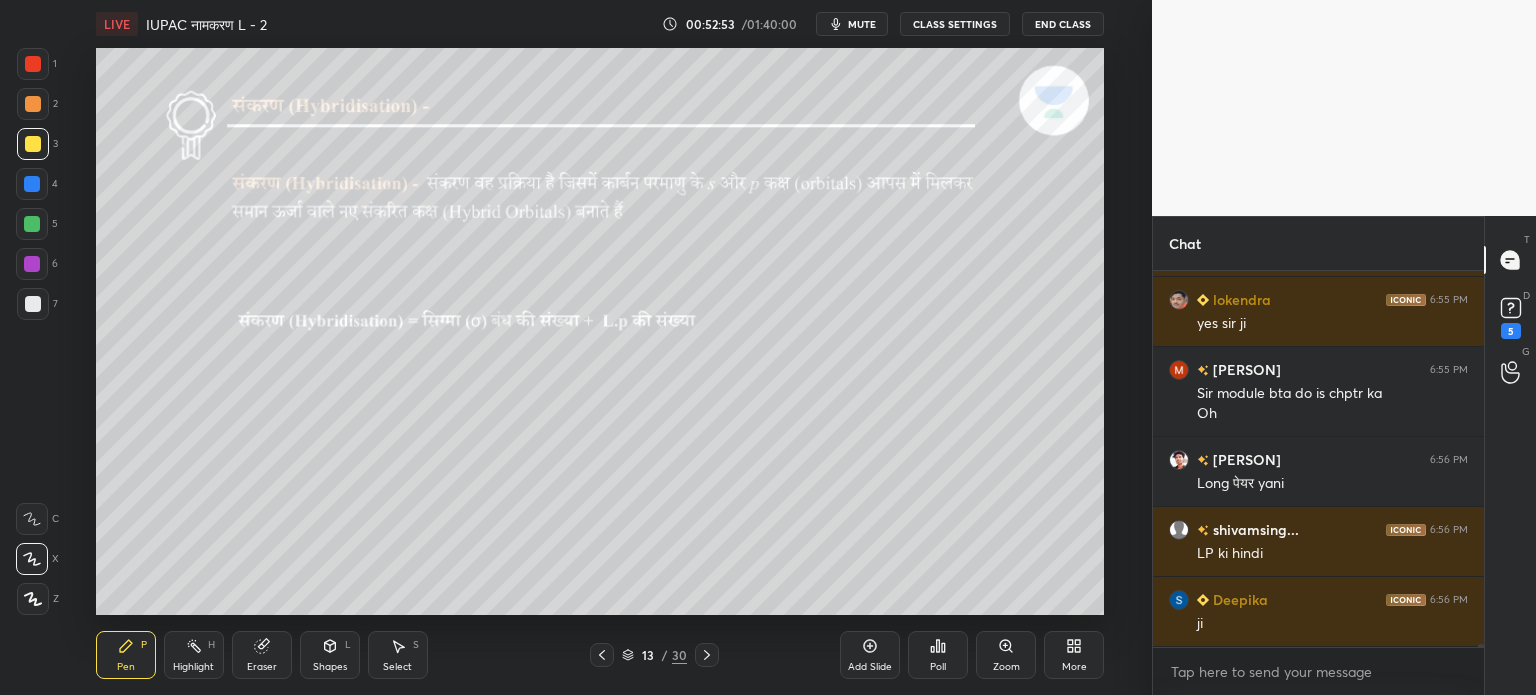 scroll, scrollTop: 44590, scrollLeft: 0, axis: vertical 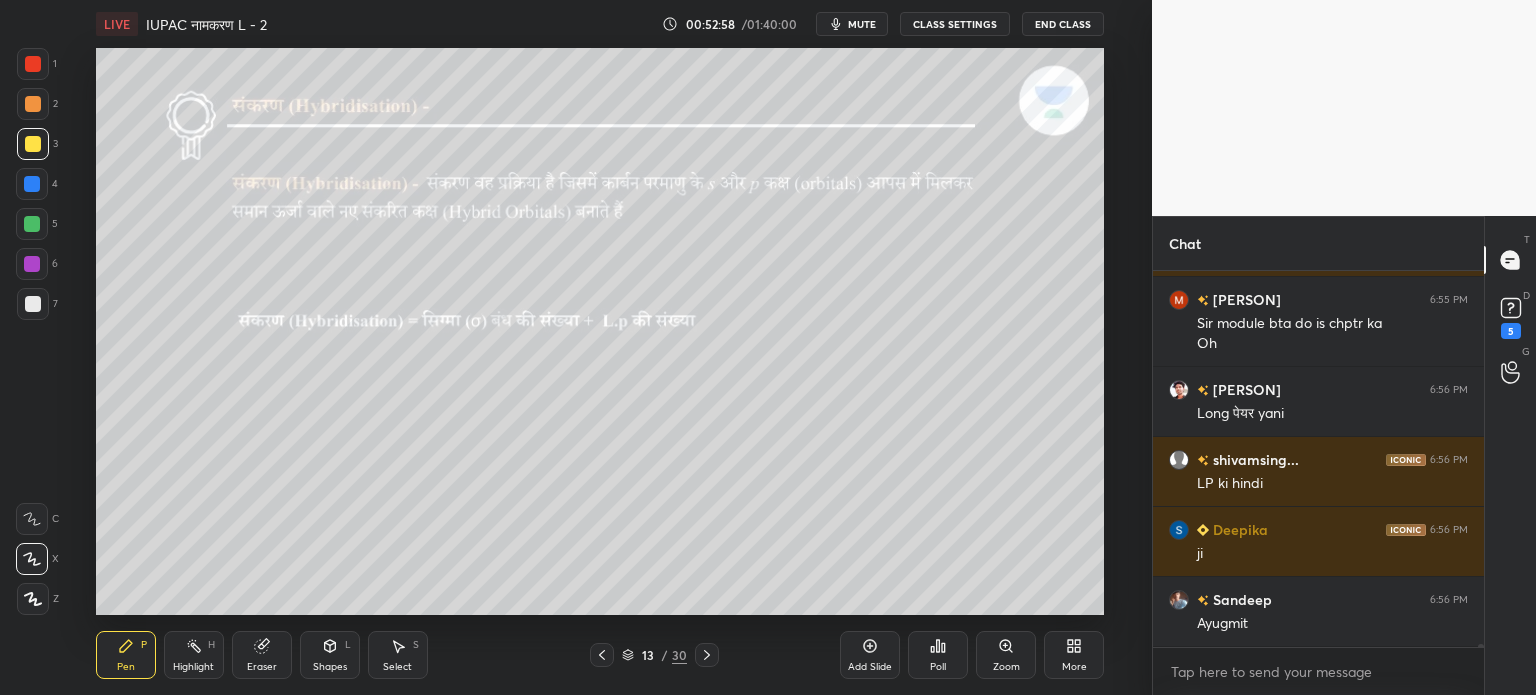 click 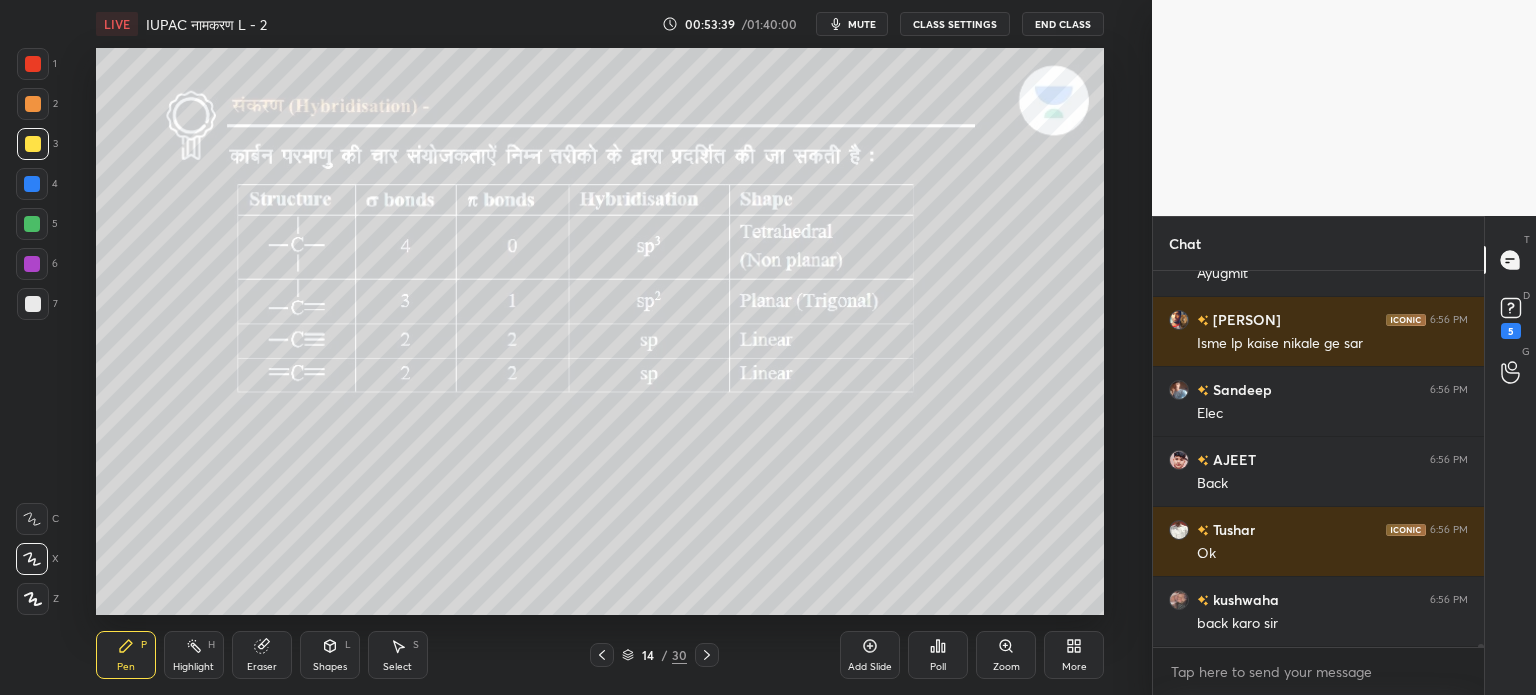 scroll, scrollTop: 45010, scrollLeft: 0, axis: vertical 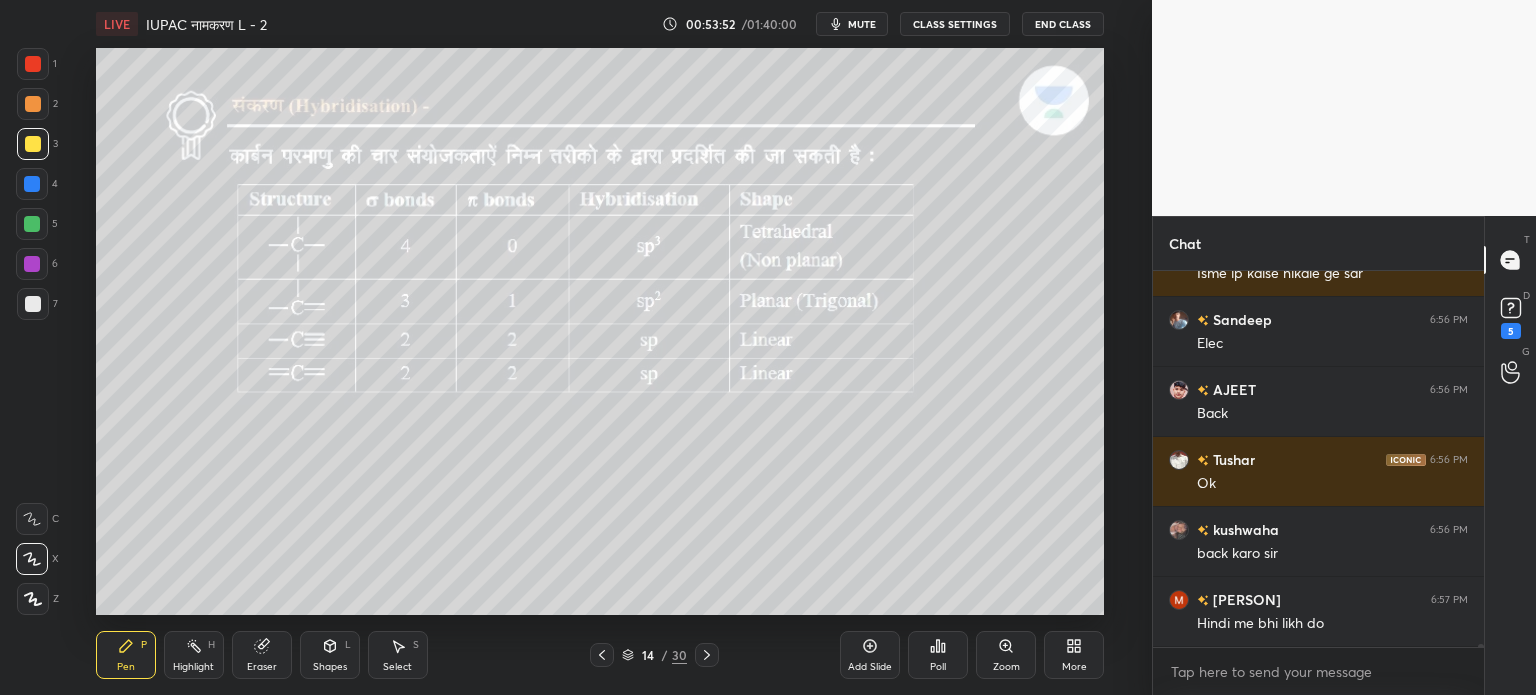 click at bounding box center (602, 655) 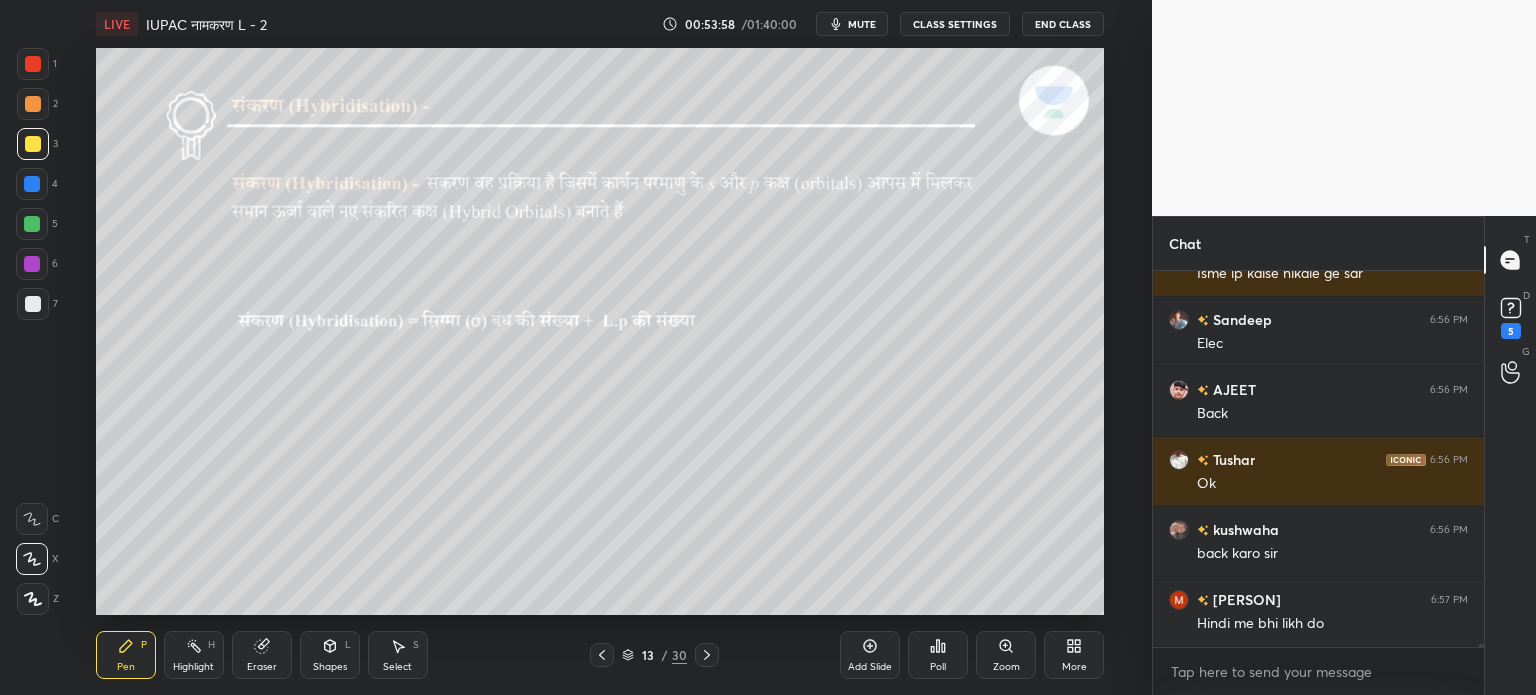 click 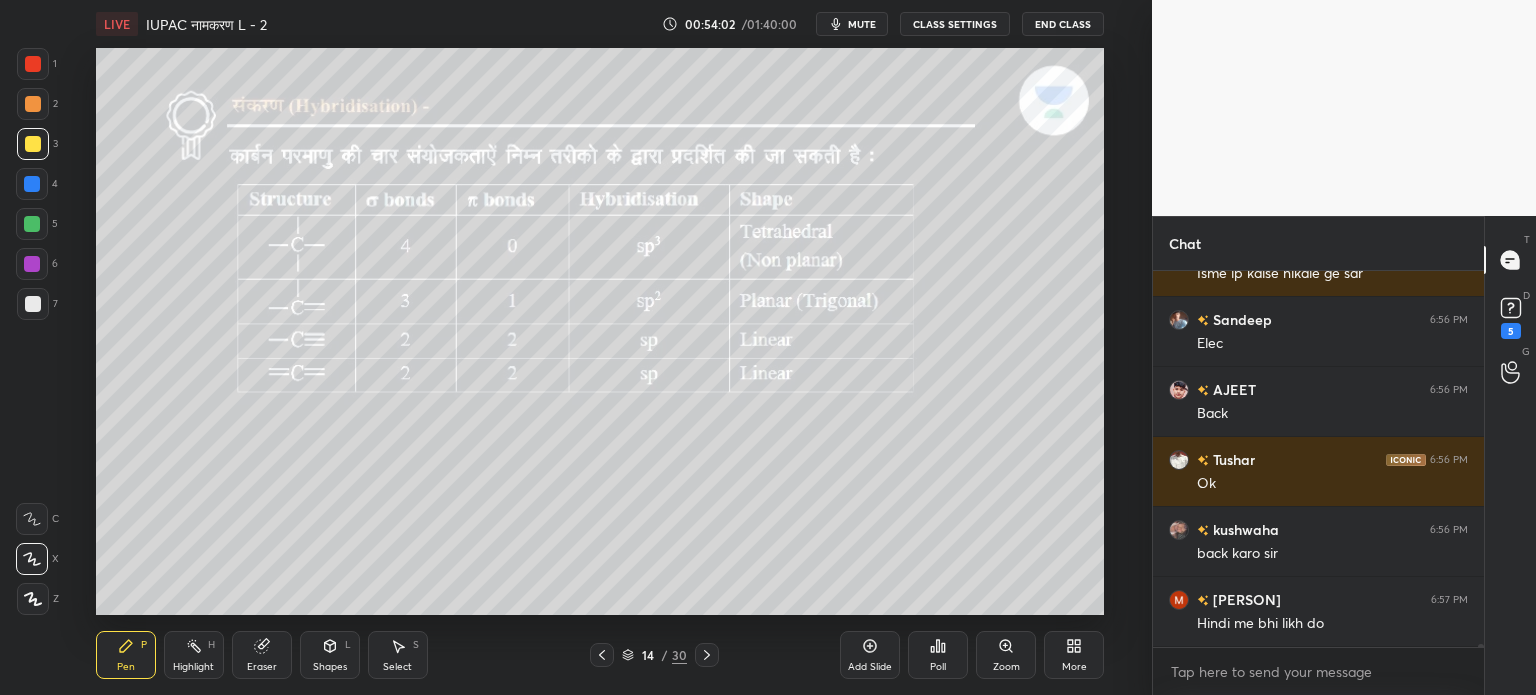 click 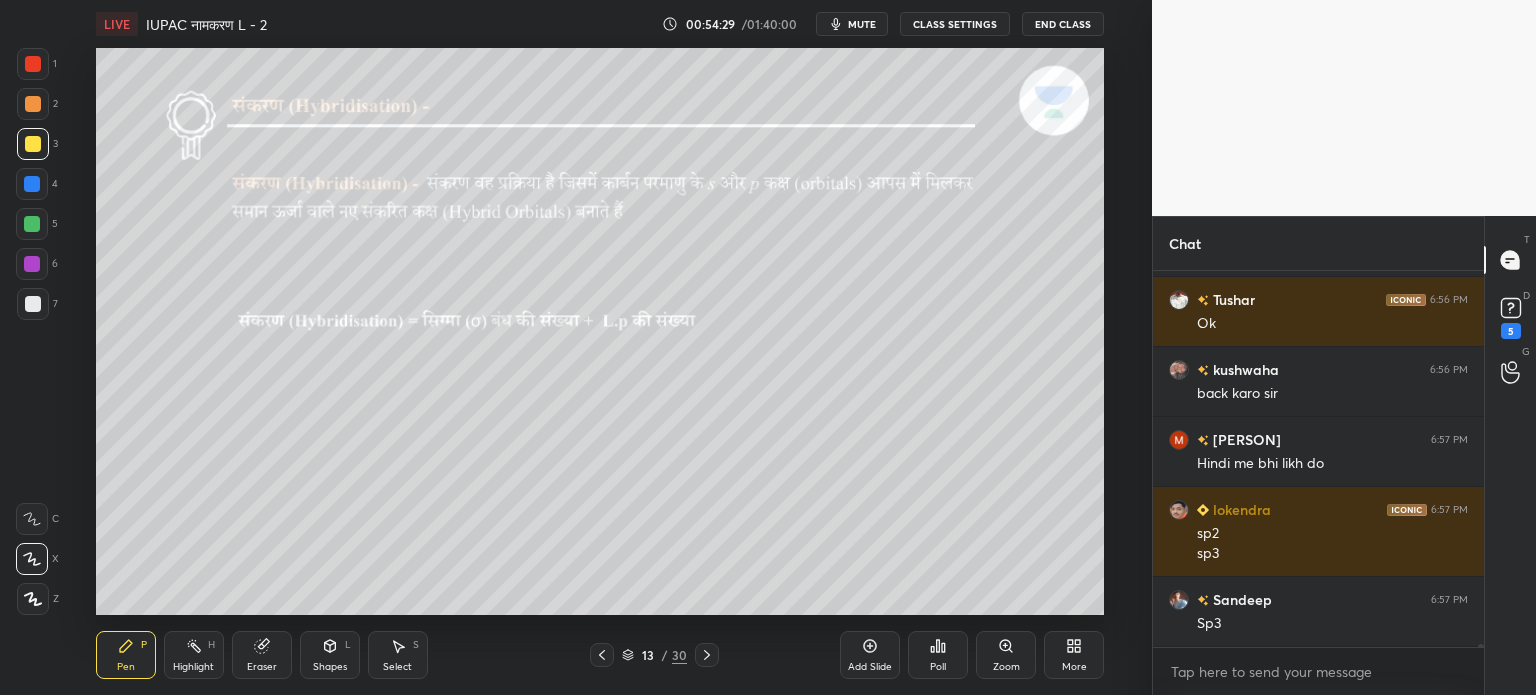 scroll, scrollTop: 45240, scrollLeft: 0, axis: vertical 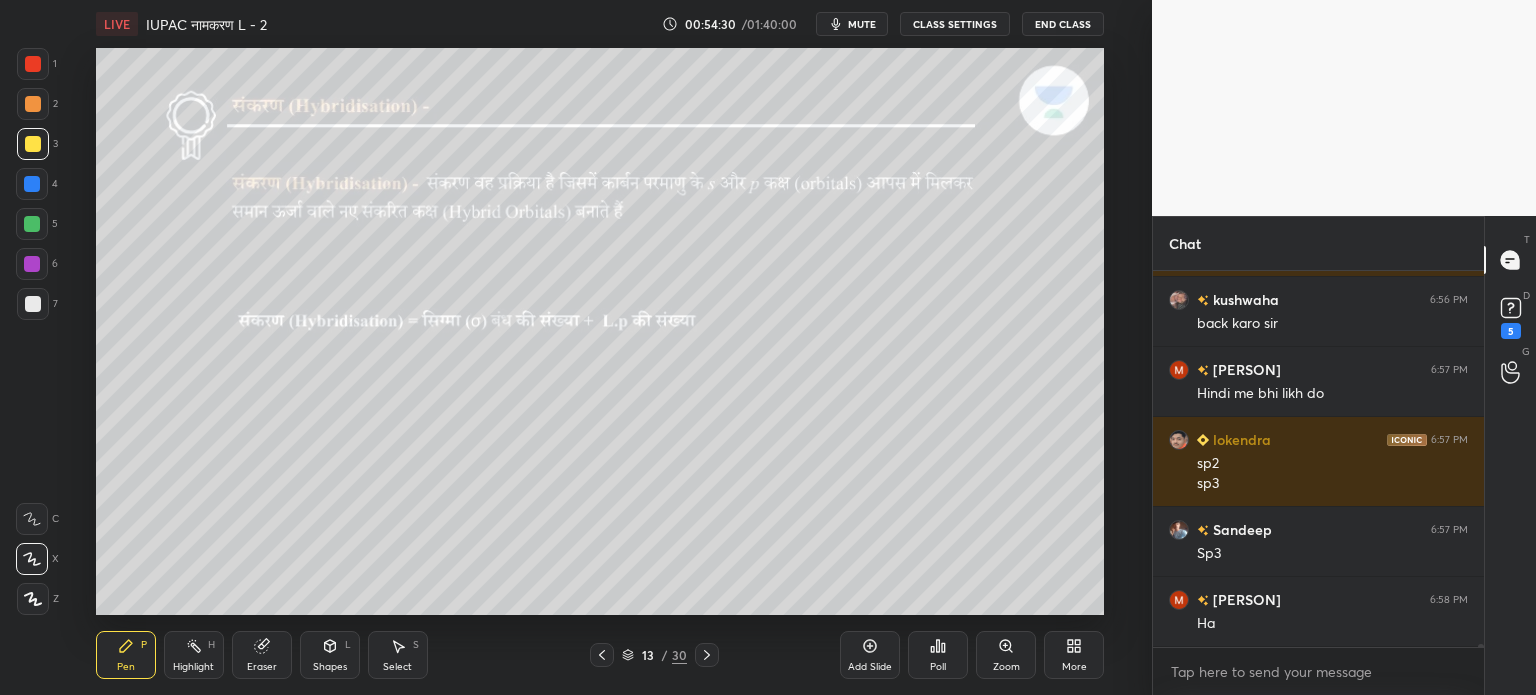 click at bounding box center [707, 655] 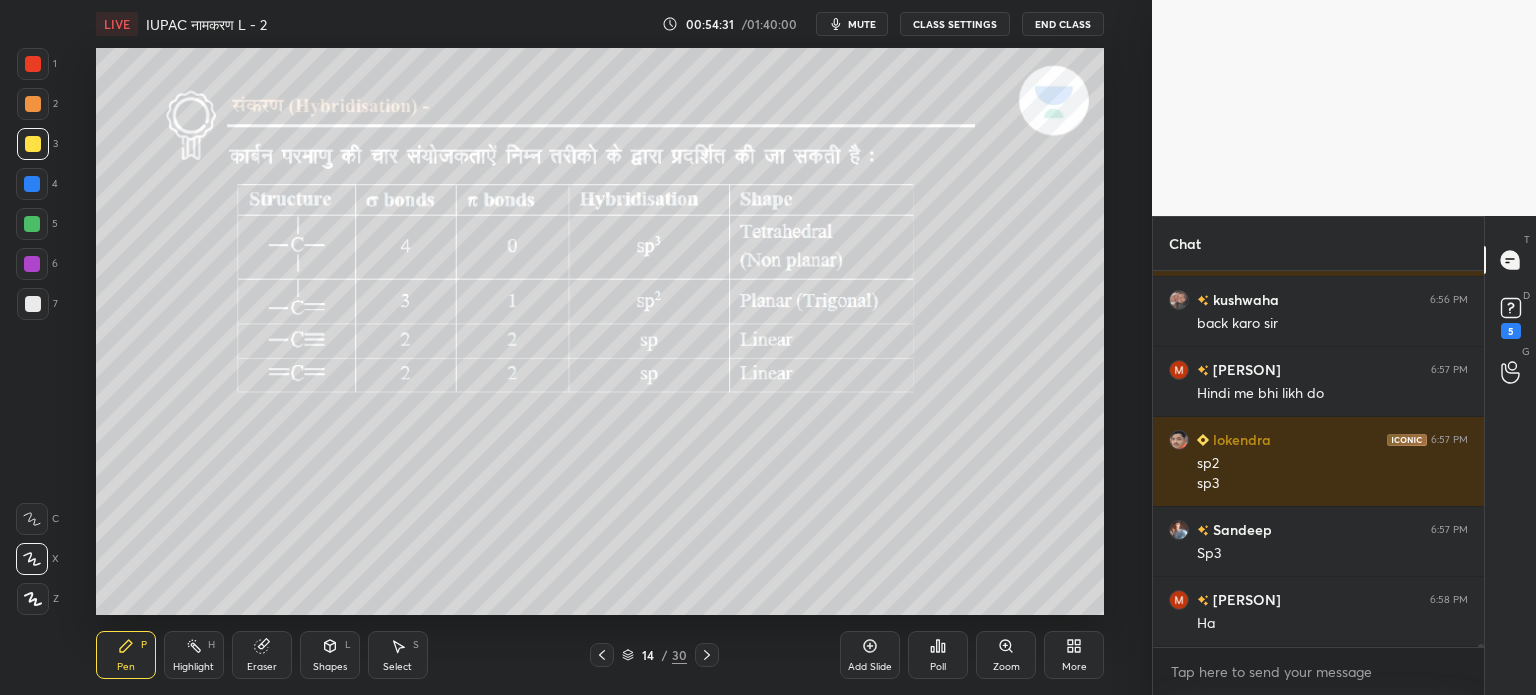 click on "mute" at bounding box center (862, 24) 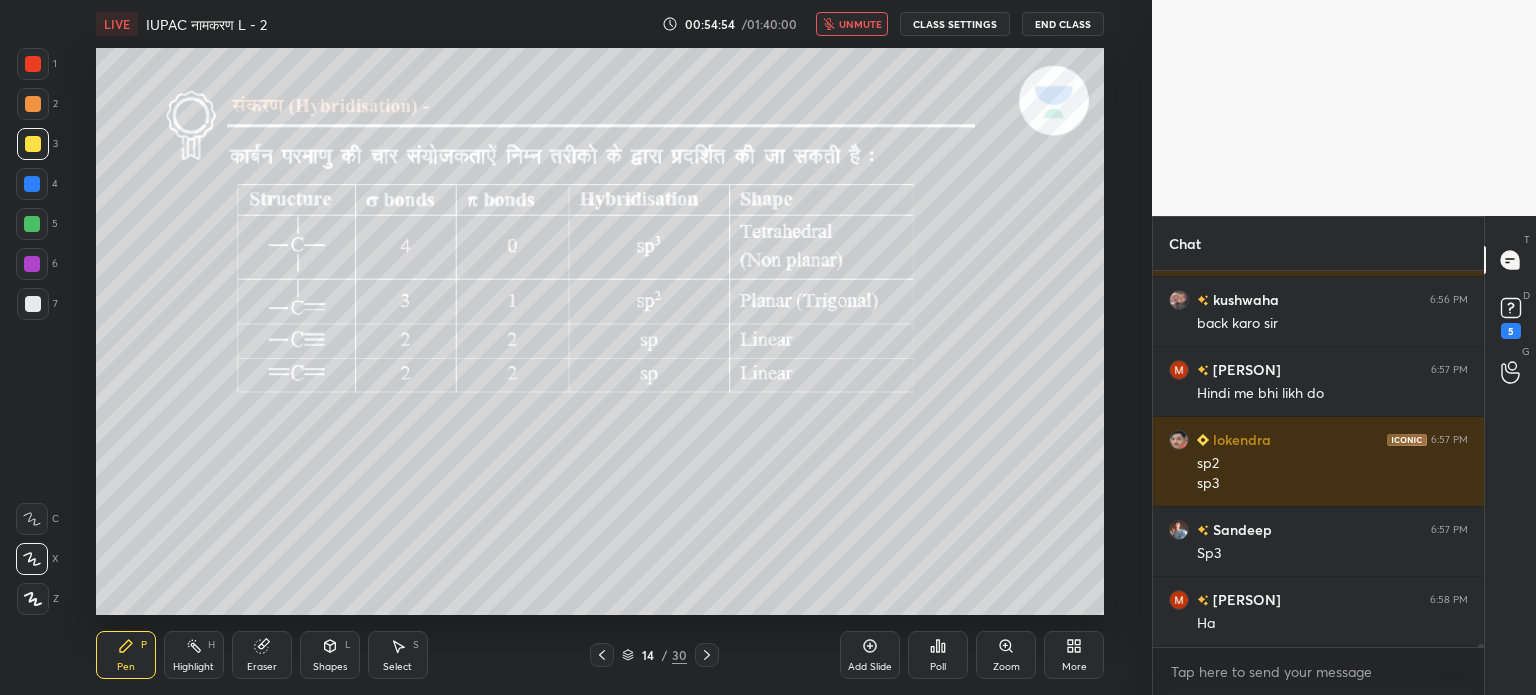 click on "unmute" at bounding box center (860, 24) 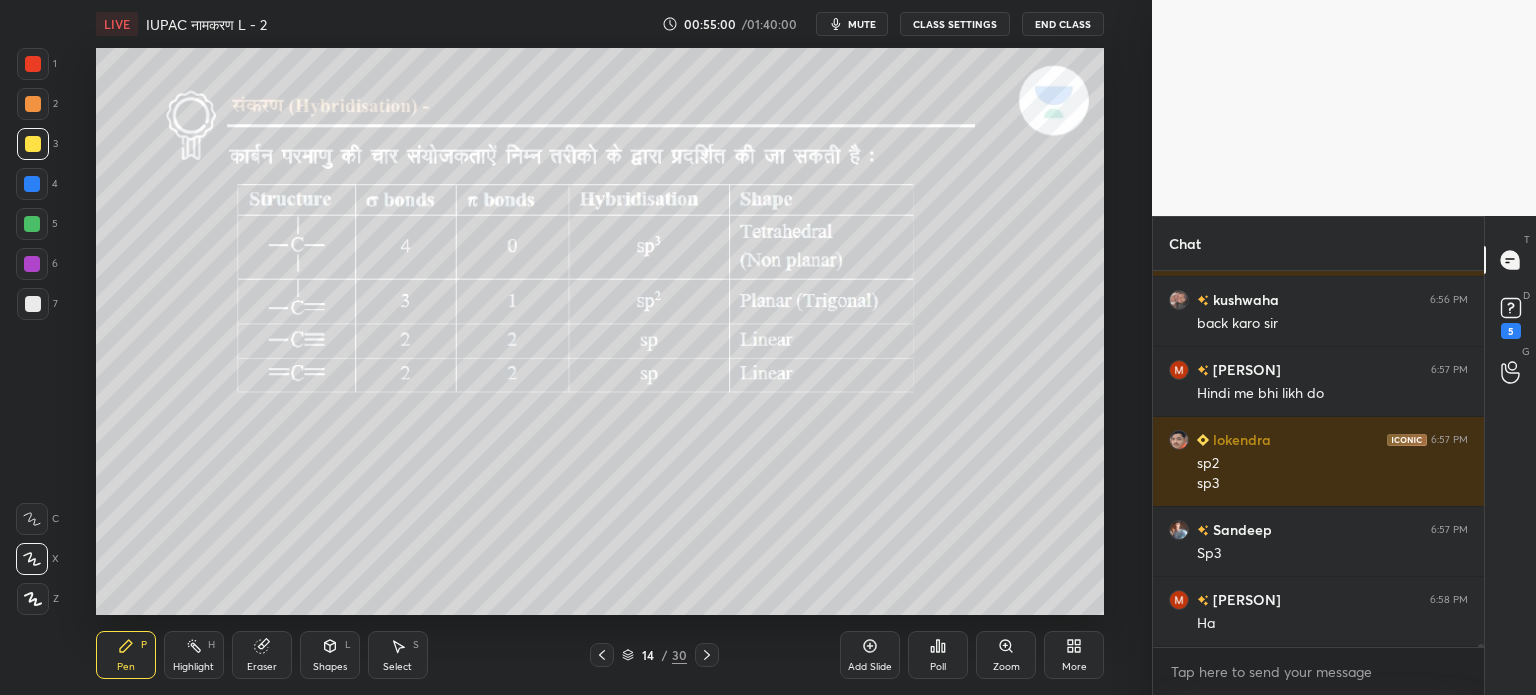 scroll, scrollTop: 45310, scrollLeft: 0, axis: vertical 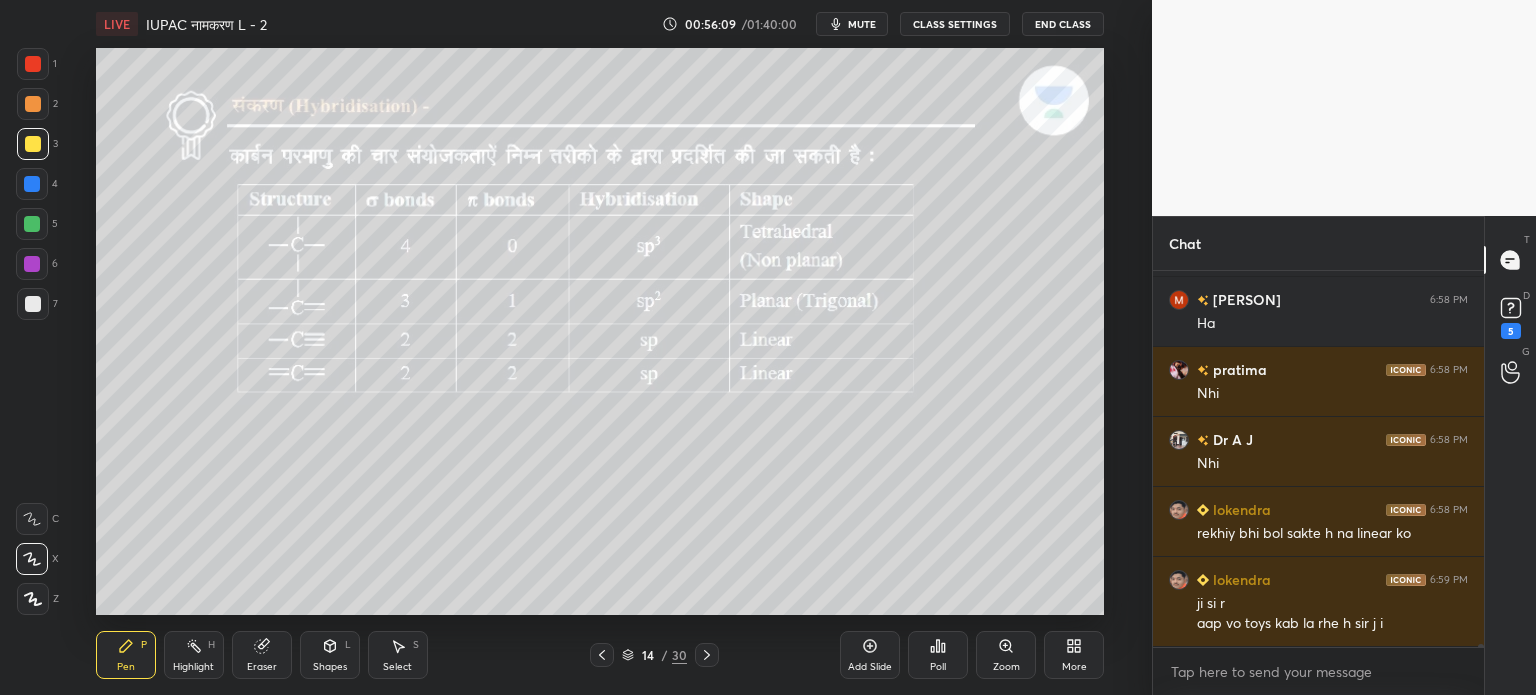 click on "Eraser" at bounding box center [262, 655] 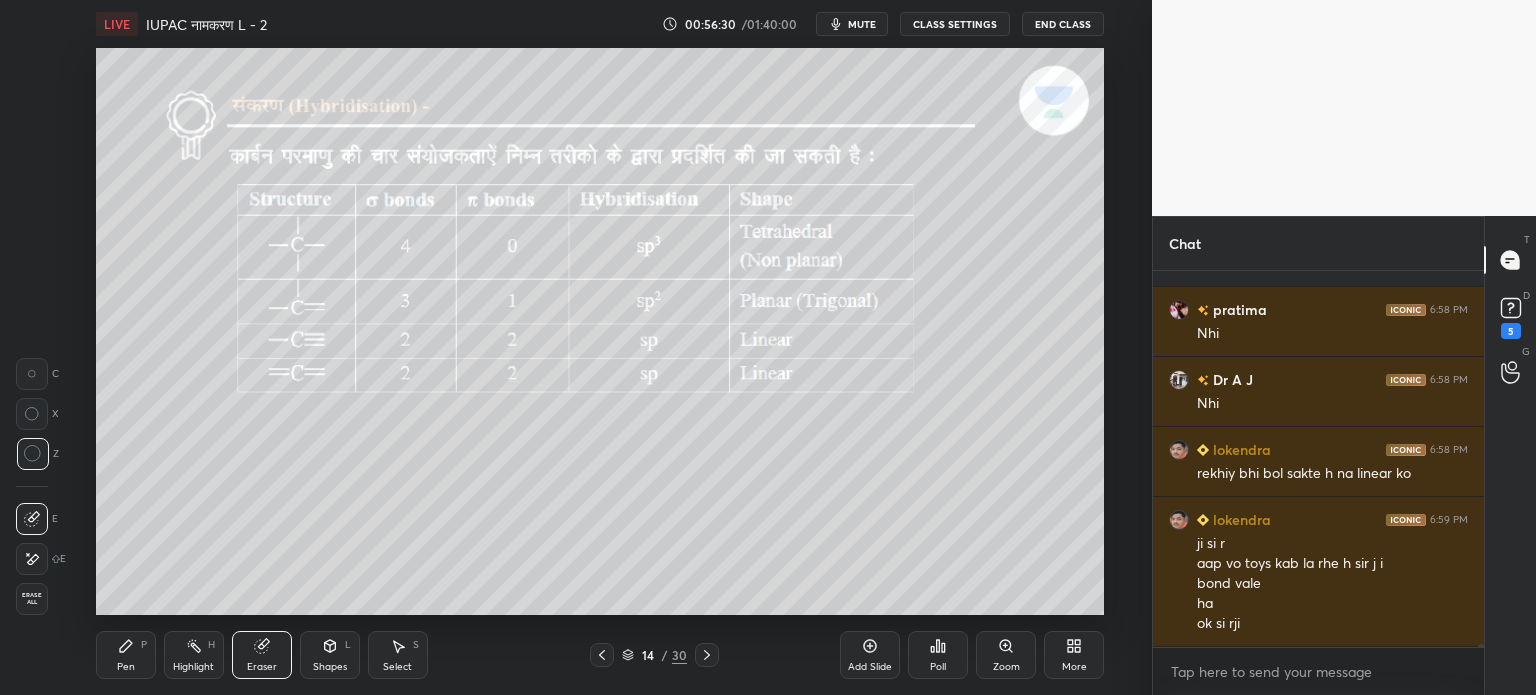 scroll, scrollTop: 45670, scrollLeft: 0, axis: vertical 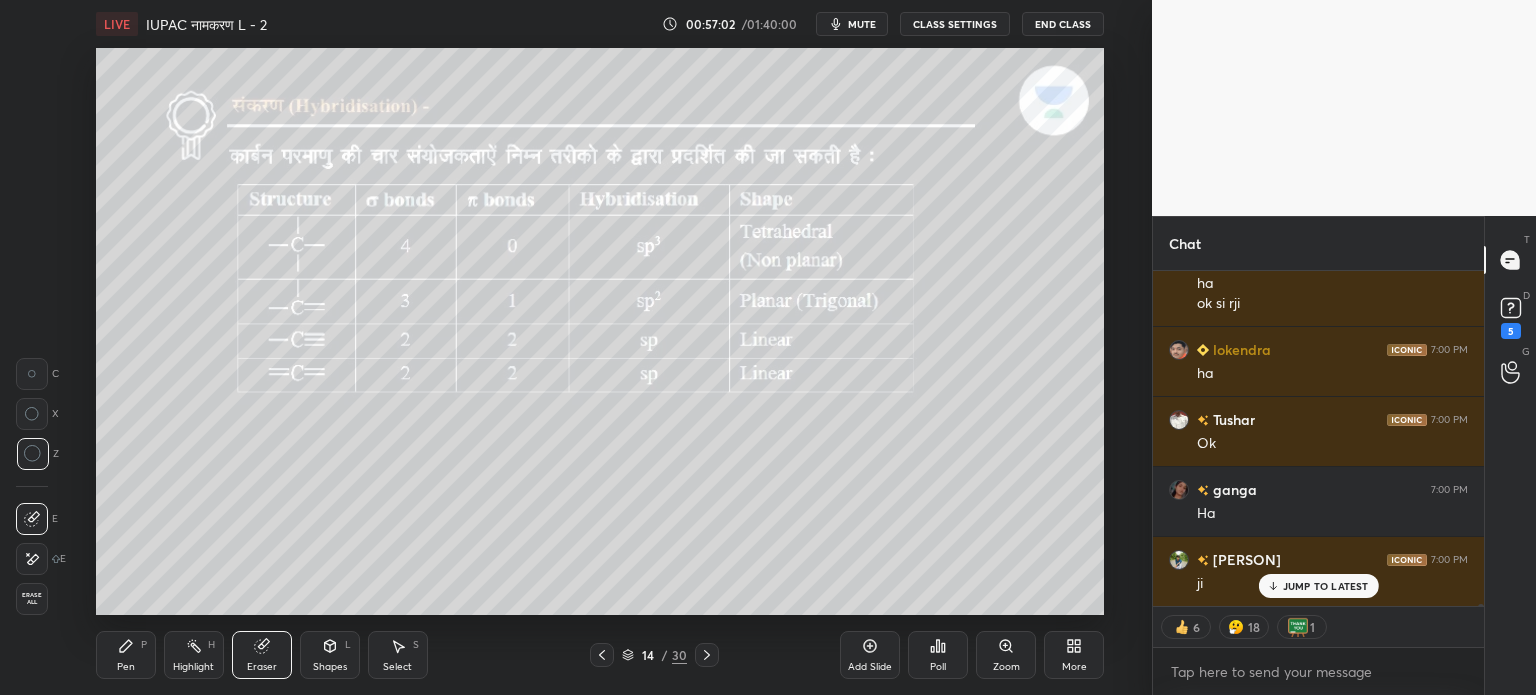 click on "Pen P" at bounding box center [126, 655] 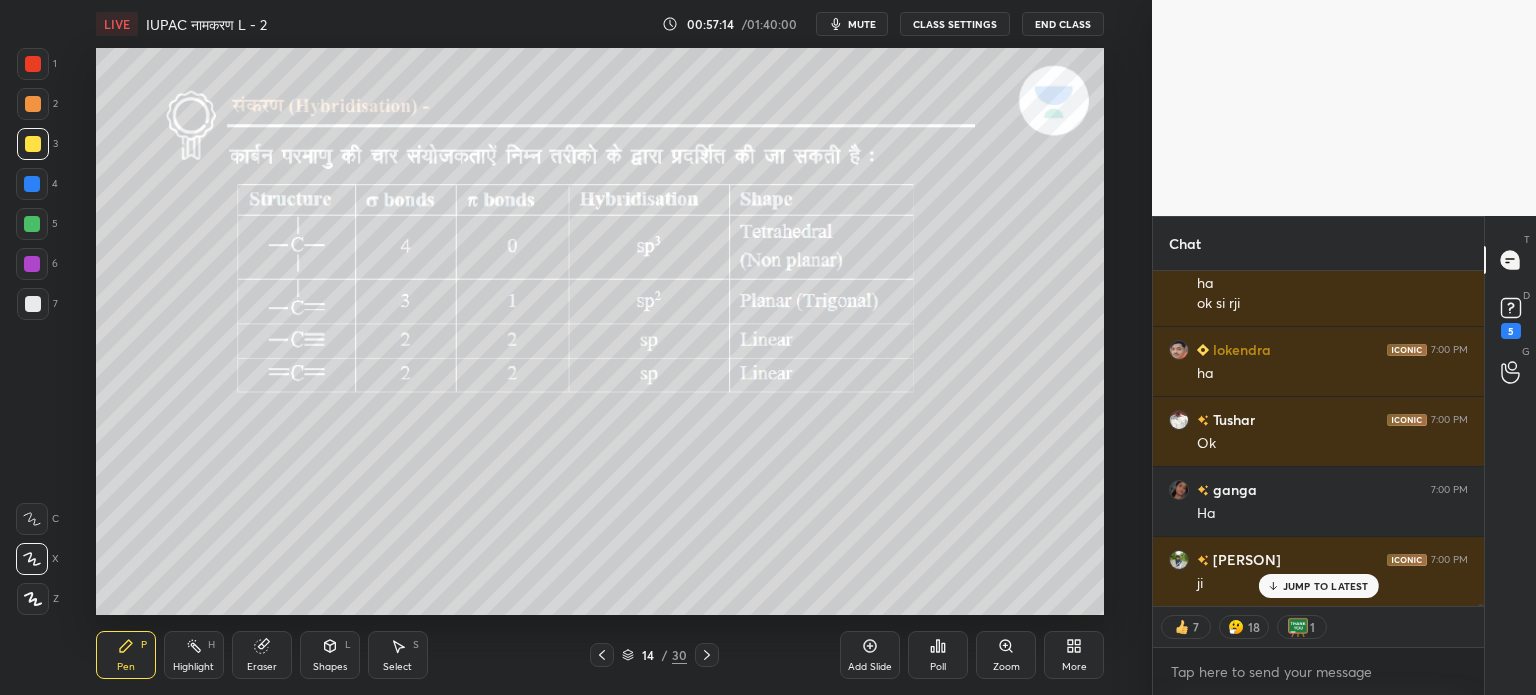scroll, scrollTop: 5, scrollLeft: 6, axis: both 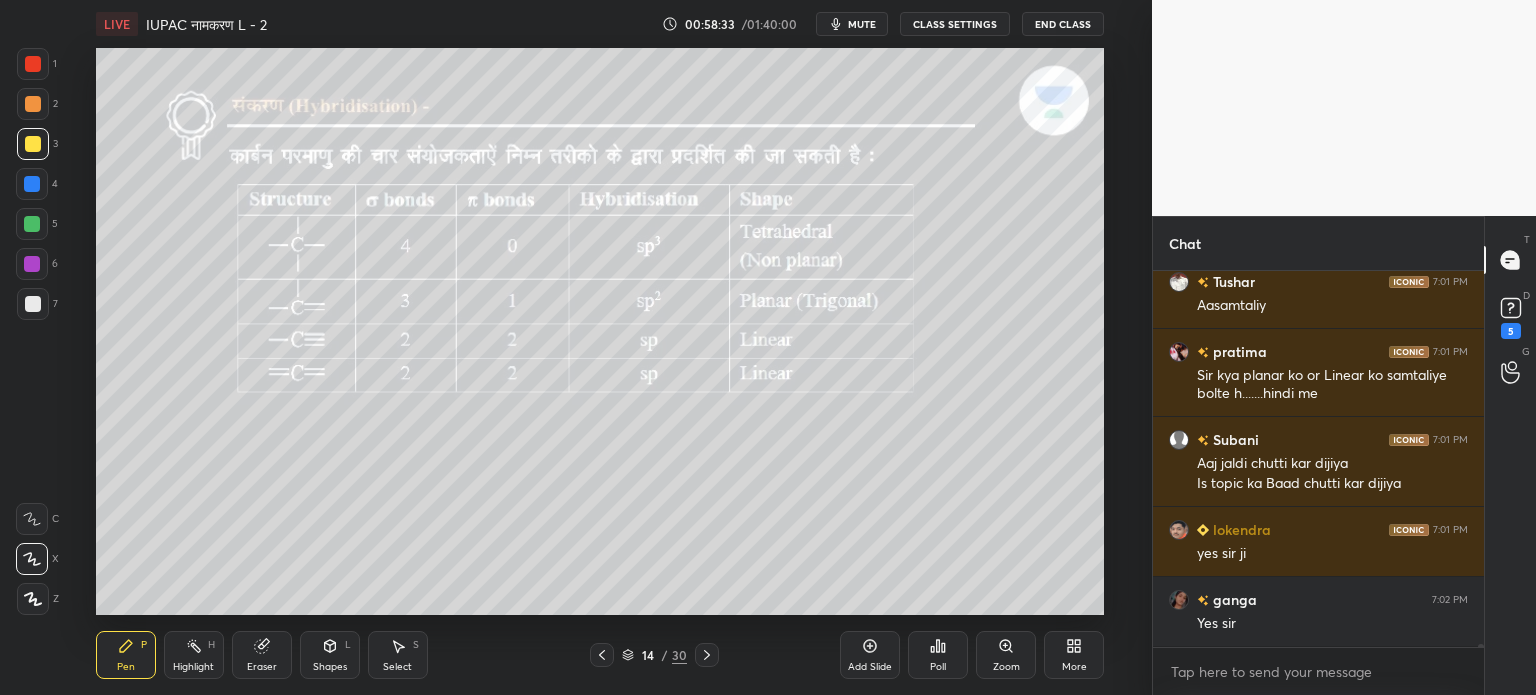 click on "Select S" at bounding box center (398, 655) 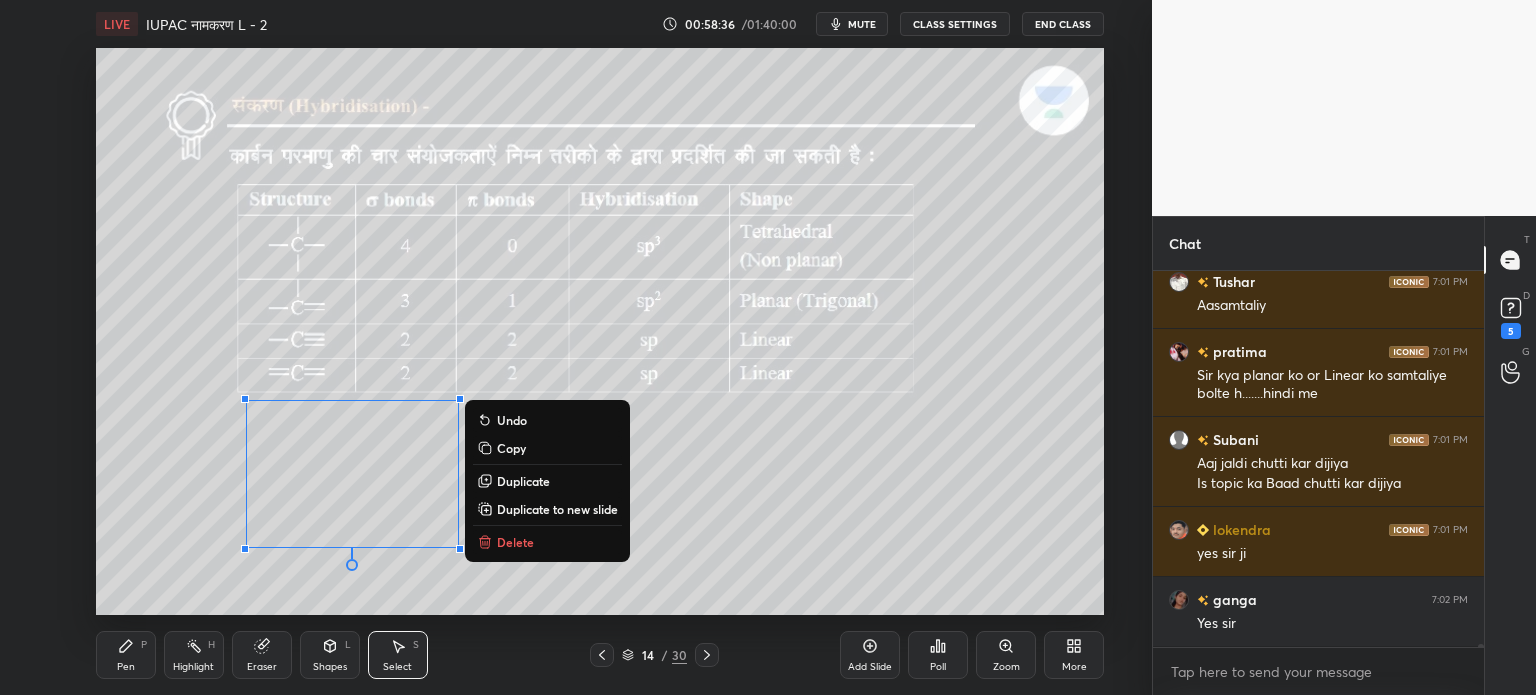 click on "Delete" at bounding box center [515, 542] 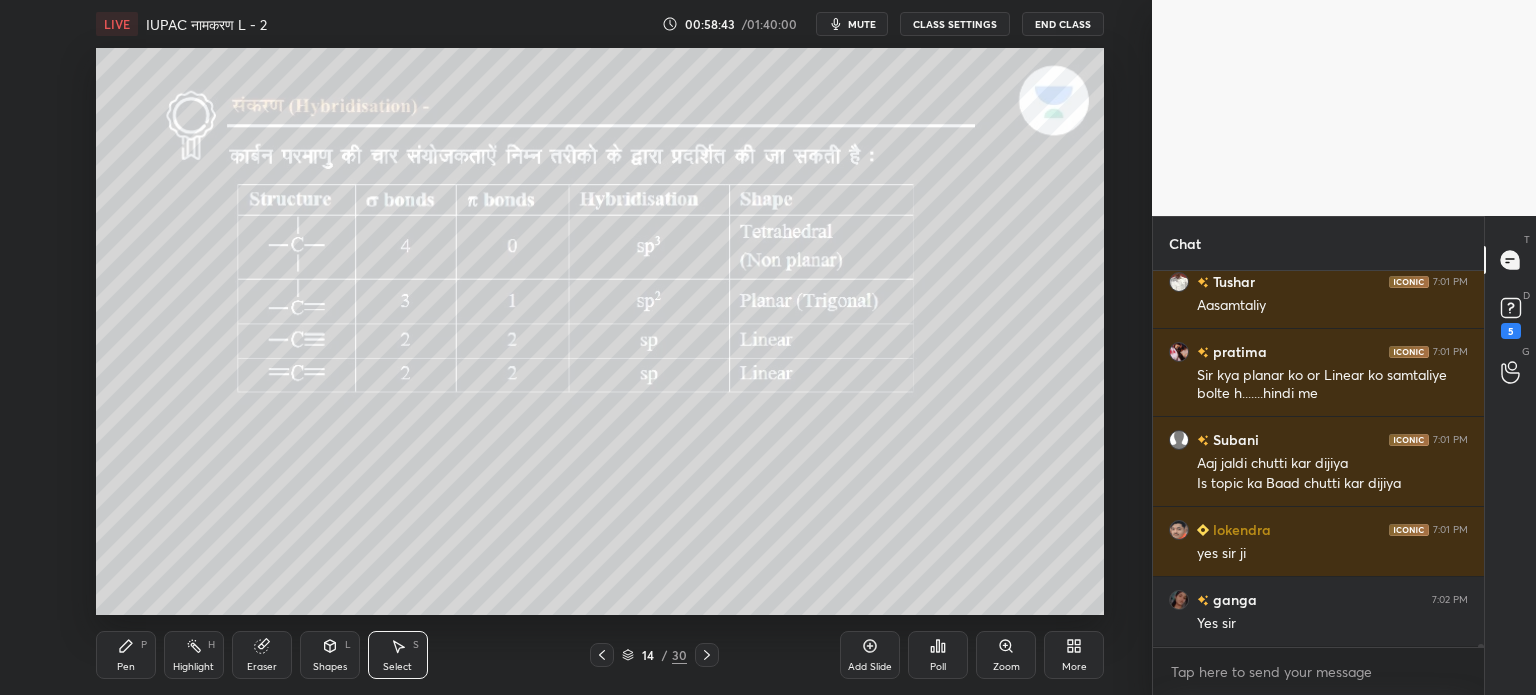 click 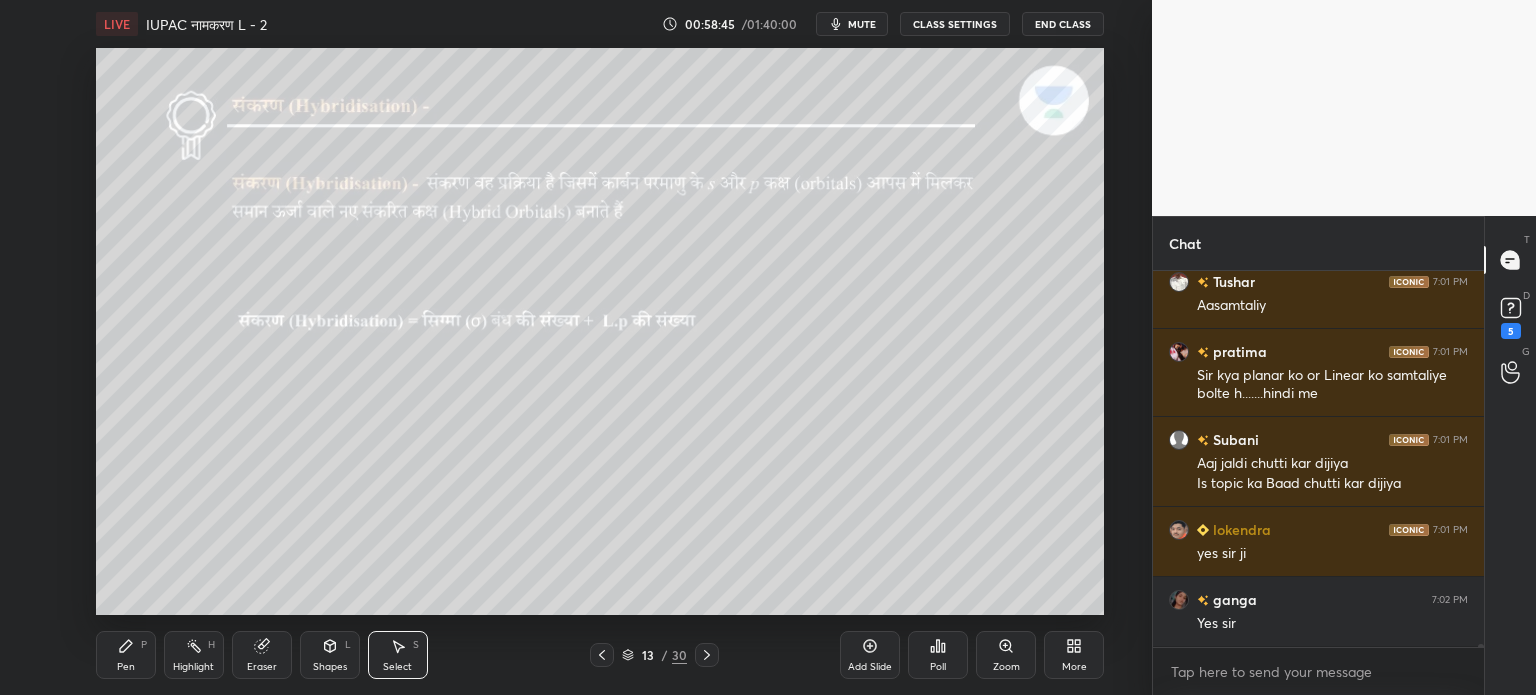 click 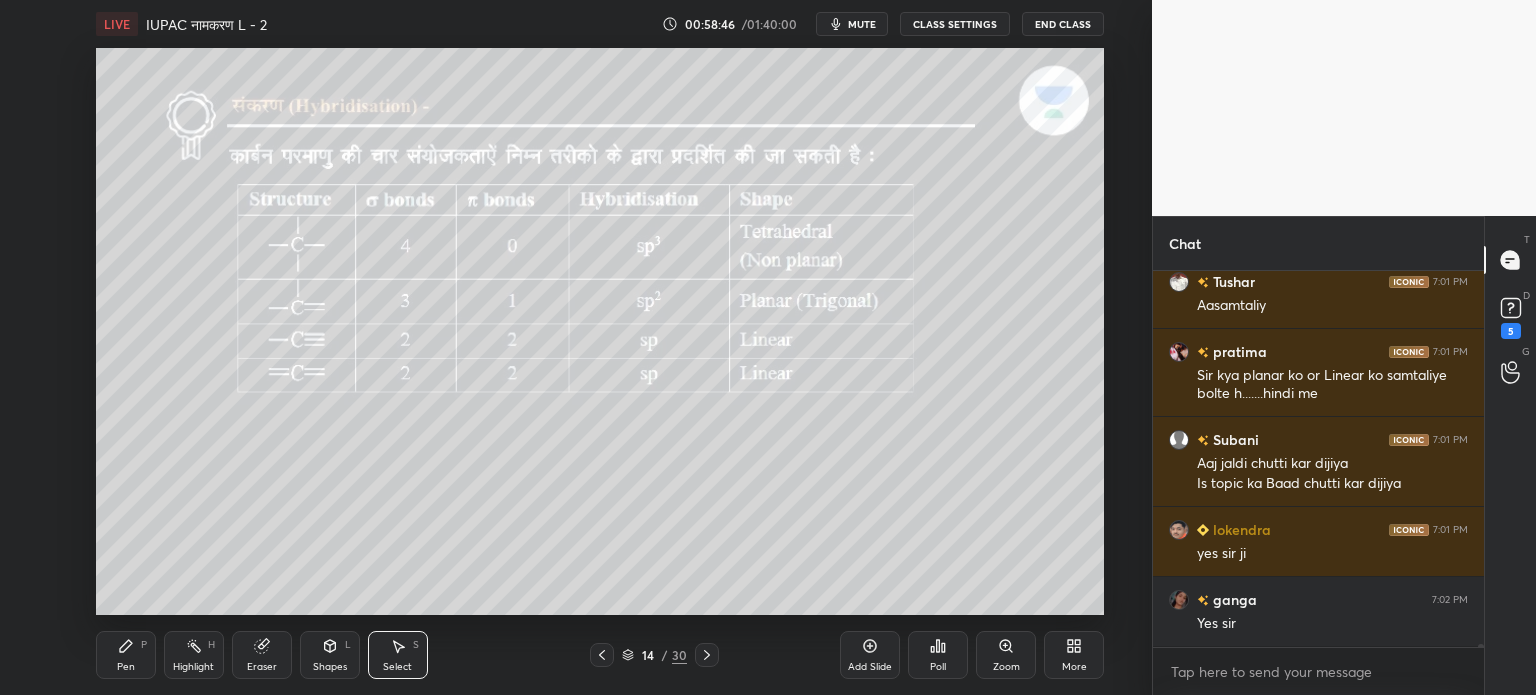 click 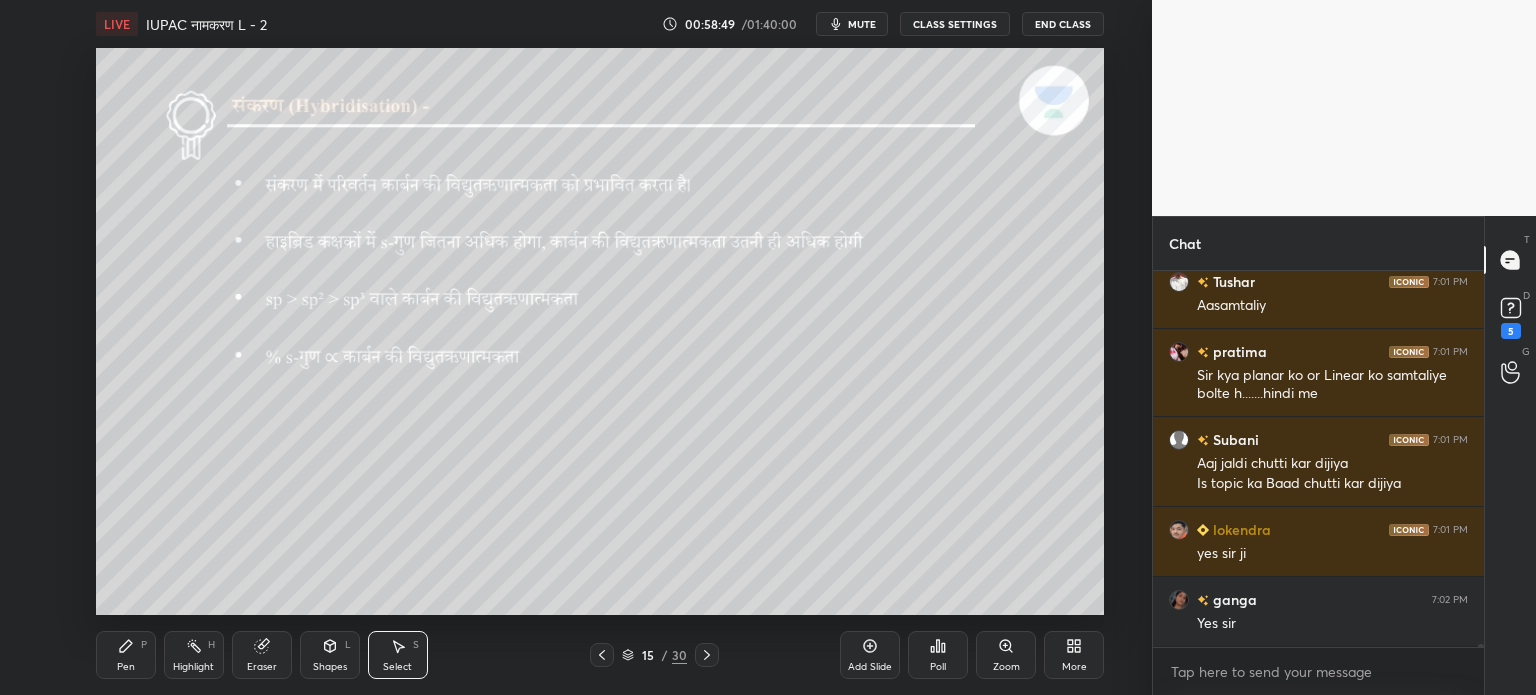 click on "Pen P" at bounding box center [126, 655] 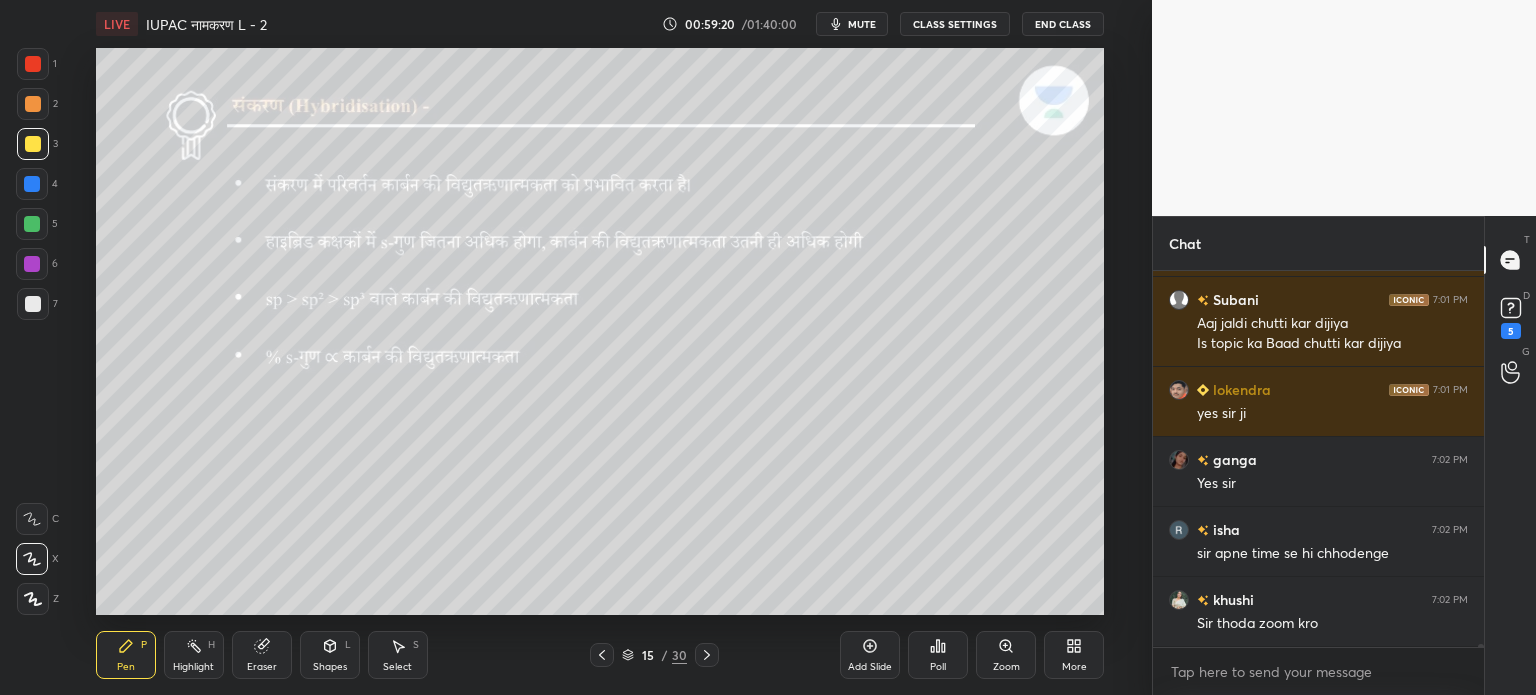 scroll, scrollTop: 46548, scrollLeft: 0, axis: vertical 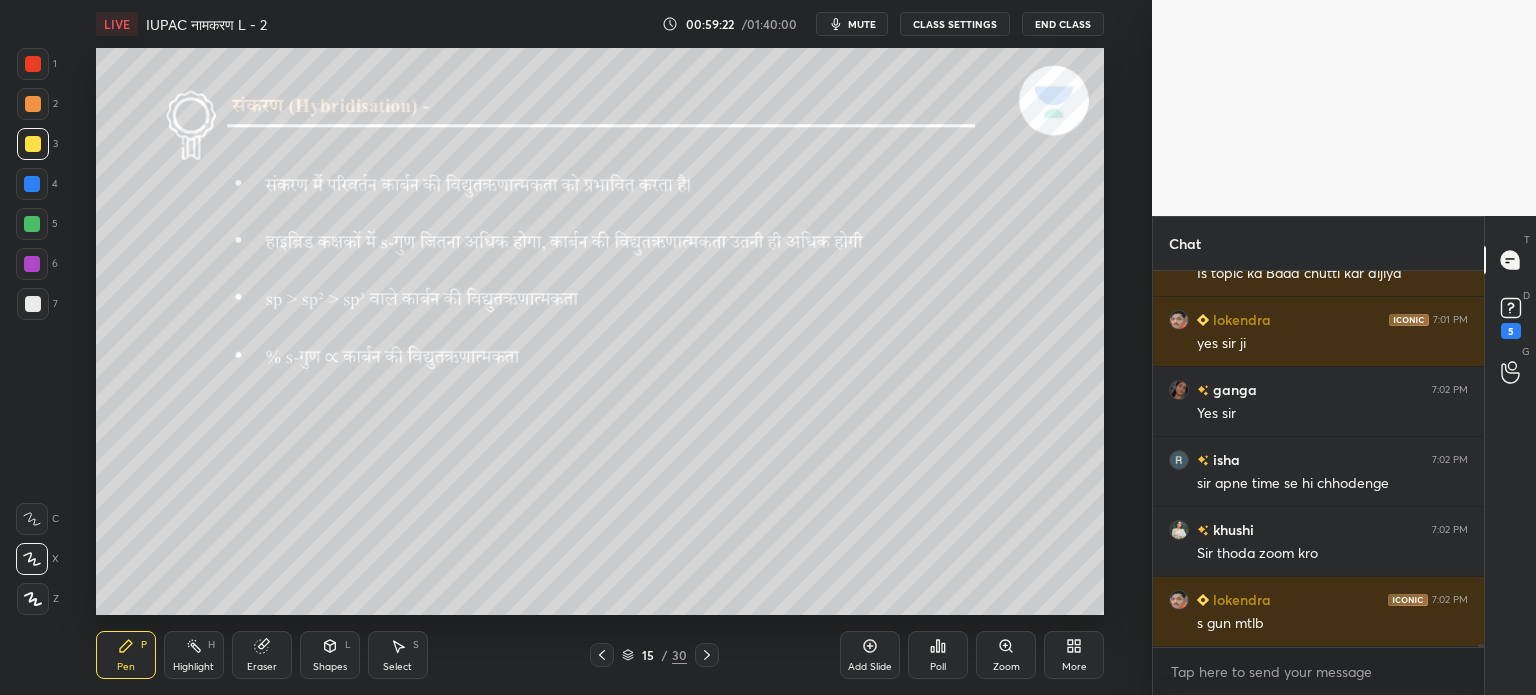 click on "Zoom" at bounding box center (1006, 655) 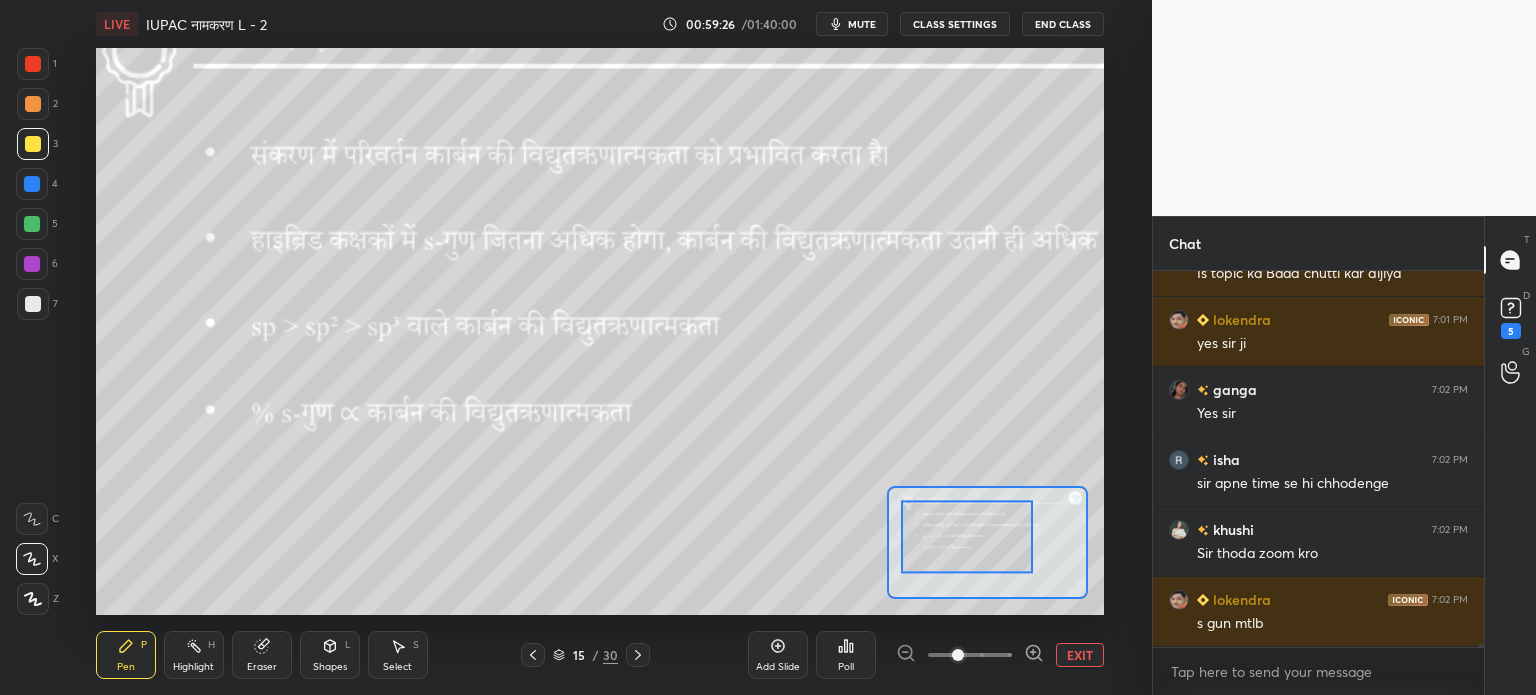 click at bounding box center [967, 536] 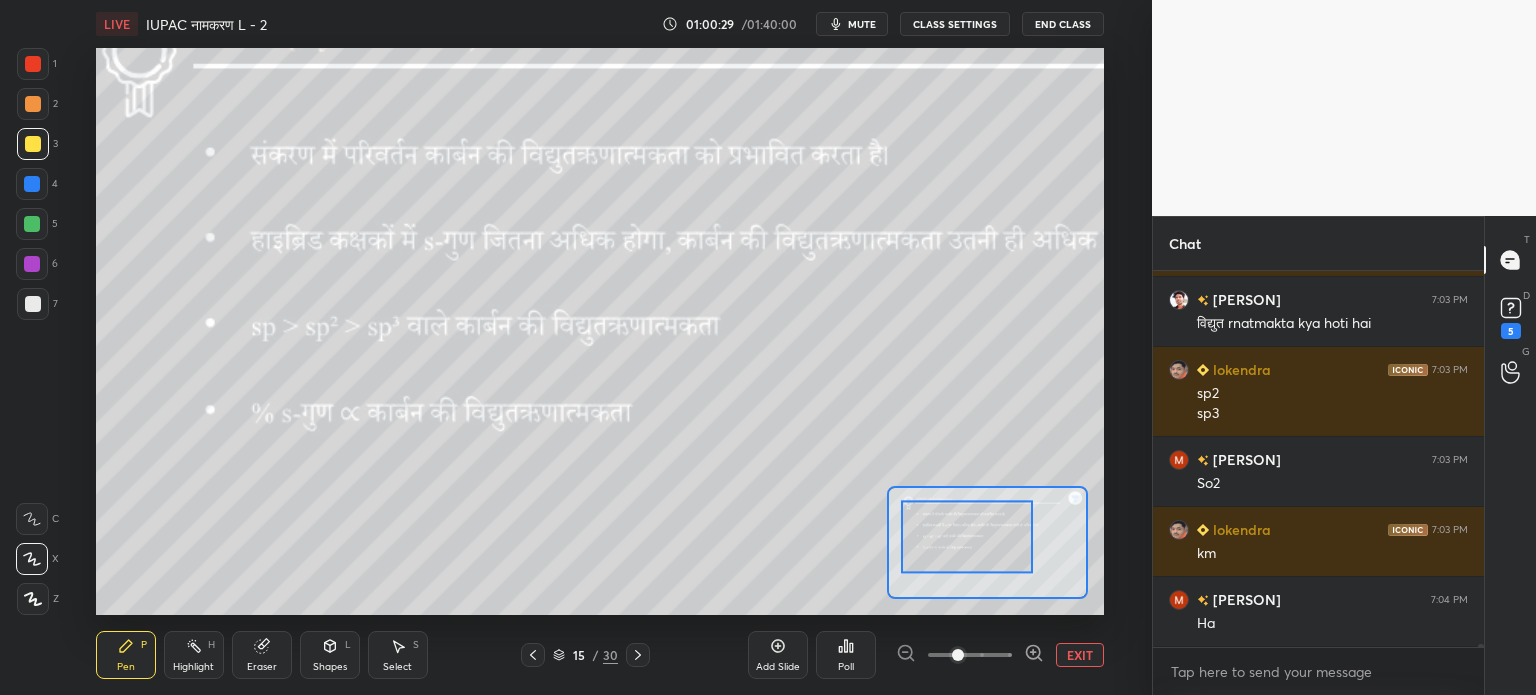 scroll, scrollTop: 47128, scrollLeft: 0, axis: vertical 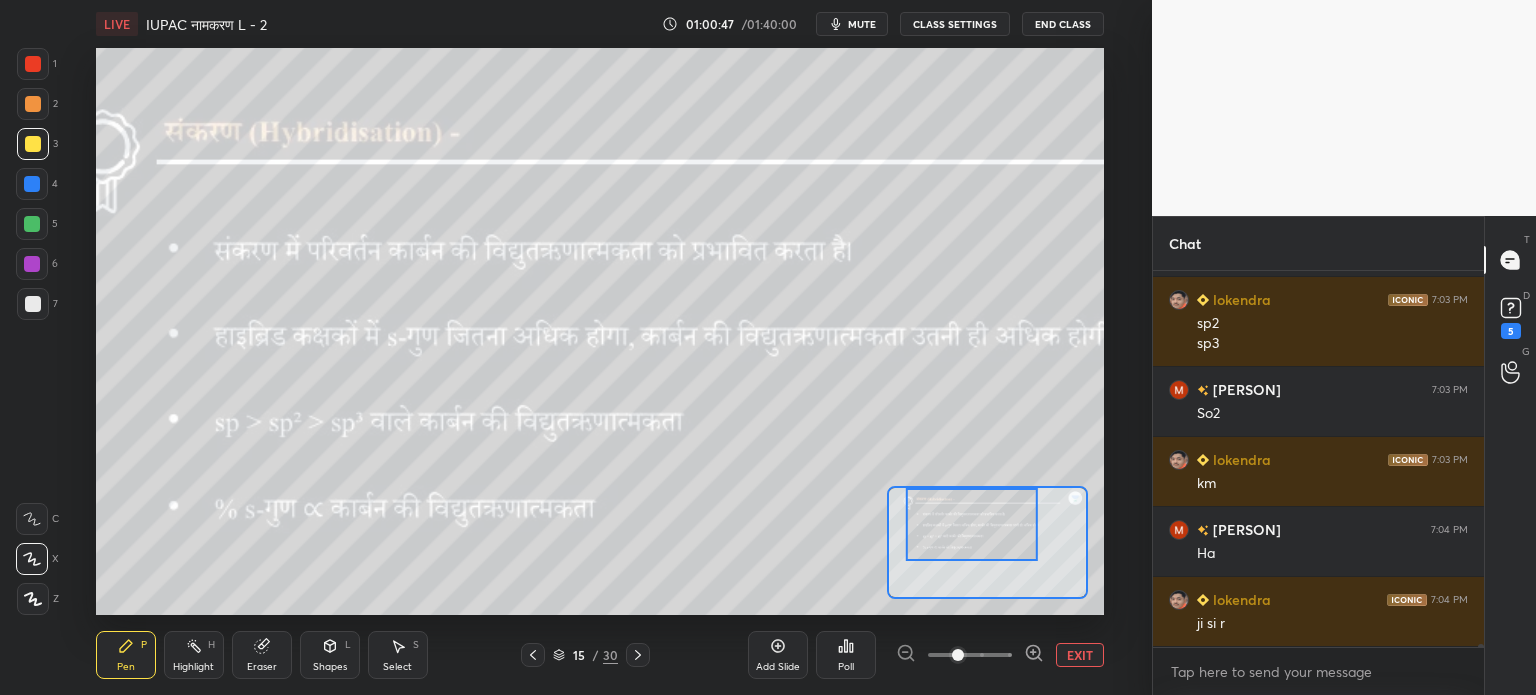 click at bounding box center (972, 524) 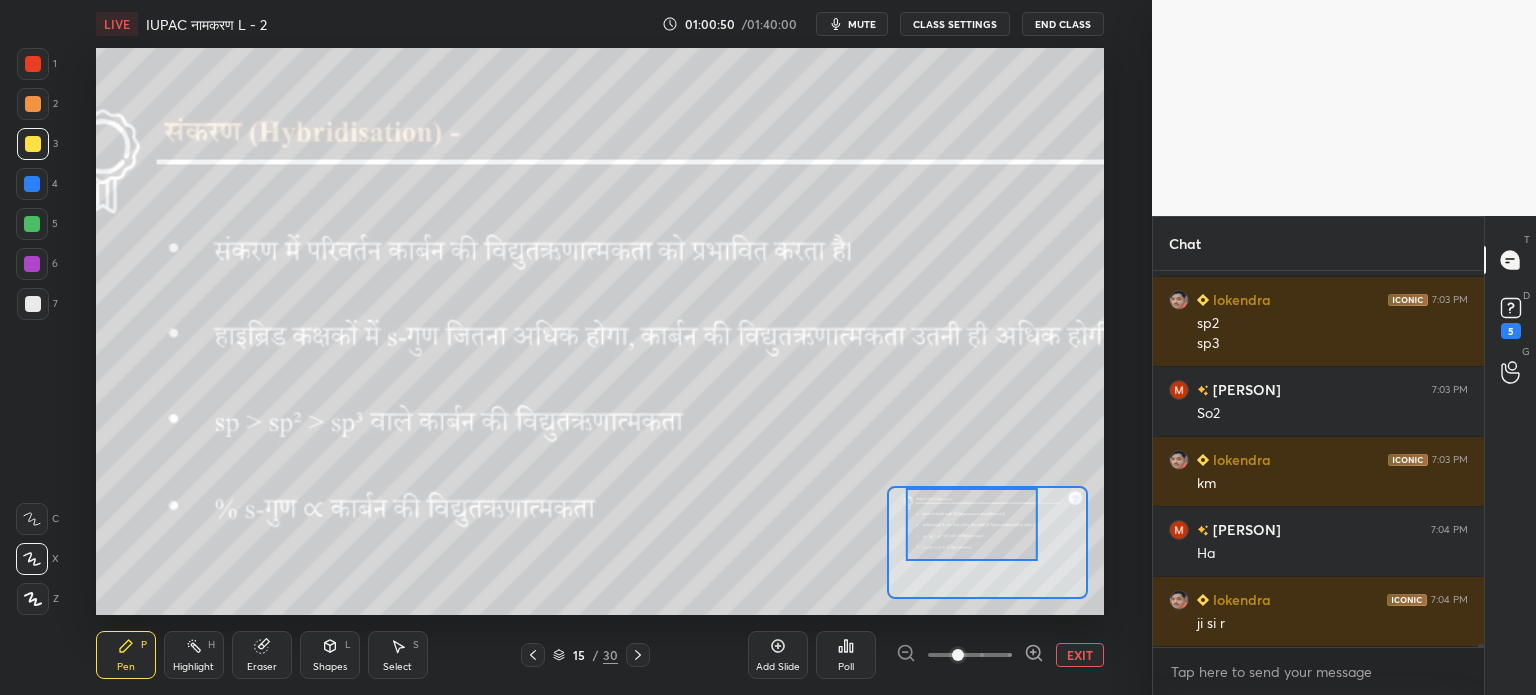 scroll, scrollTop: 47198, scrollLeft: 0, axis: vertical 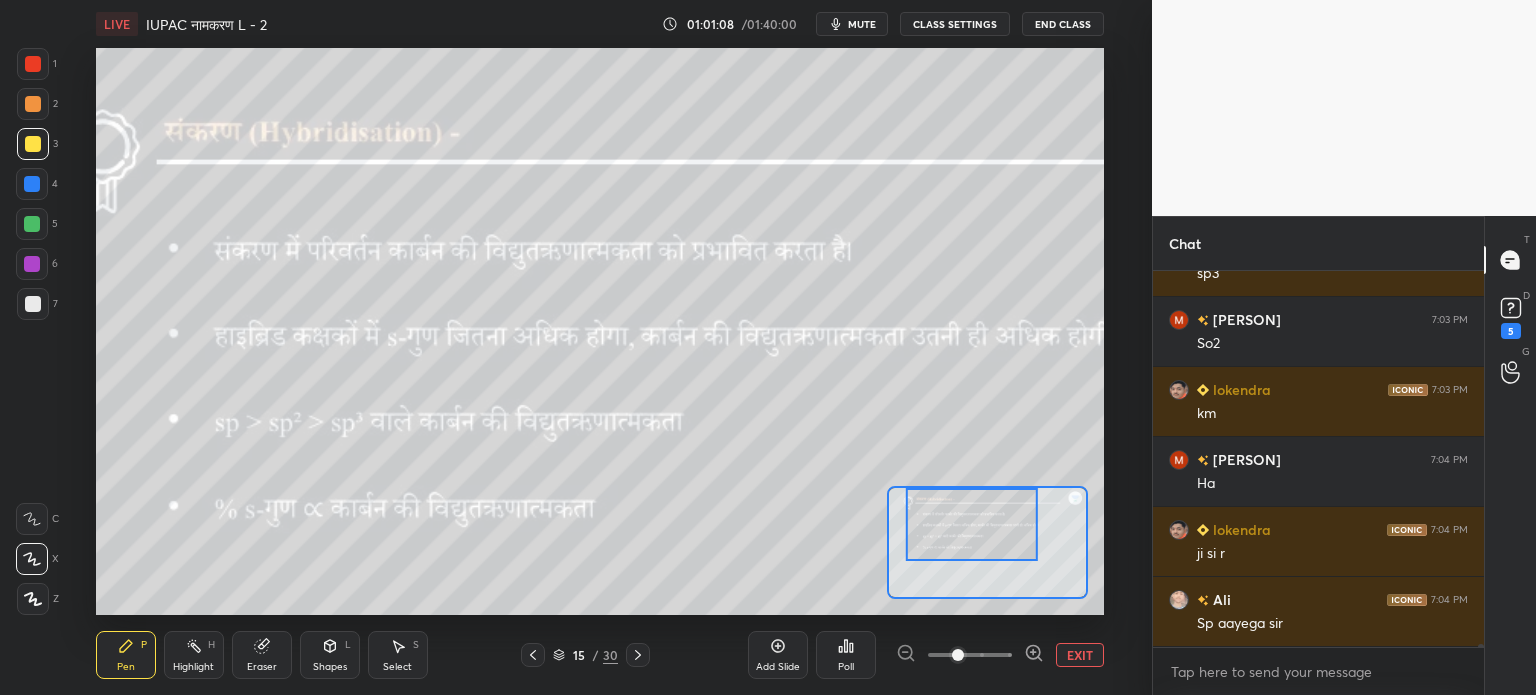 click on "EXIT" at bounding box center (1080, 655) 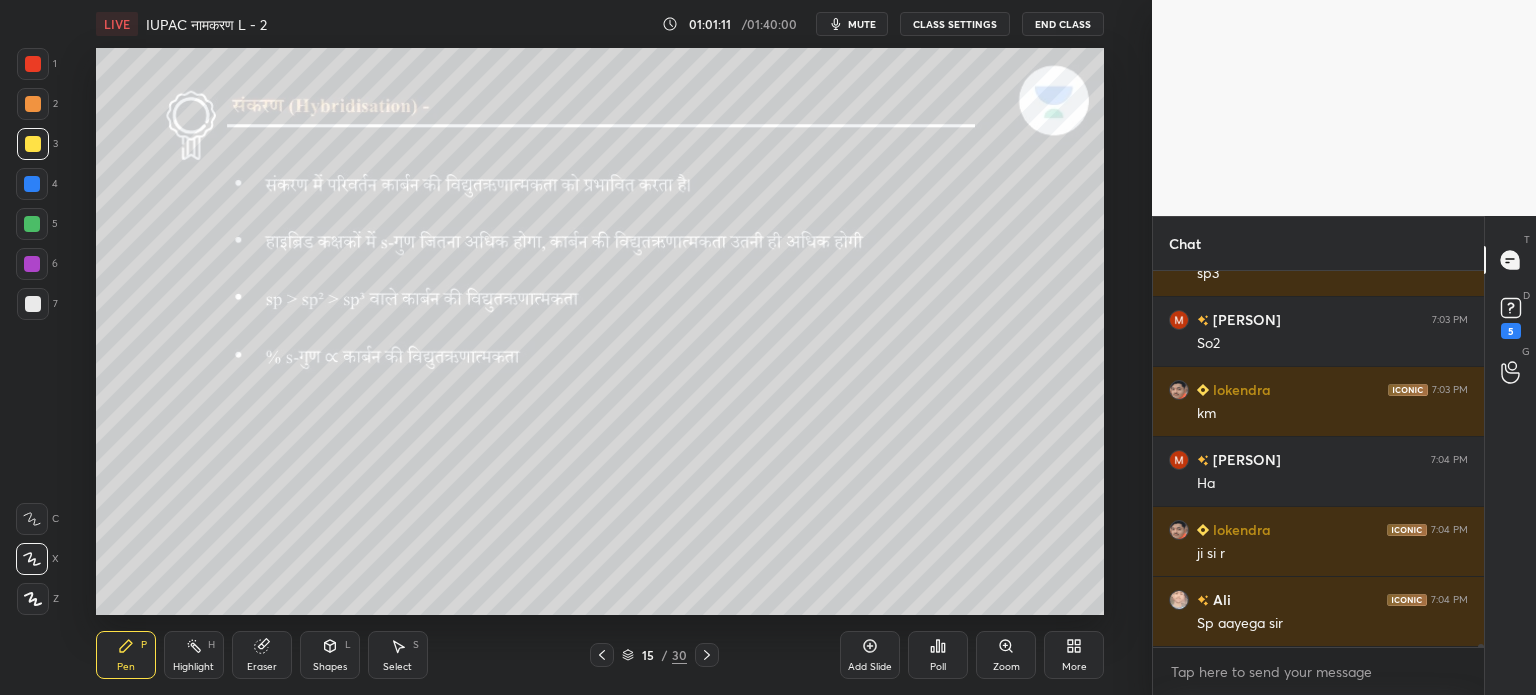click on "Select S" at bounding box center [398, 655] 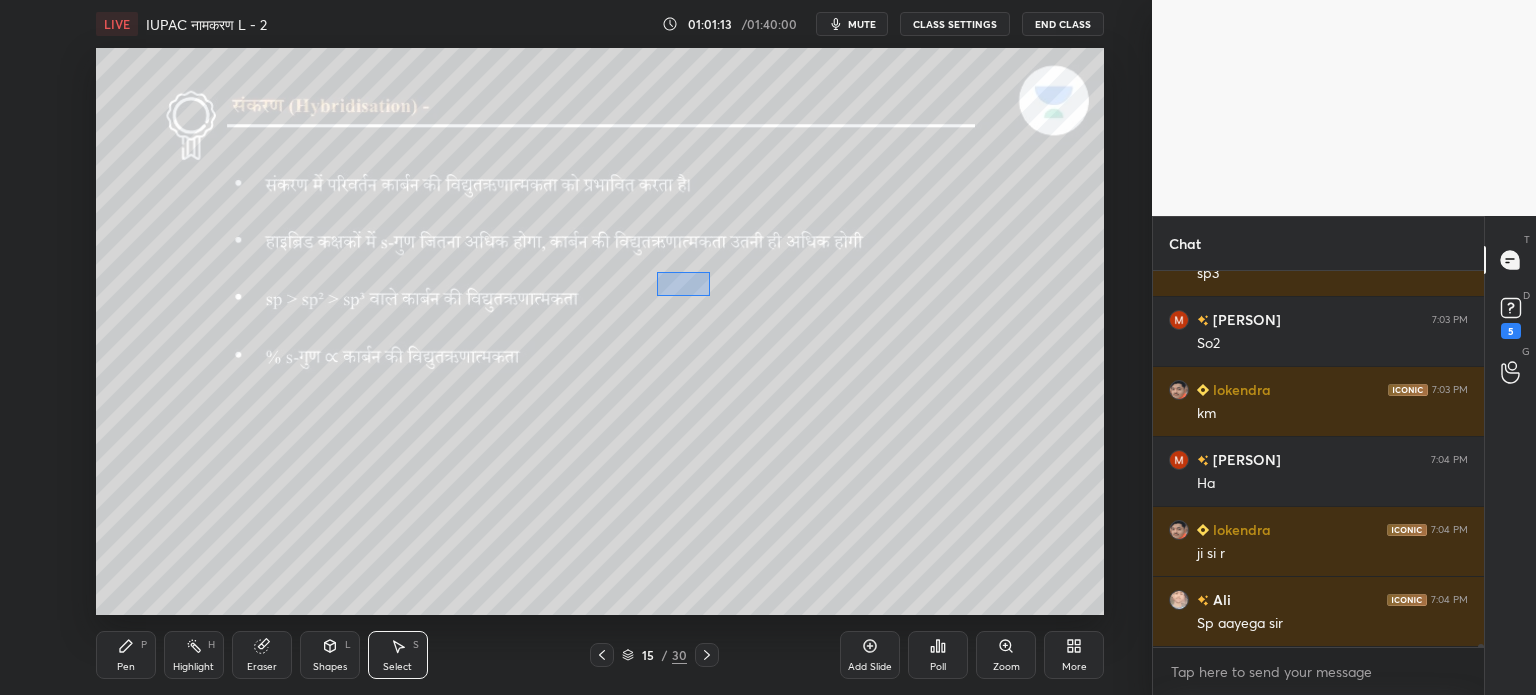 scroll, scrollTop: 47268, scrollLeft: 0, axis: vertical 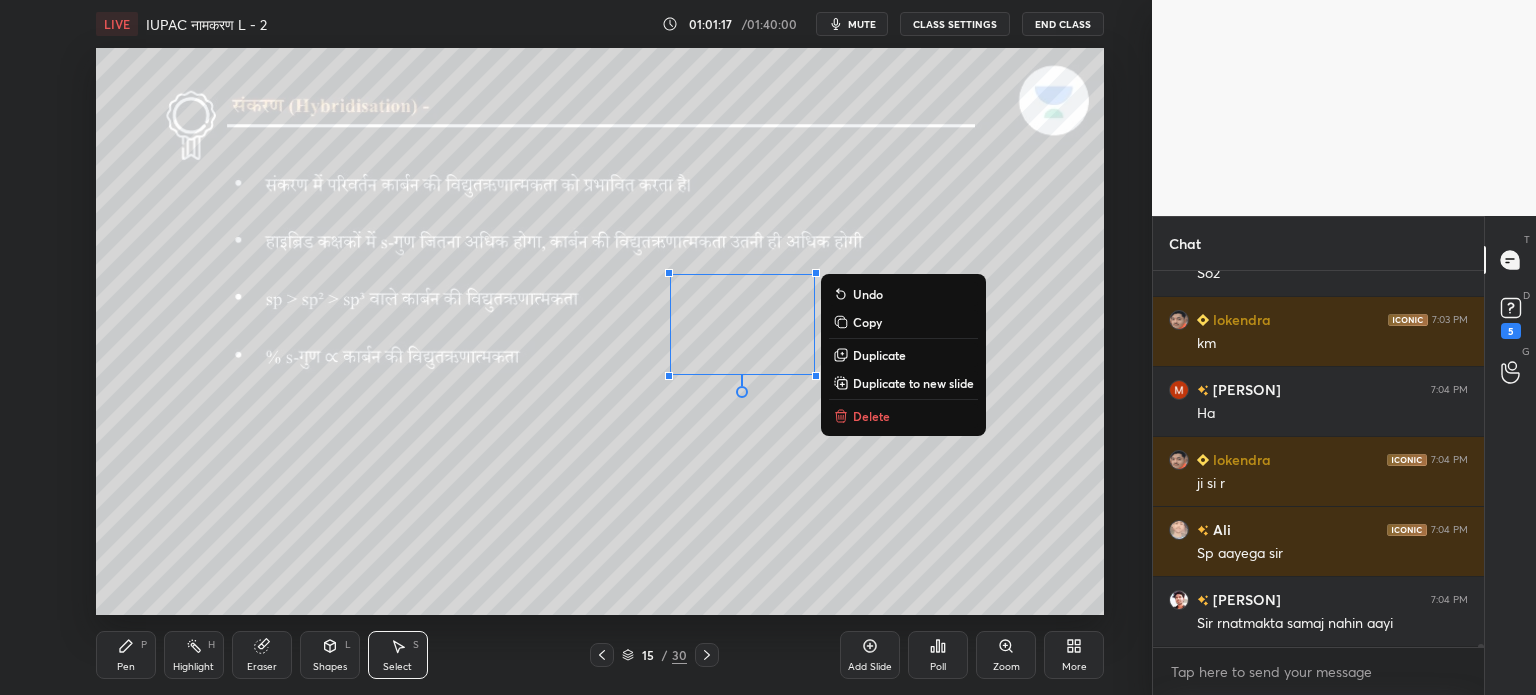click on "Delete" at bounding box center [871, 416] 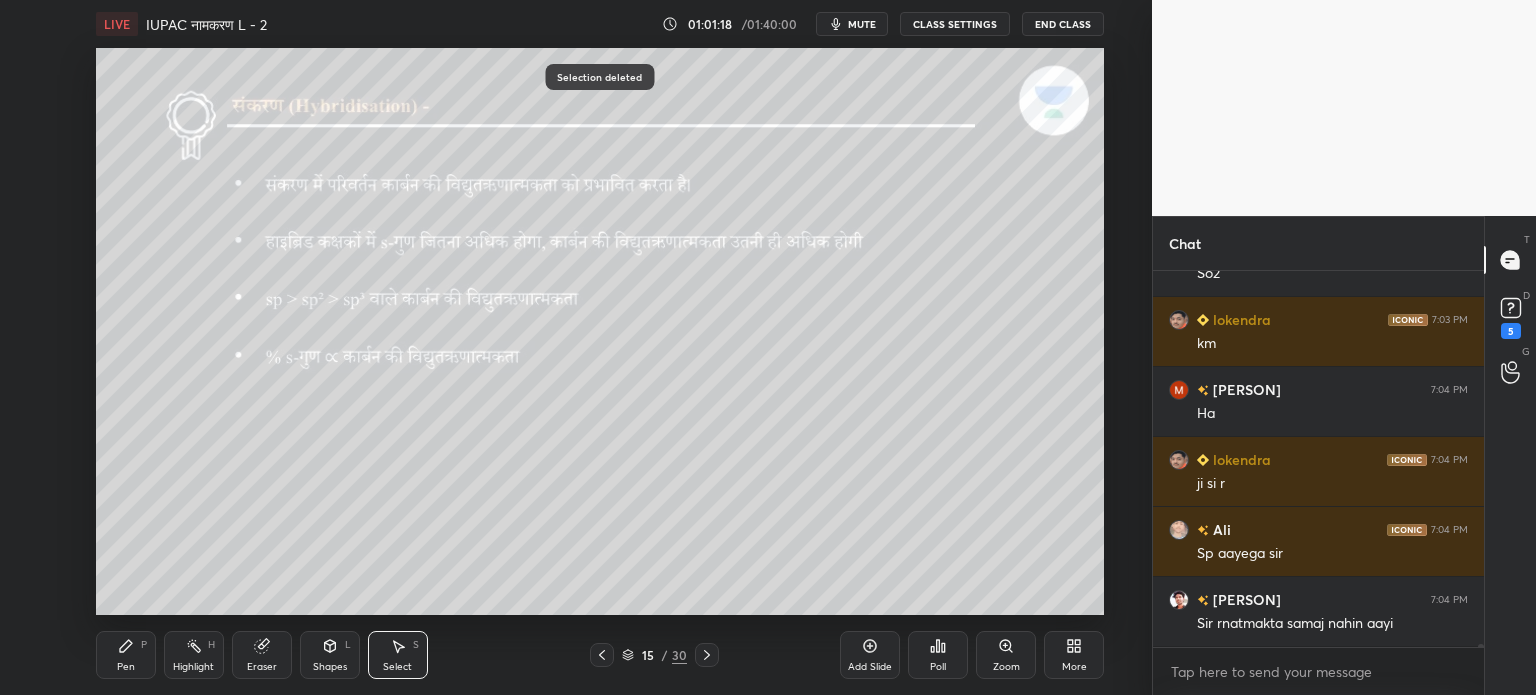 scroll, scrollTop: 47338, scrollLeft: 0, axis: vertical 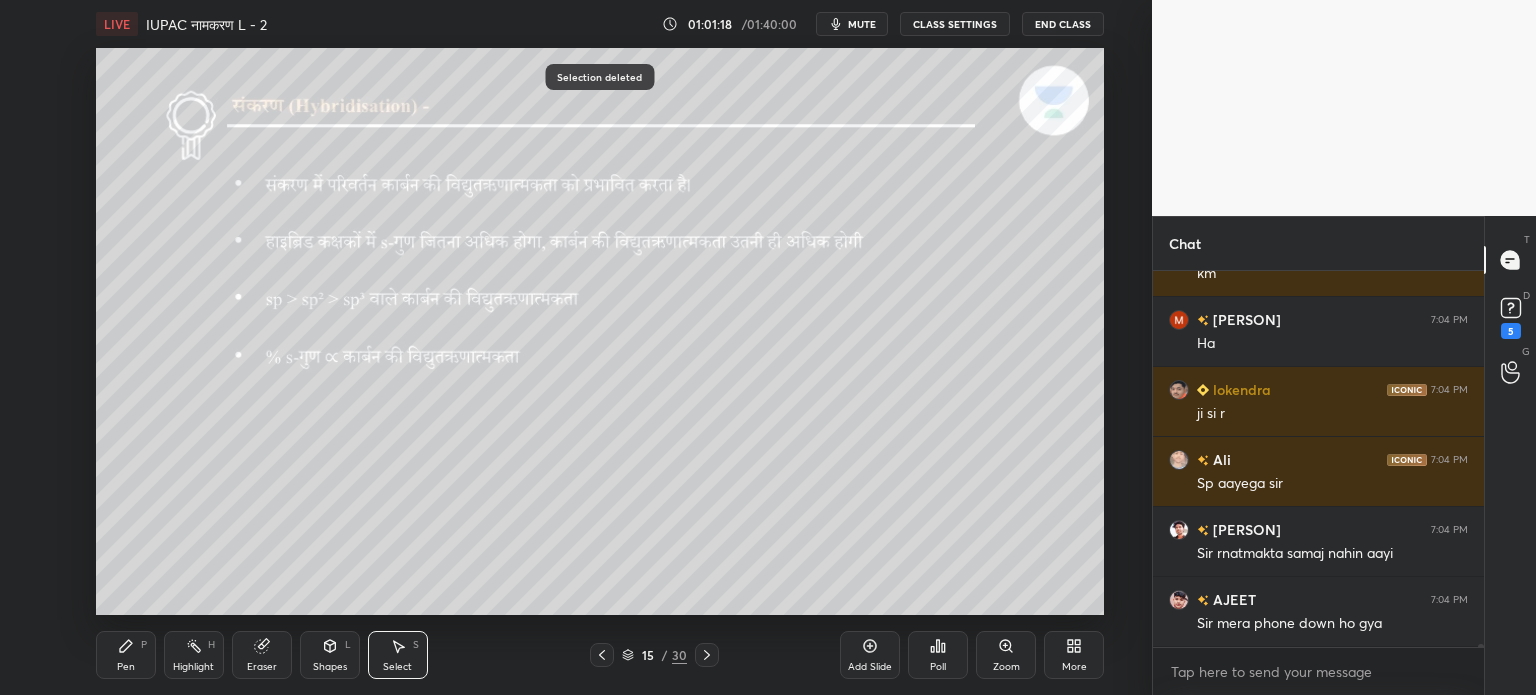 click on "Pen" at bounding box center (126, 667) 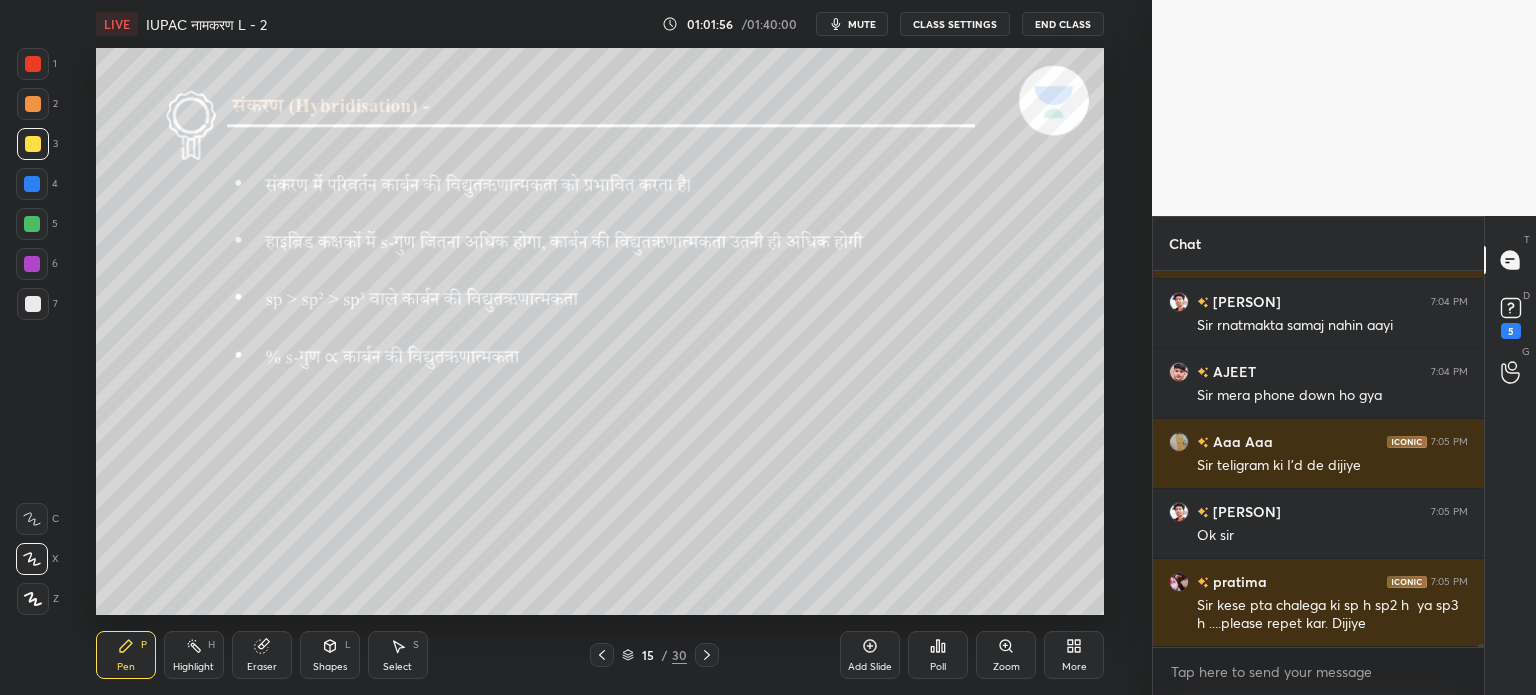 scroll, scrollTop: 47654, scrollLeft: 0, axis: vertical 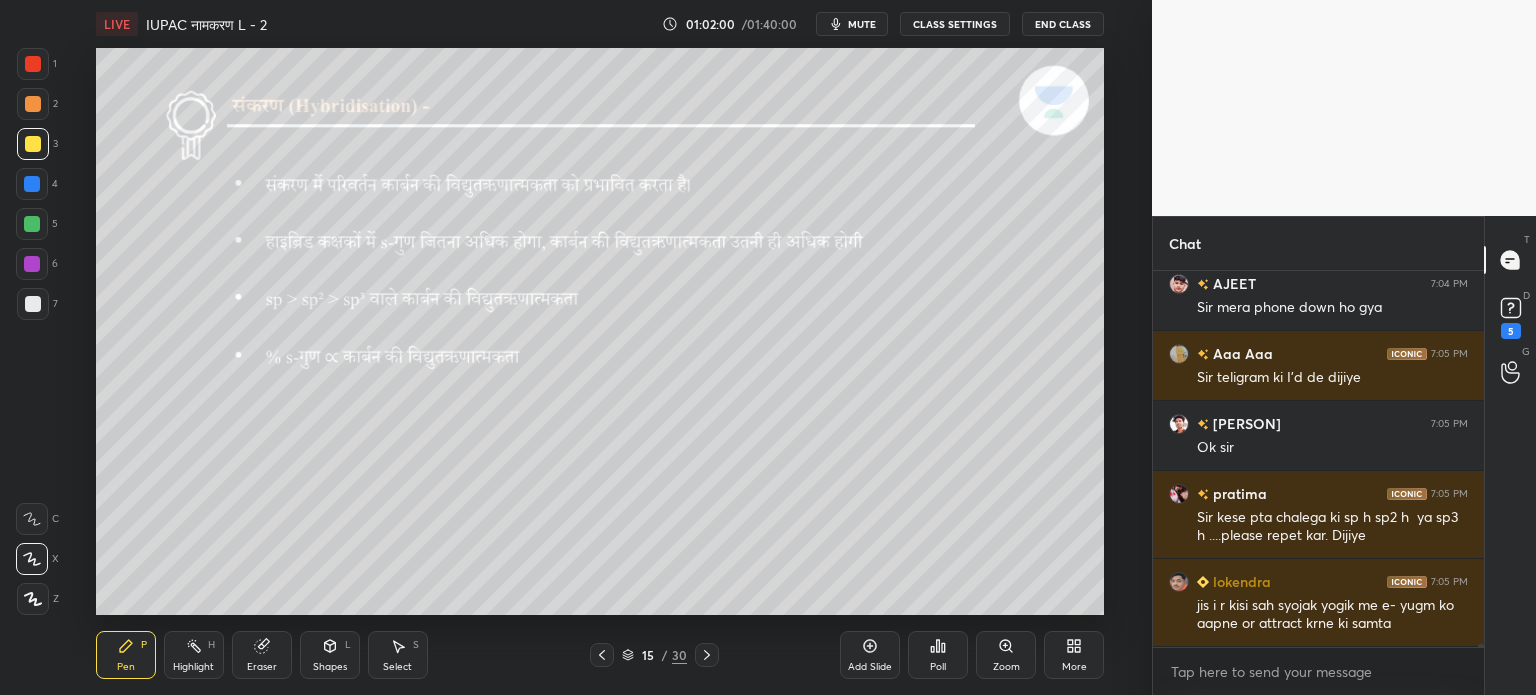 click 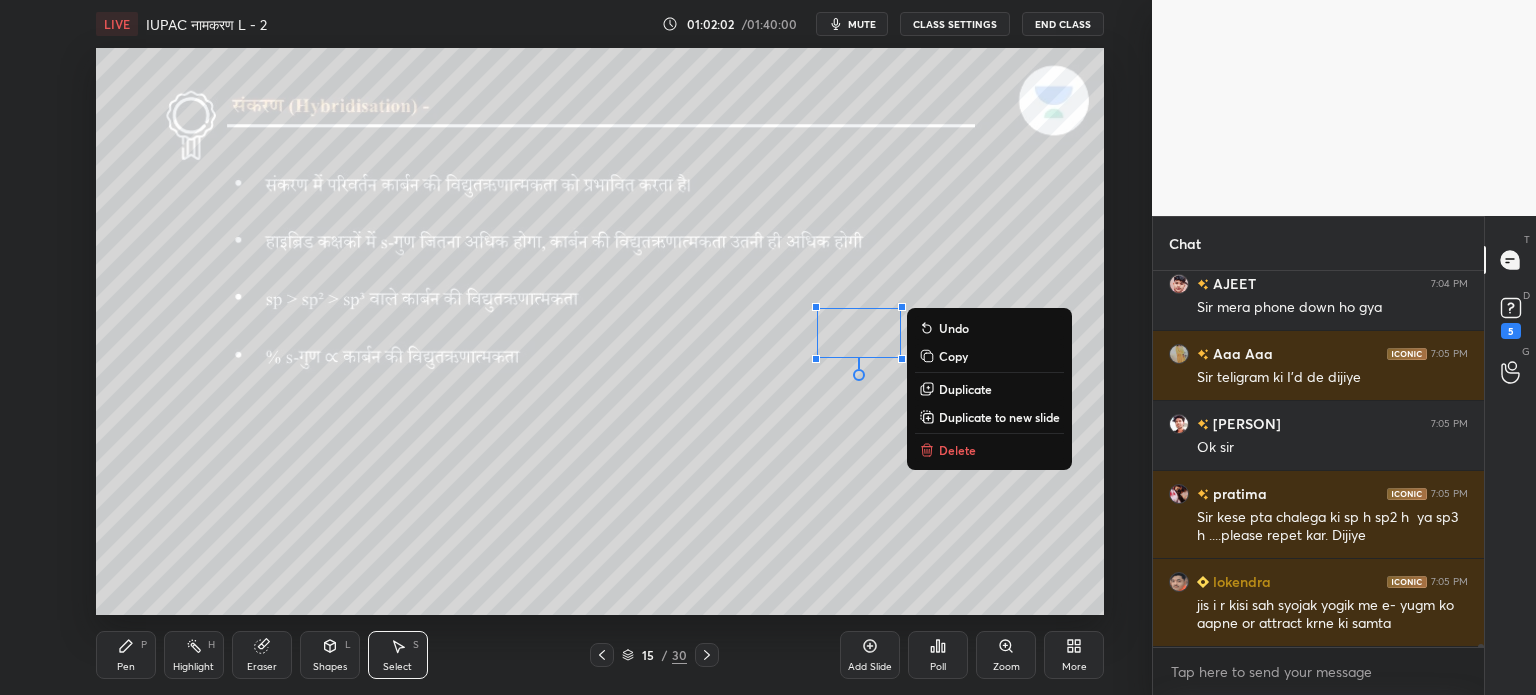 click on "Delete" at bounding box center (957, 450) 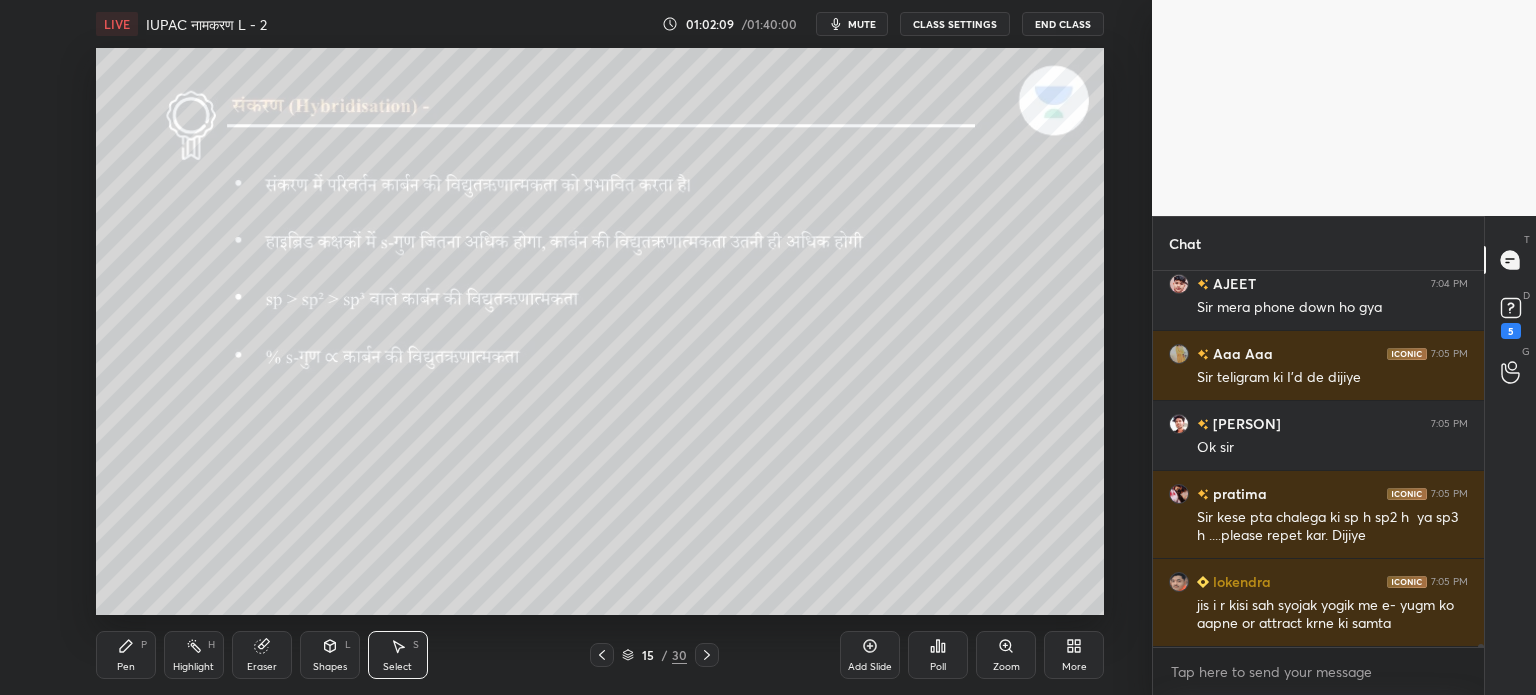 scroll, scrollTop: 47724, scrollLeft: 0, axis: vertical 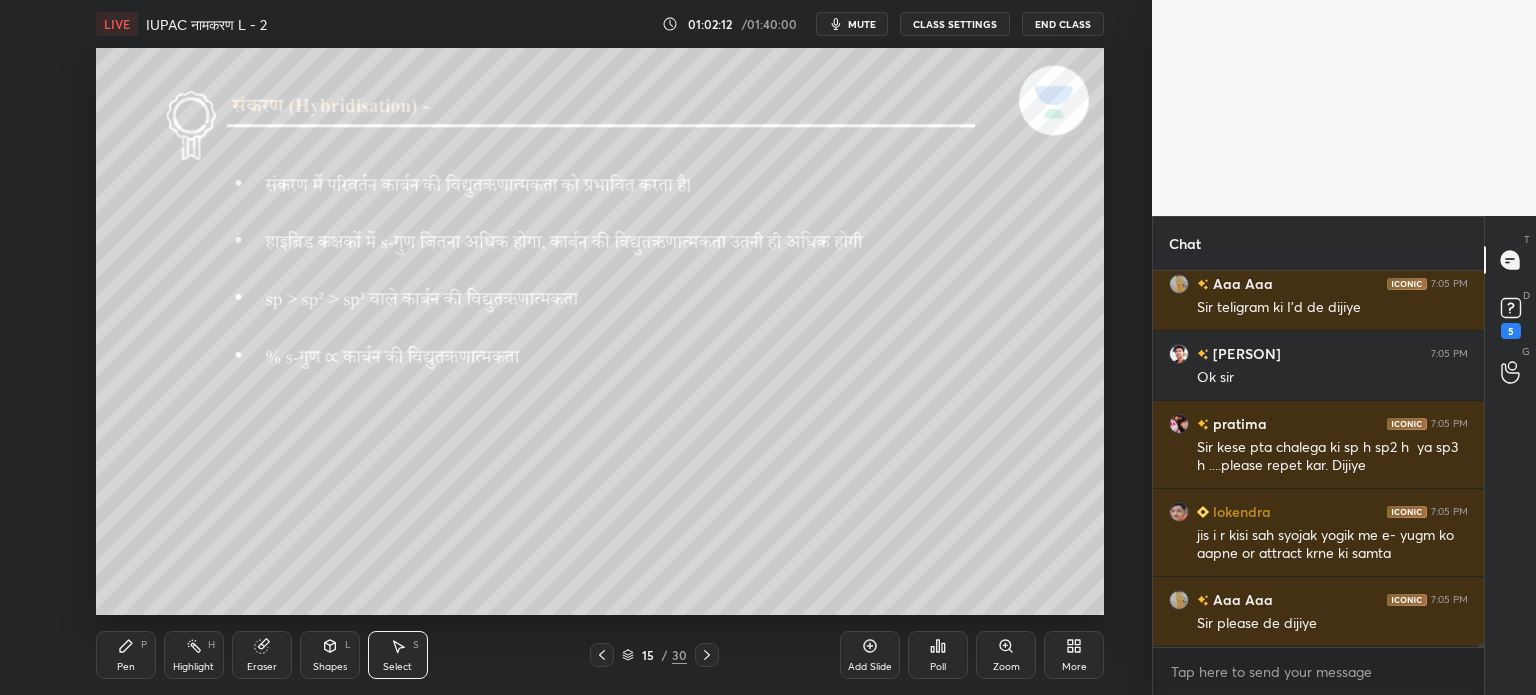 click on "Pen P" at bounding box center (126, 655) 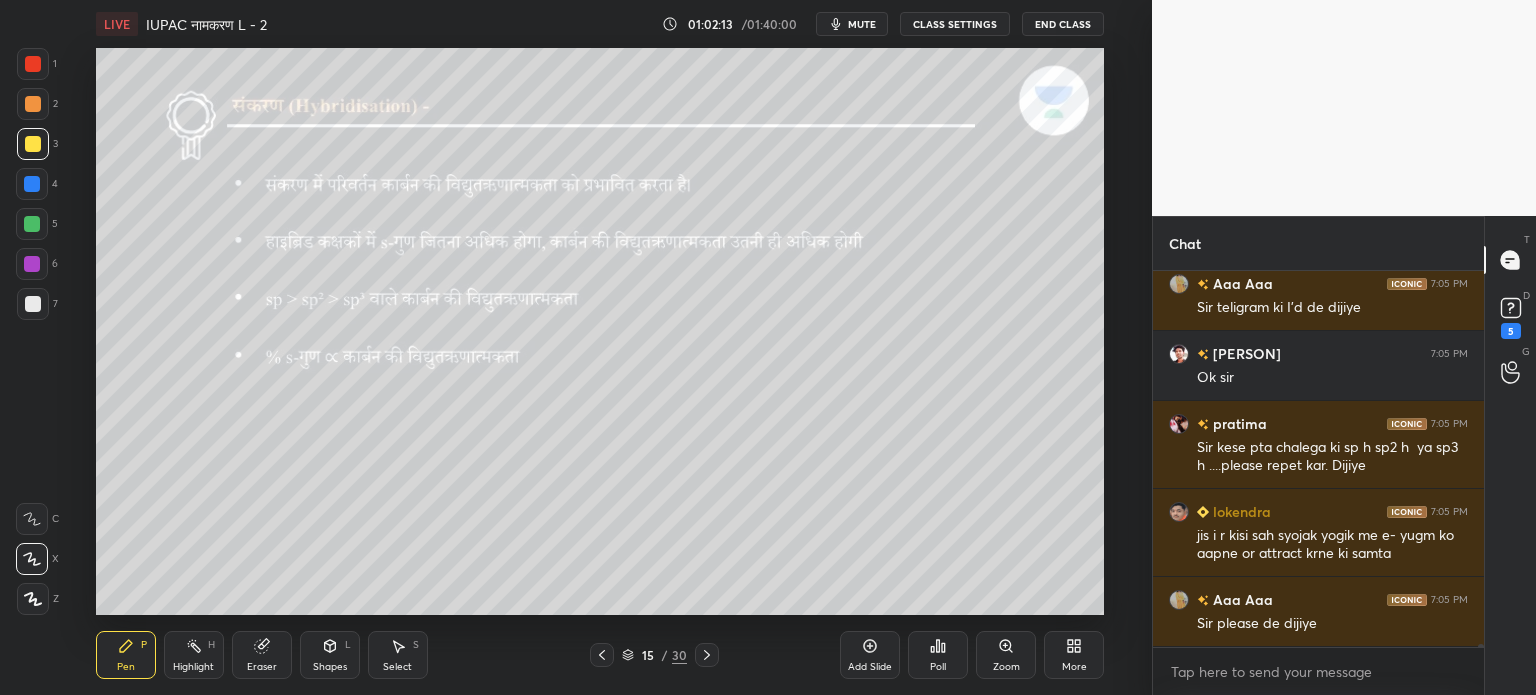 click on "Pen" at bounding box center (126, 667) 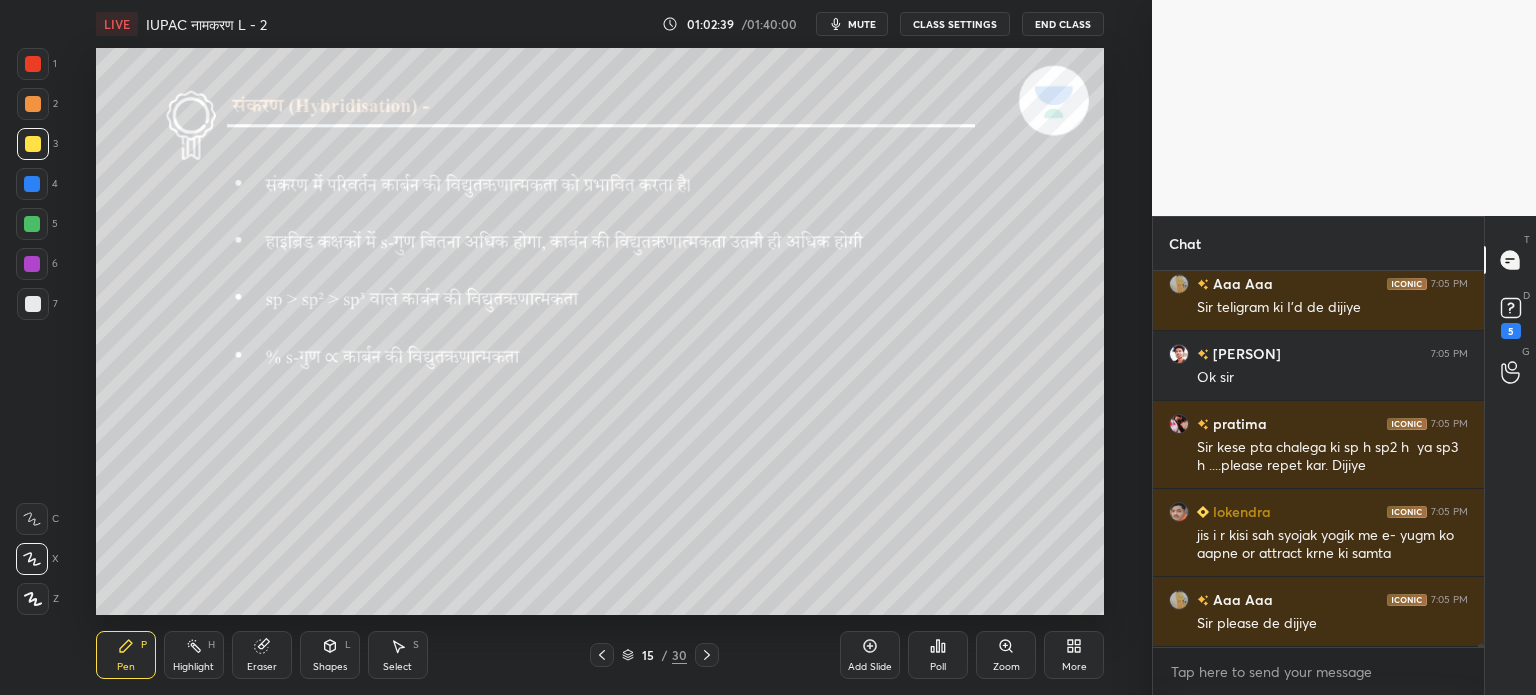 click on "Select S" at bounding box center [398, 655] 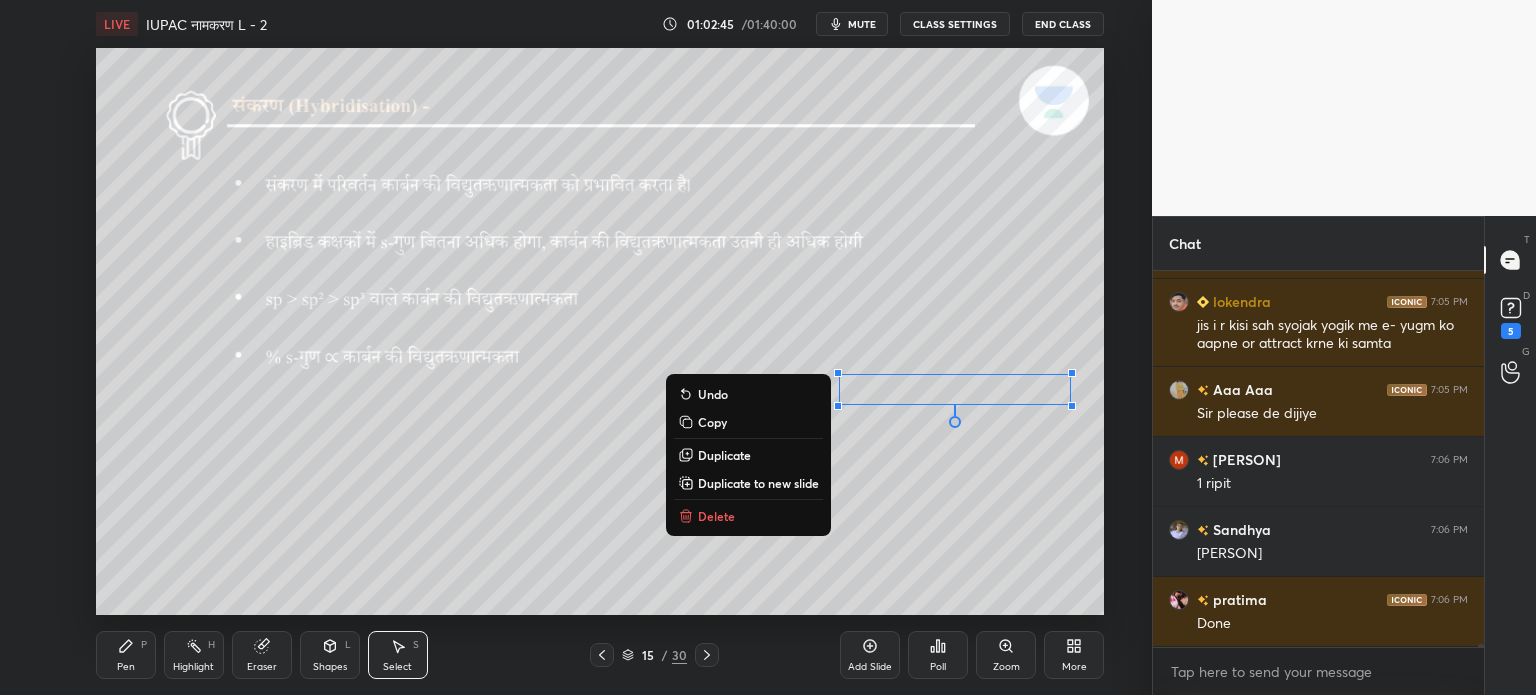 scroll, scrollTop: 48004, scrollLeft: 0, axis: vertical 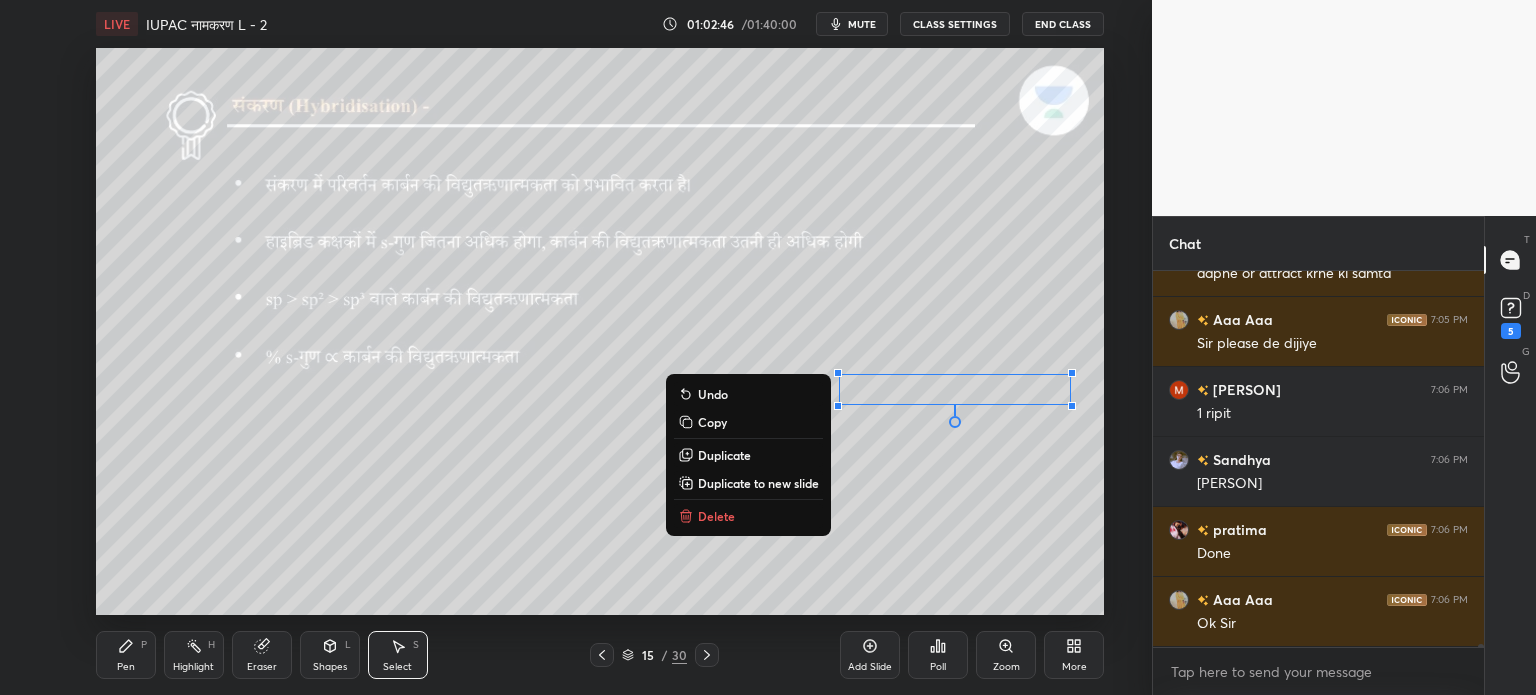 click on "Delete" at bounding box center (716, 516) 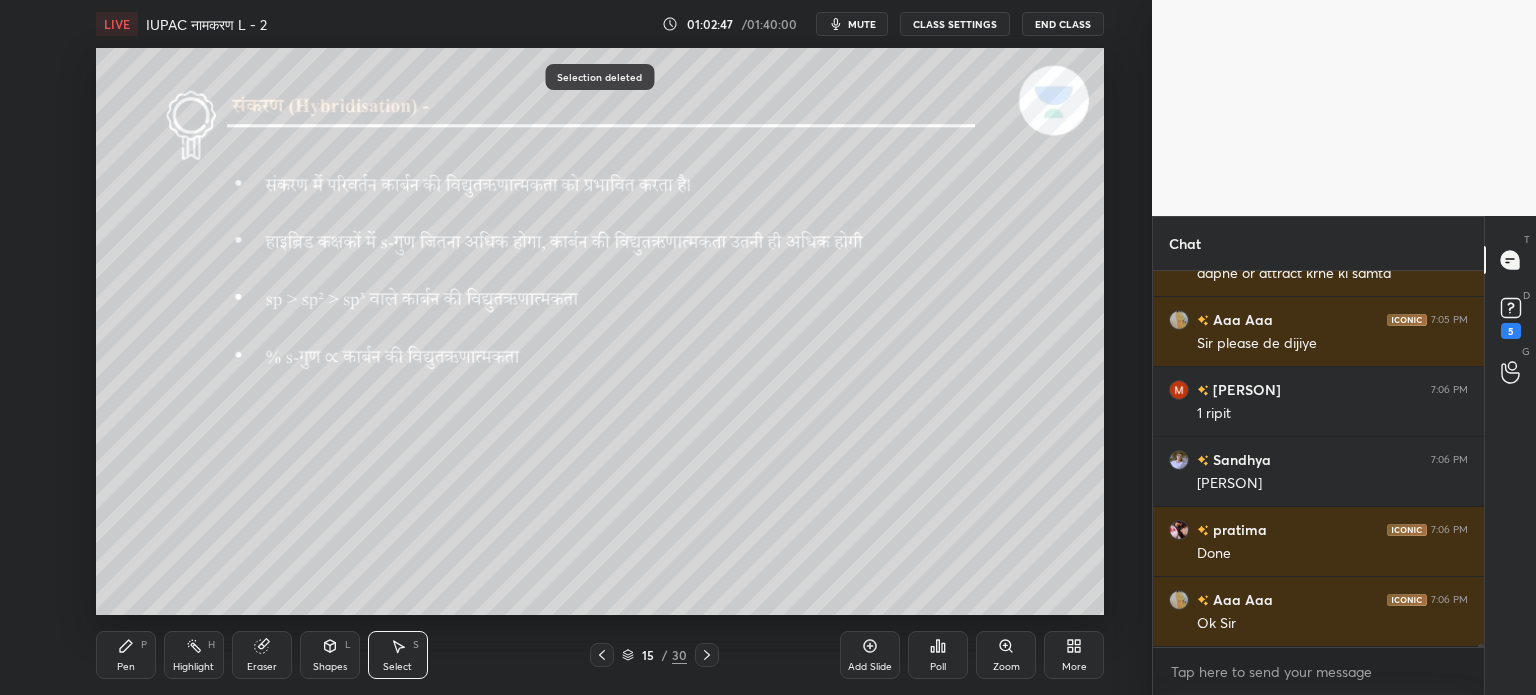scroll, scrollTop: 48074, scrollLeft: 0, axis: vertical 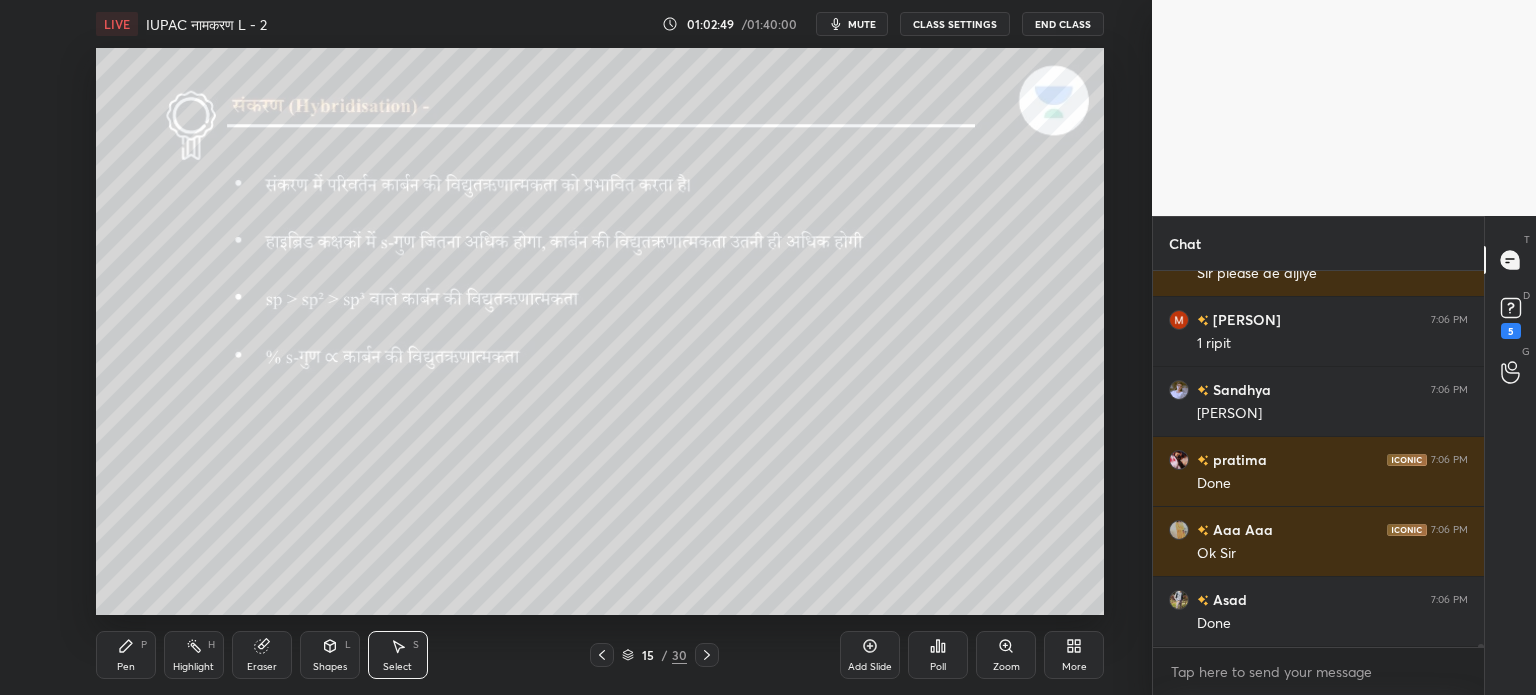 click 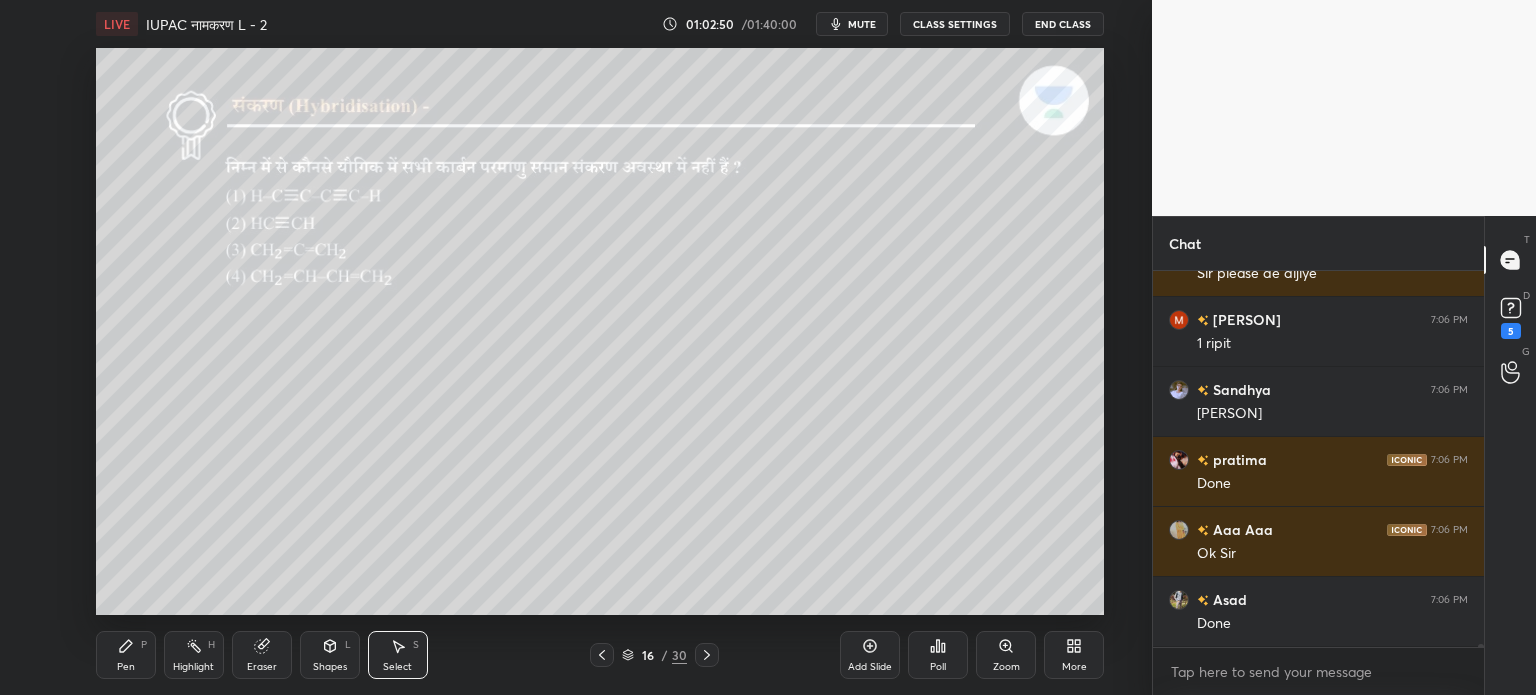 click 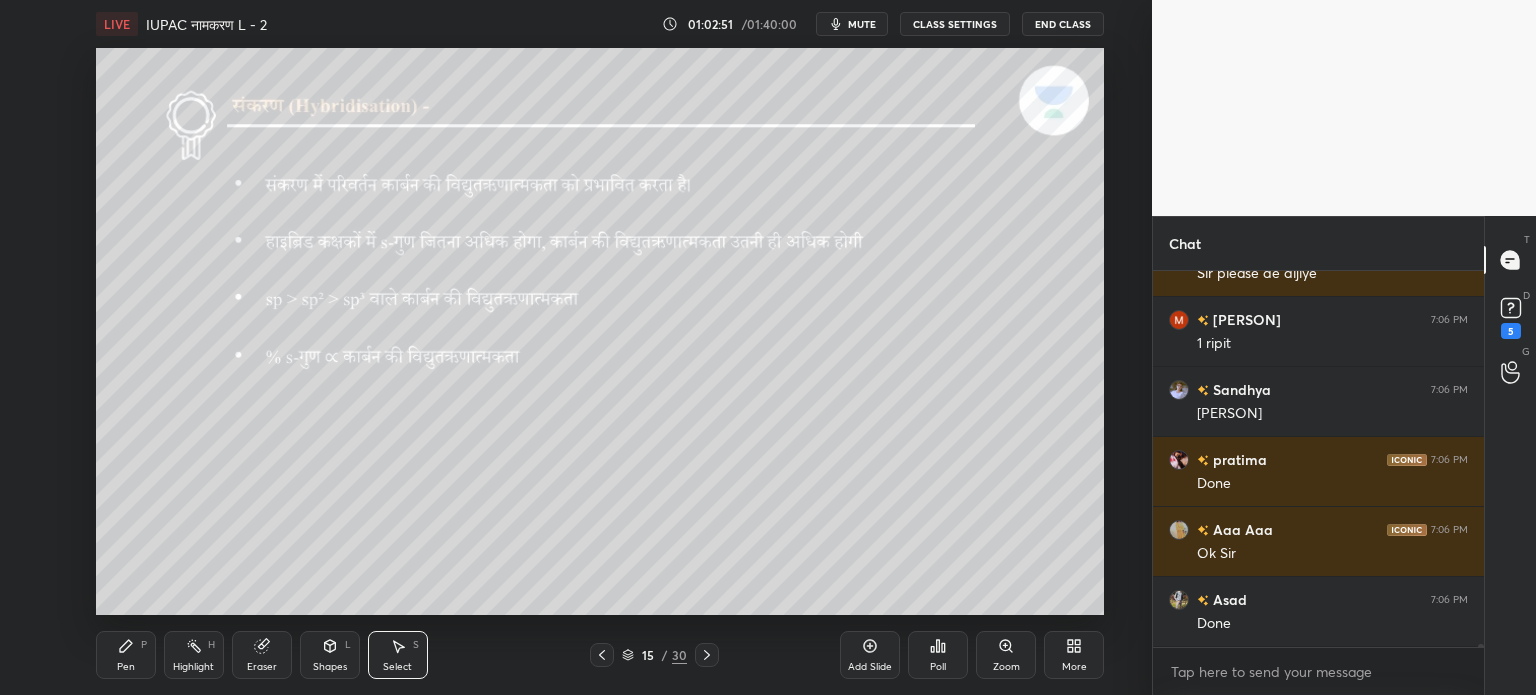scroll, scrollTop: 48144, scrollLeft: 0, axis: vertical 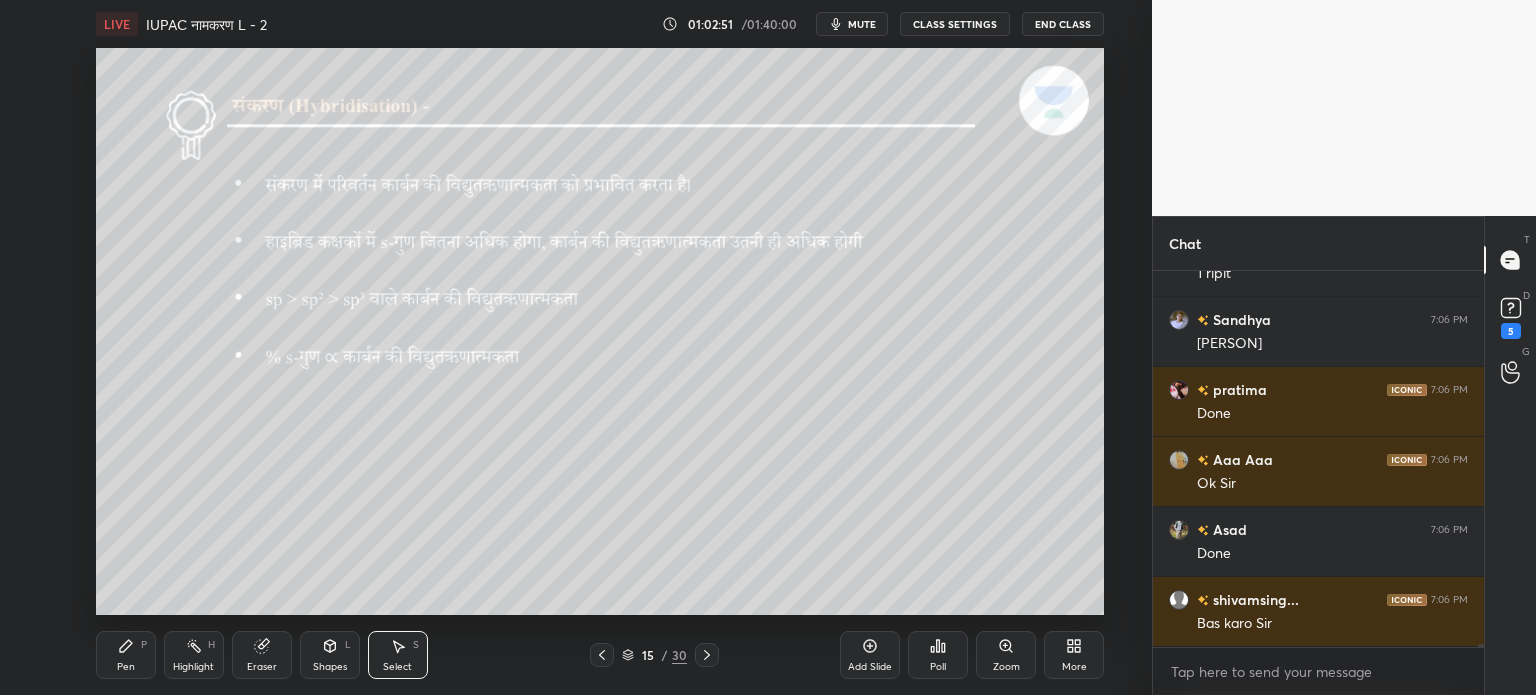 click 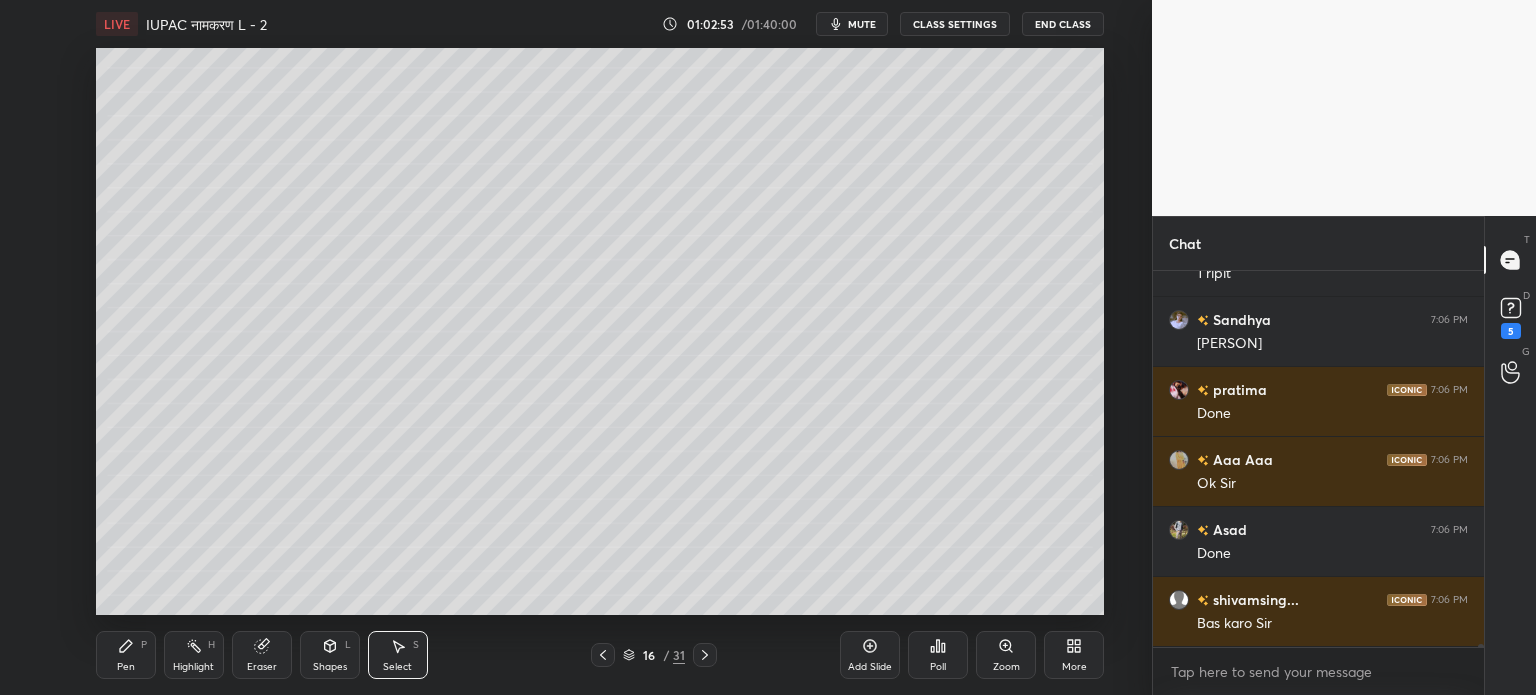 scroll, scrollTop: 48214, scrollLeft: 0, axis: vertical 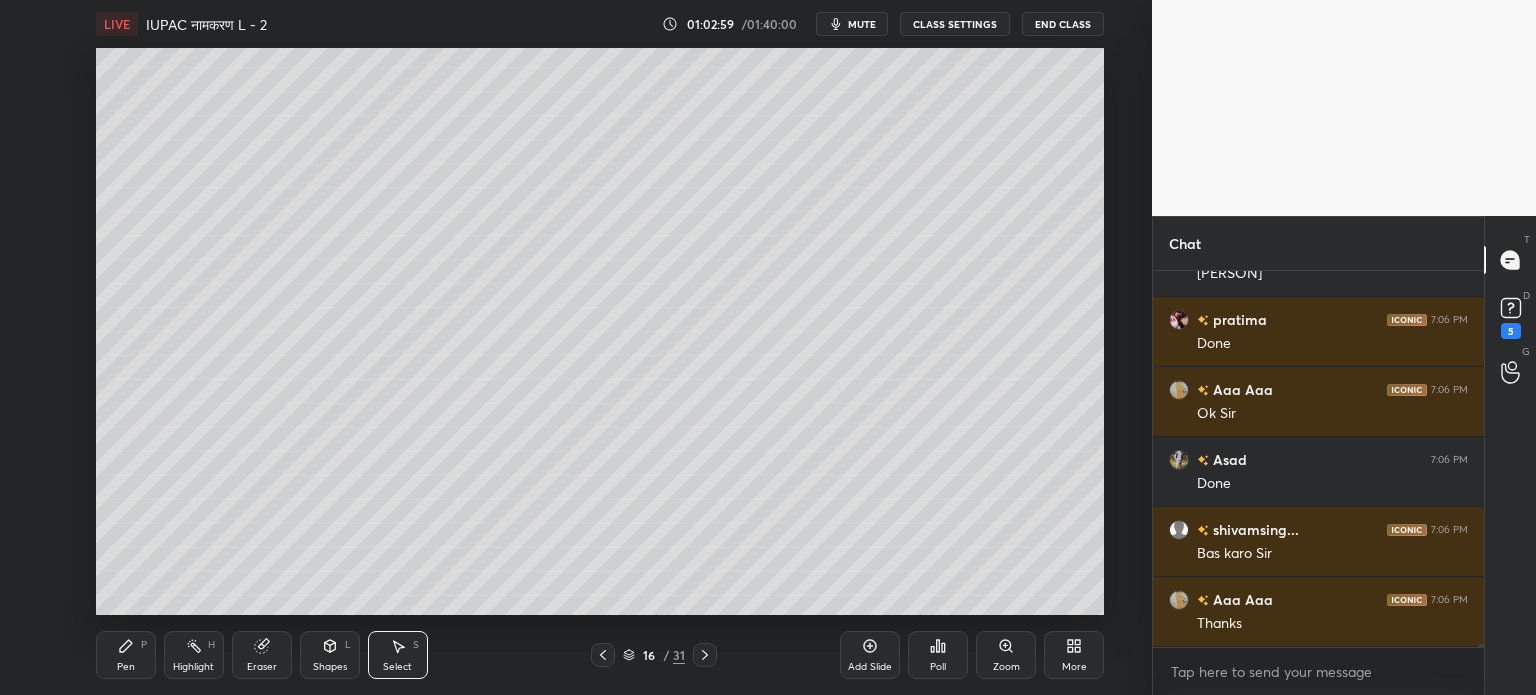 click on "Pen" at bounding box center [126, 667] 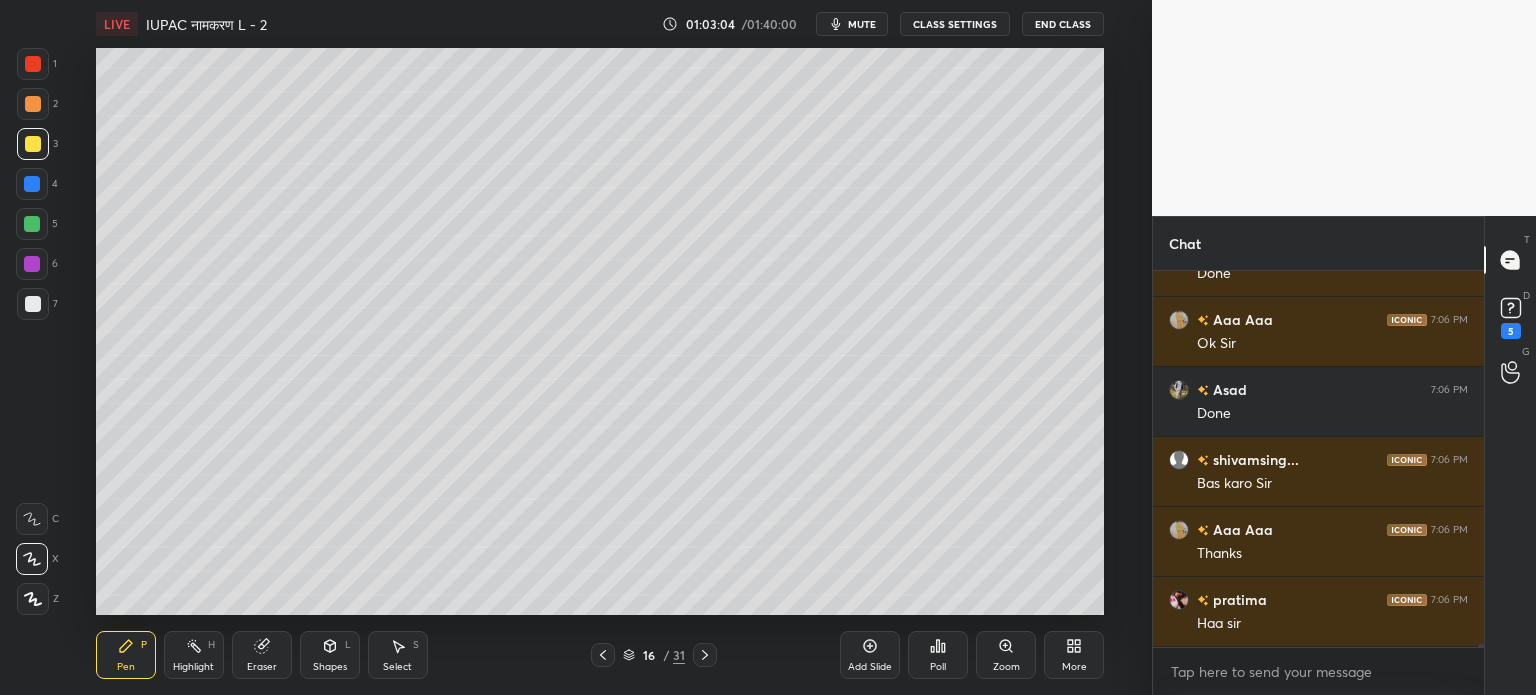 scroll, scrollTop: 48354, scrollLeft: 0, axis: vertical 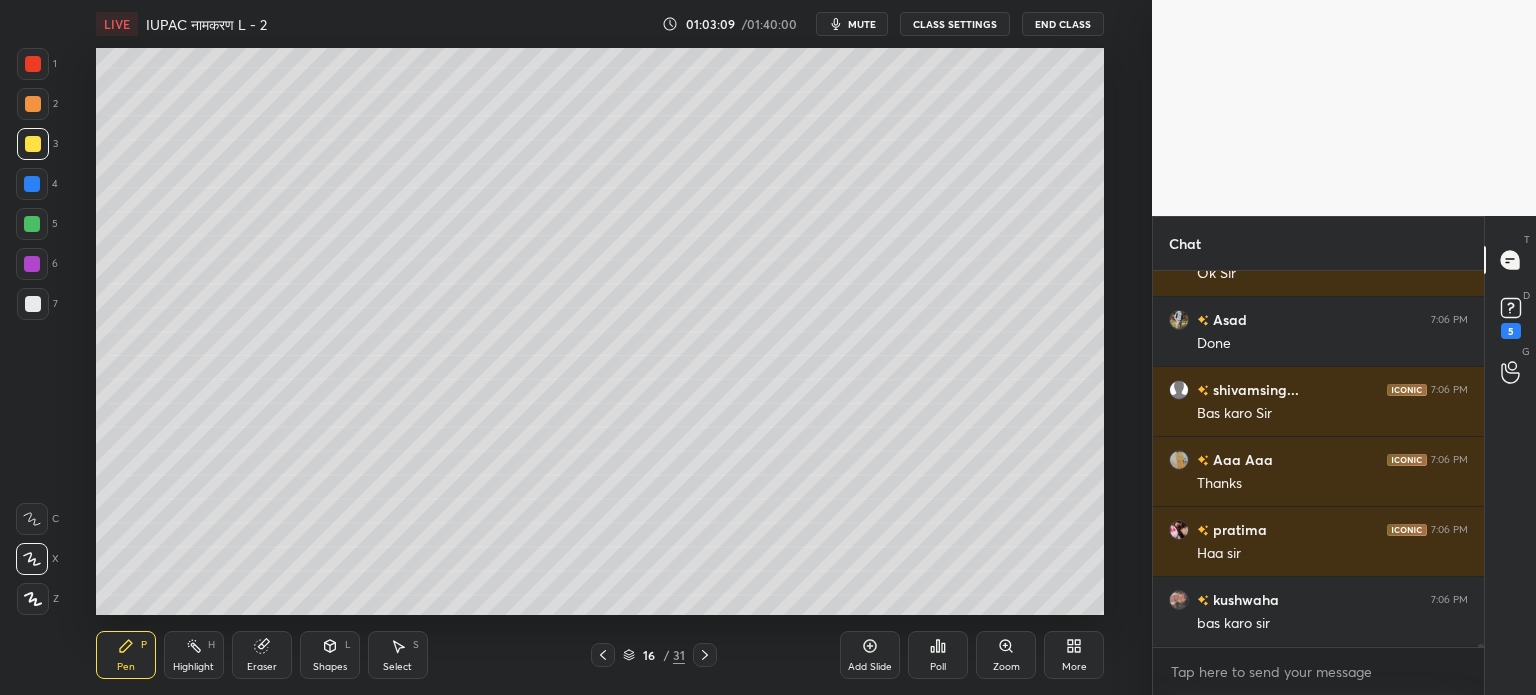 click 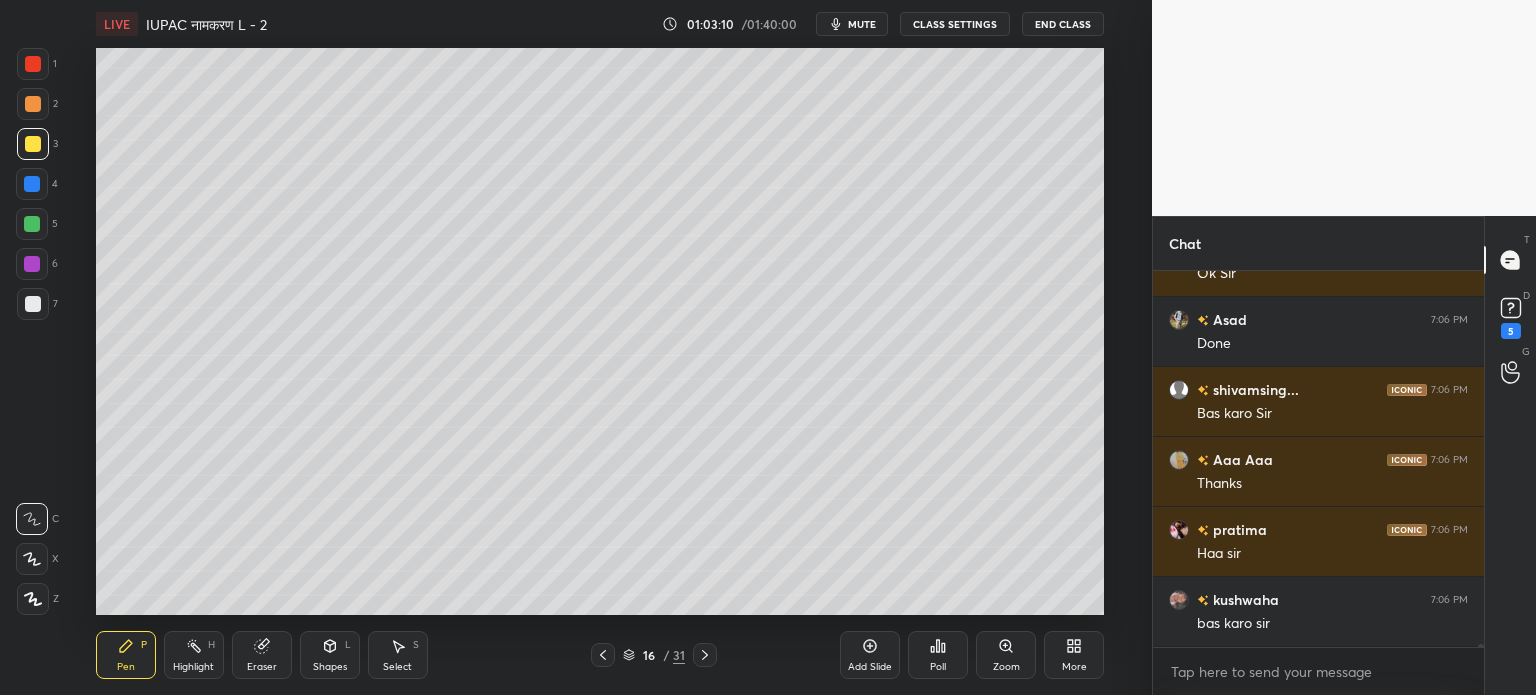 click 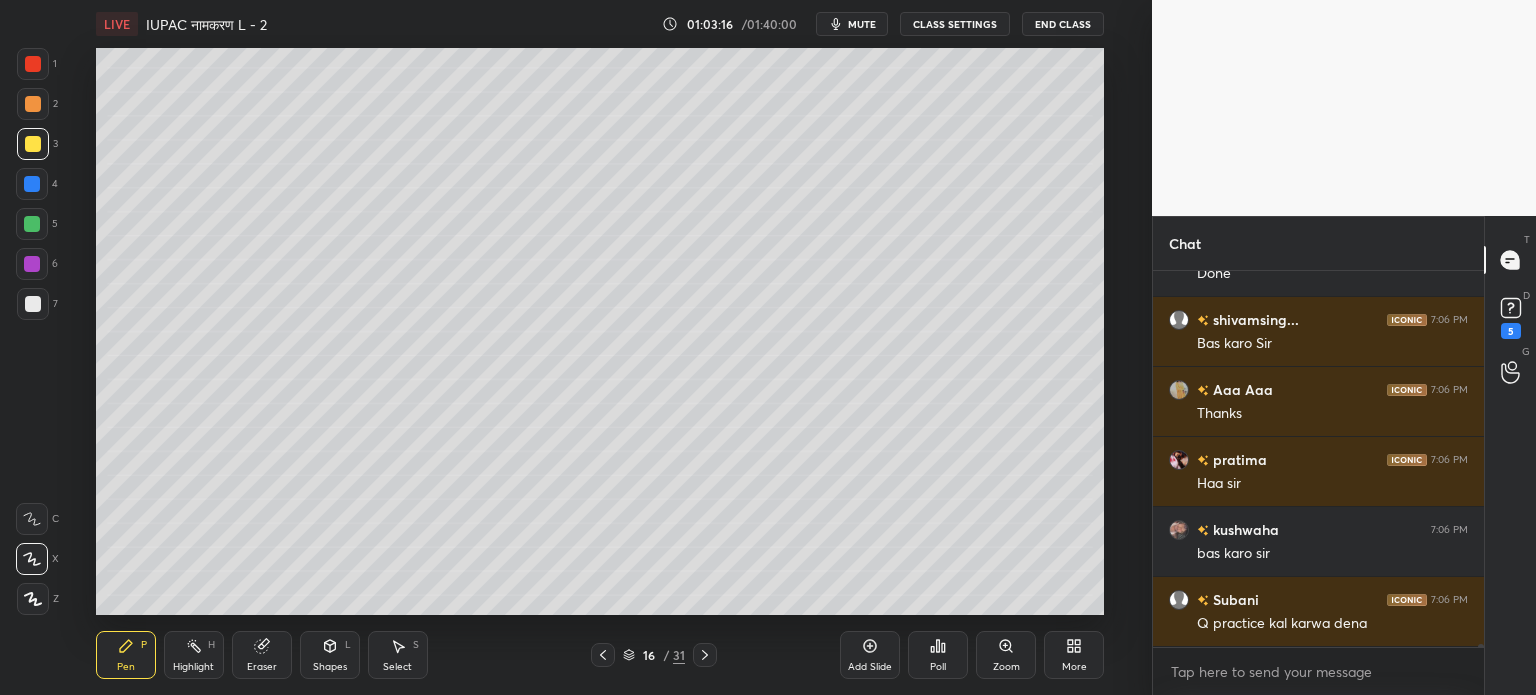 scroll, scrollTop: 48494, scrollLeft: 0, axis: vertical 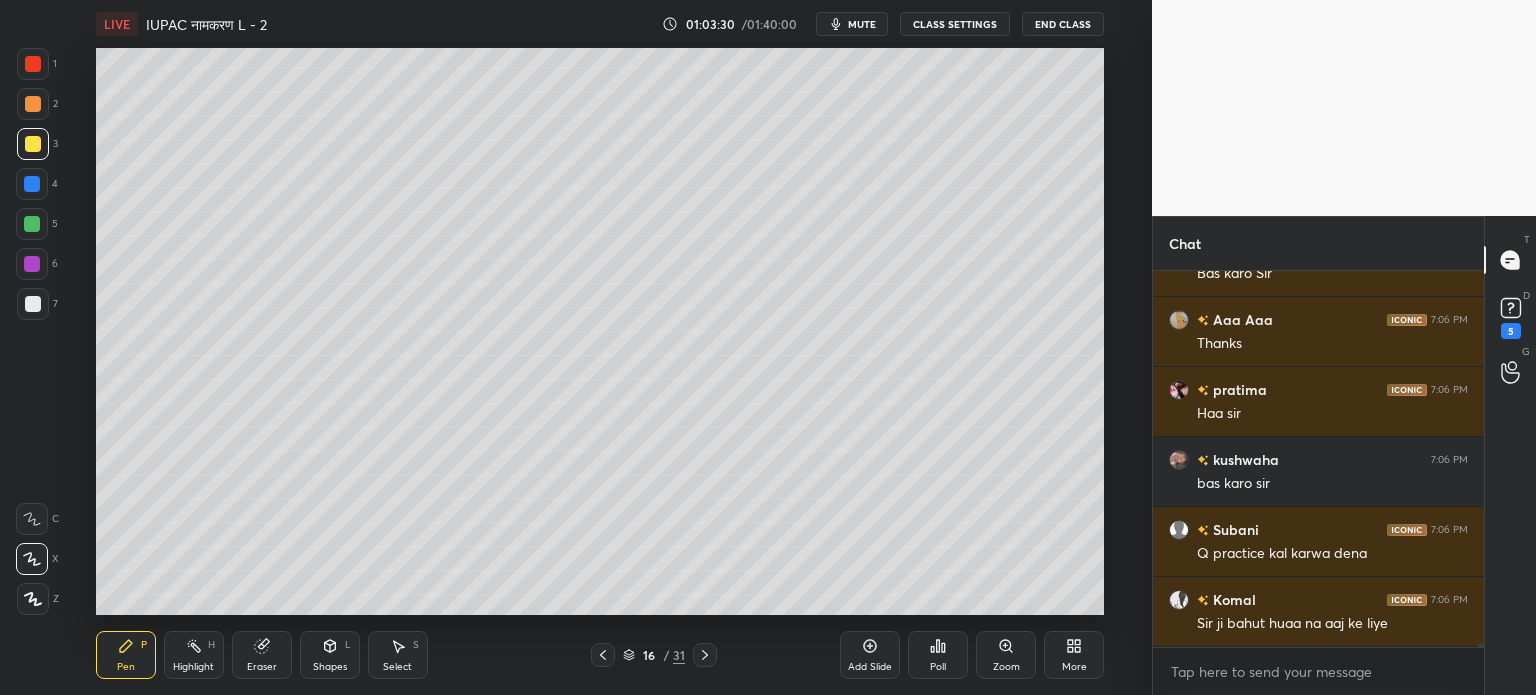 click at bounding box center (32, 224) 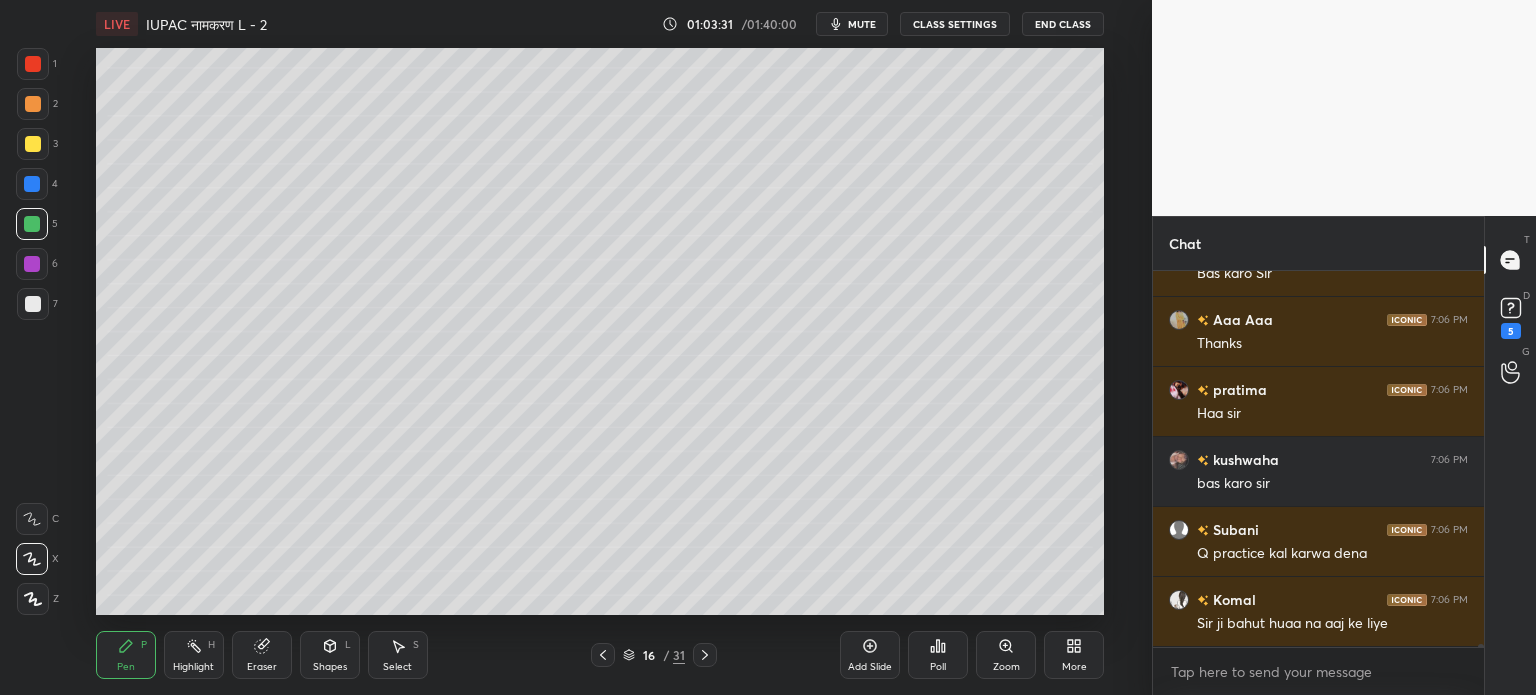 click 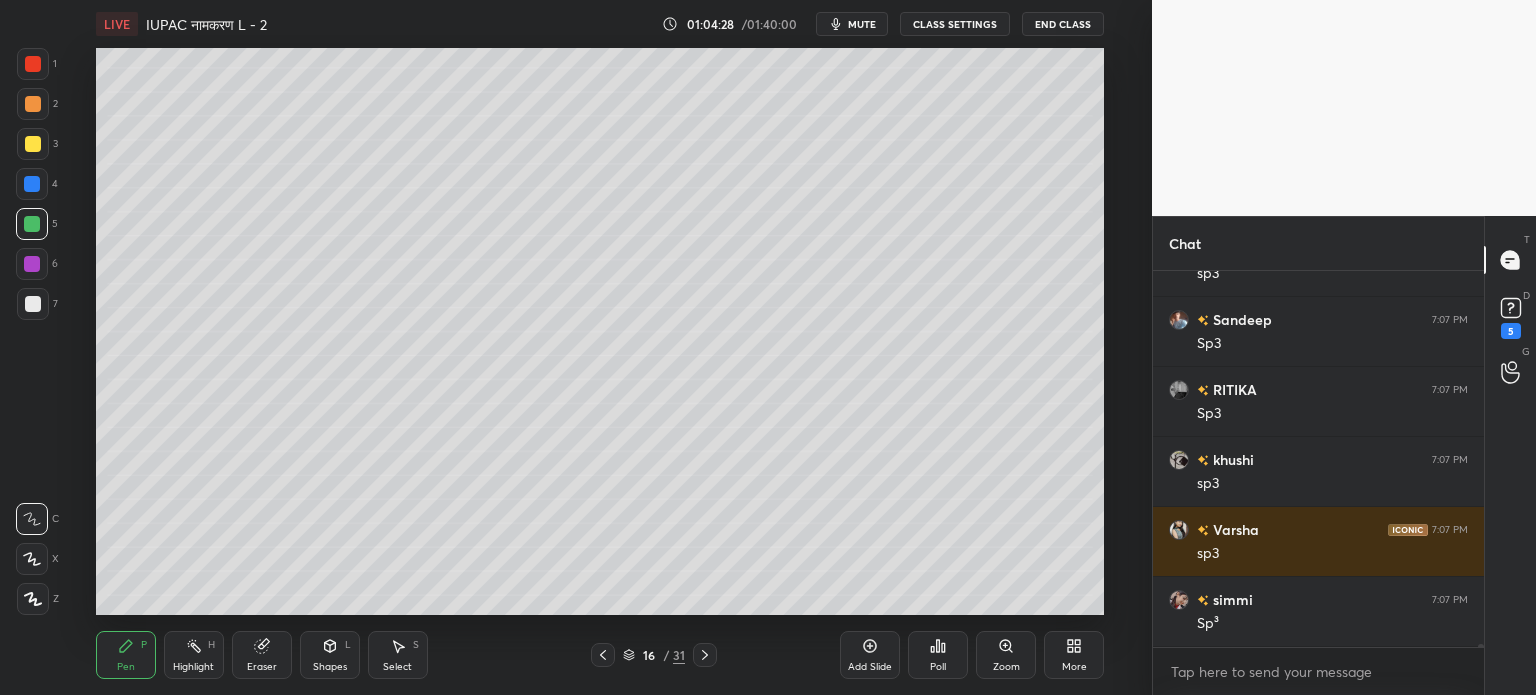 scroll, scrollTop: 50734, scrollLeft: 0, axis: vertical 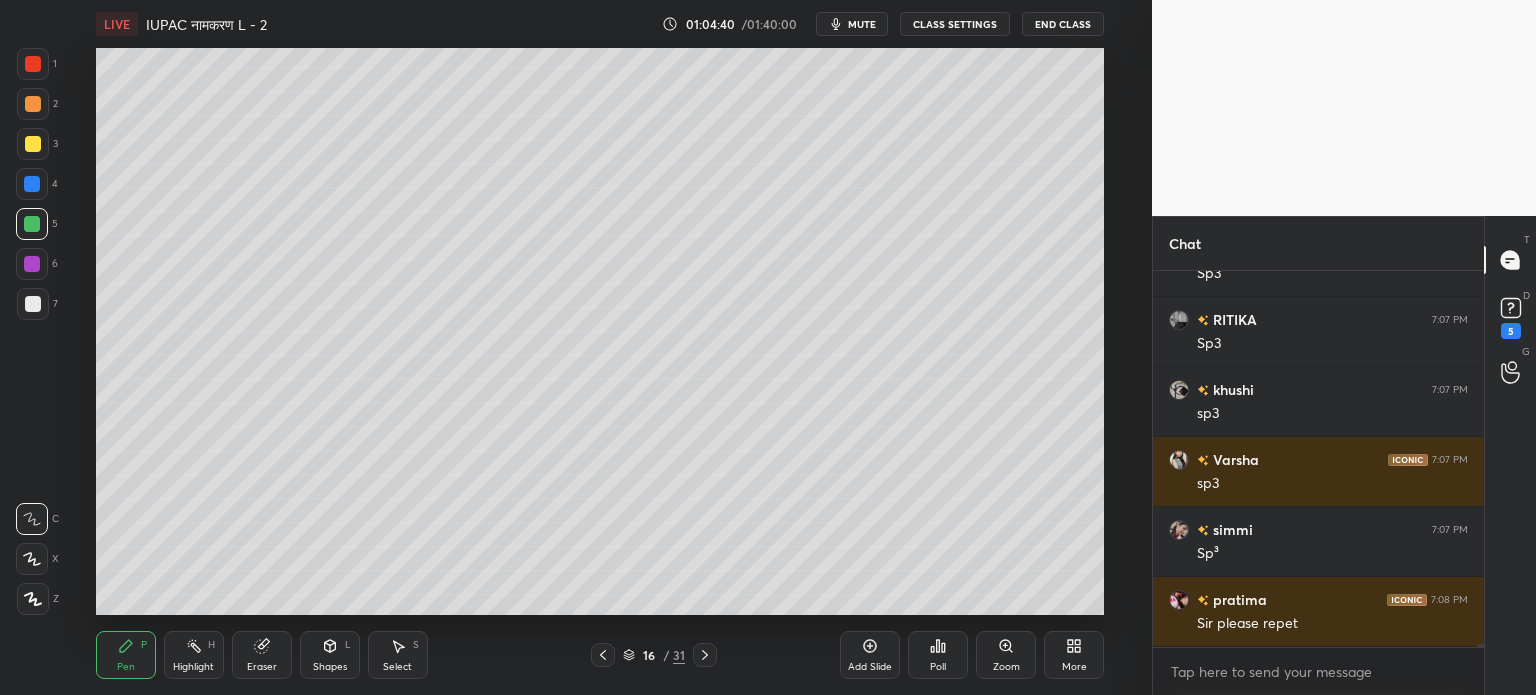 click at bounding box center [33, 144] 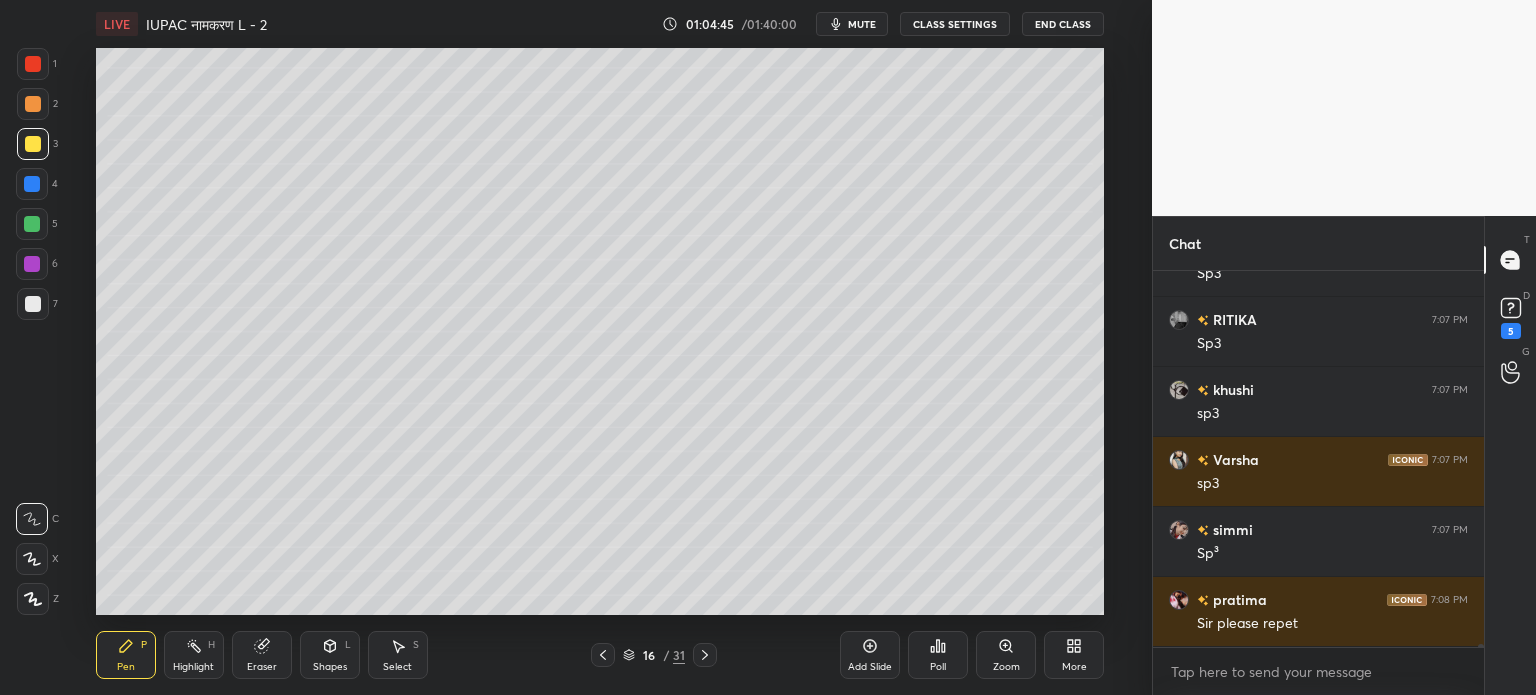 scroll, scrollTop: 50804, scrollLeft: 0, axis: vertical 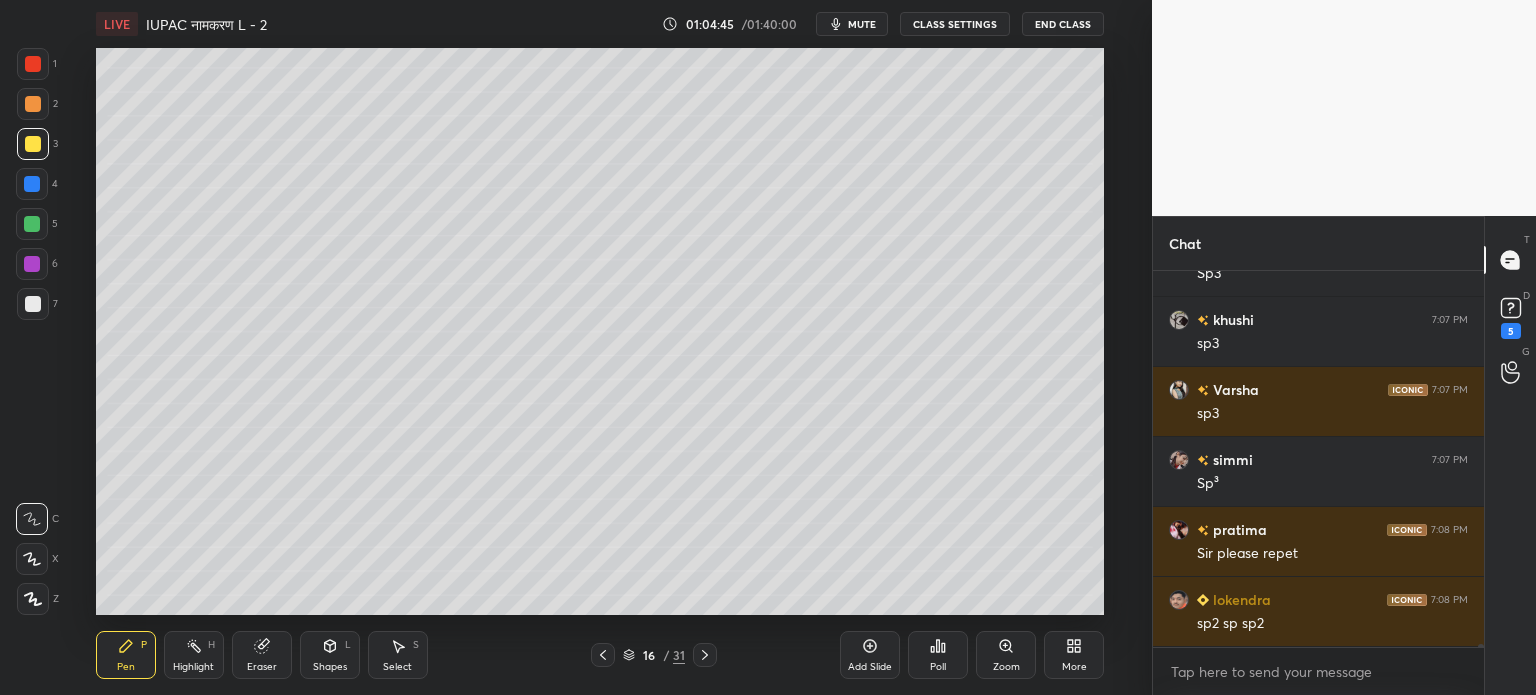 click on "Shapes" at bounding box center (330, 667) 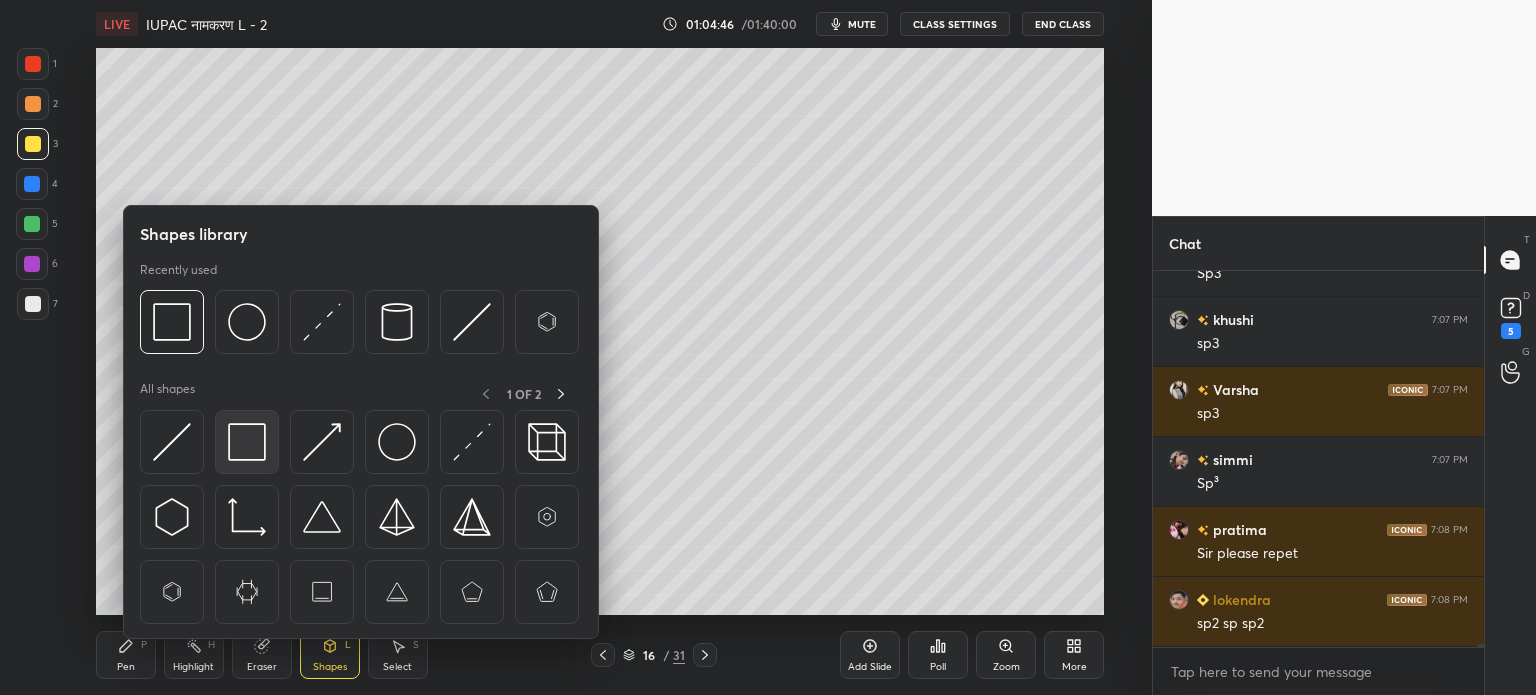 scroll, scrollTop: 50874, scrollLeft: 0, axis: vertical 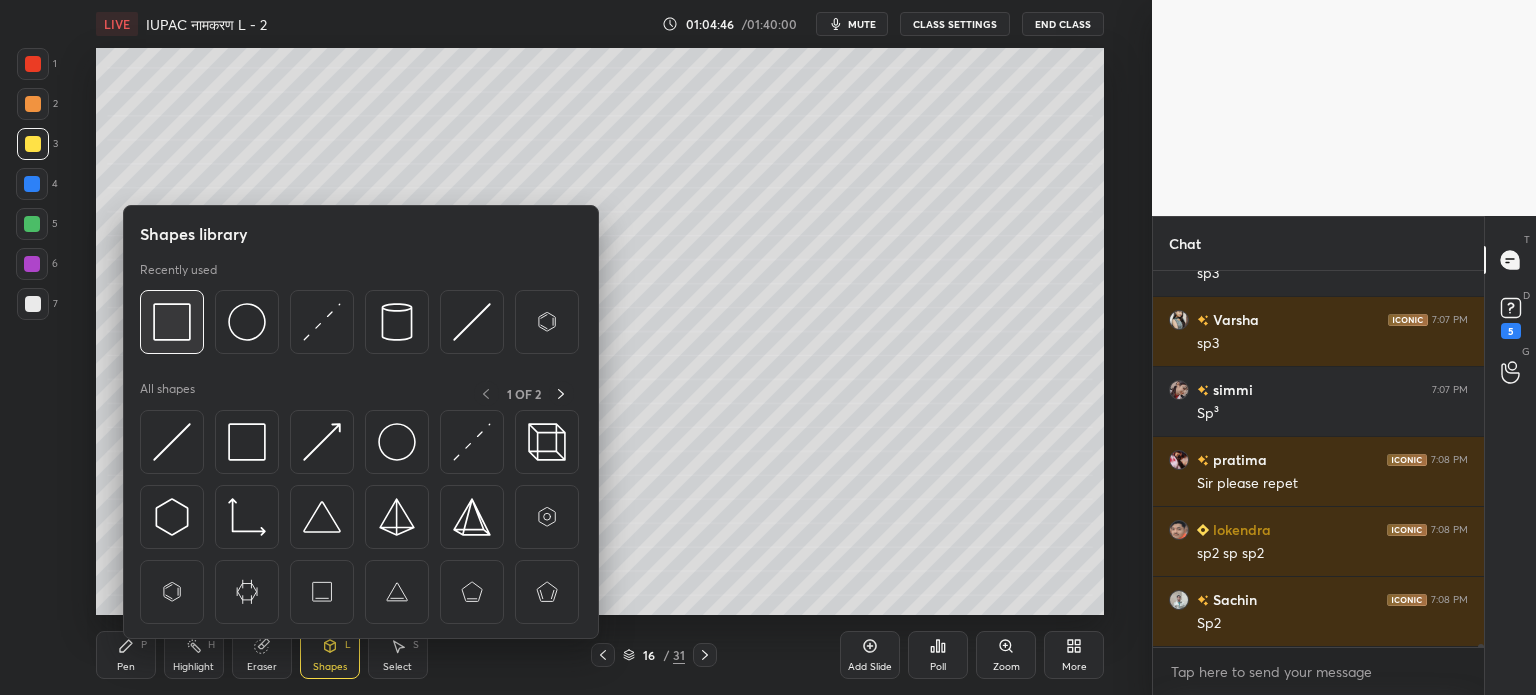 click at bounding box center (172, 322) 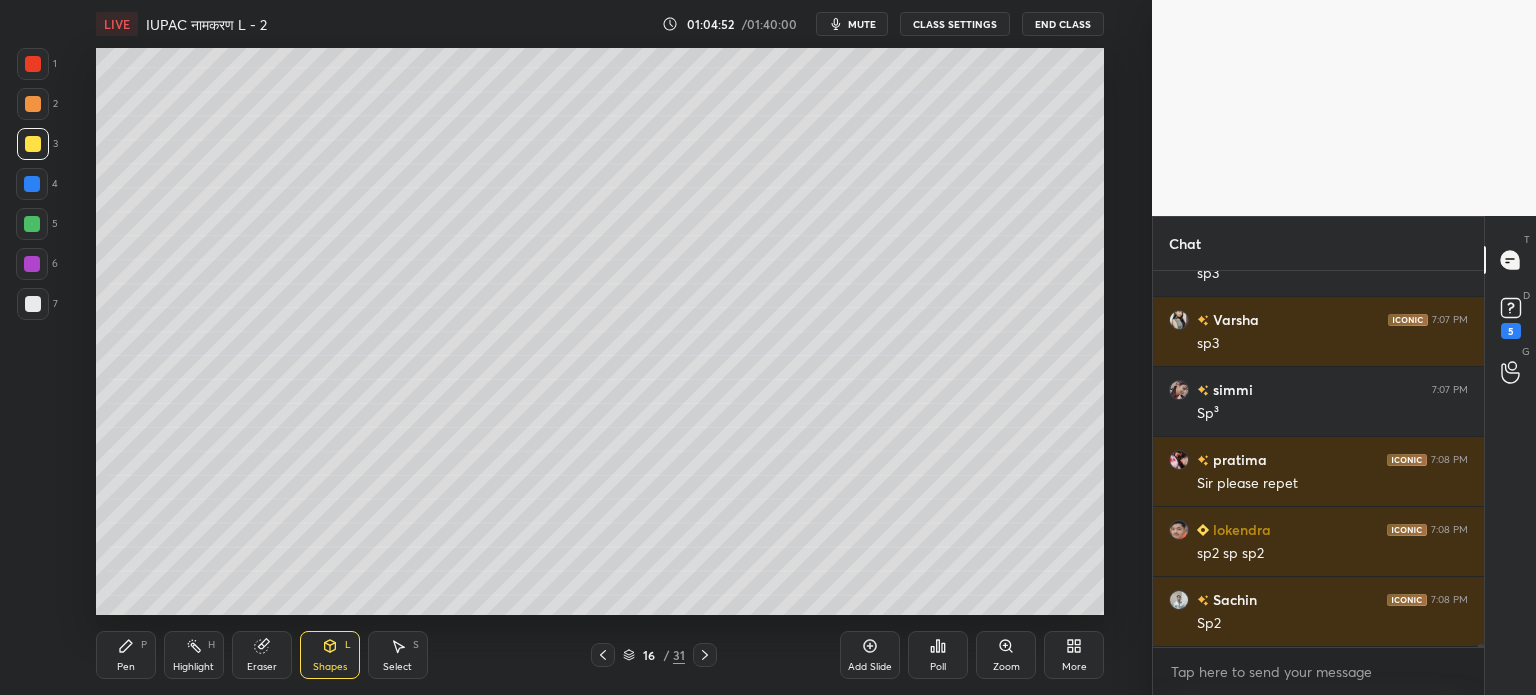 click 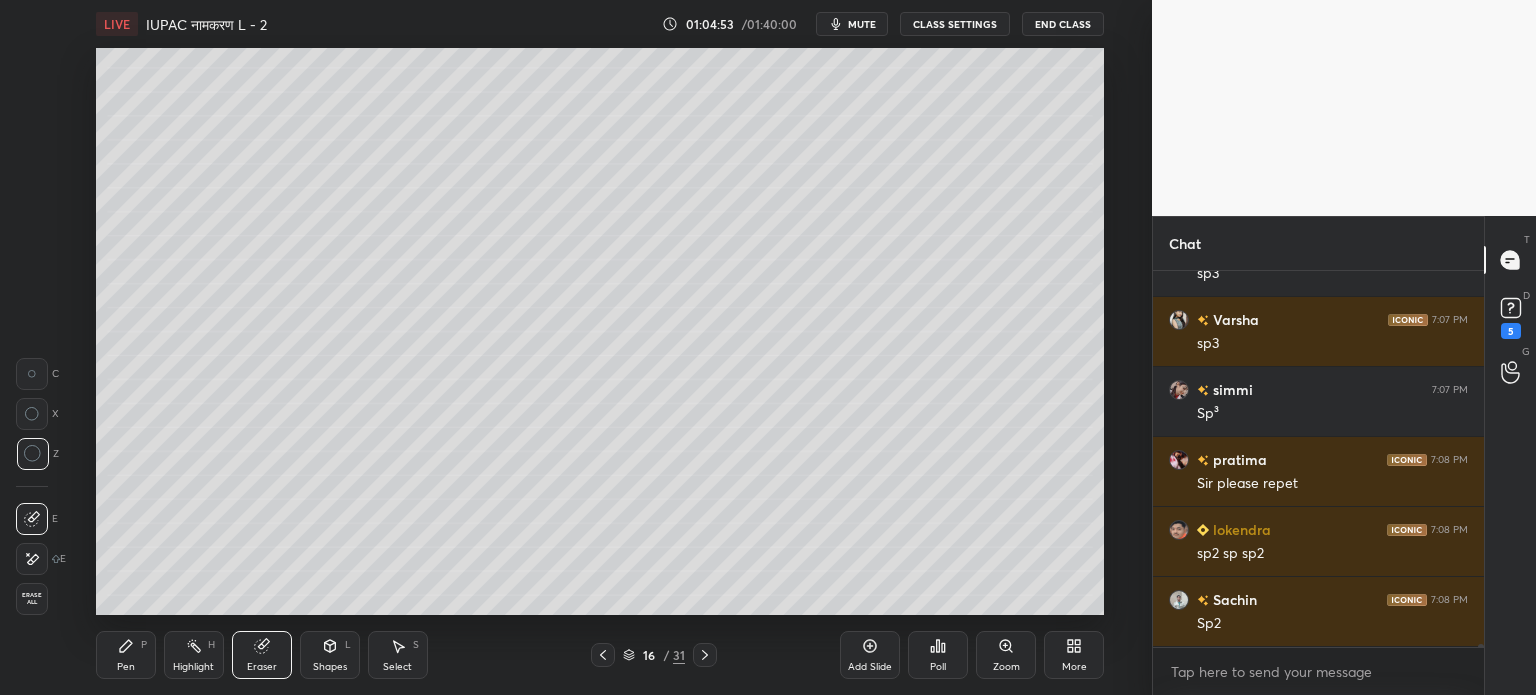 click on "Shapes L" at bounding box center (330, 655) 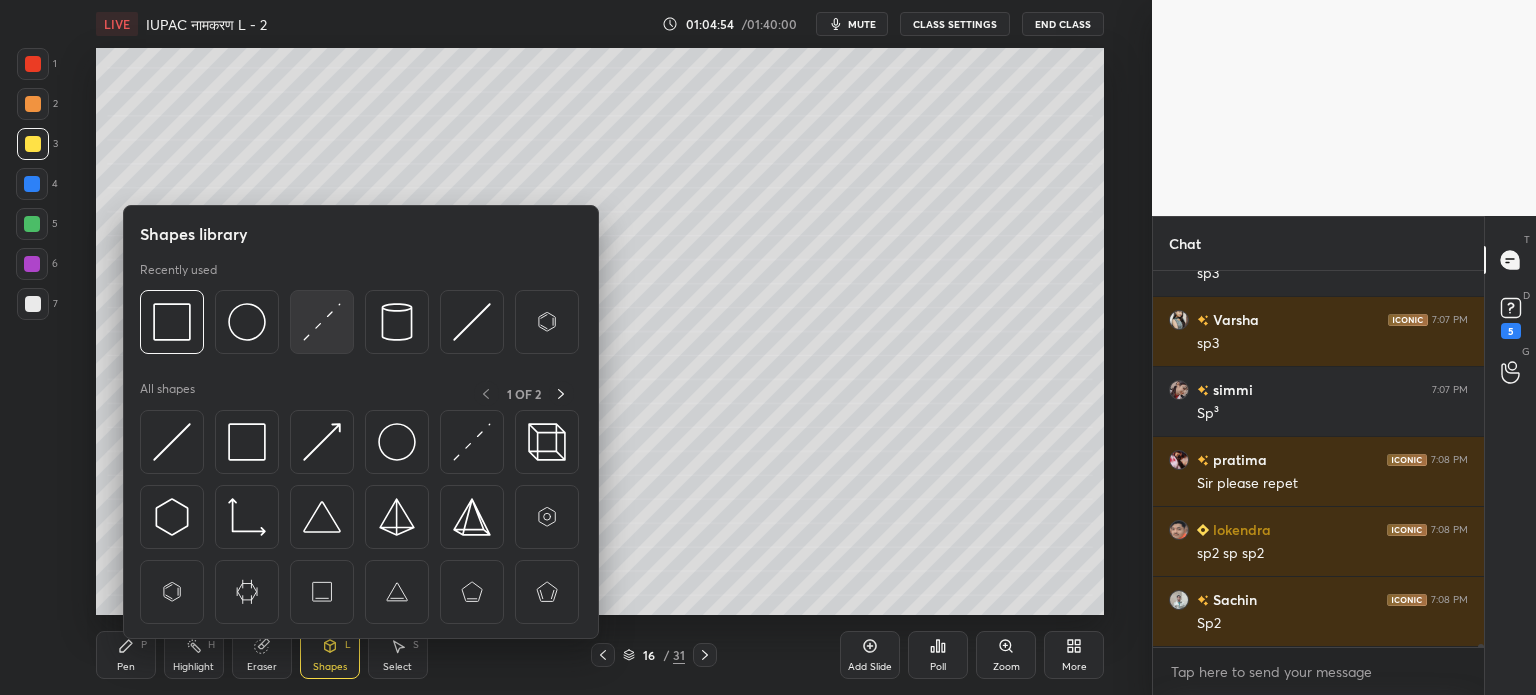 click at bounding box center [322, 322] 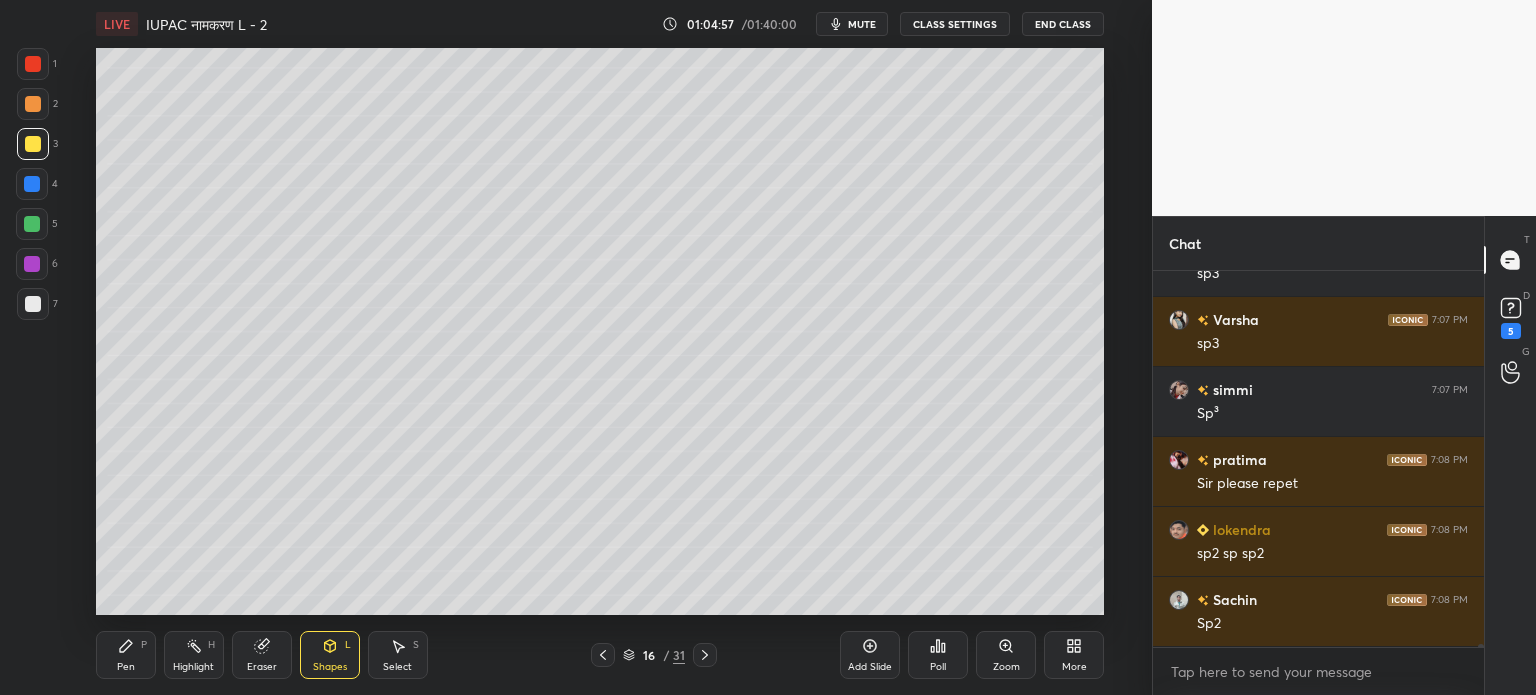 scroll, scrollTop: 50944, scrollLeft: 0, axis: vertical 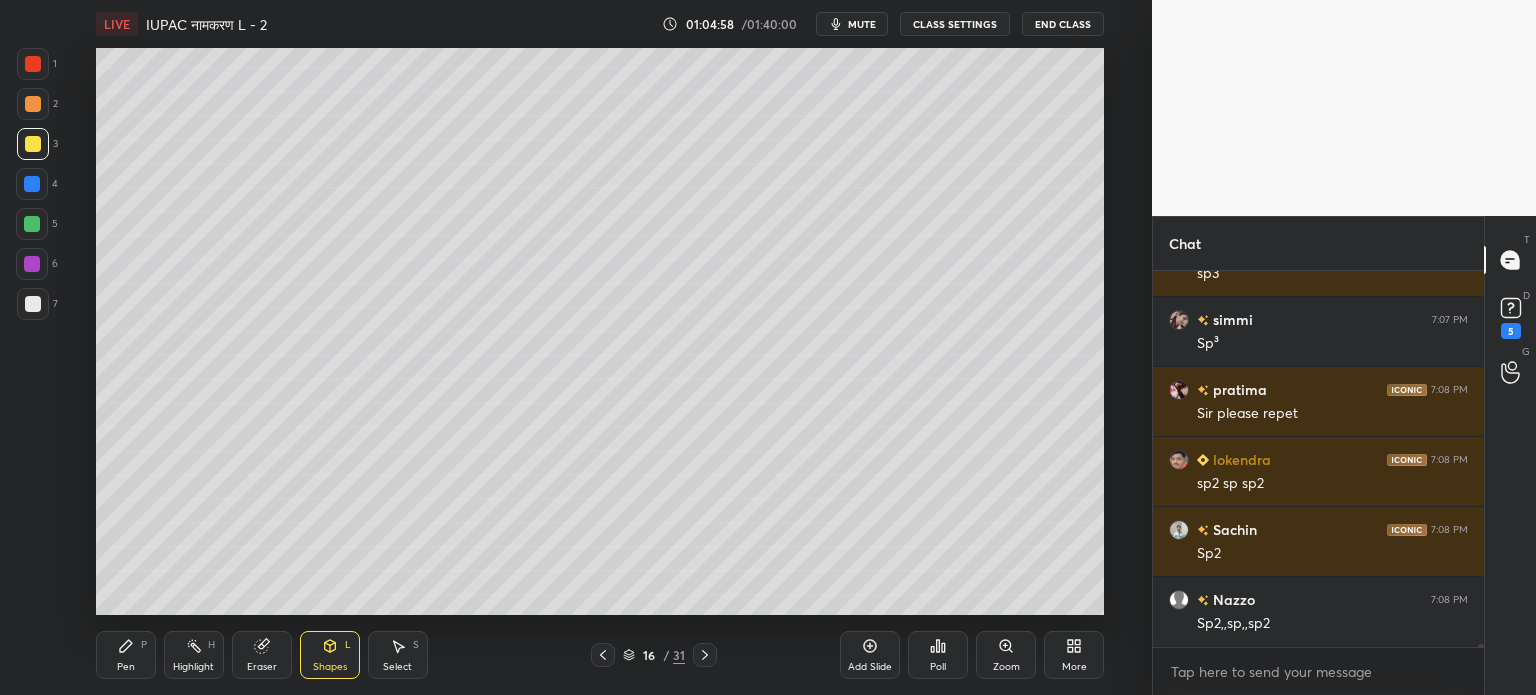 click 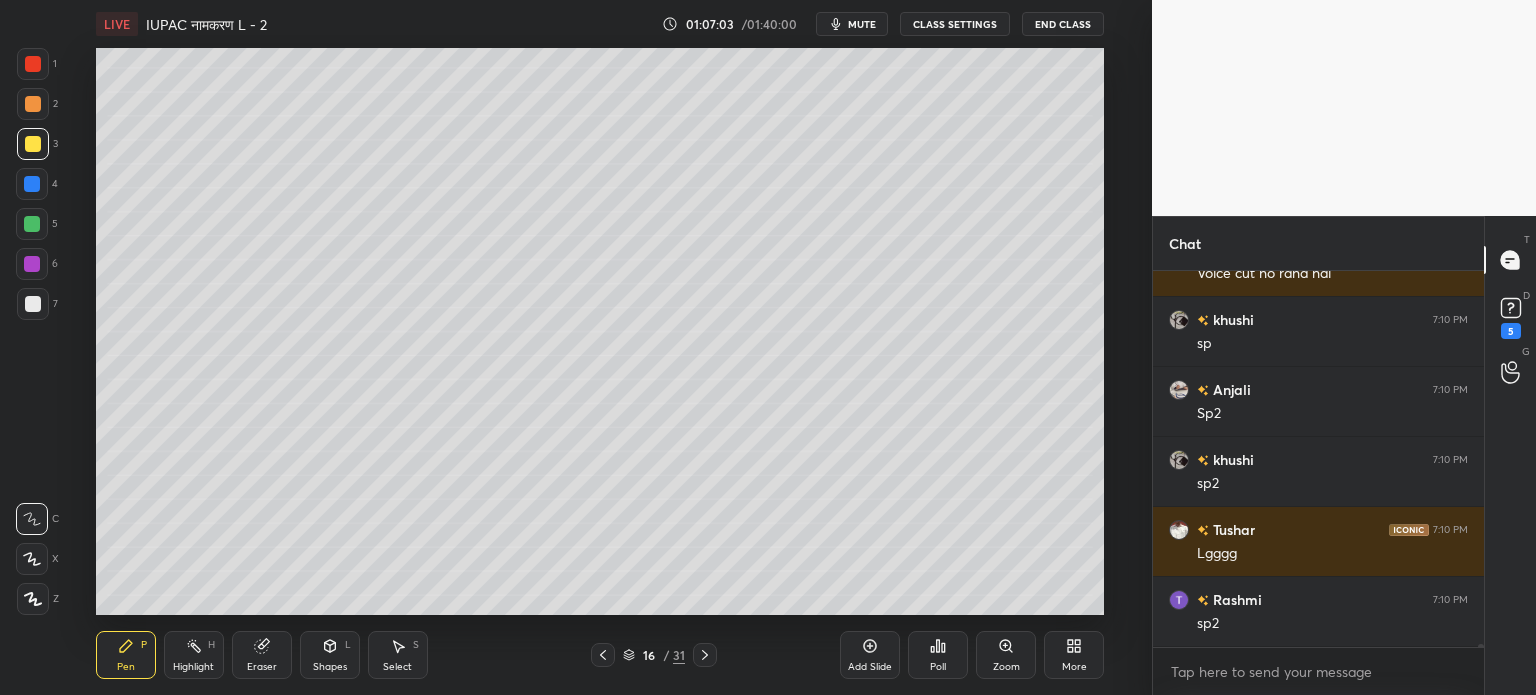 scroll, scrollTop: 52154, scrollLeft: 0, axis: vertical 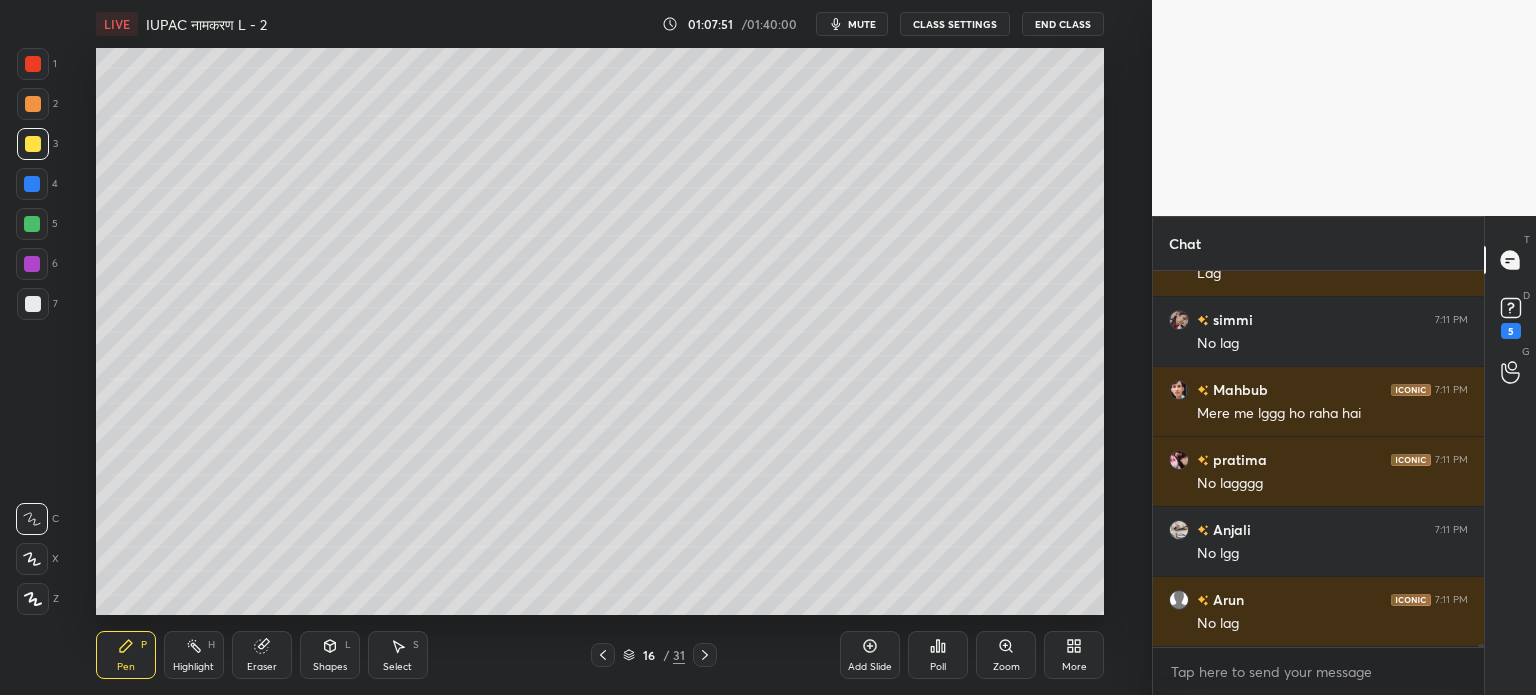 click at bounding box center (32, 224) 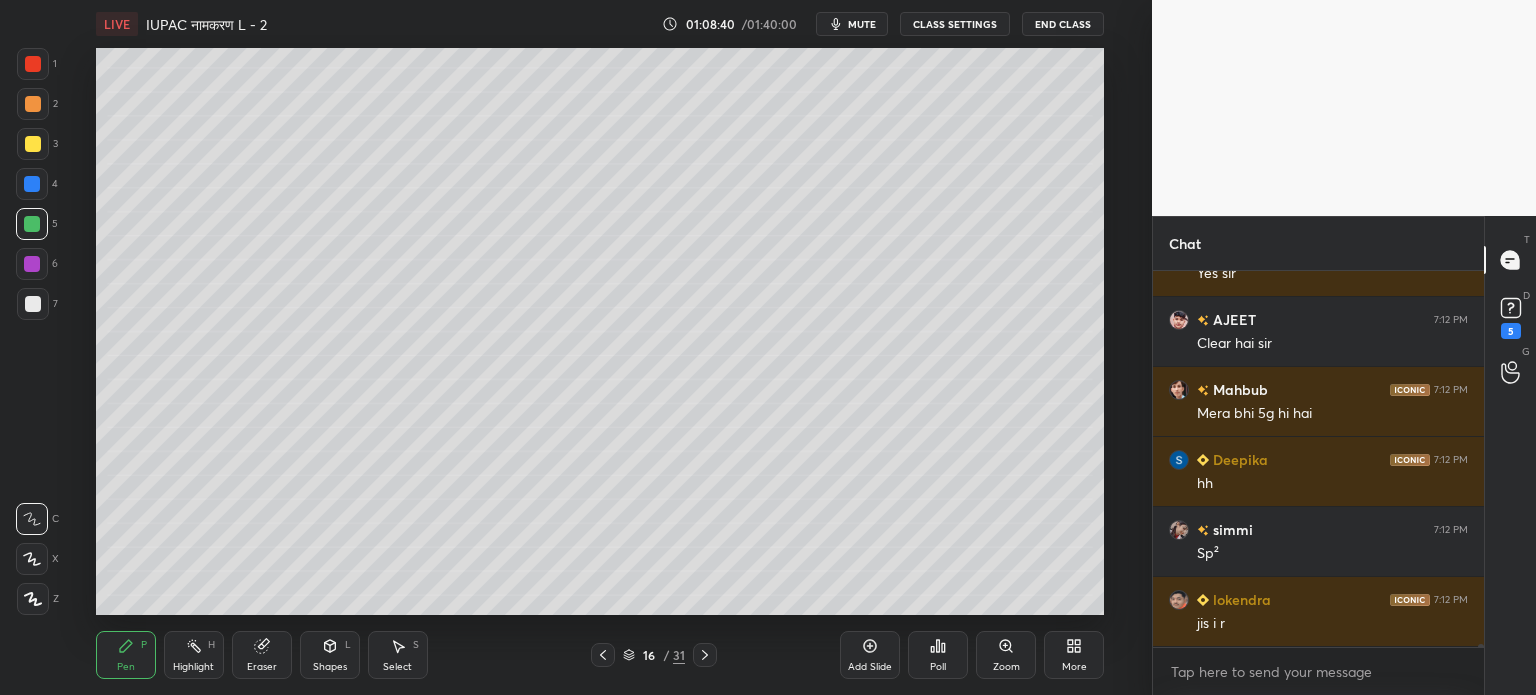 scroll, scrollTop: 55164, scrollLeft: 0, axis: vertical 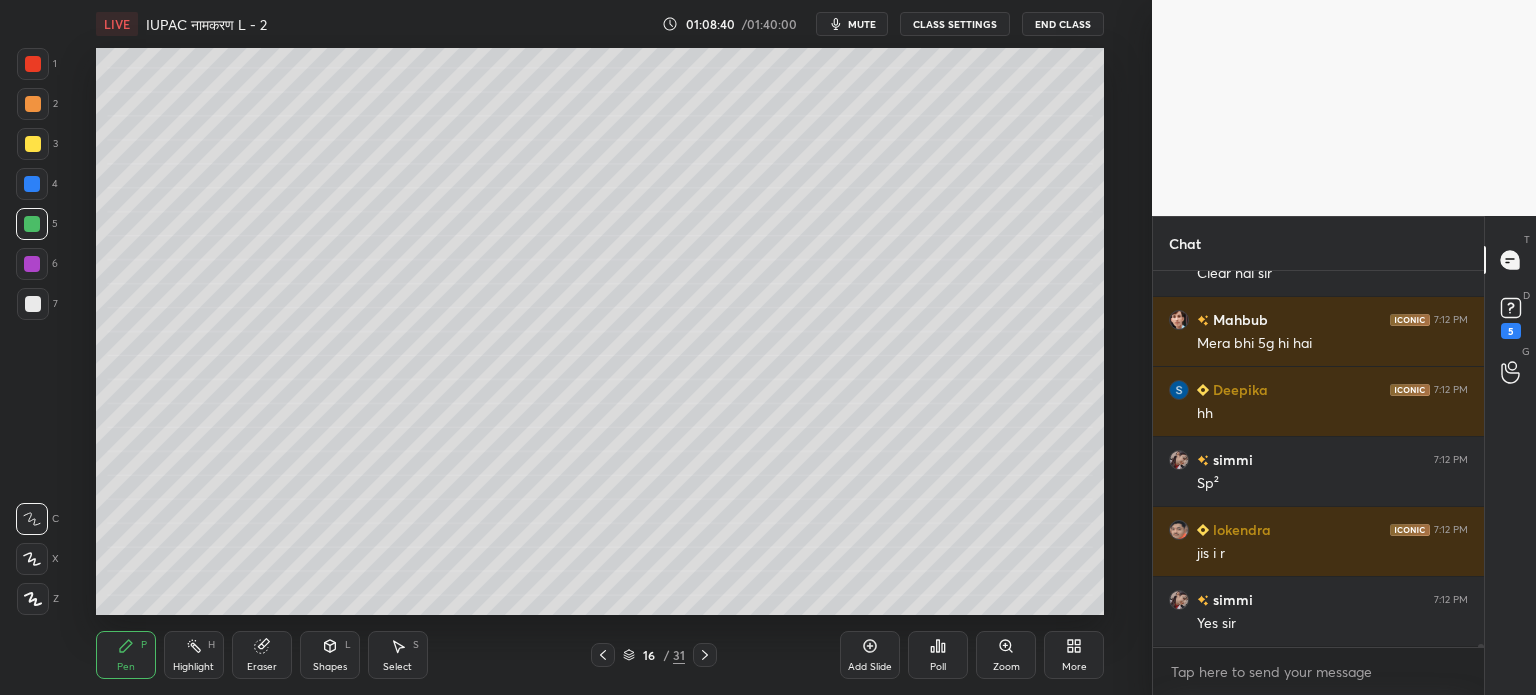 click on "Add Slide" at bounding box center [870, 655] 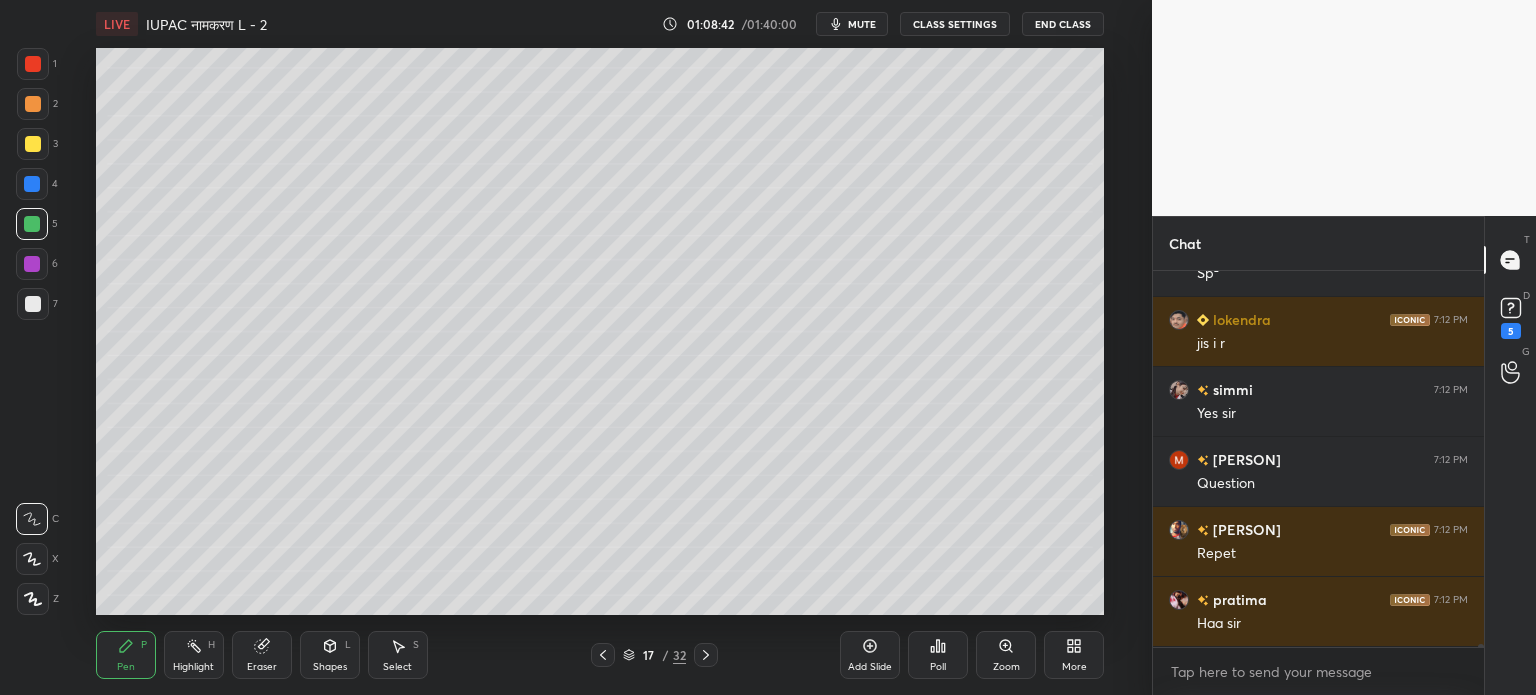 scroll, scrollTop: 55514, scrollLeft: 0, axis: vertical 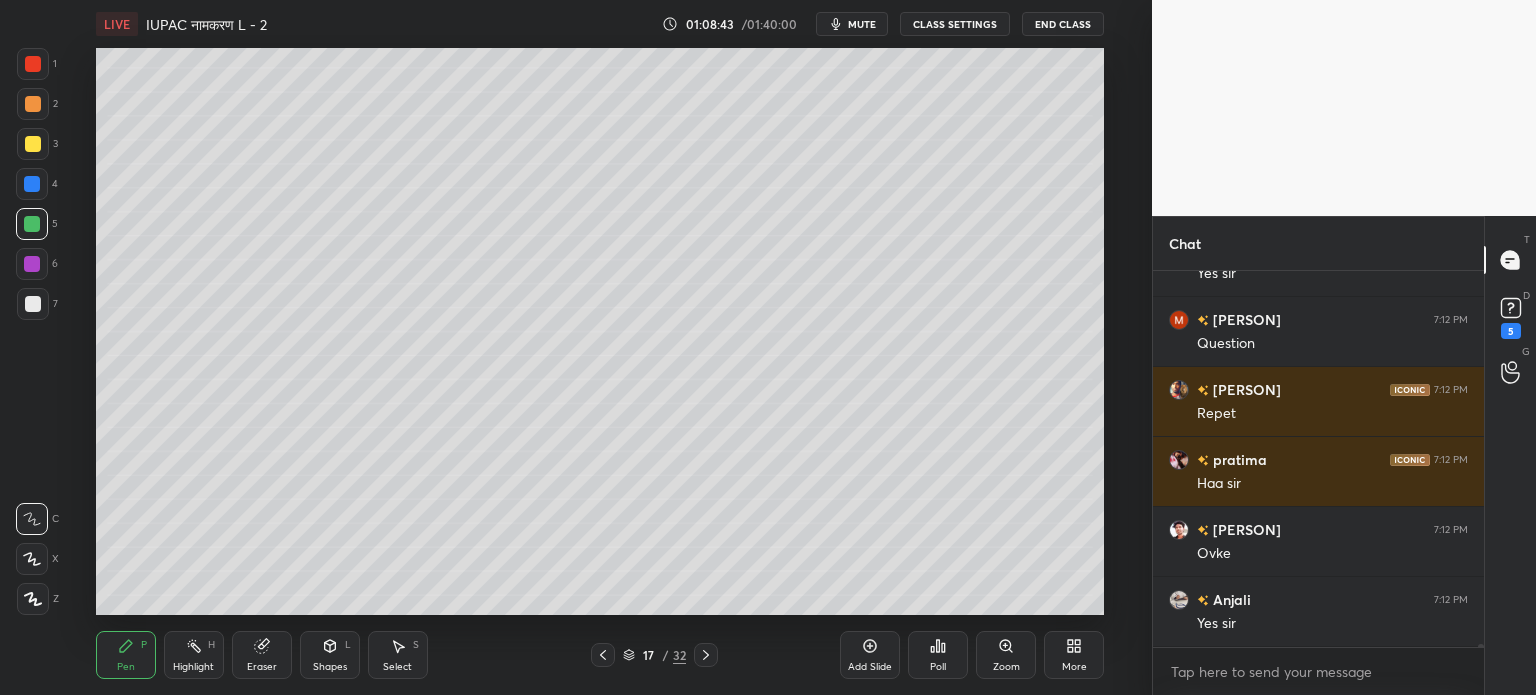 click at bounding box center [33, 144] 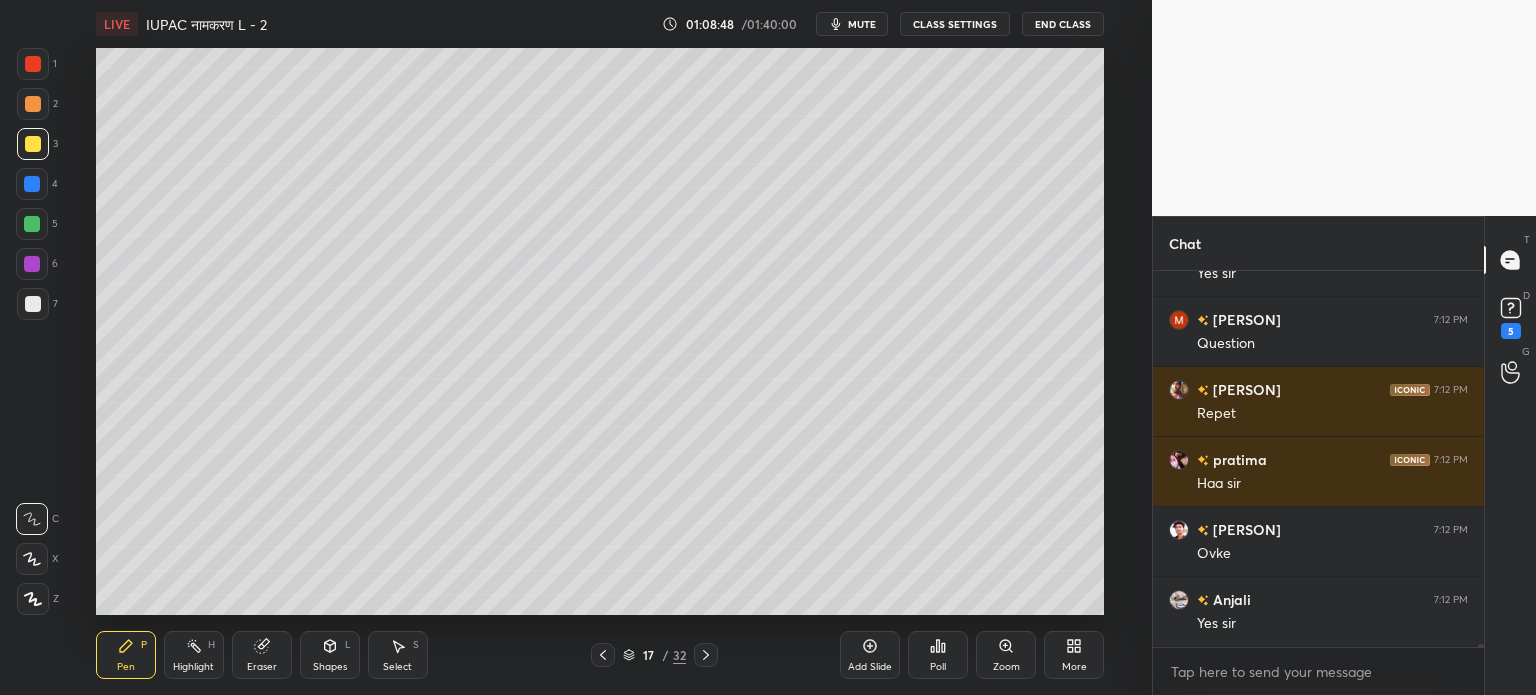 scroll, scrollTop: 55584, scrollLeft: 0, axis: vertical 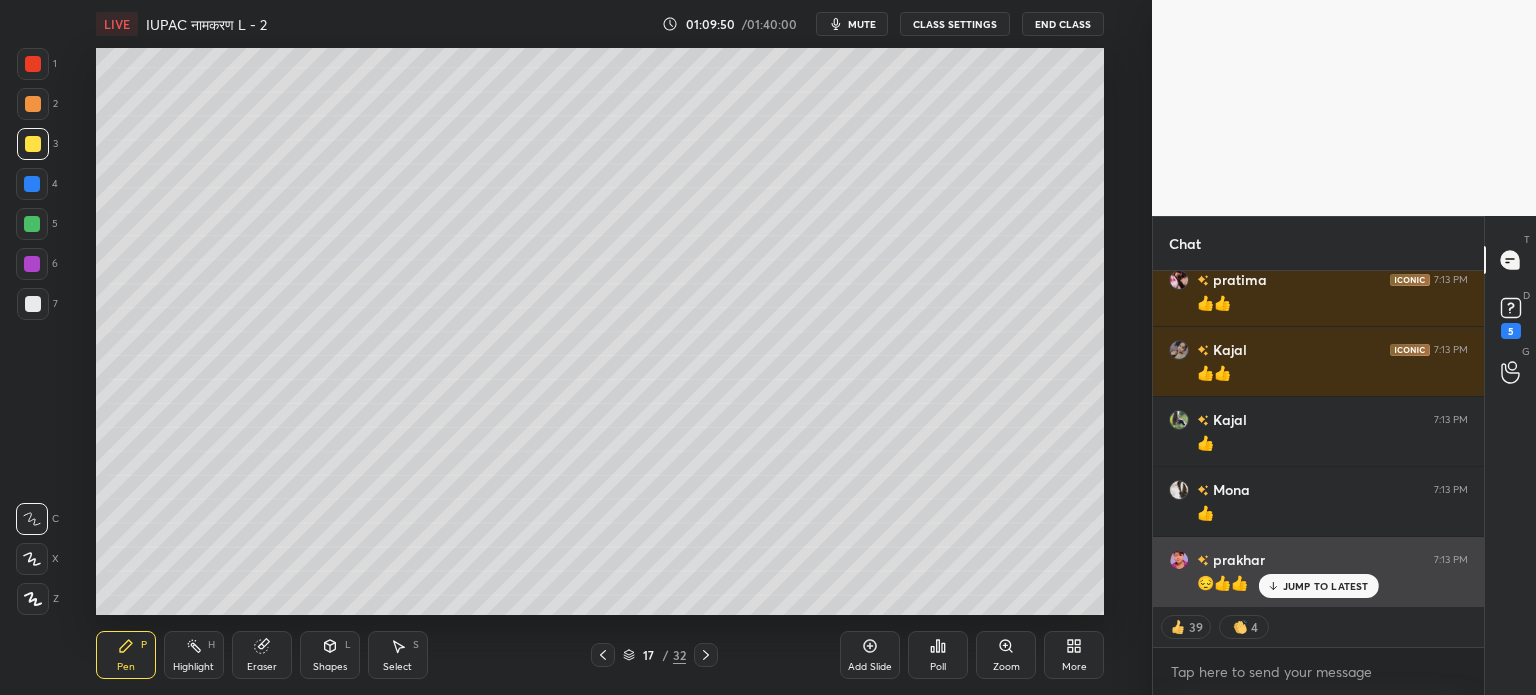 click on "JUMP TO LATEST" at bounding box center (1326, 586) 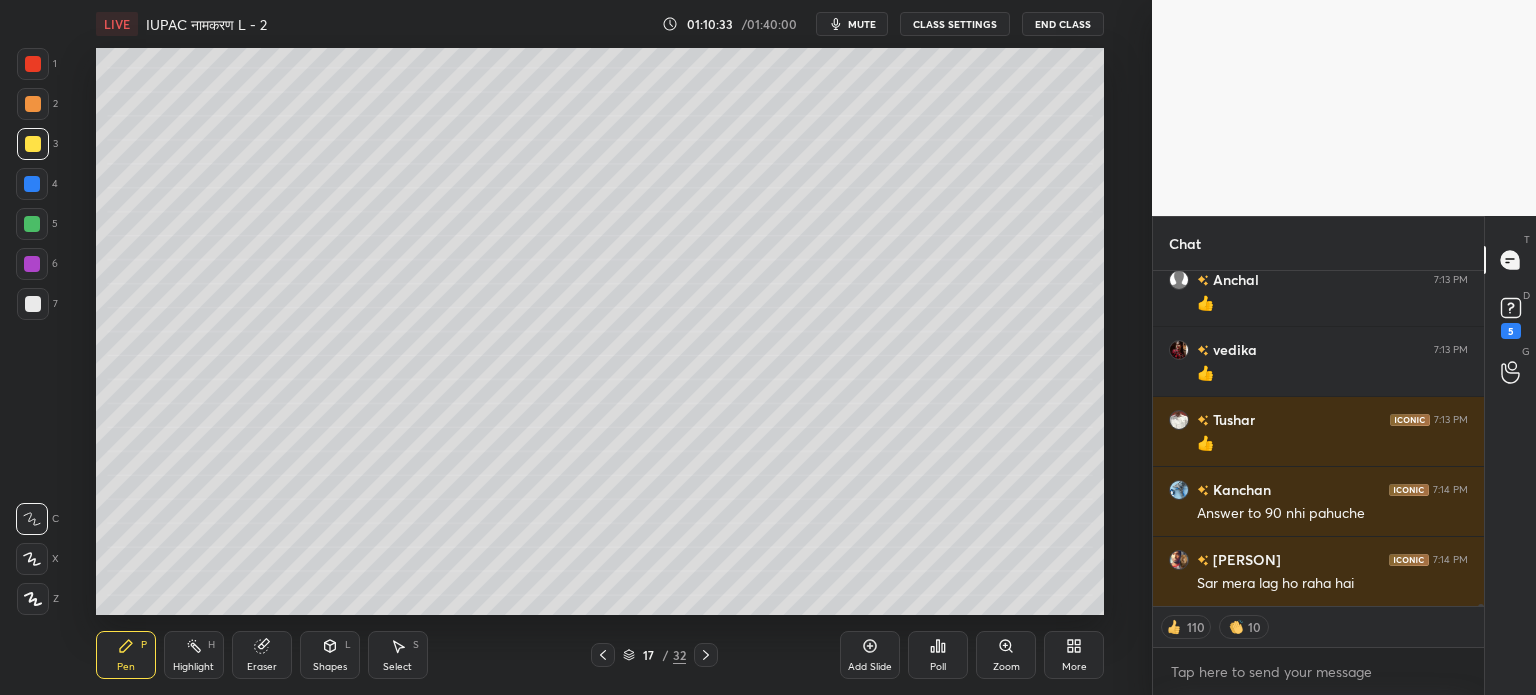 scroll, scrollTop: 58775, scrollLeft: 0, axis: vertical 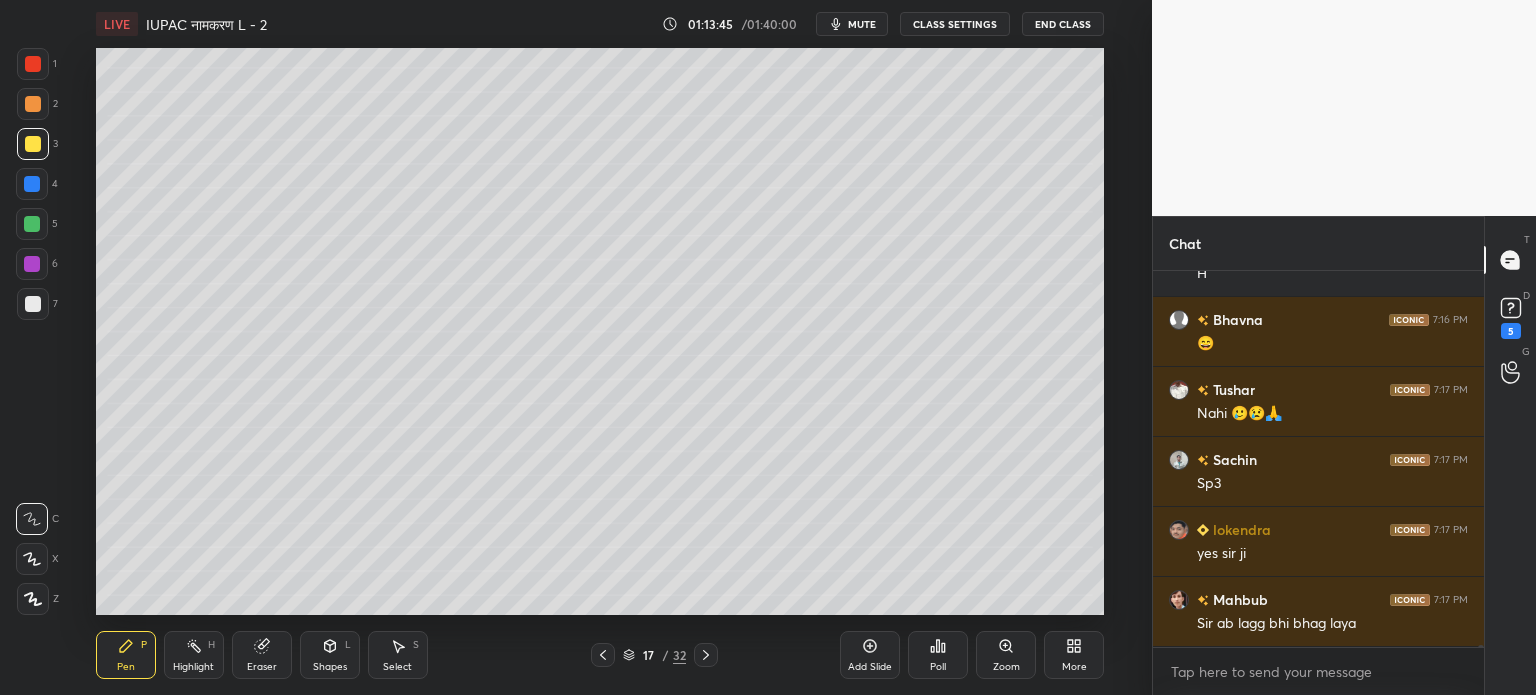 click at bounding box center [32, 224] 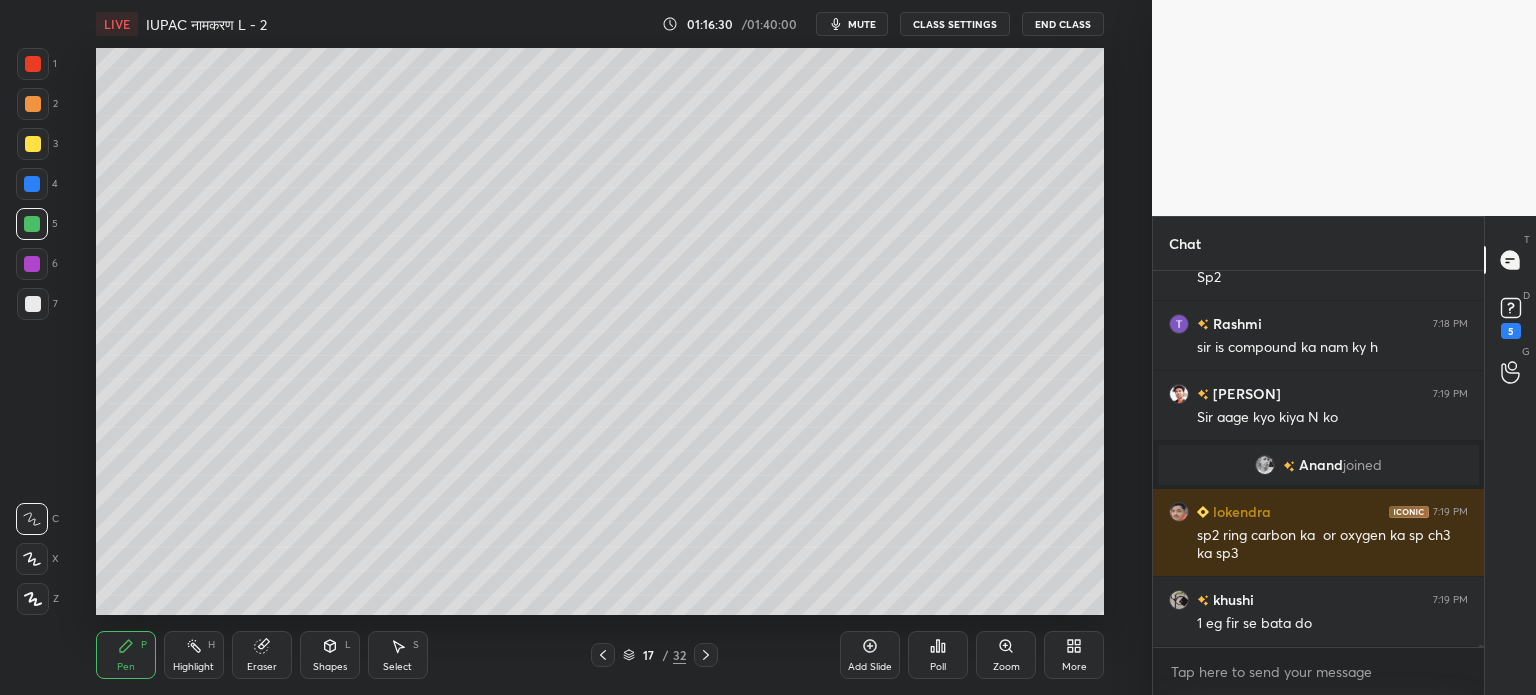 scroll, scrollTop: 60788, scrollLeft: 0, axis: vertical 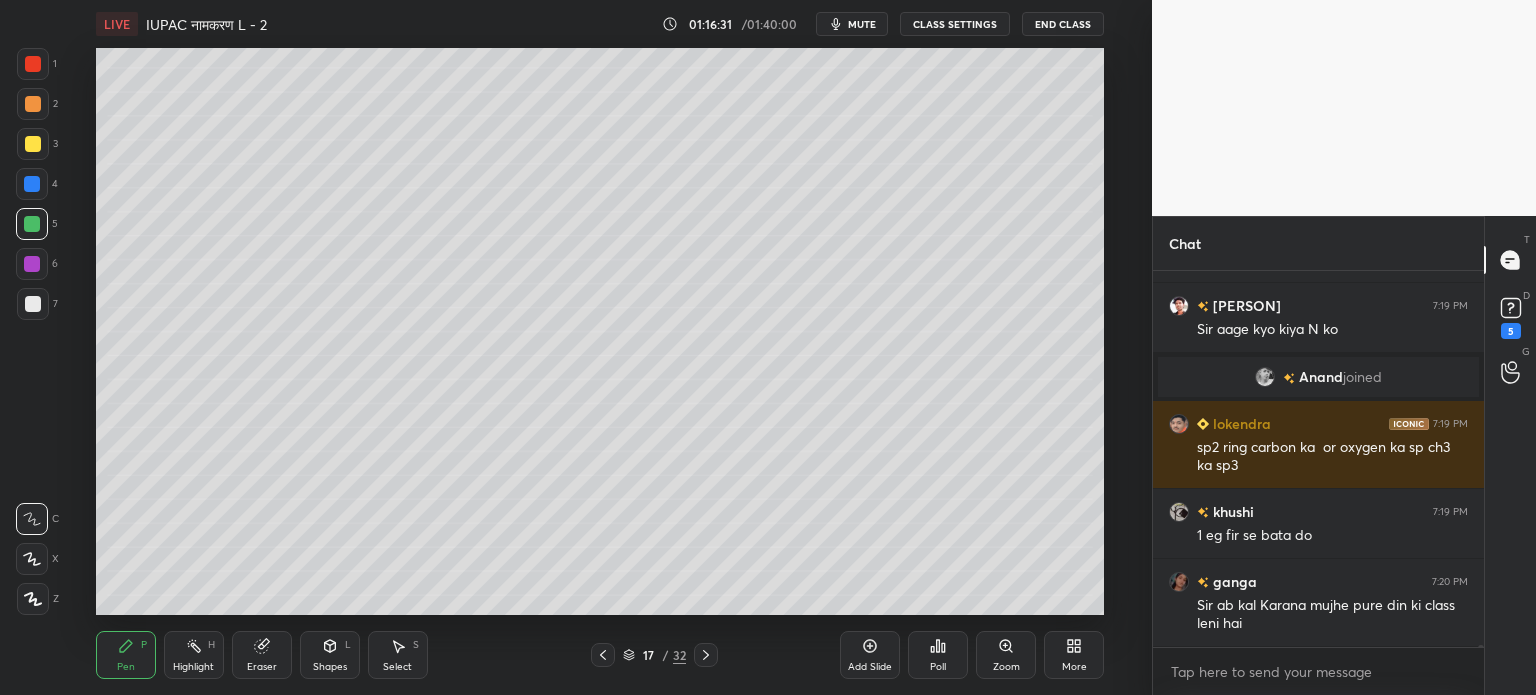 click at bounding box center [33, 144] 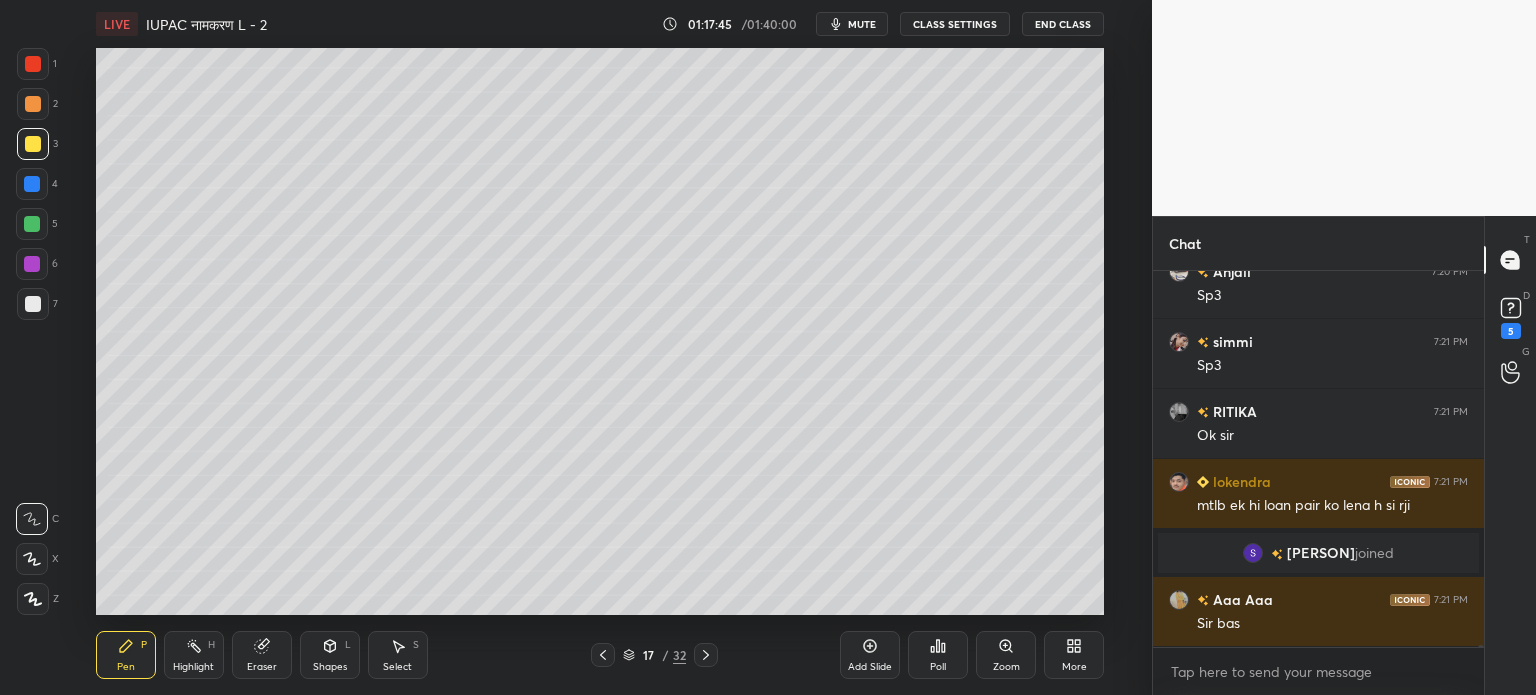 scroll, scrollTop: 61668, scrollLeft: 0, axis: vertical 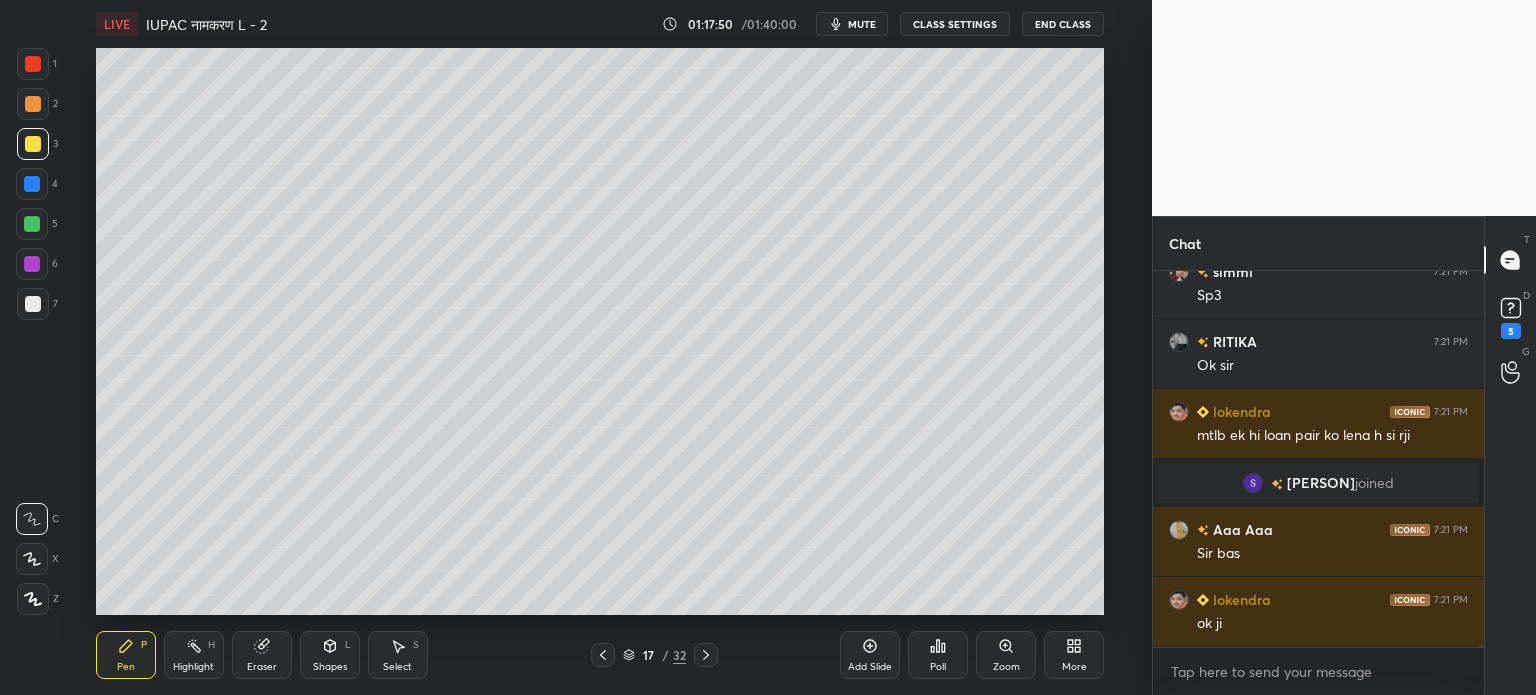 click at bounding box center (32, 224) 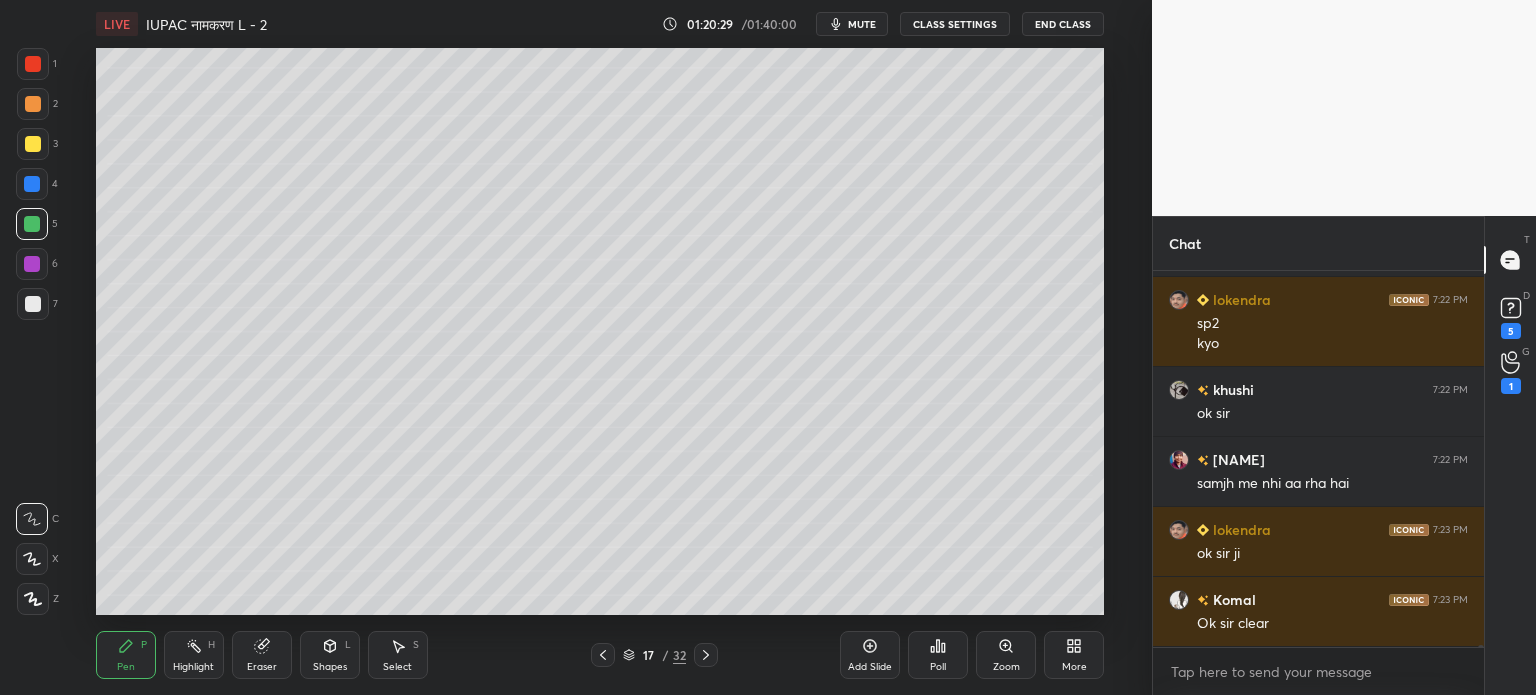 scroll, scrollTop: 63974, scrollLeft: 0, axis: vertical 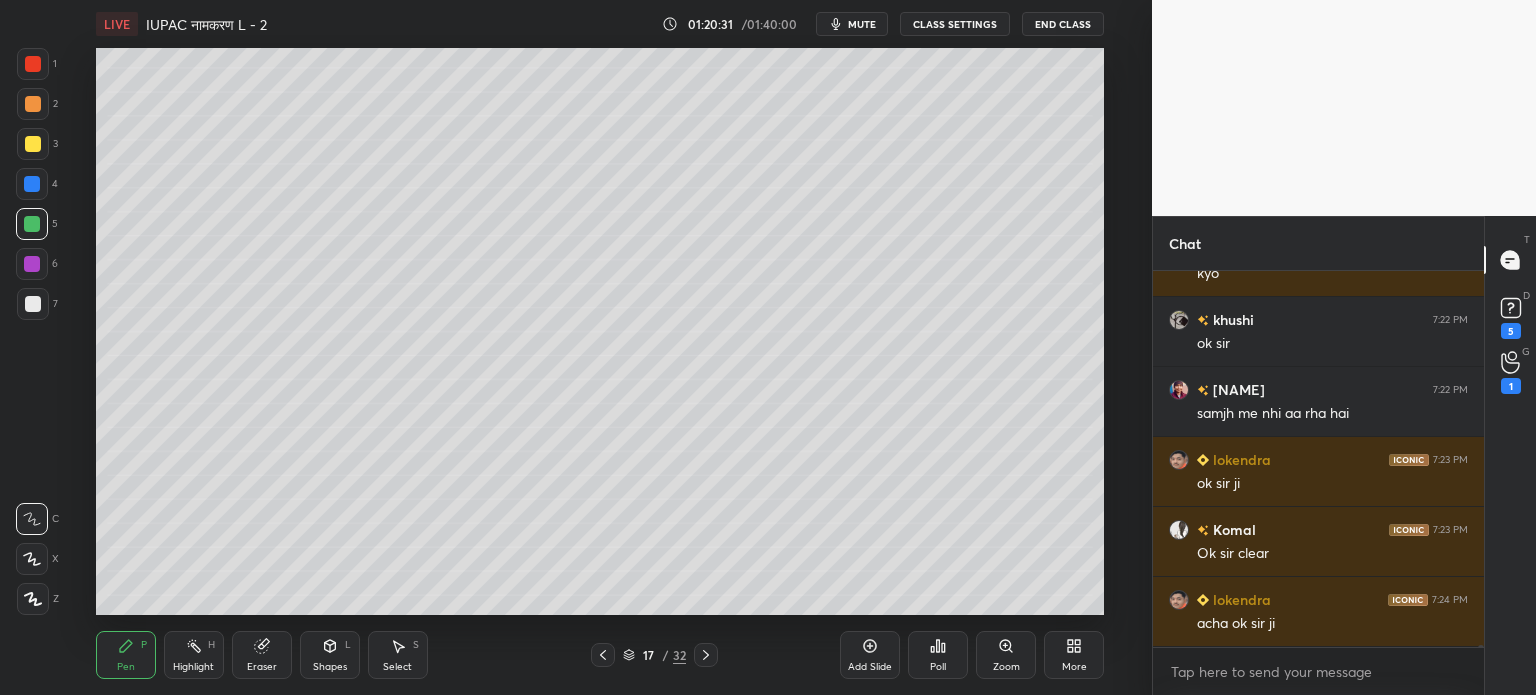 click on "Select S" at bounding box center [398, 655] 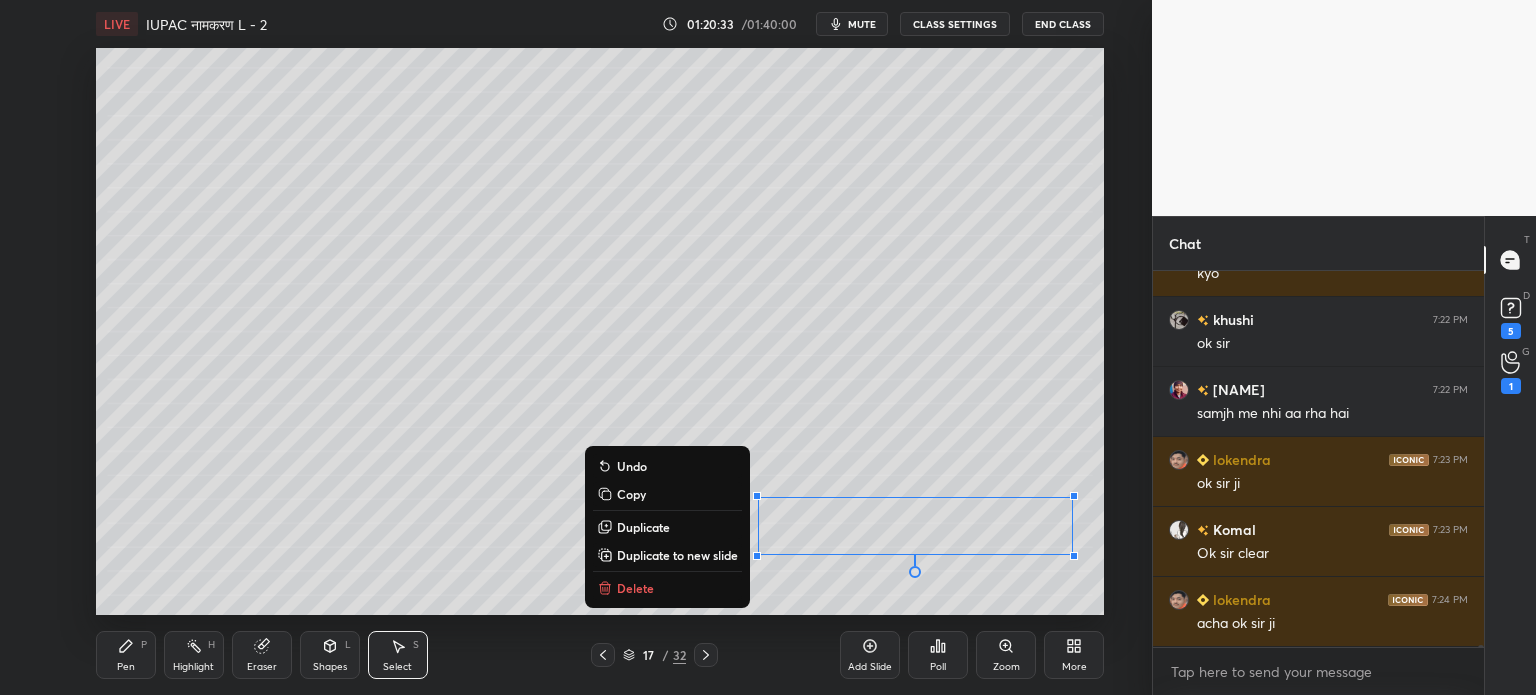 click on "Delete" at bounding box center (667, 588) 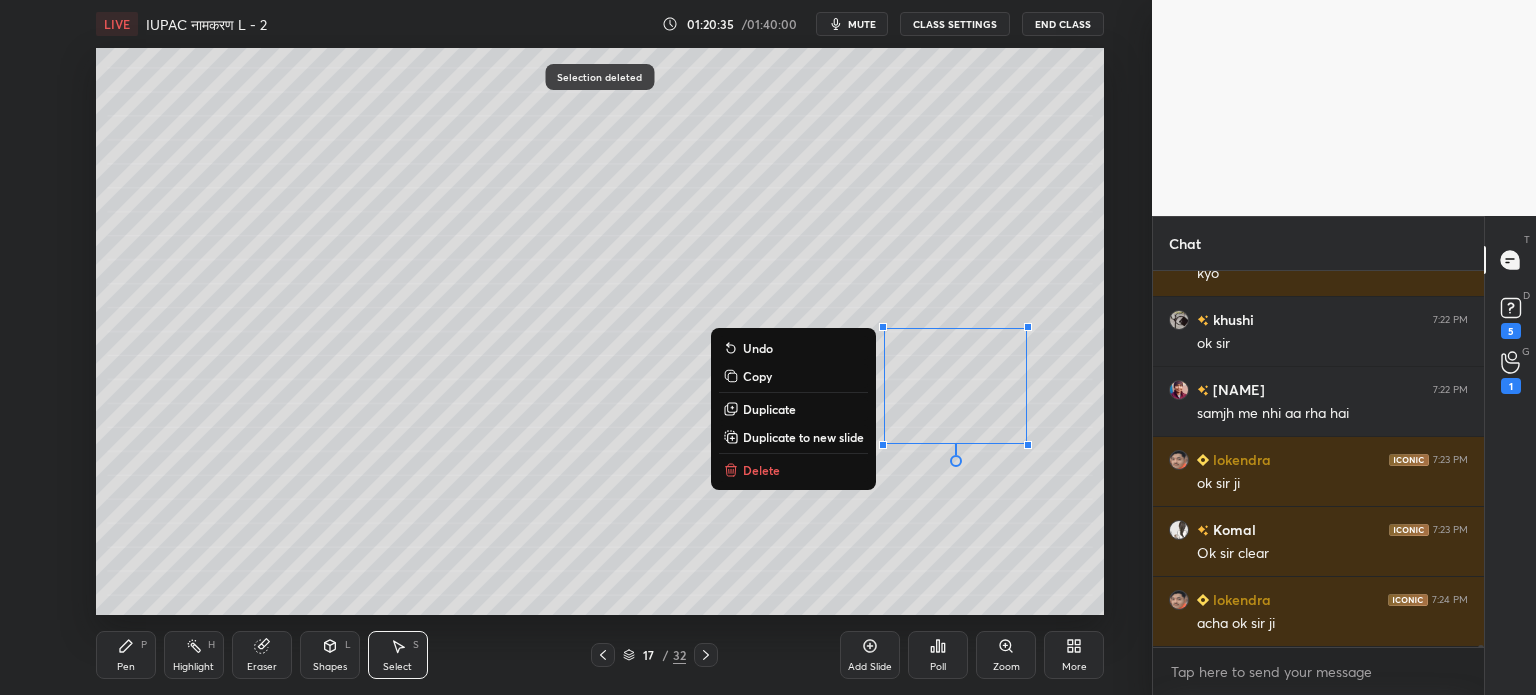 scroll, scrollTop: 64044, scrollLeft: 0, axis: vertical 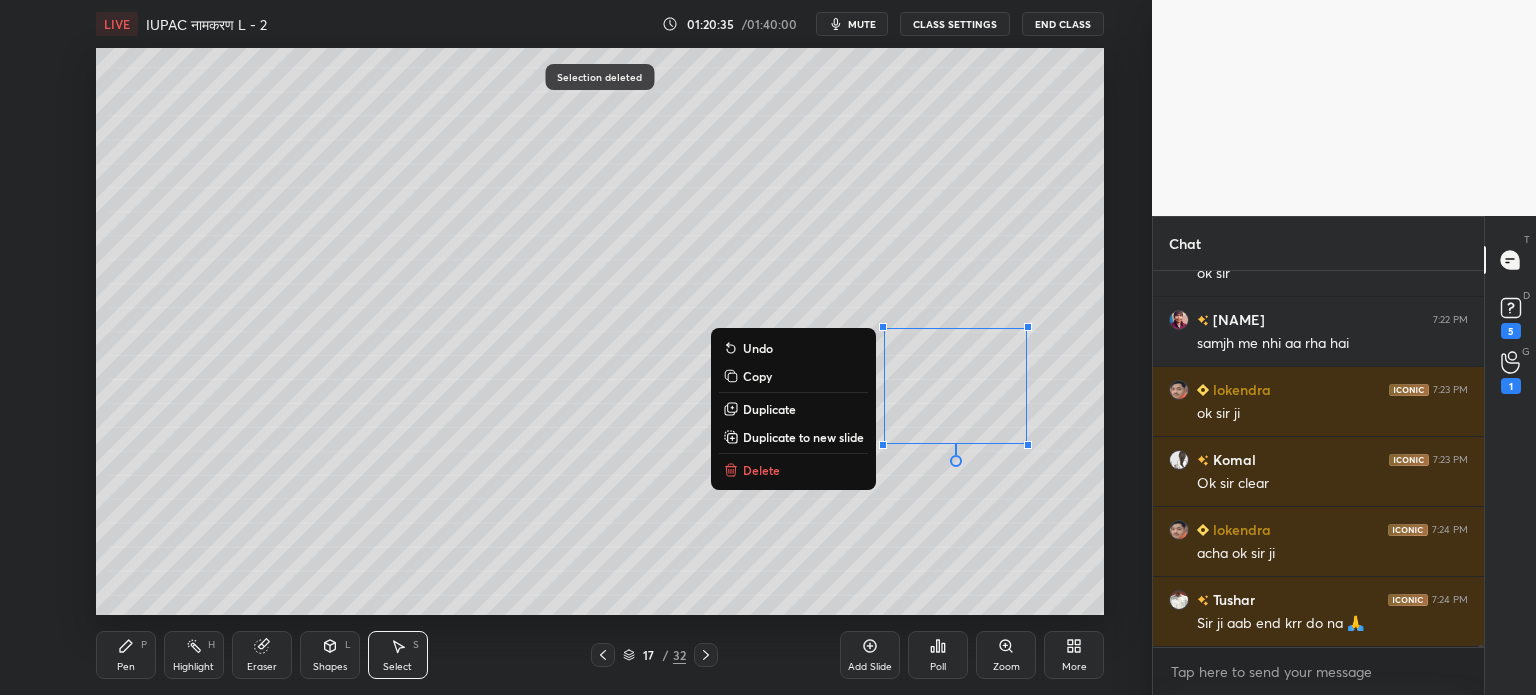 click on "Delete" at bounding box center (793, 470) 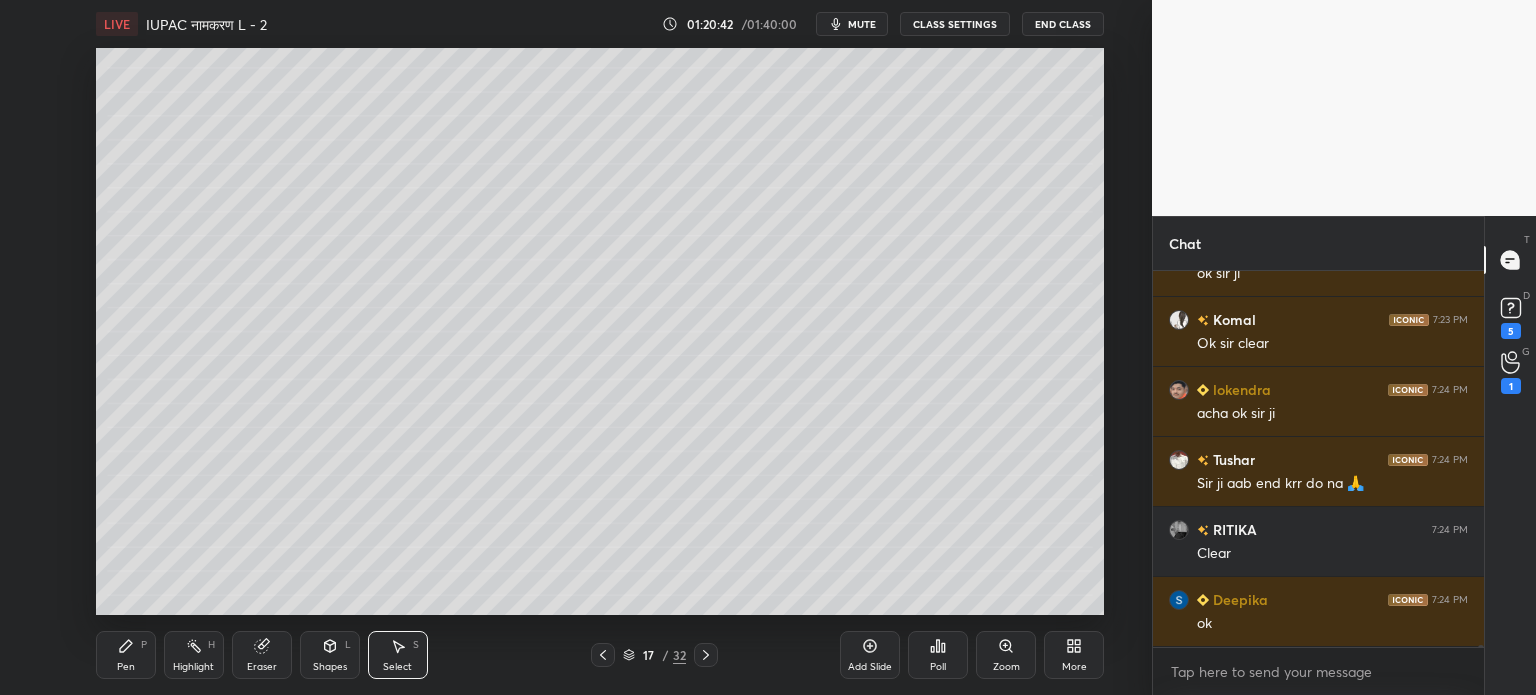 scroll, scrollTop: 64254, scrollLeft: 0, axis: vertical 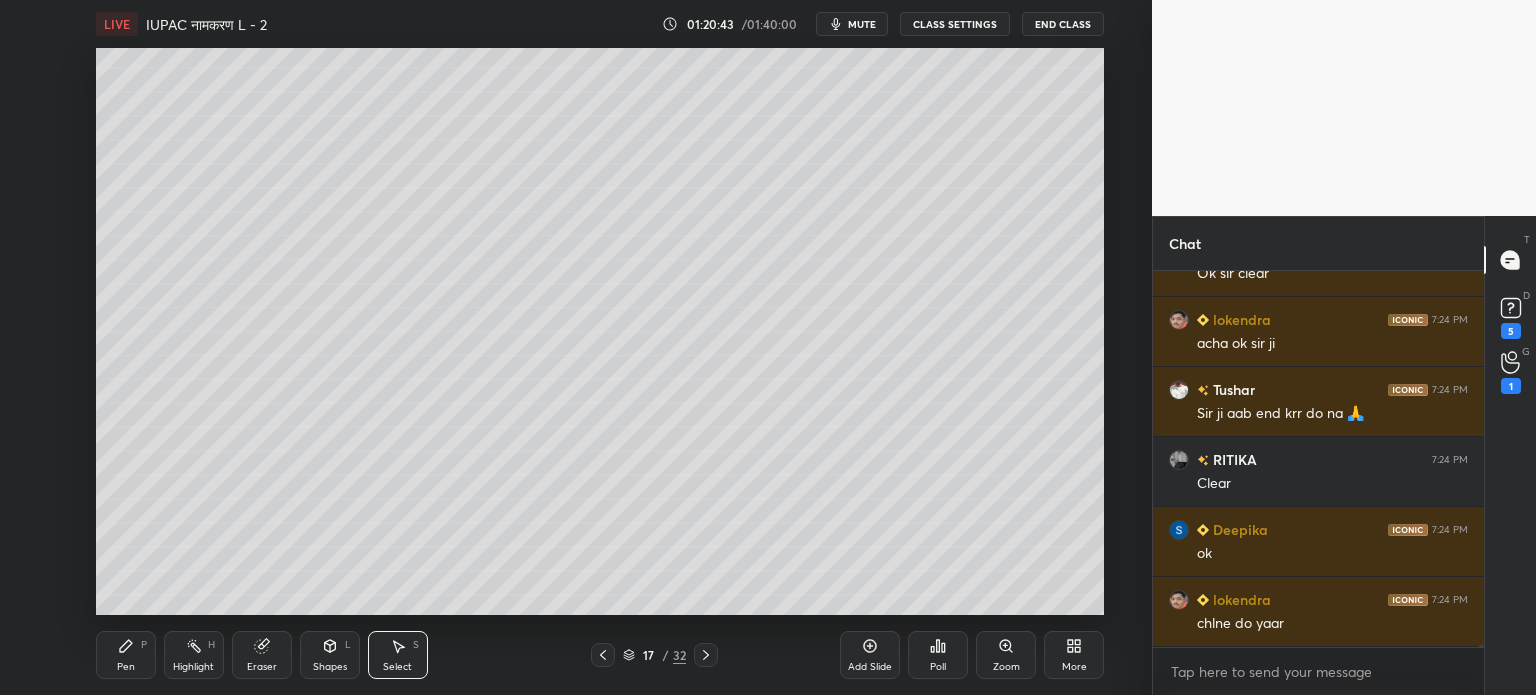 click on "Pen" at bounding box center (126, 667) 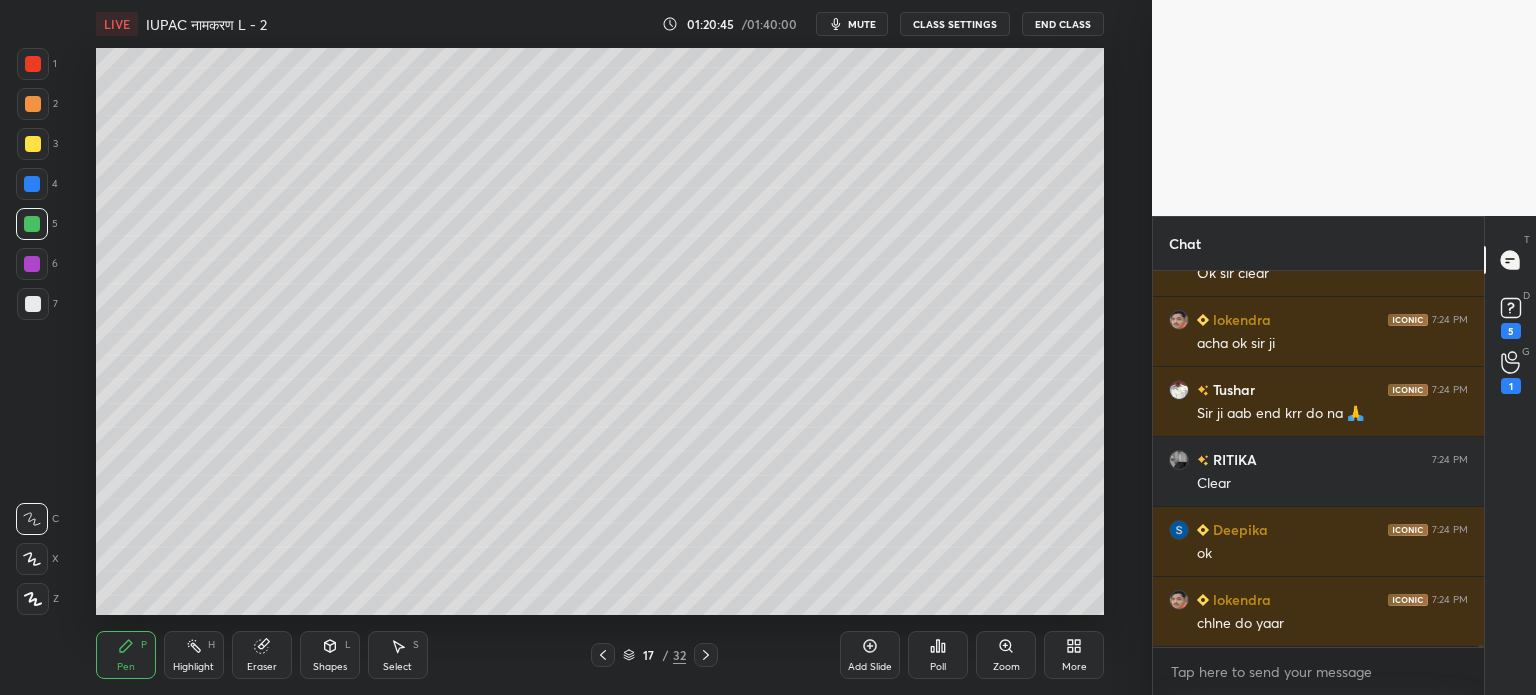 scroll, scrollTop: 64324, scrollLeft: 0, axis: vertical 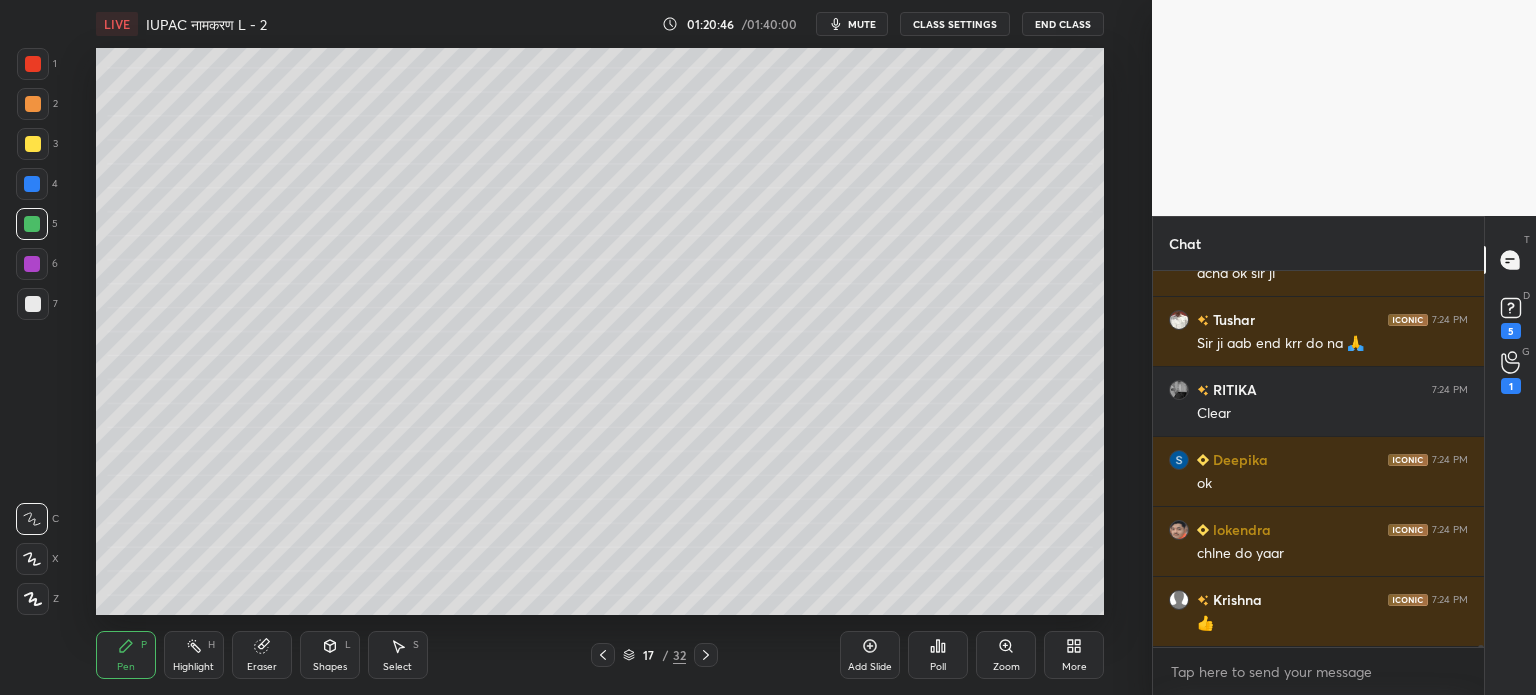 click on "Eraser" at bounding box center [262, 655] 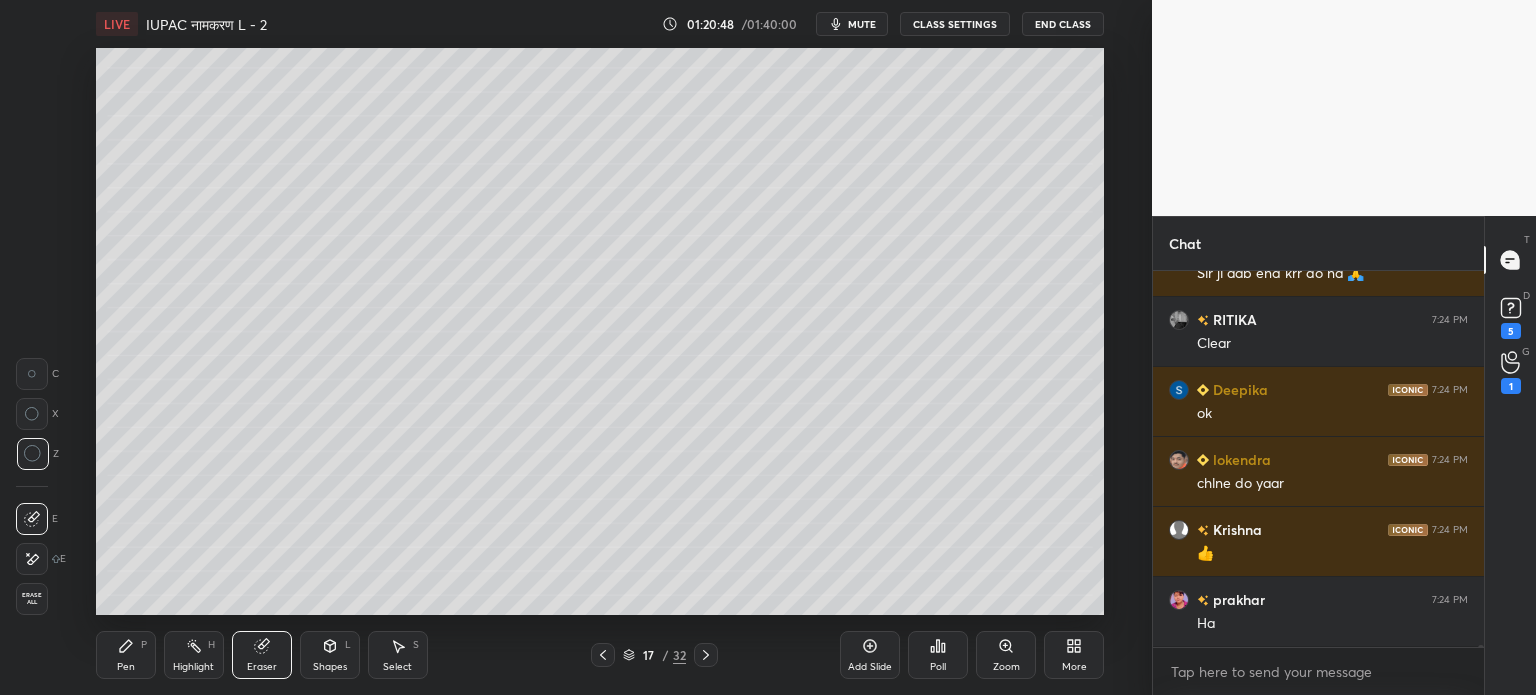 click on "Pen" at bounding box center (126, 667) 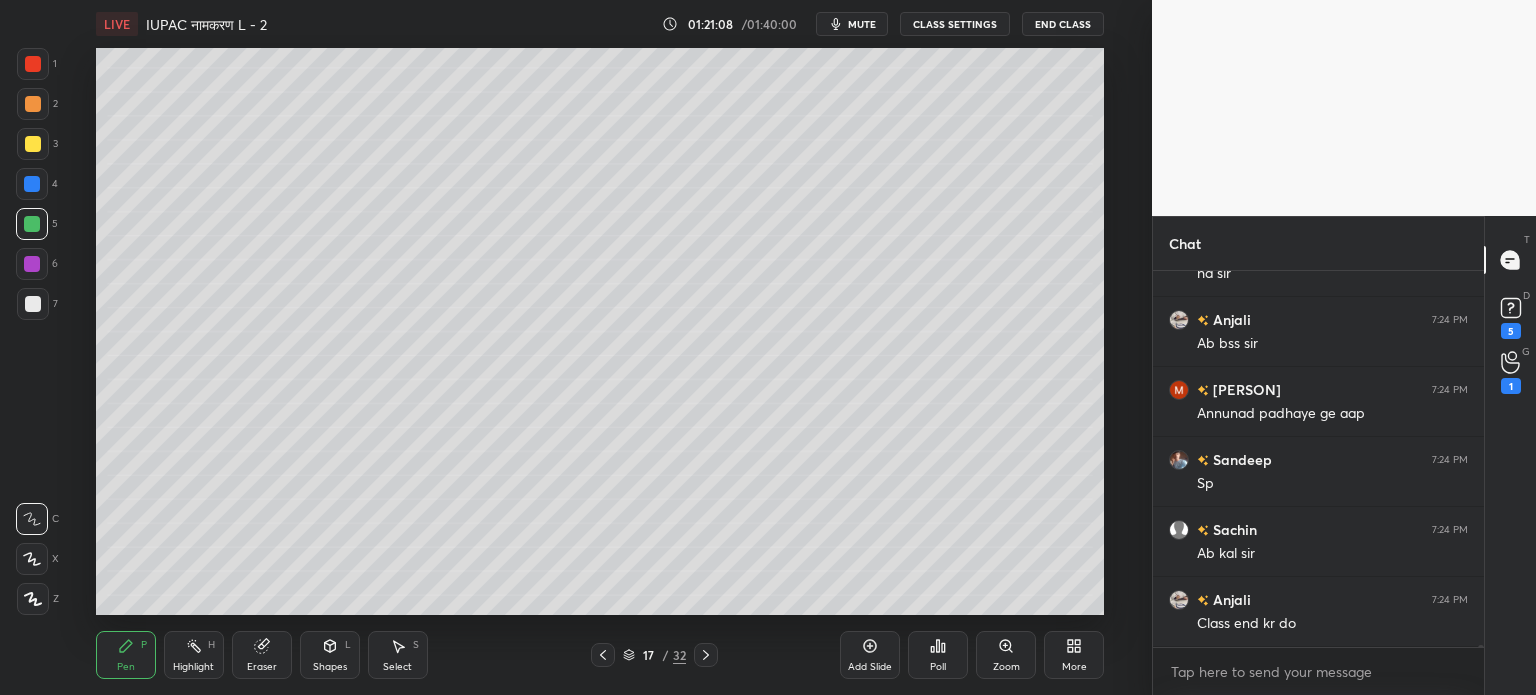 scroll, scrollTop: 65024, scrollLeft: 0, axis: vertical 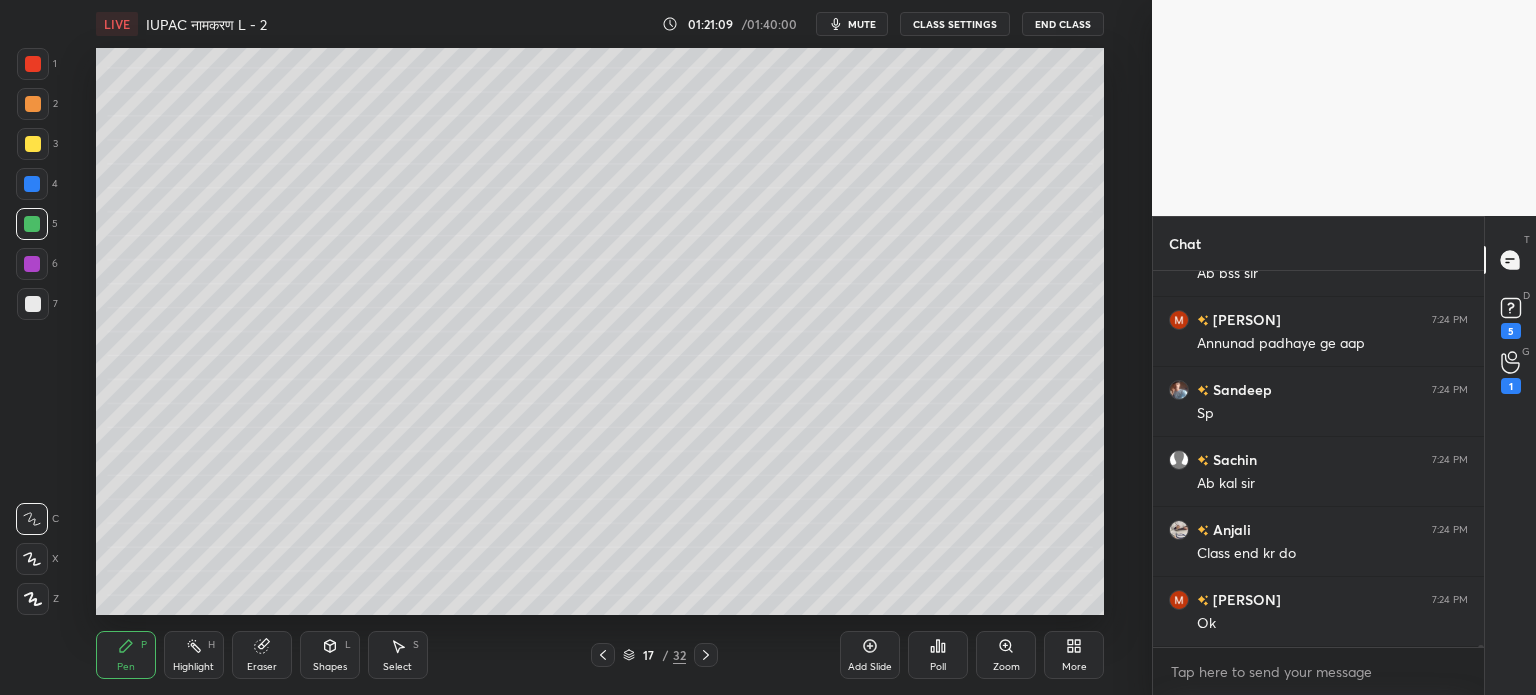 click 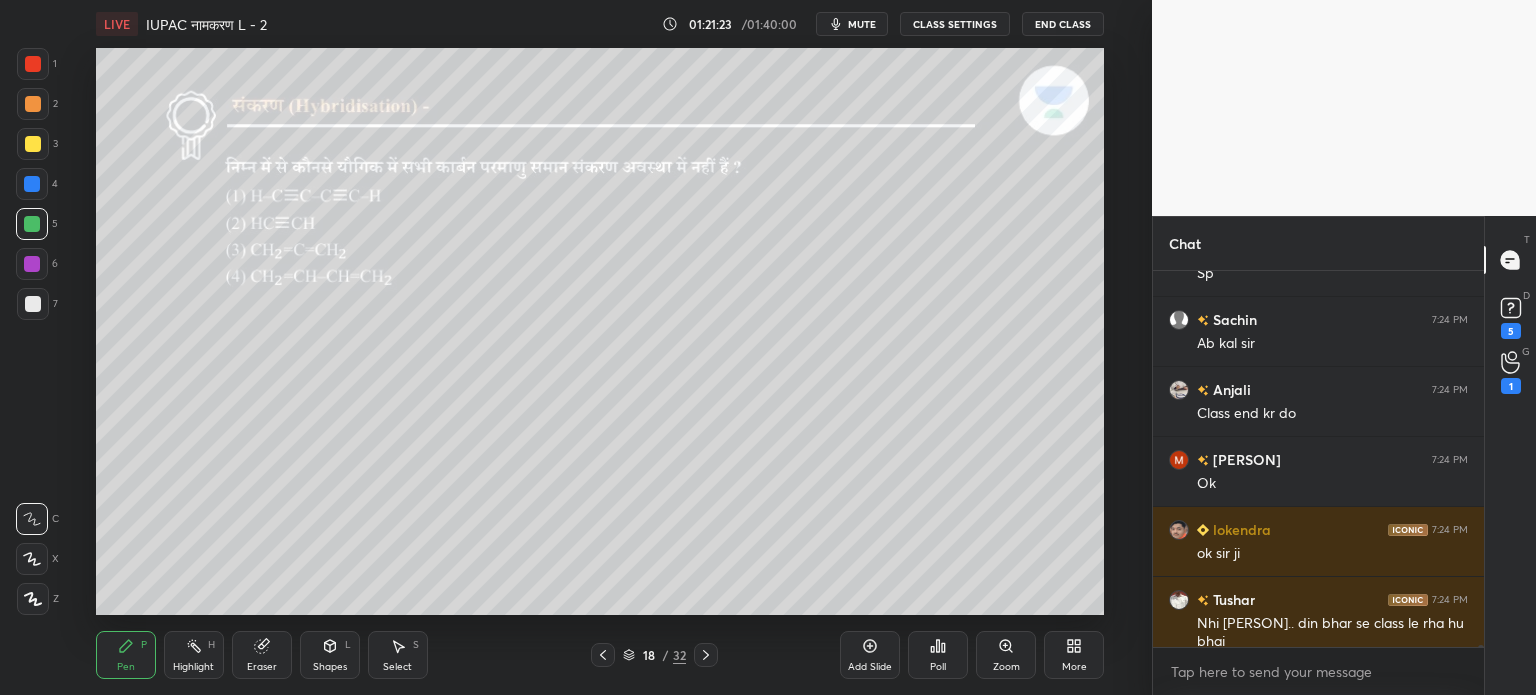 scroll, scrollTop: 65252, scrollLeft: 0, axis: vertical 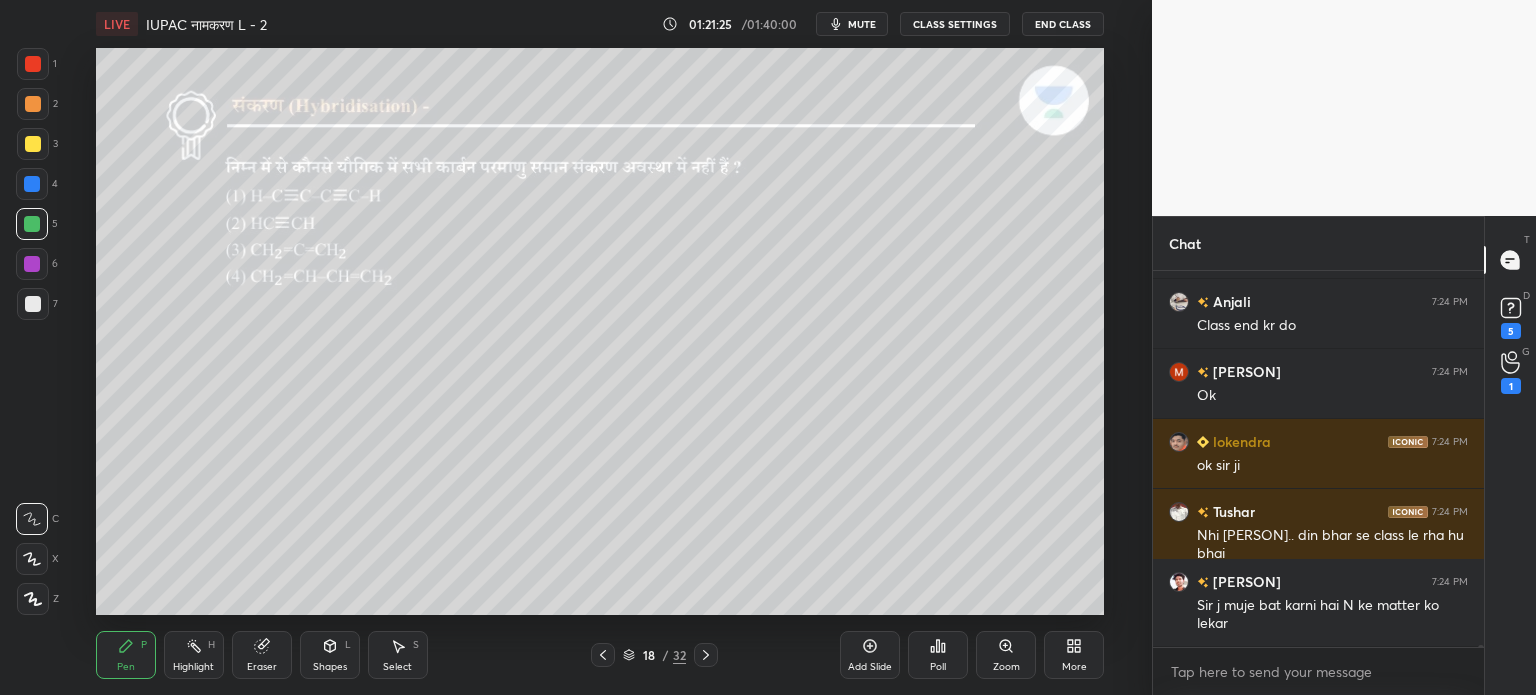 click 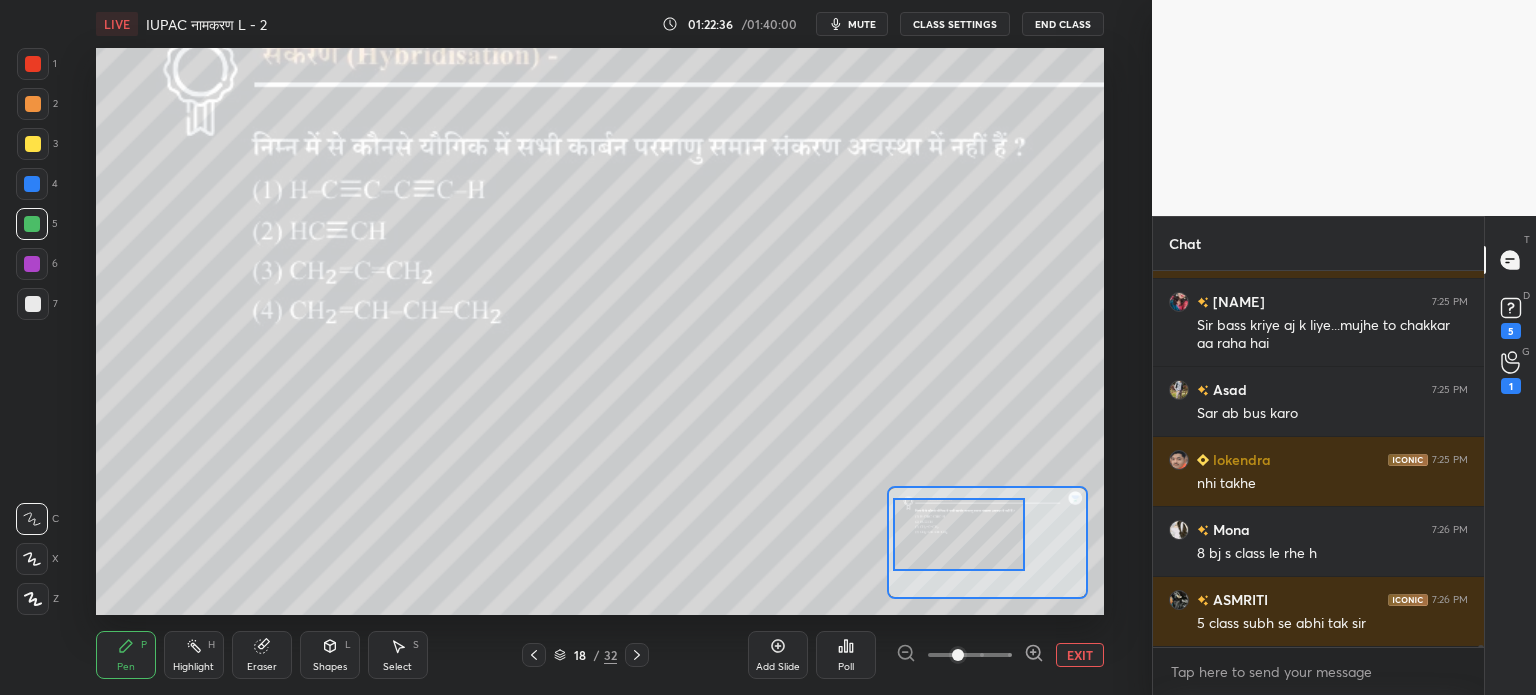 scroll, scrollTop: 65930, scrollLeft: 0, axis: vertical 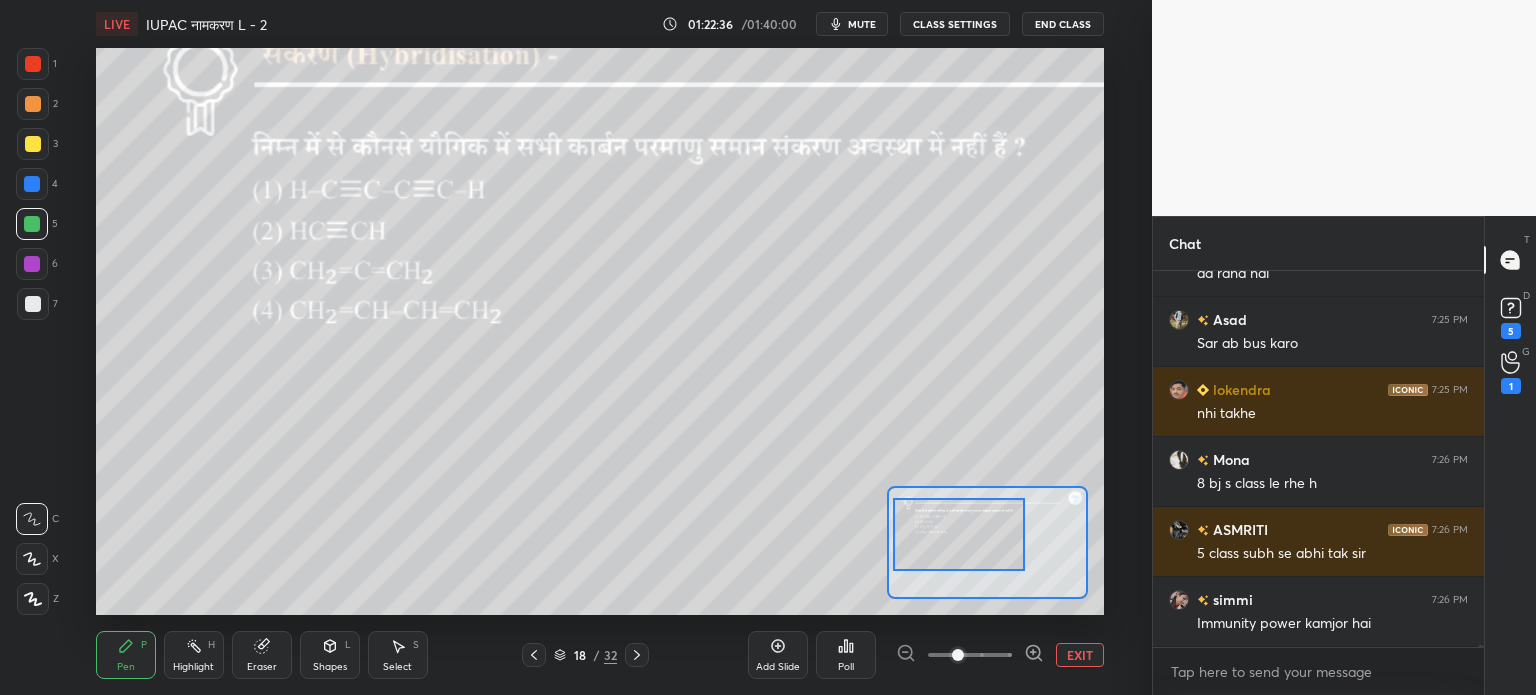 click on "Poll" at bounding box center [846, 655] 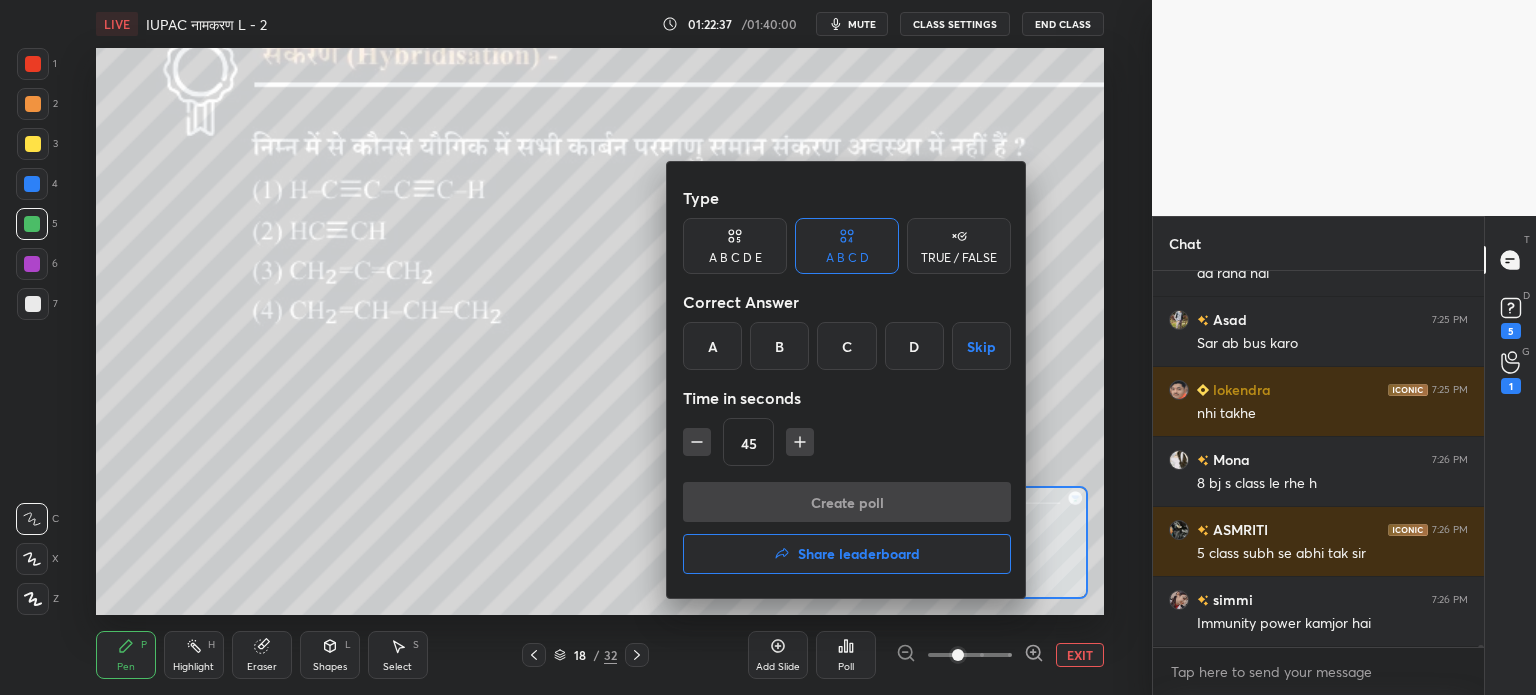 scroll, scrollTop: 66000, scrollLeft: 0, axis: vertical 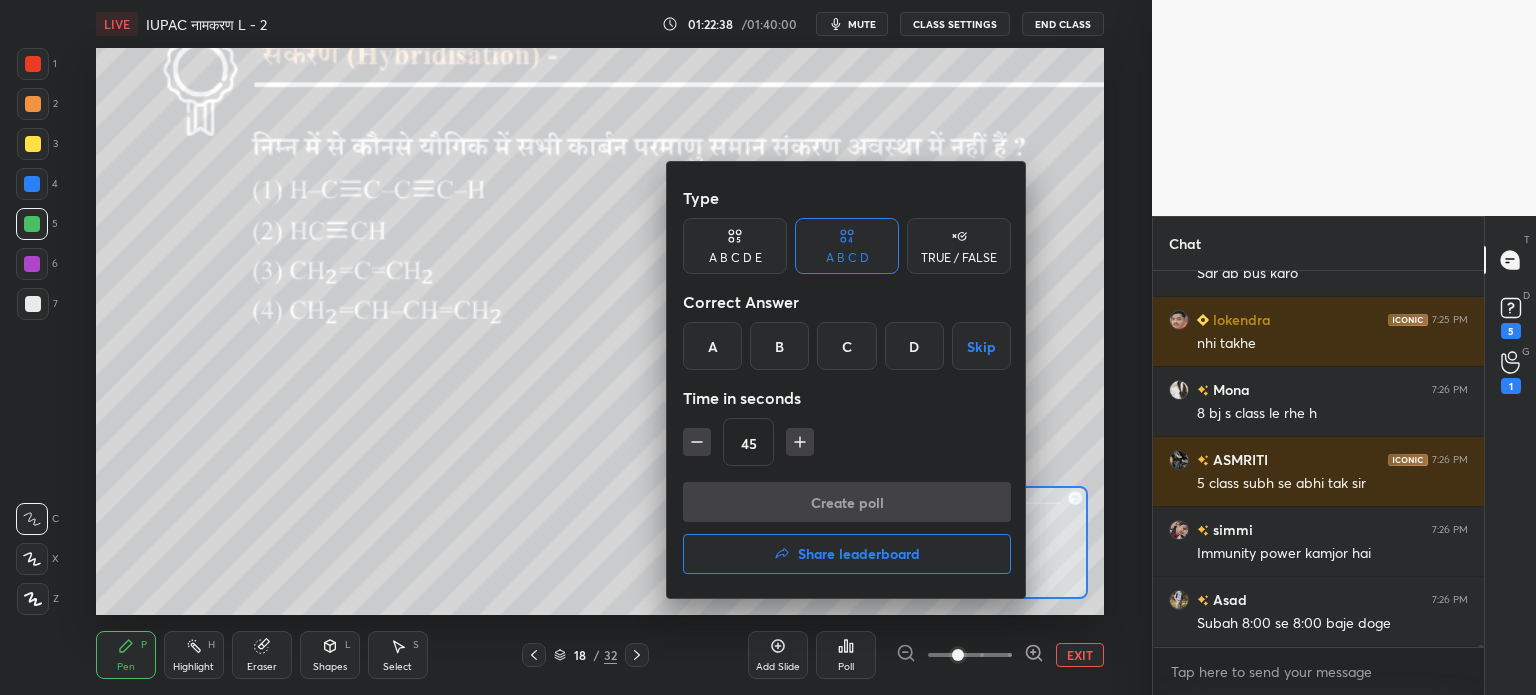 click on "C" at bounding box center [846, 346] 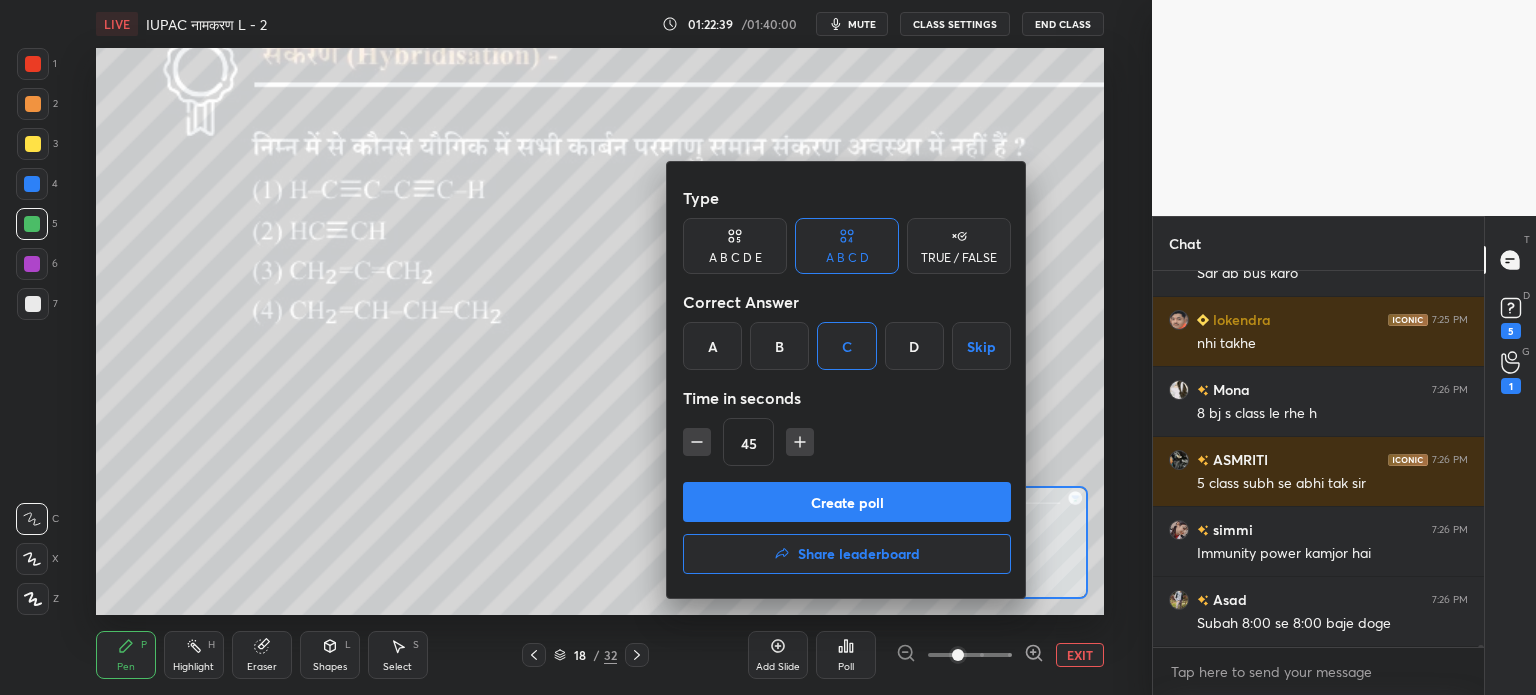 scroll, scrollTop: 66070, scrollLeft: 0, axis: vertical 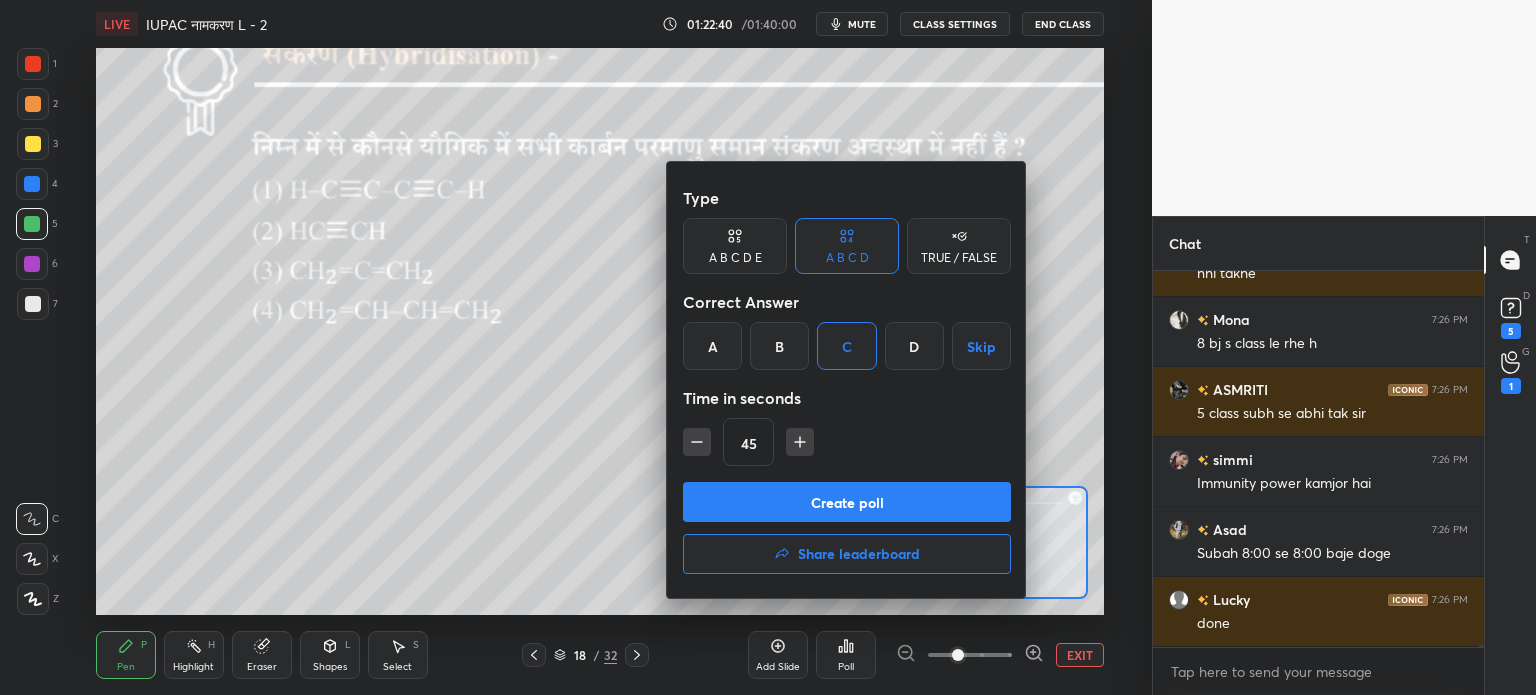 click on "Create poll" at bounding box center [847, 502] 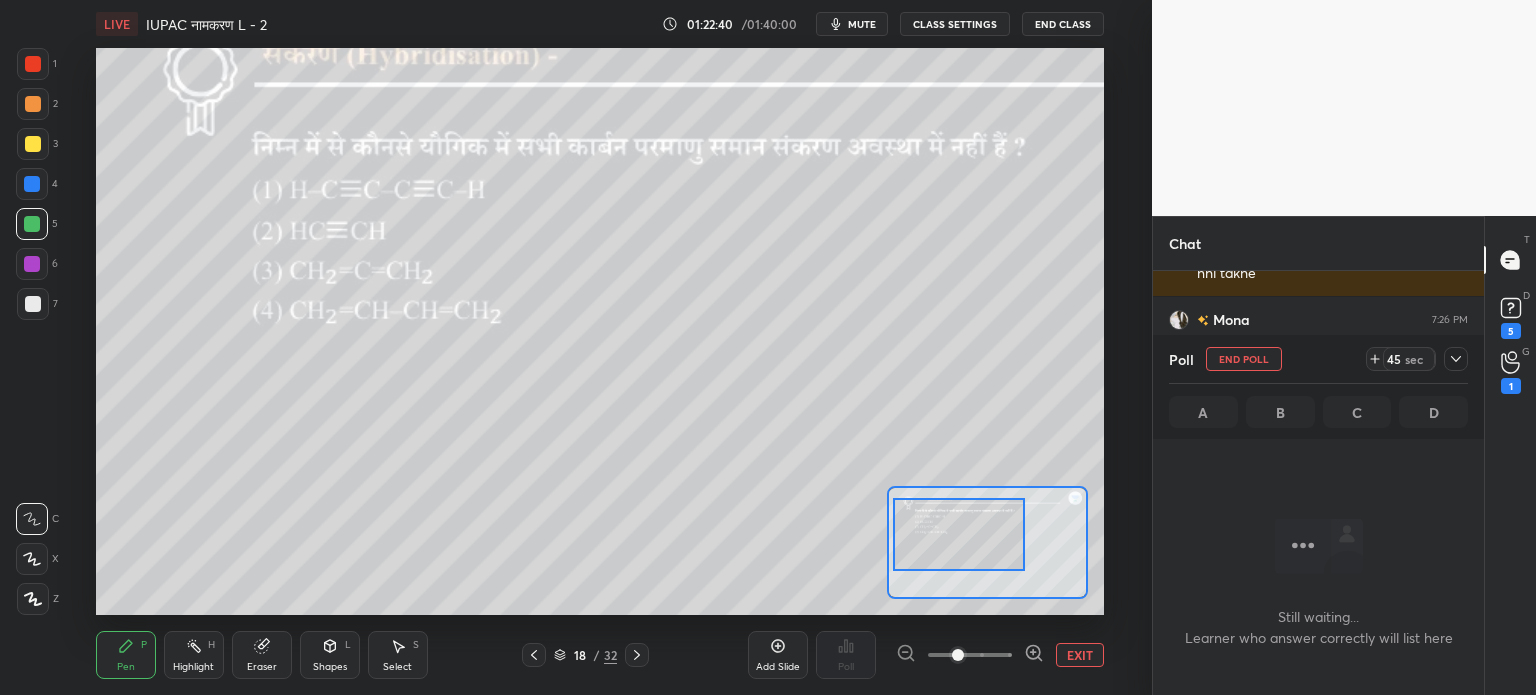 scroll, scrollTop: 328, scrollLeft: 325, axis: both 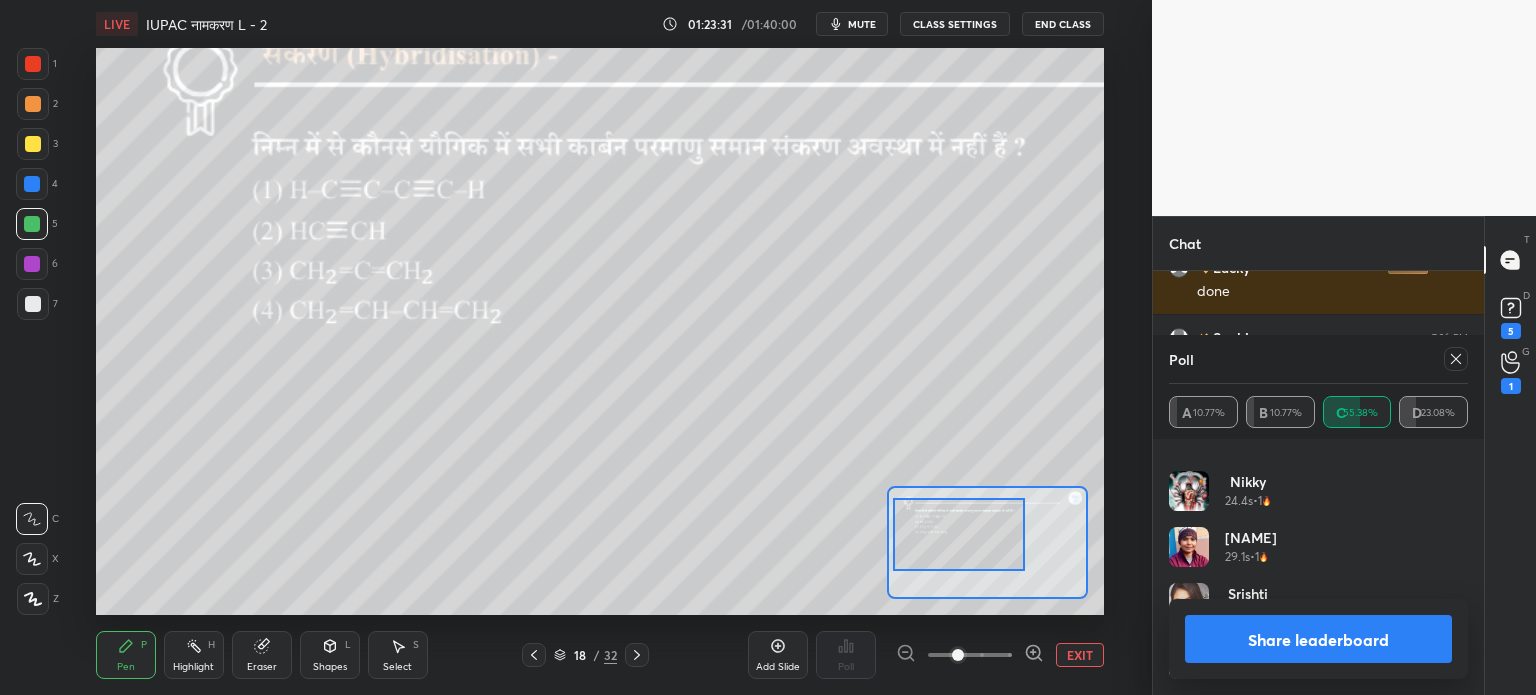 click on "Share leaderboard" at bounding box center [1318, 639] 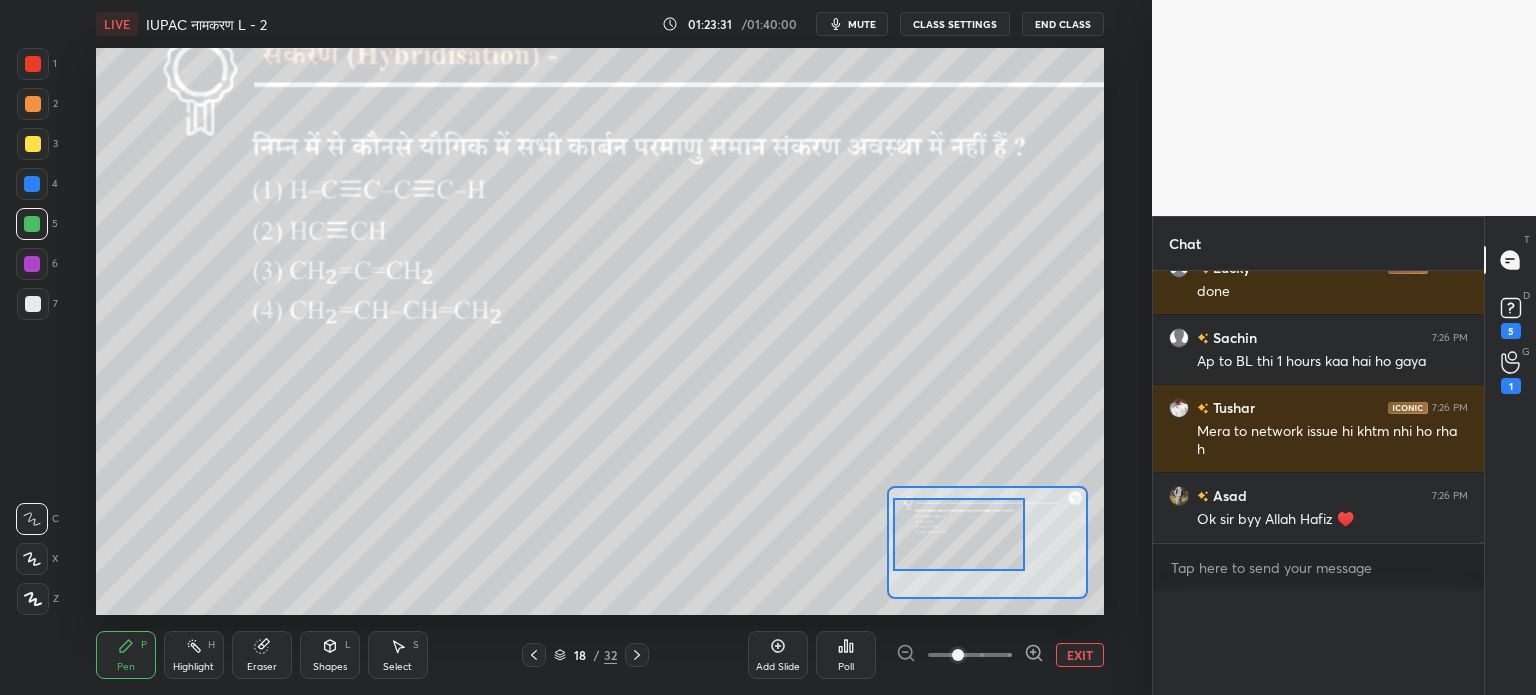 scroll, scrollTop: 54, scrollLeft: 293, axis: both 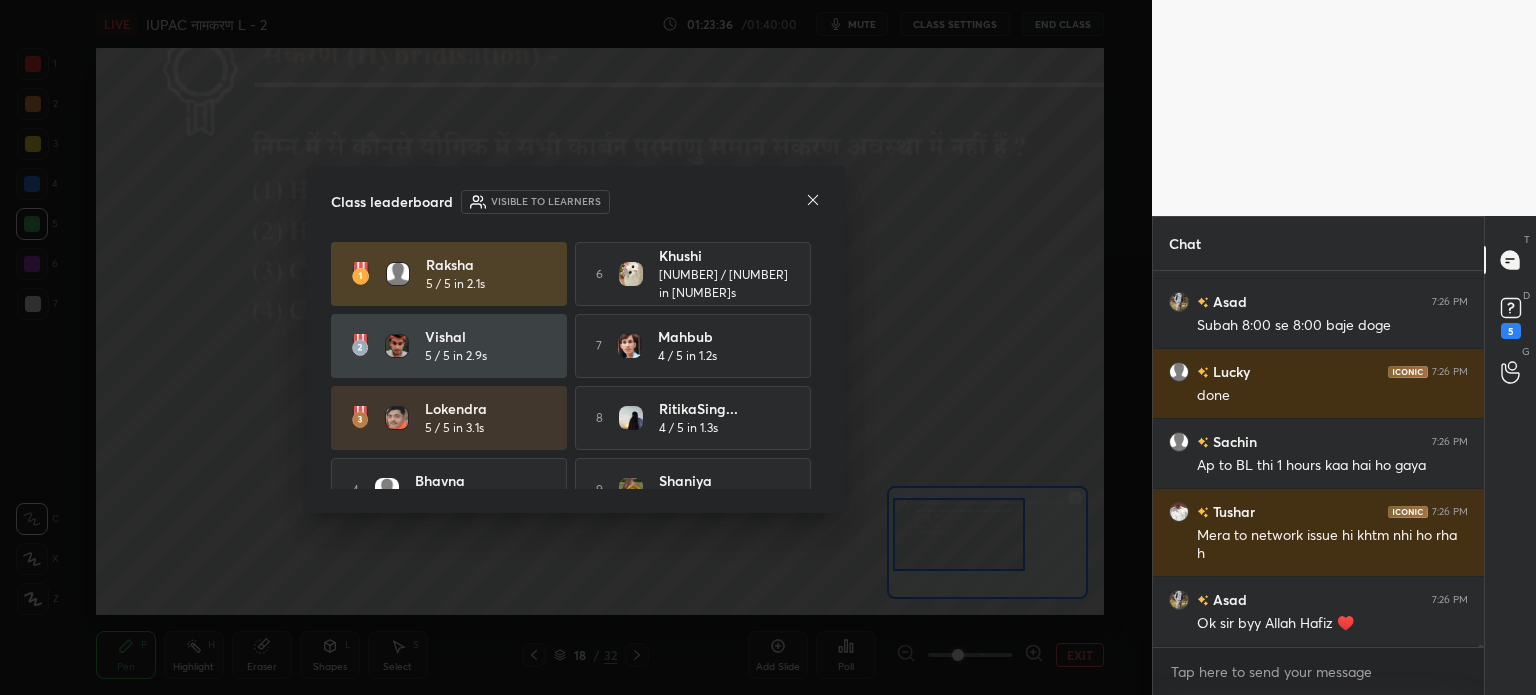 click 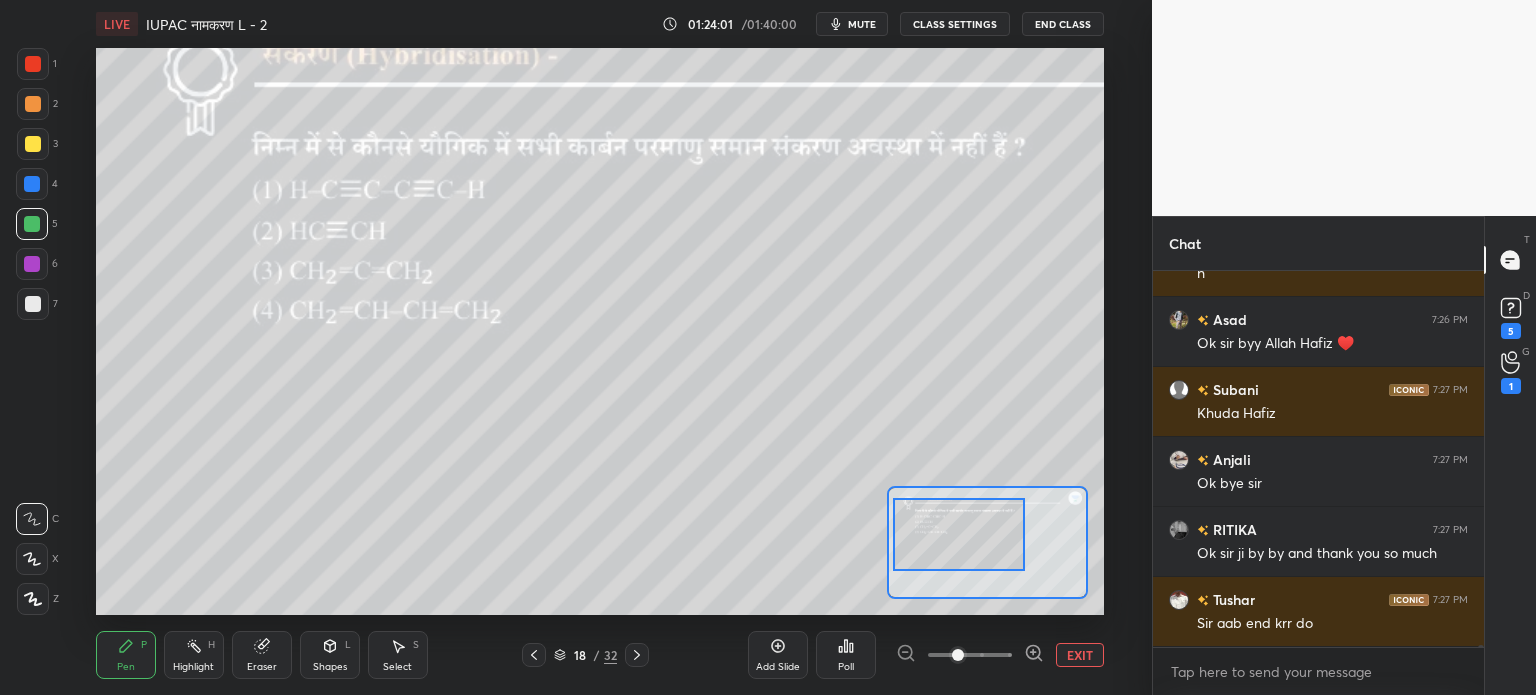 scroll, scrollTop: 66648, scrollLeft: 0, axis: vertical 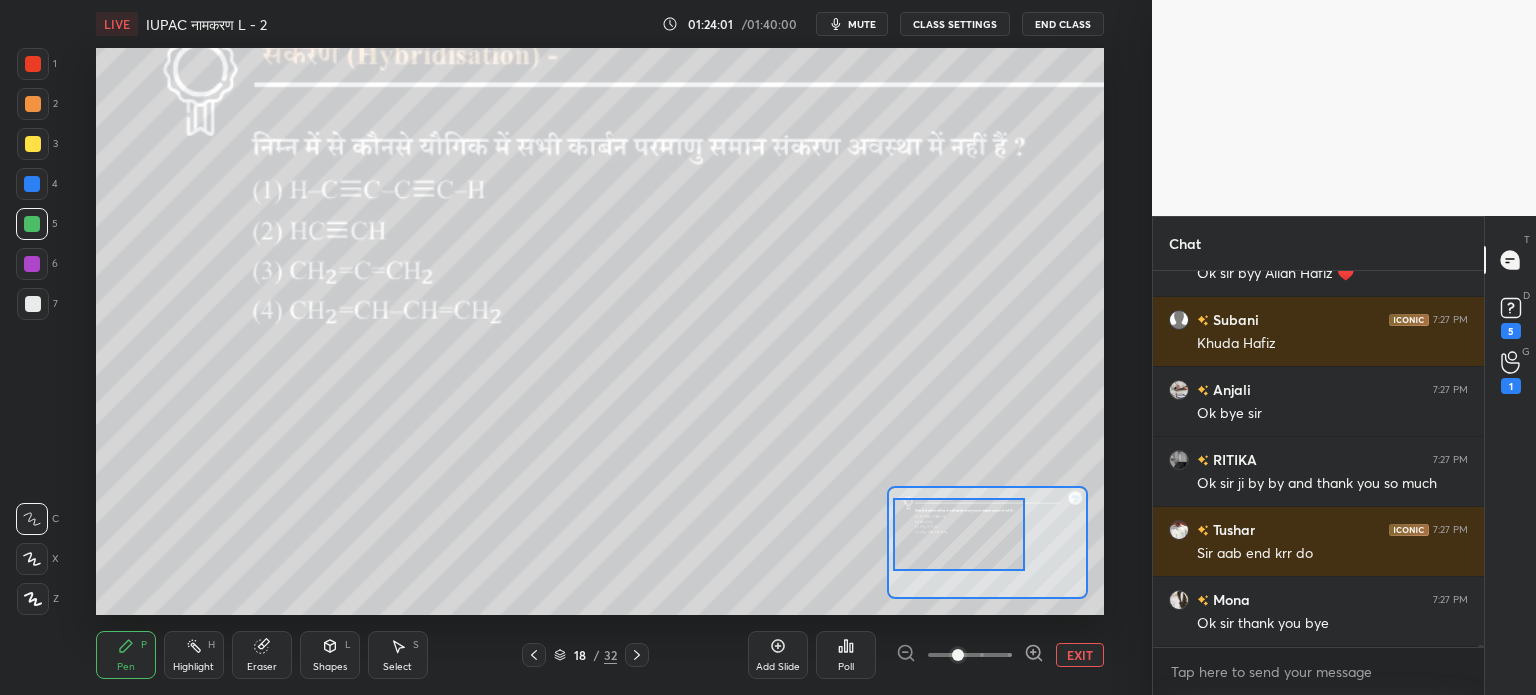 click at bounding box center [32, 224] 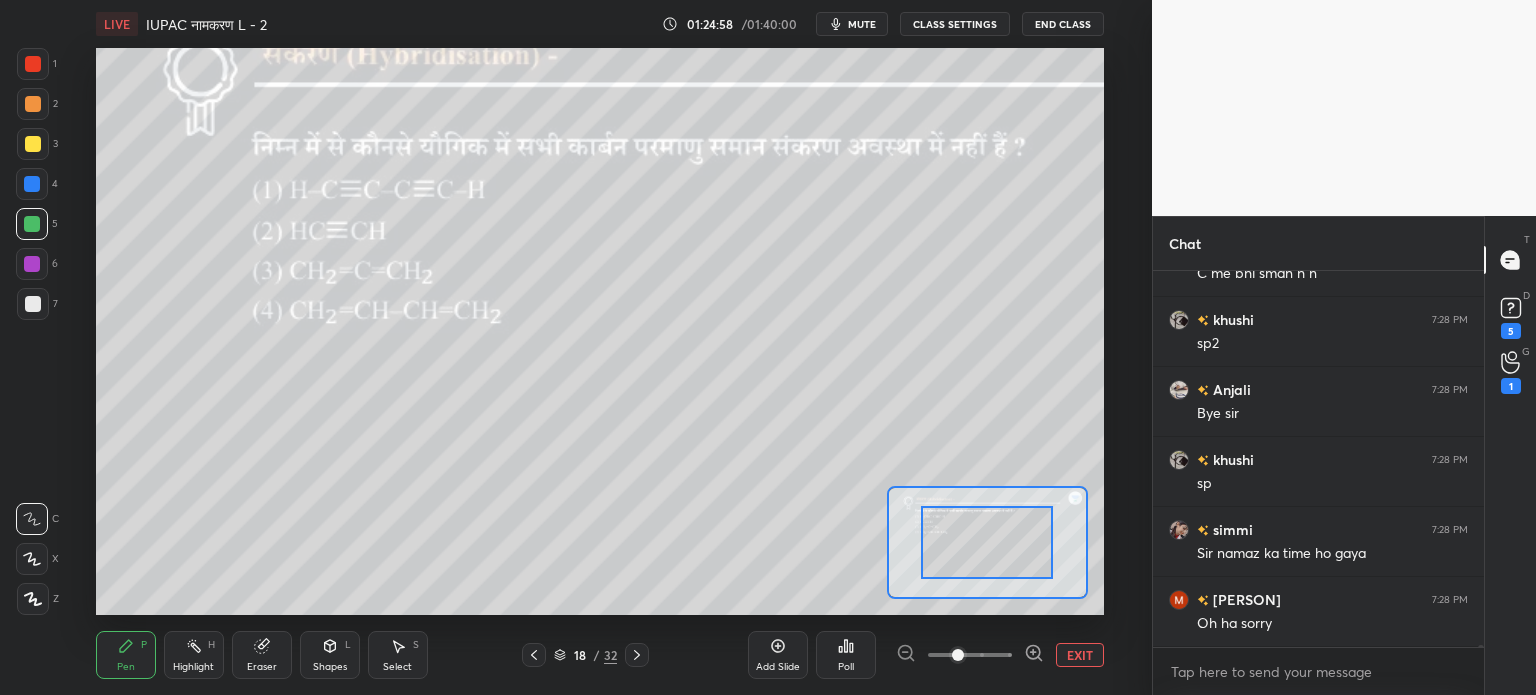 scroll, scrollTop: 67396, scrollLeft: 0, axis: vertical 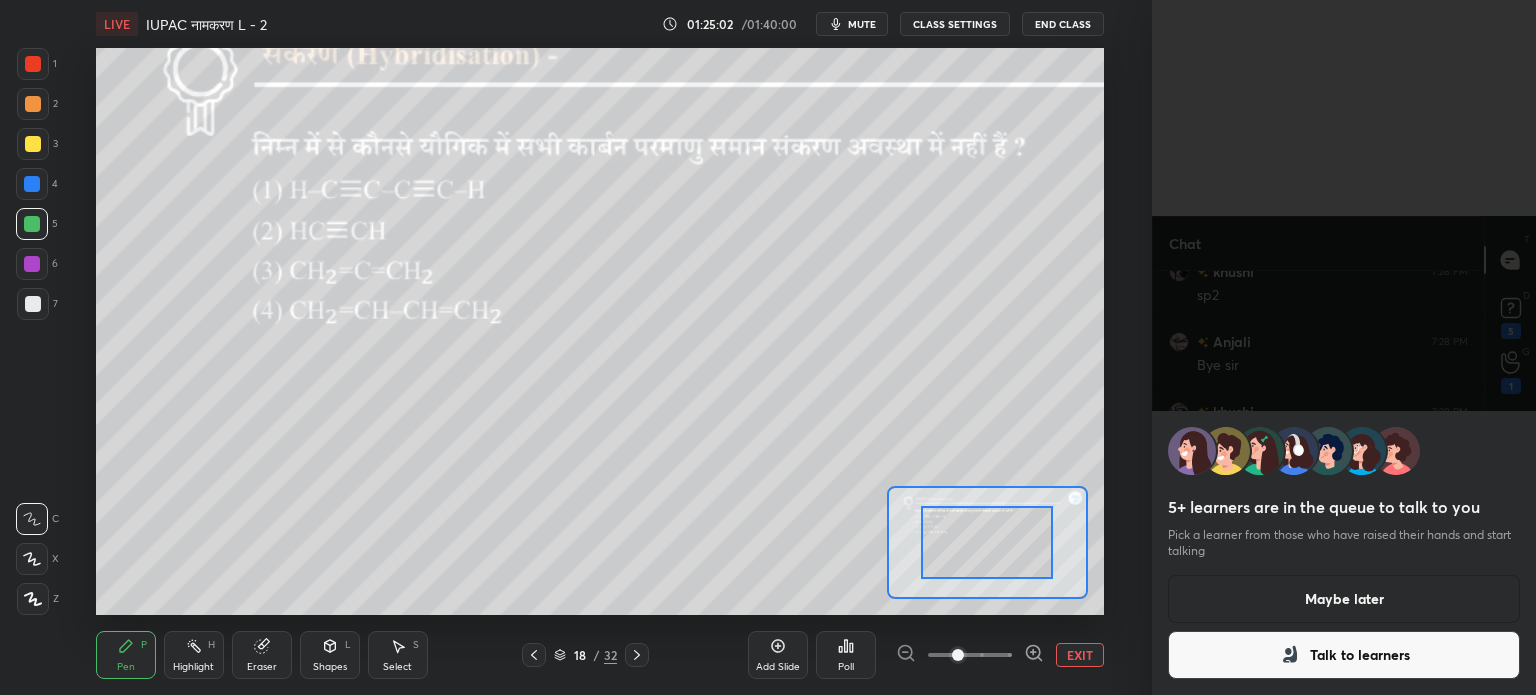 click on "Maybe later" at bounding box center (1344, 599) 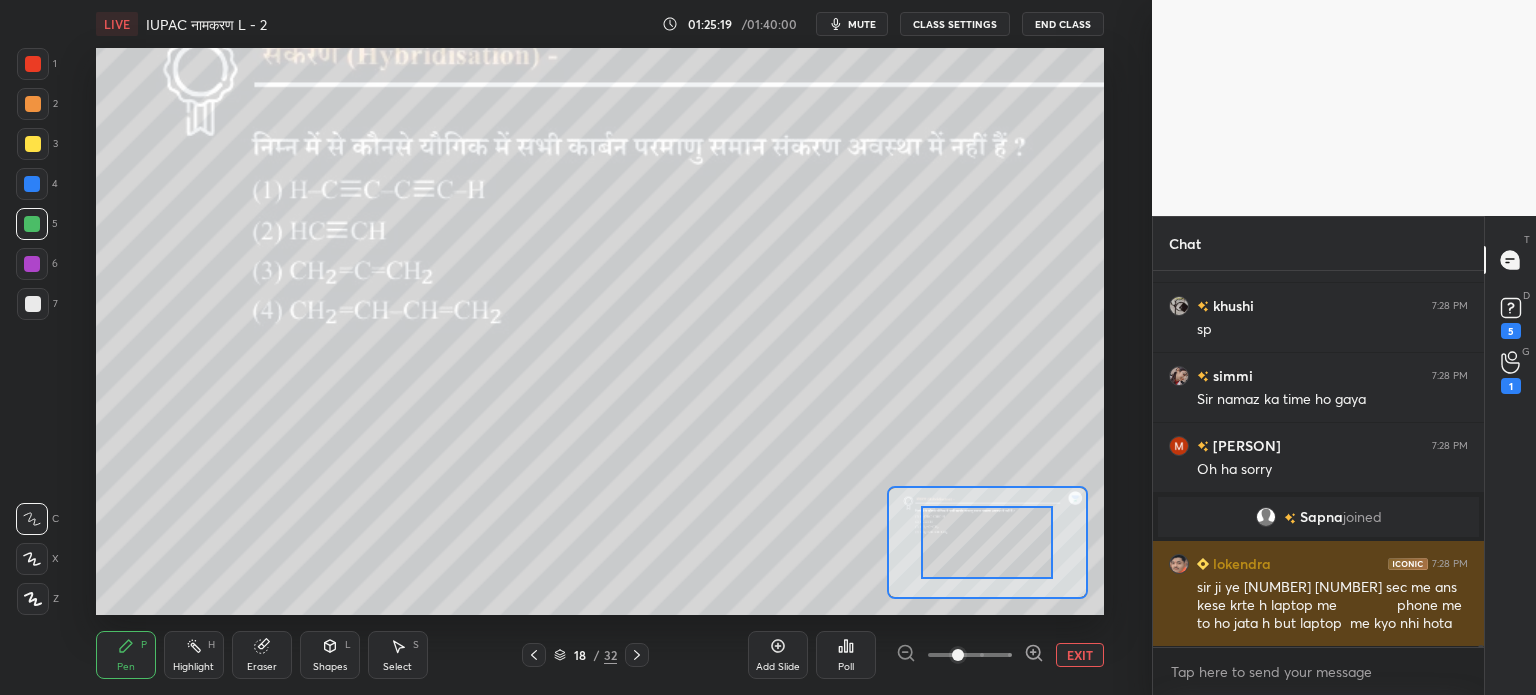 scroll, scrollTop: 66118, scrollLeft: 0, axis: vertical 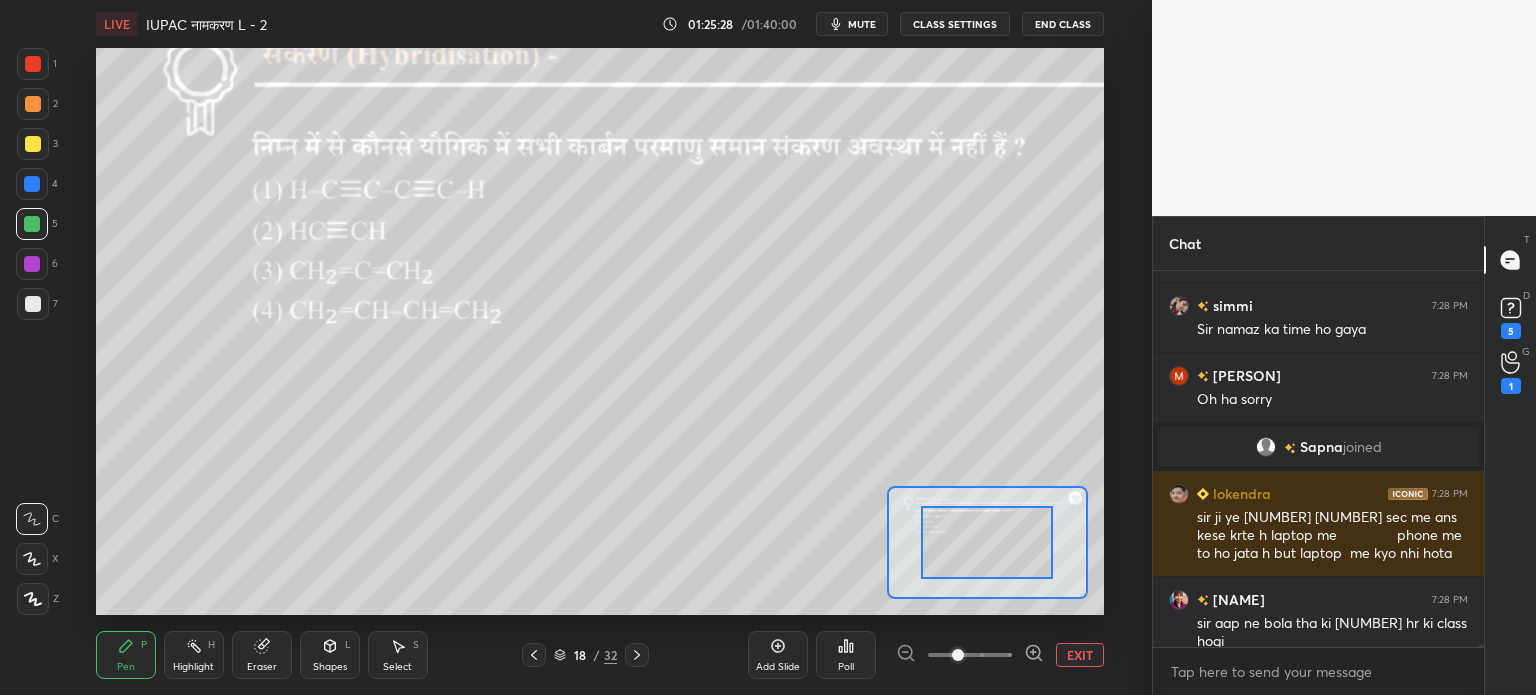 click on "EXIT" at bounding box center (1080, 655) 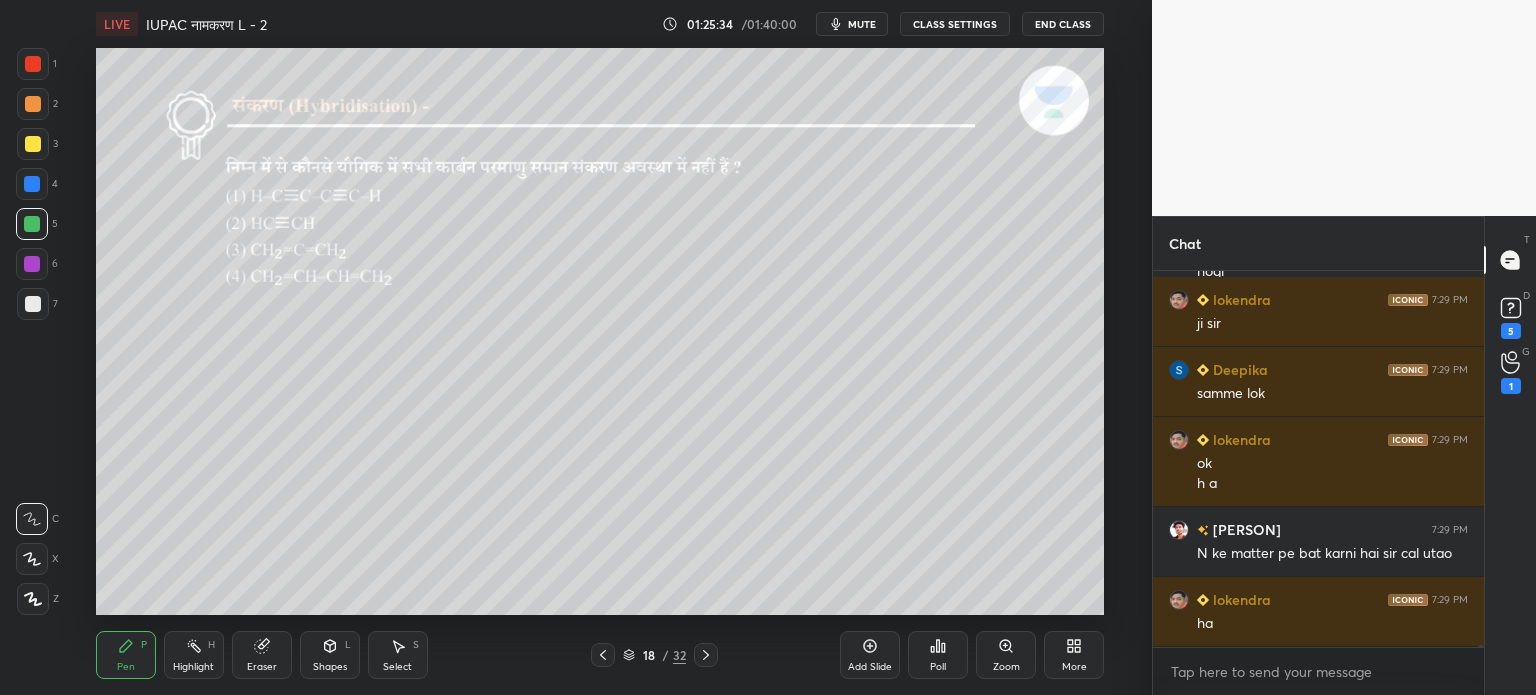 scroll, scrollTop: 66558, scrollLeft: 0, axis: vertical 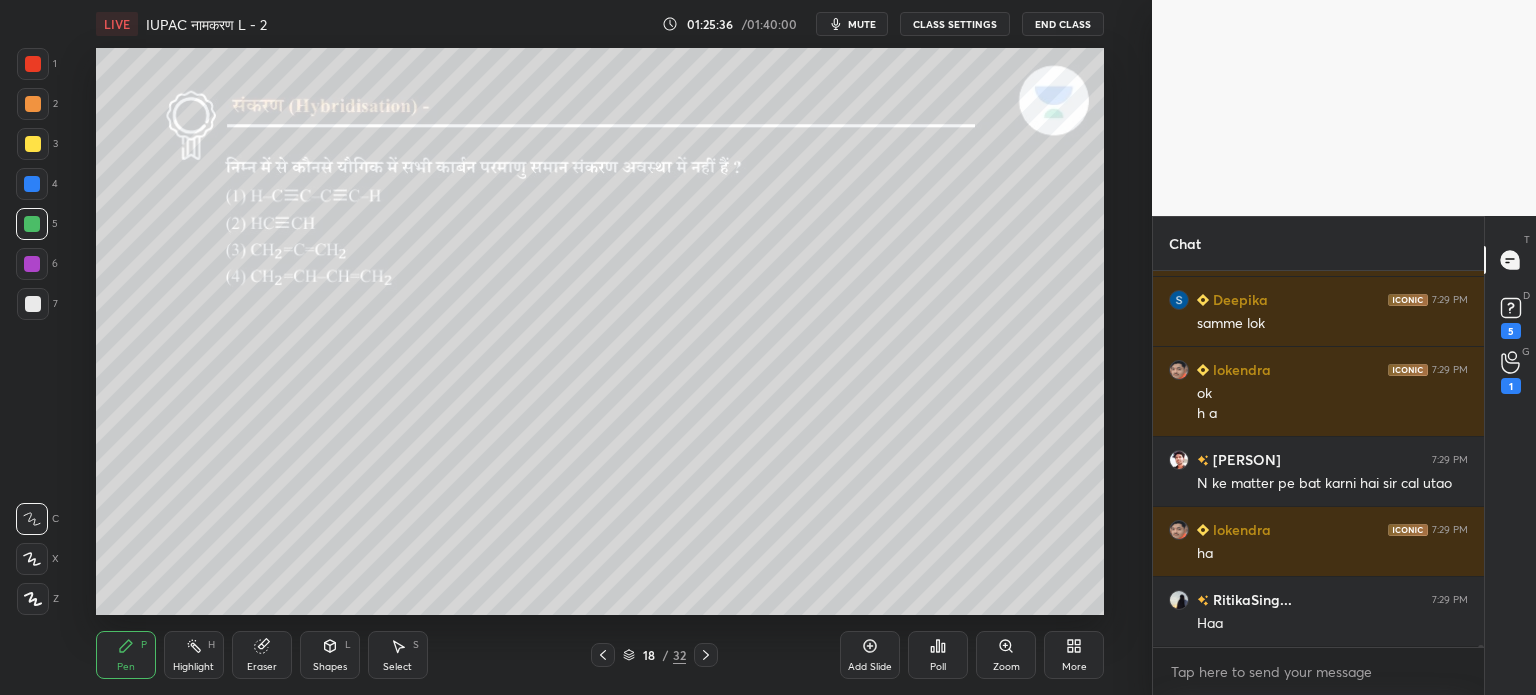 click 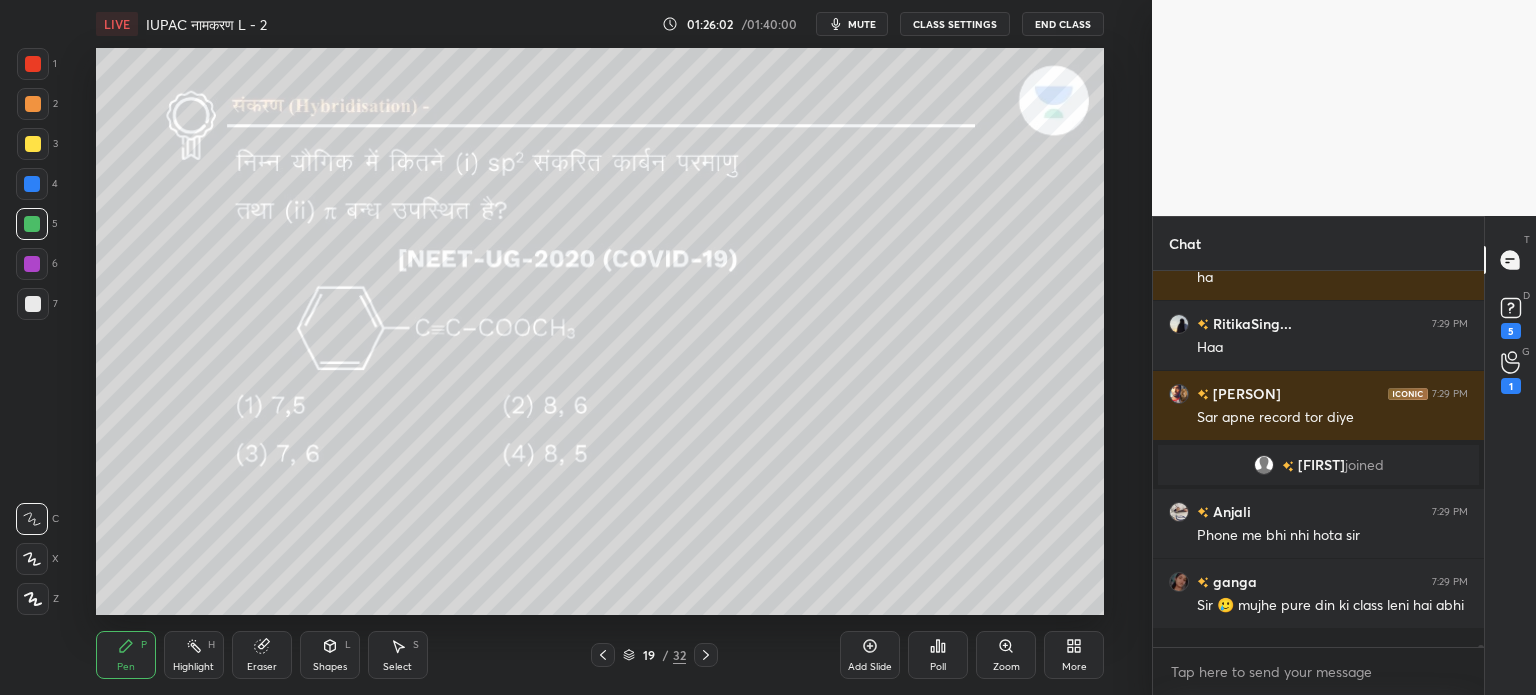 scroll, scrollTop: 66724, scrollLeft: 0, axis: vertical 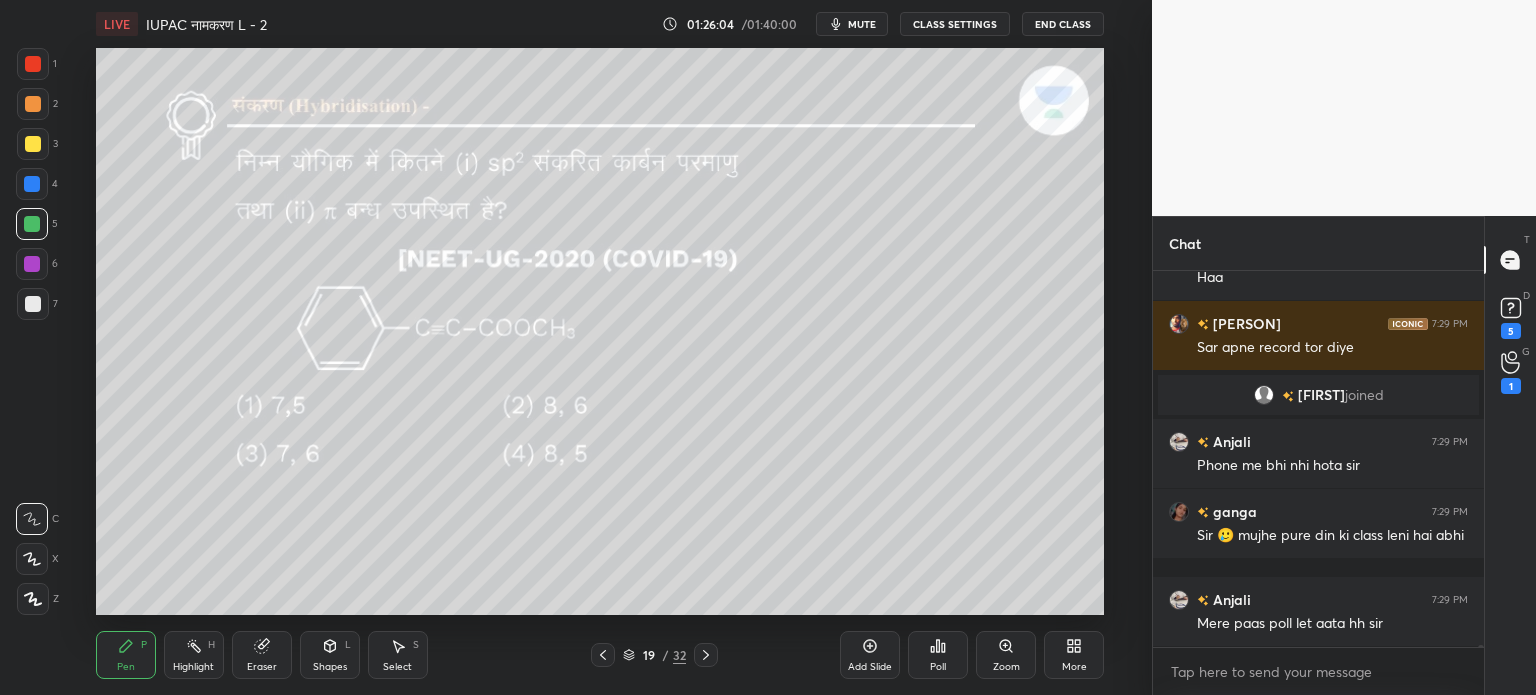 click at bounding box center [706, 655] 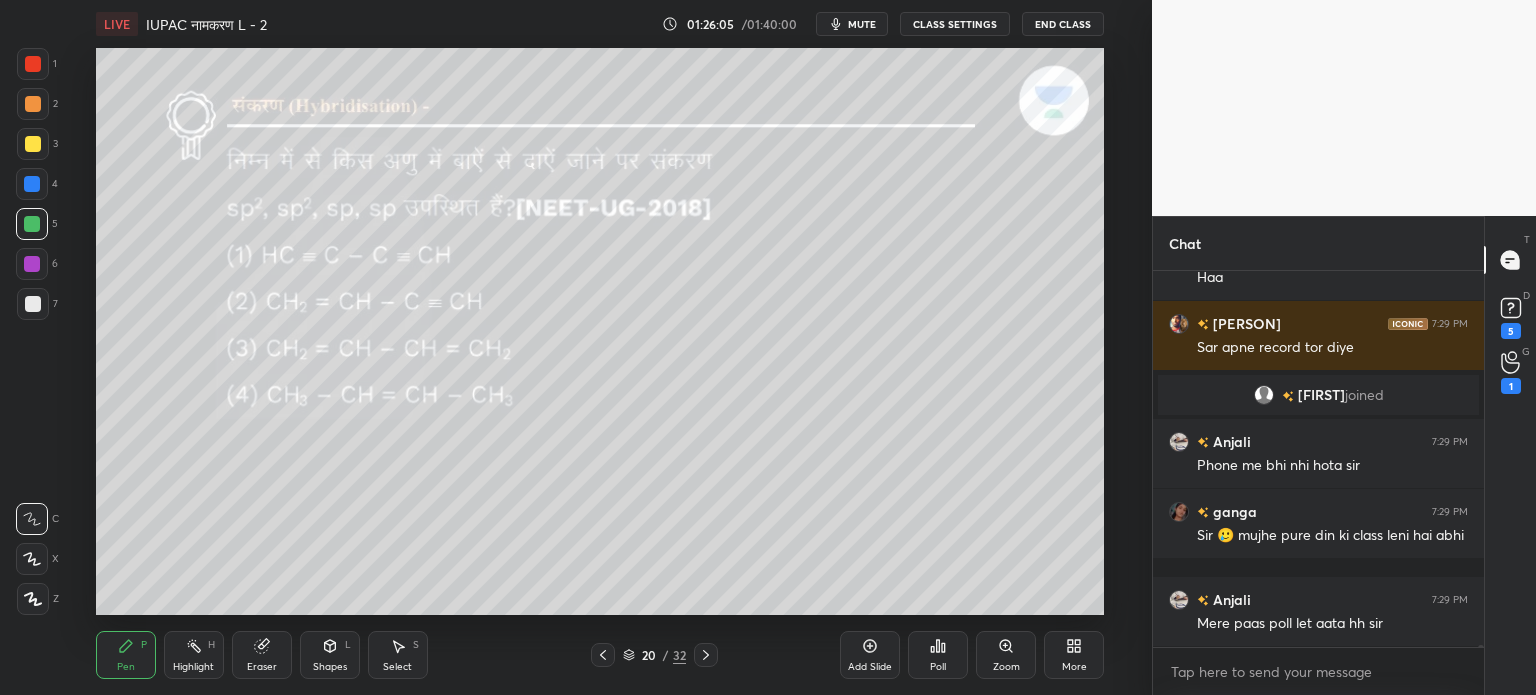 click at bounding box center (706, 655) 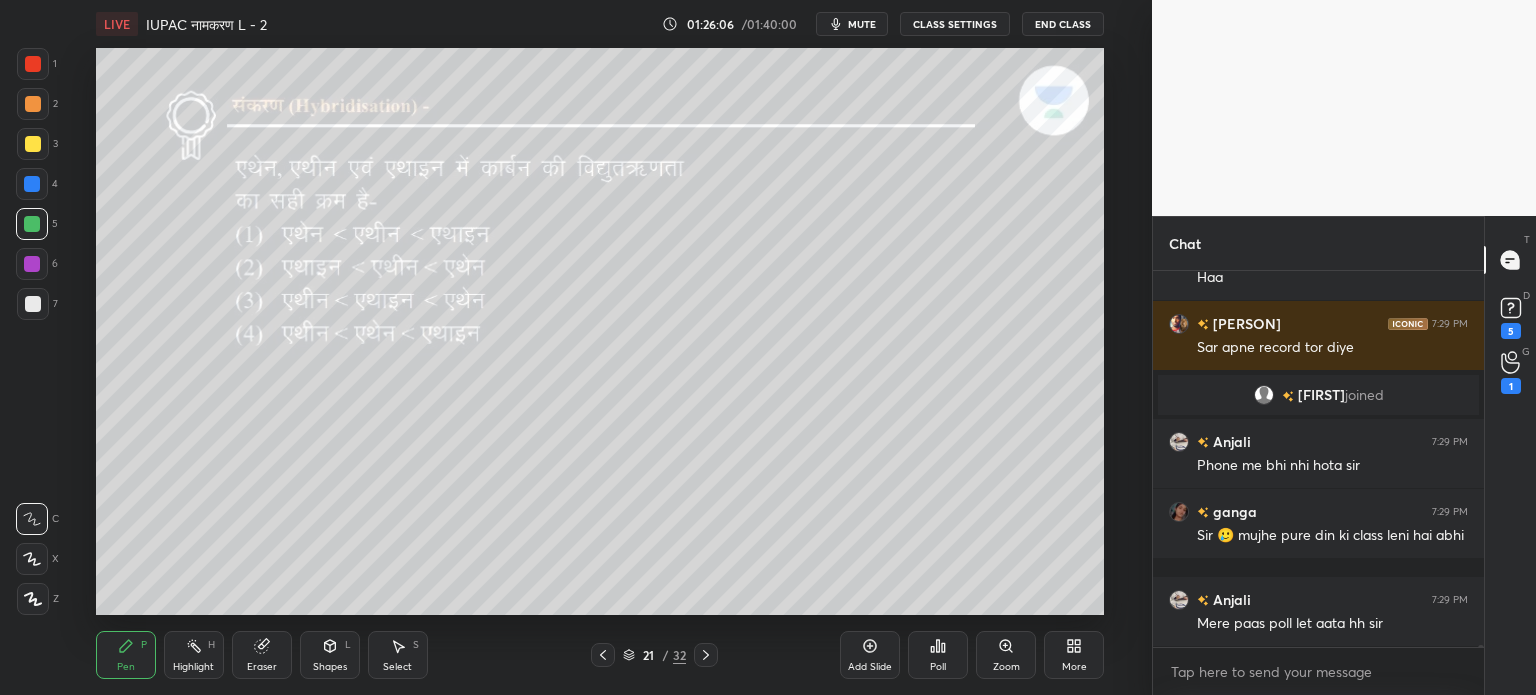 click at bounding box center [706, 655] 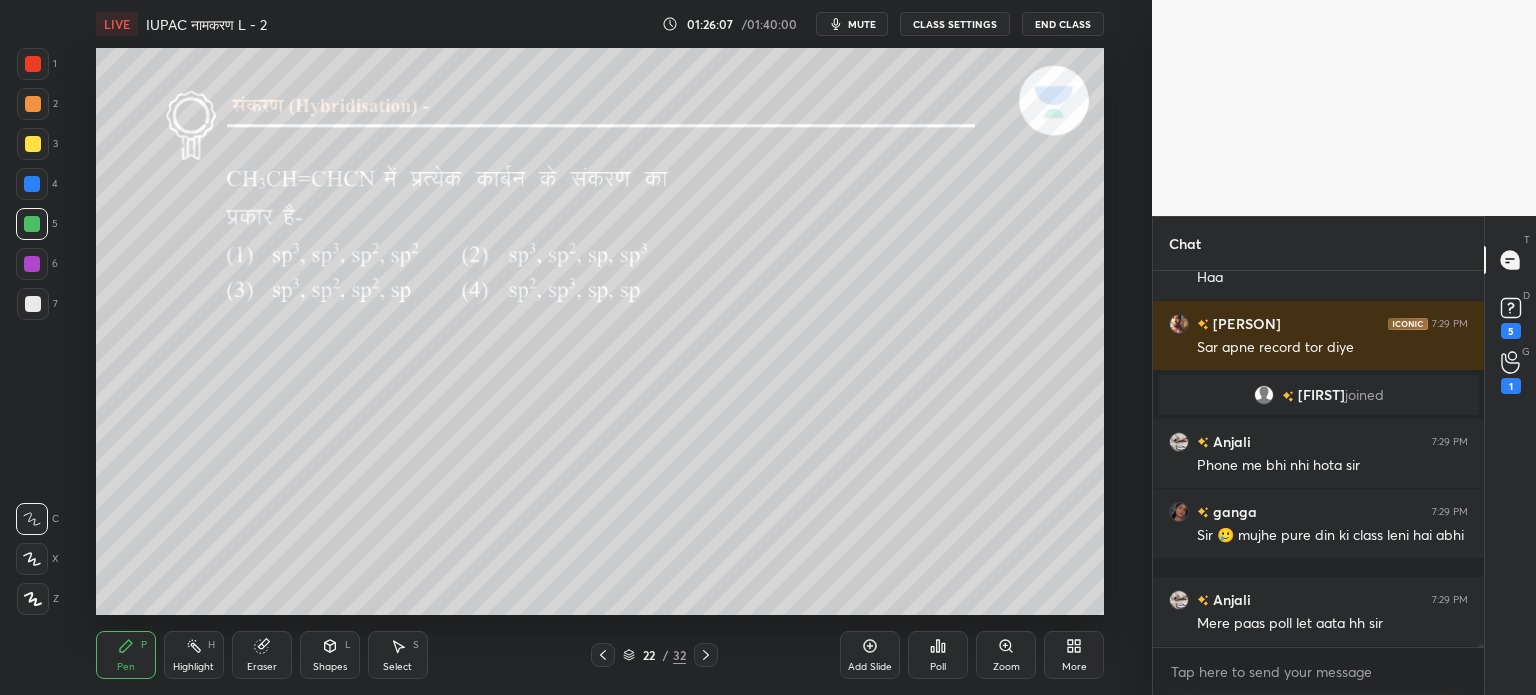 click 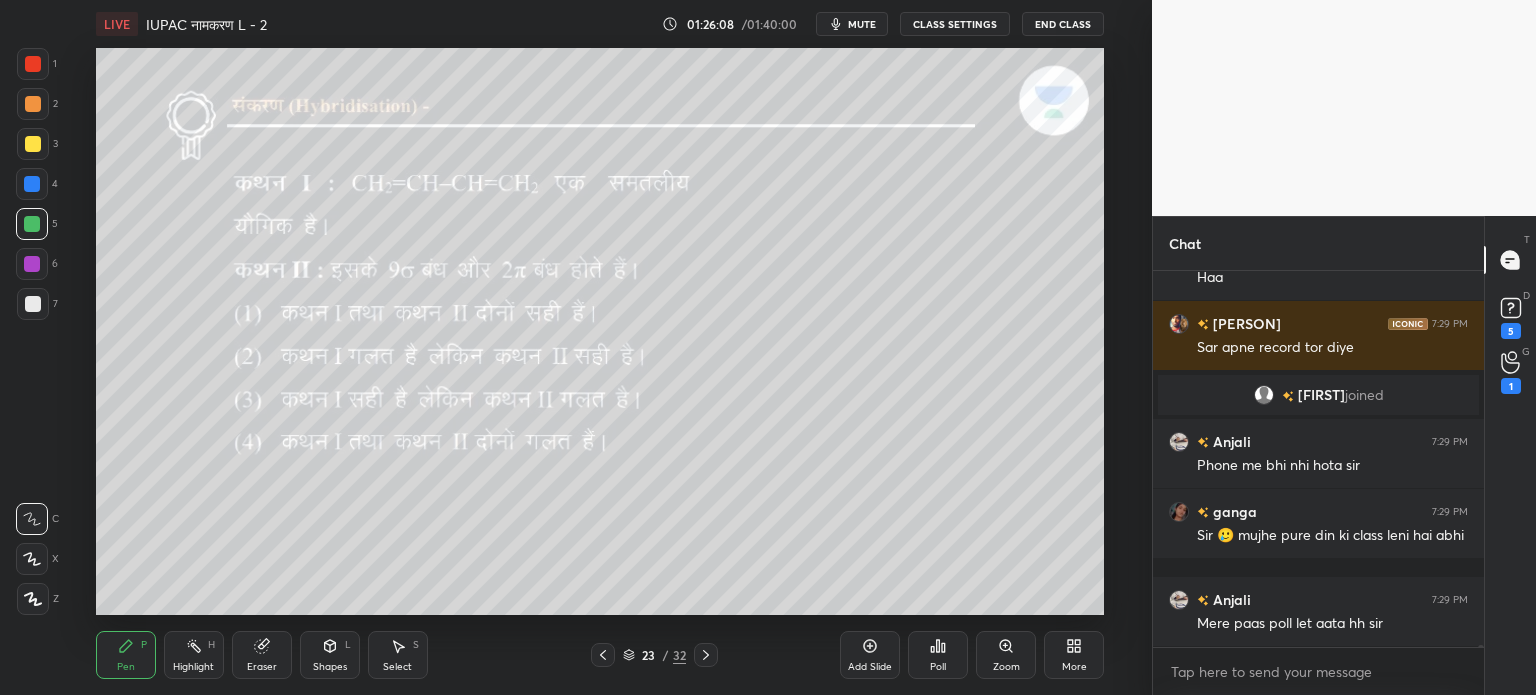 click 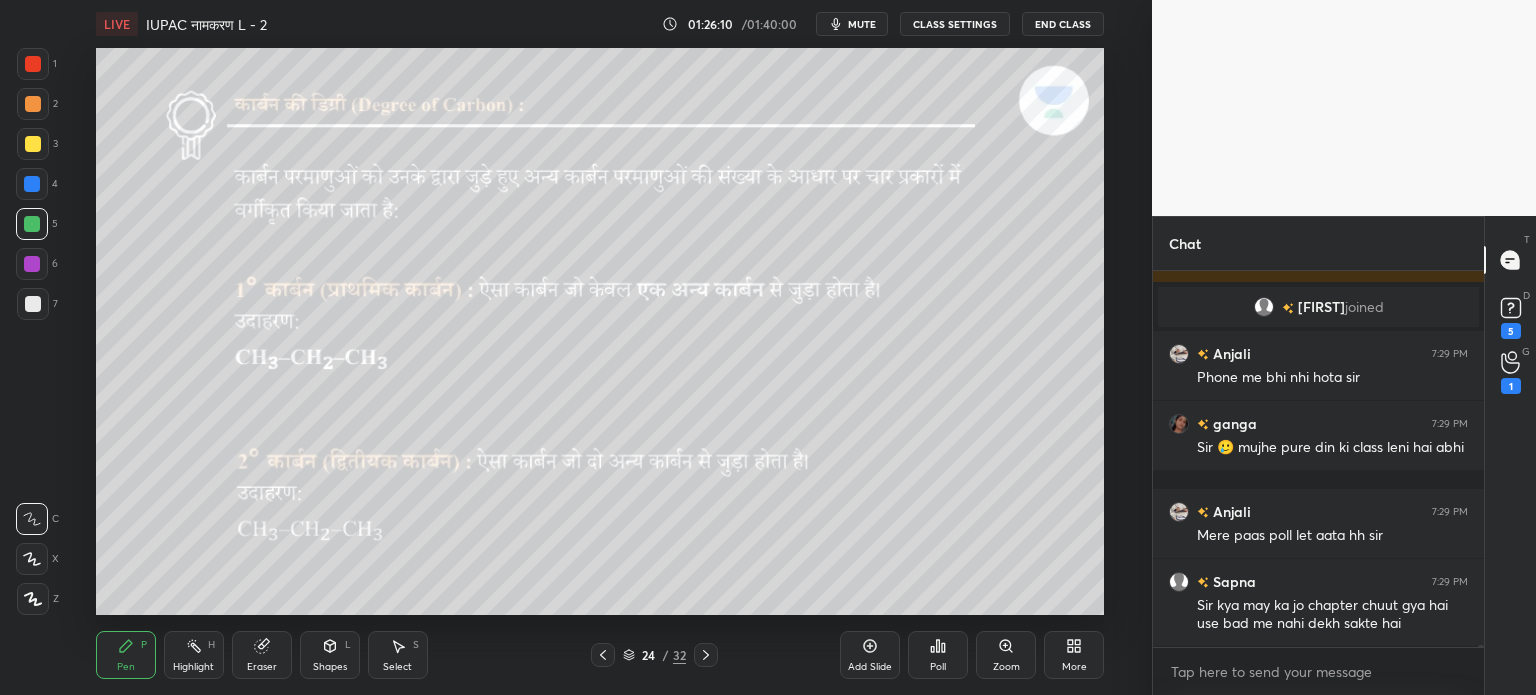 click 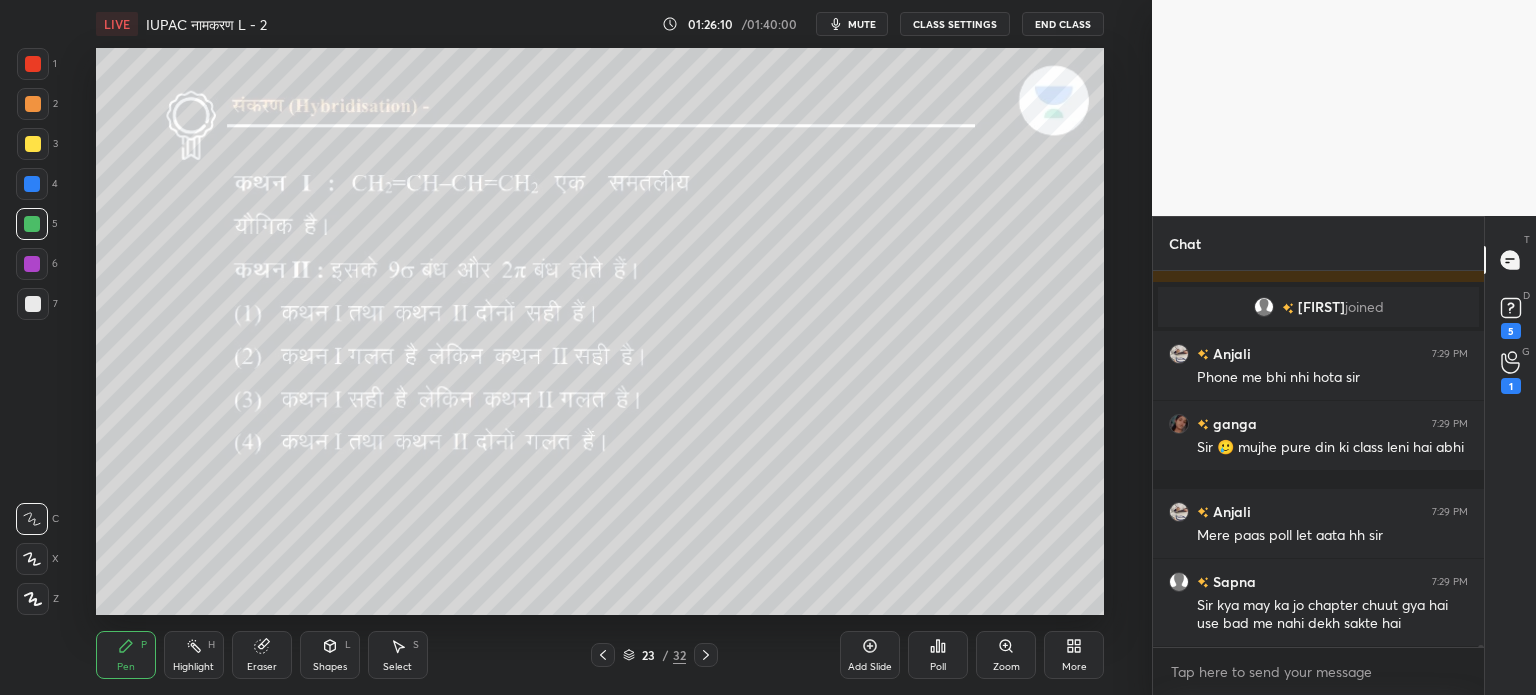 click 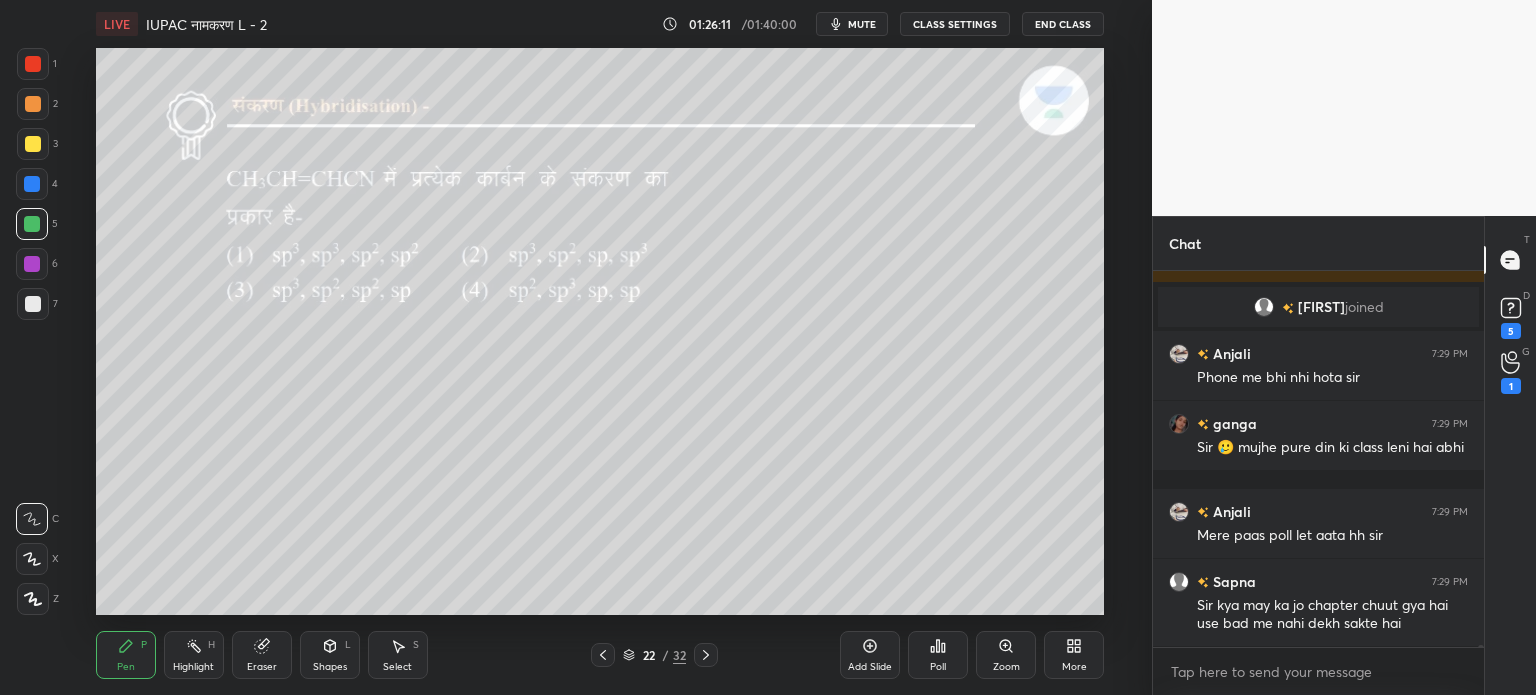 click 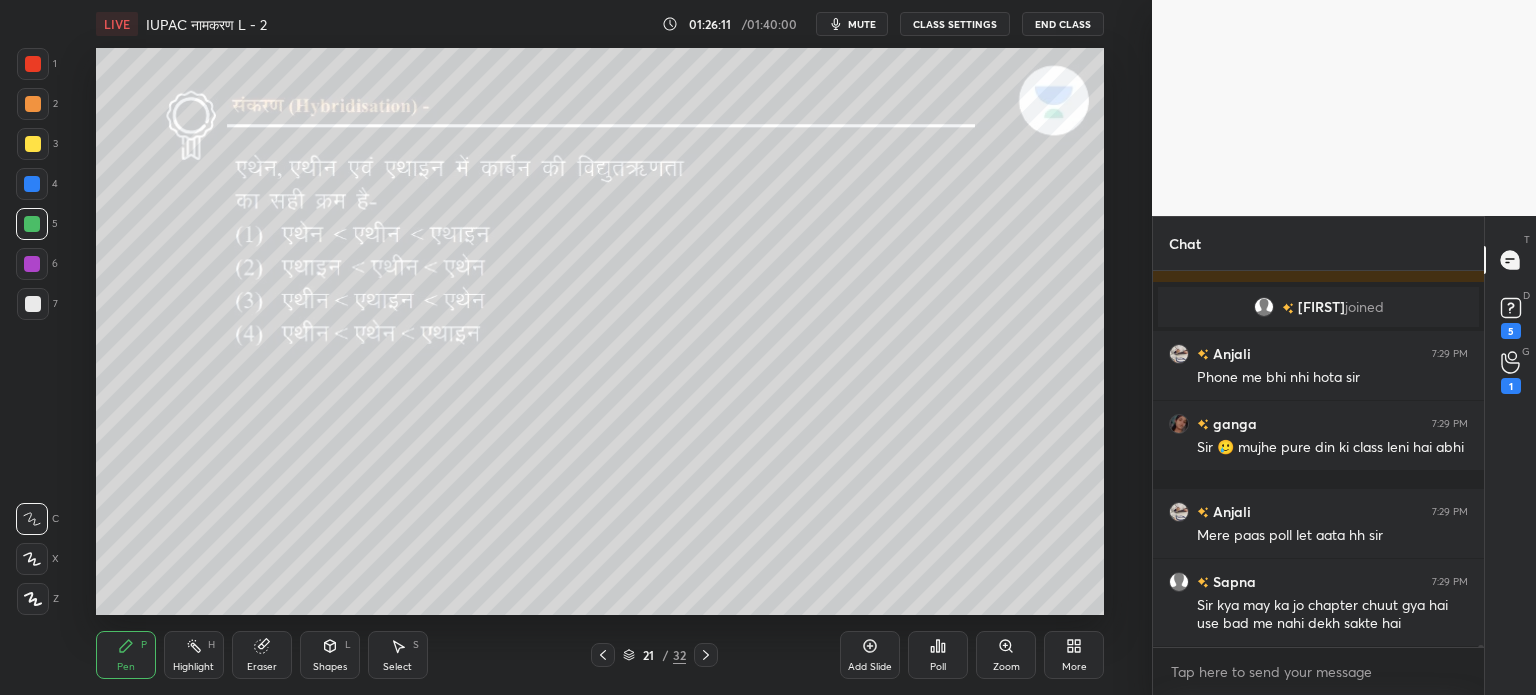 scroll, scrollTop: 66882, scrollLeft: 0, axis: vertical 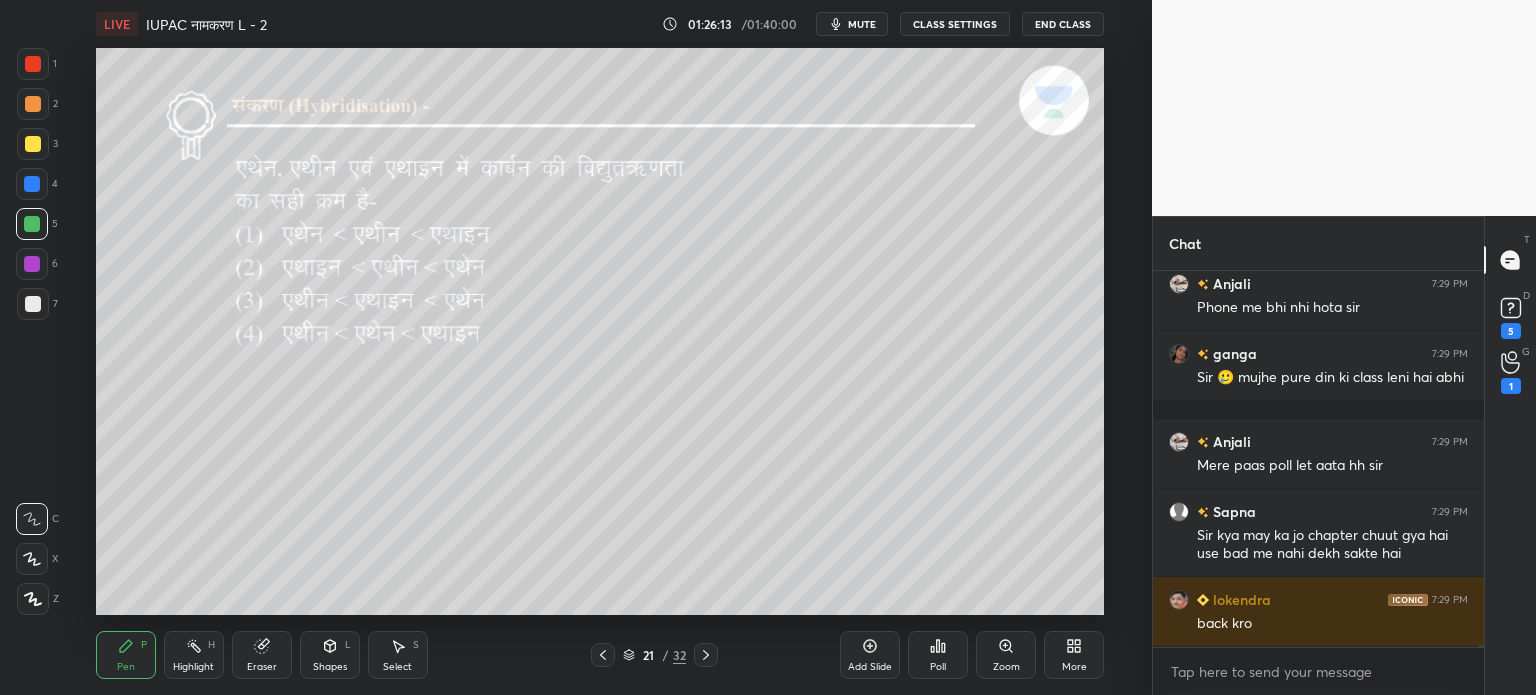 click 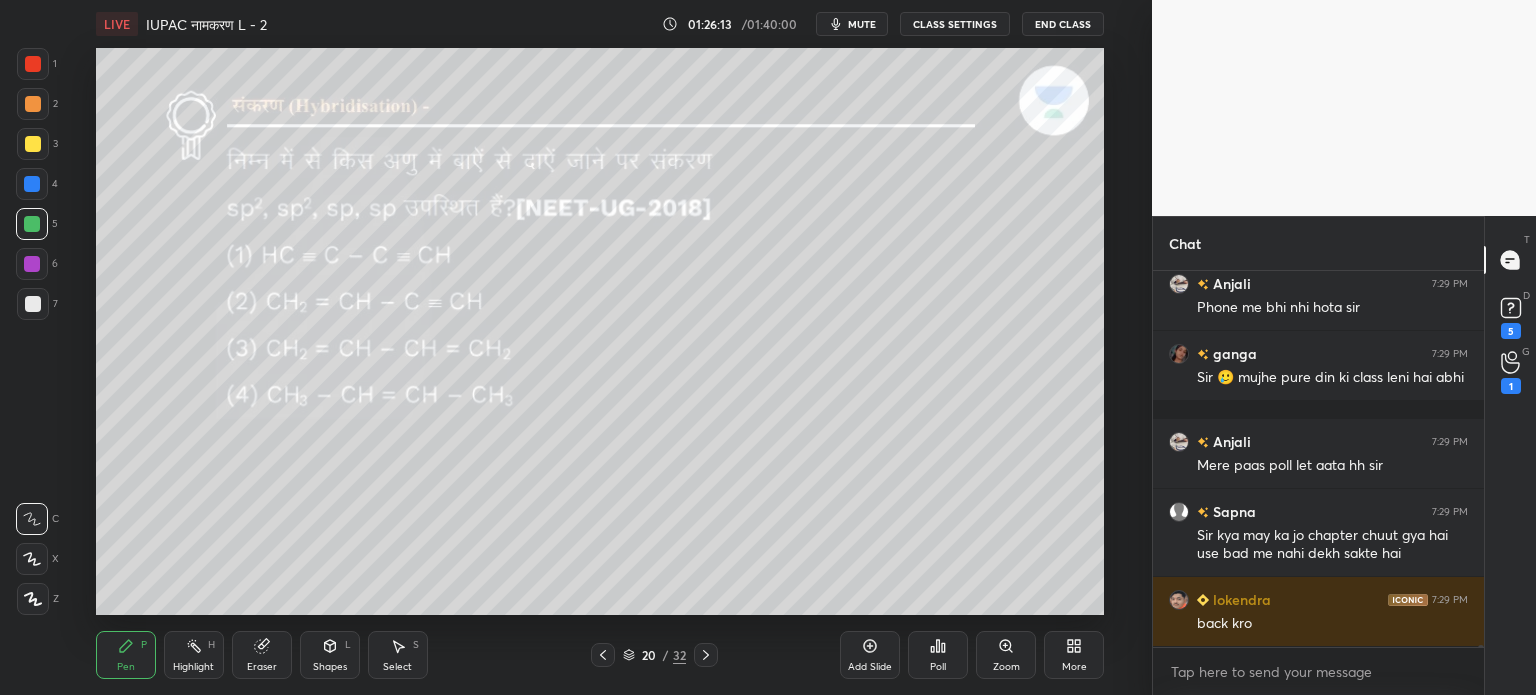 click 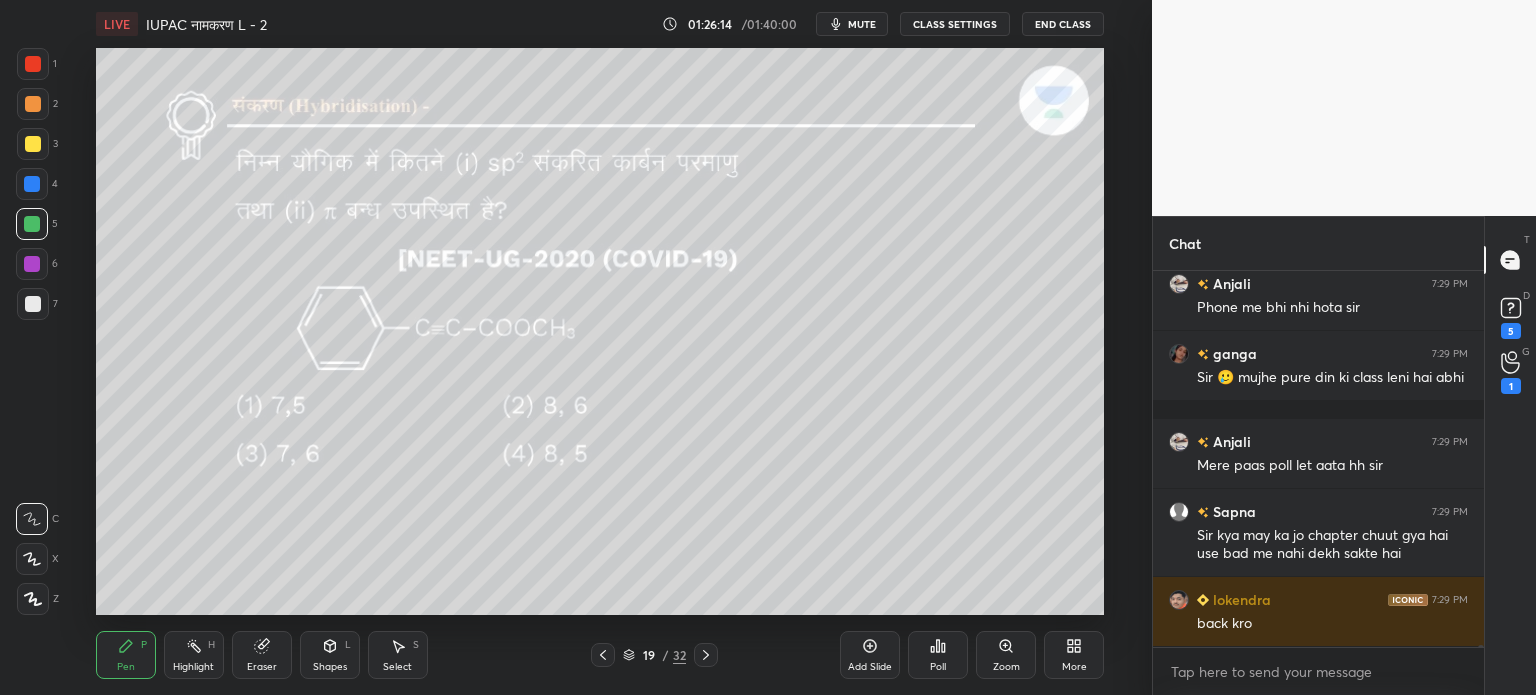 click 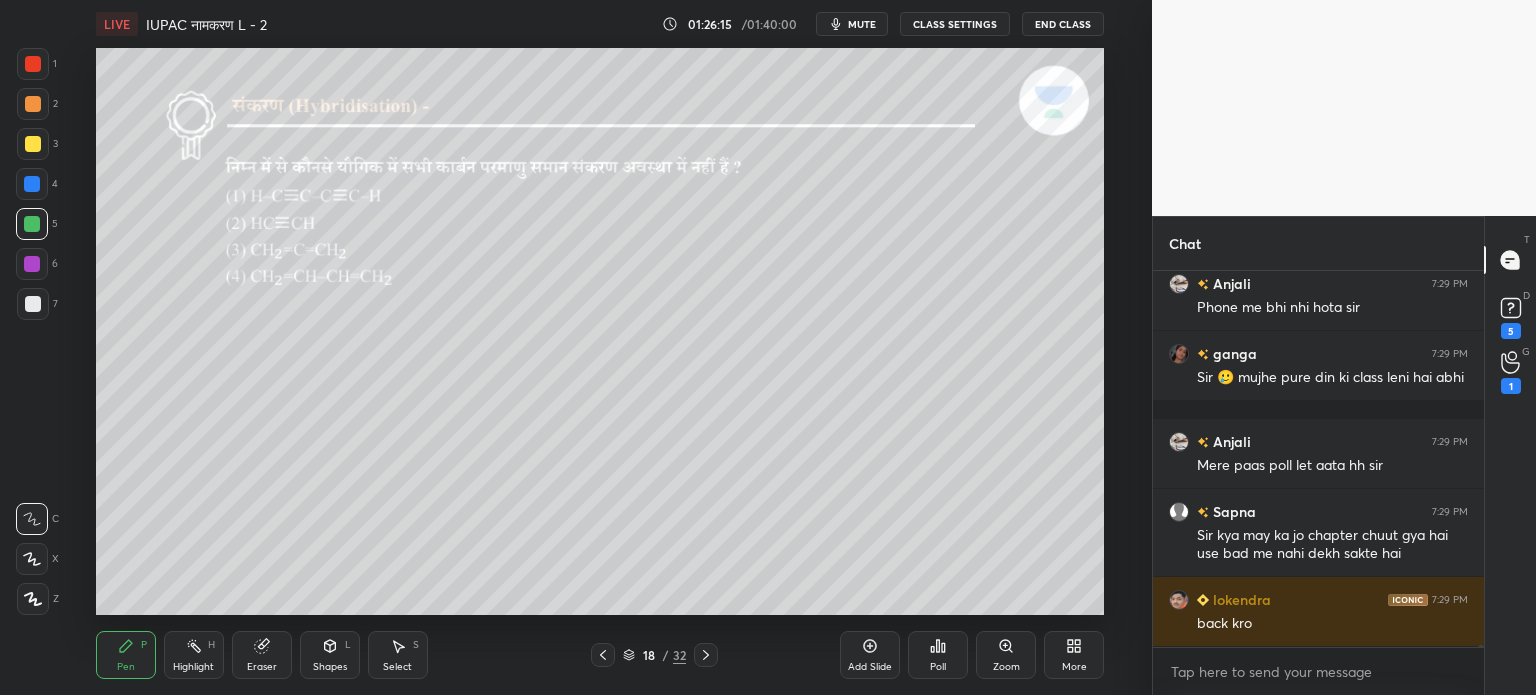 click at bounding box center (706, 655) 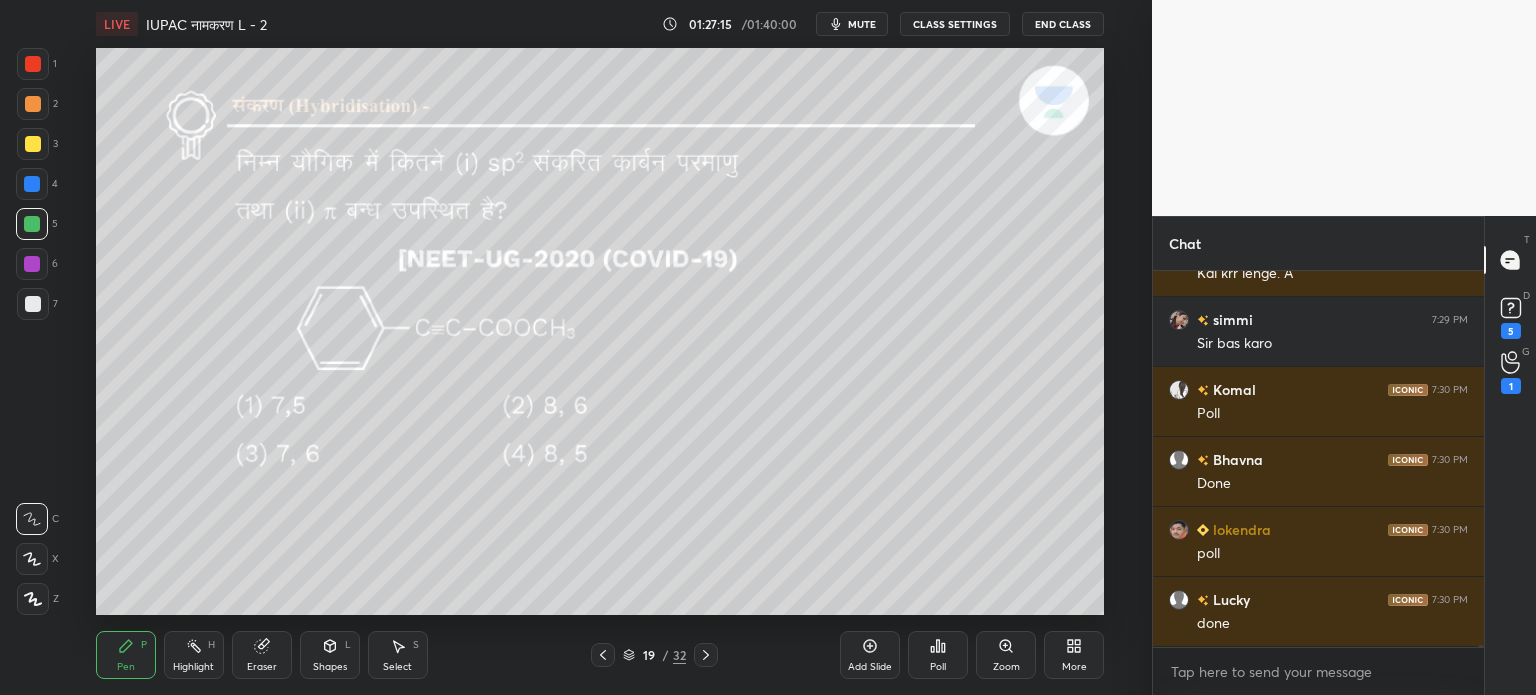 scroll, scrollTop: 67512, scrollLeft: 0, axis: vertical 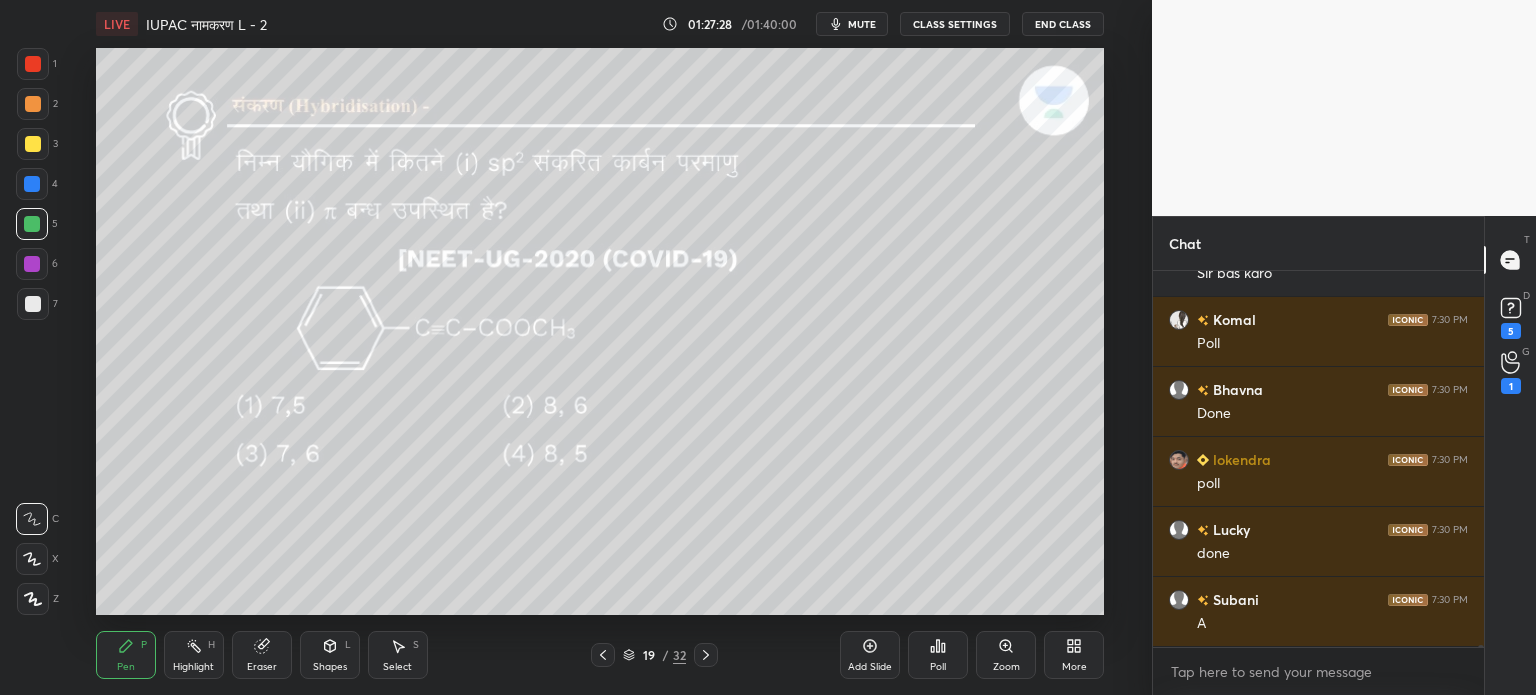 click on "Poll" at bounding box center [938, 655] 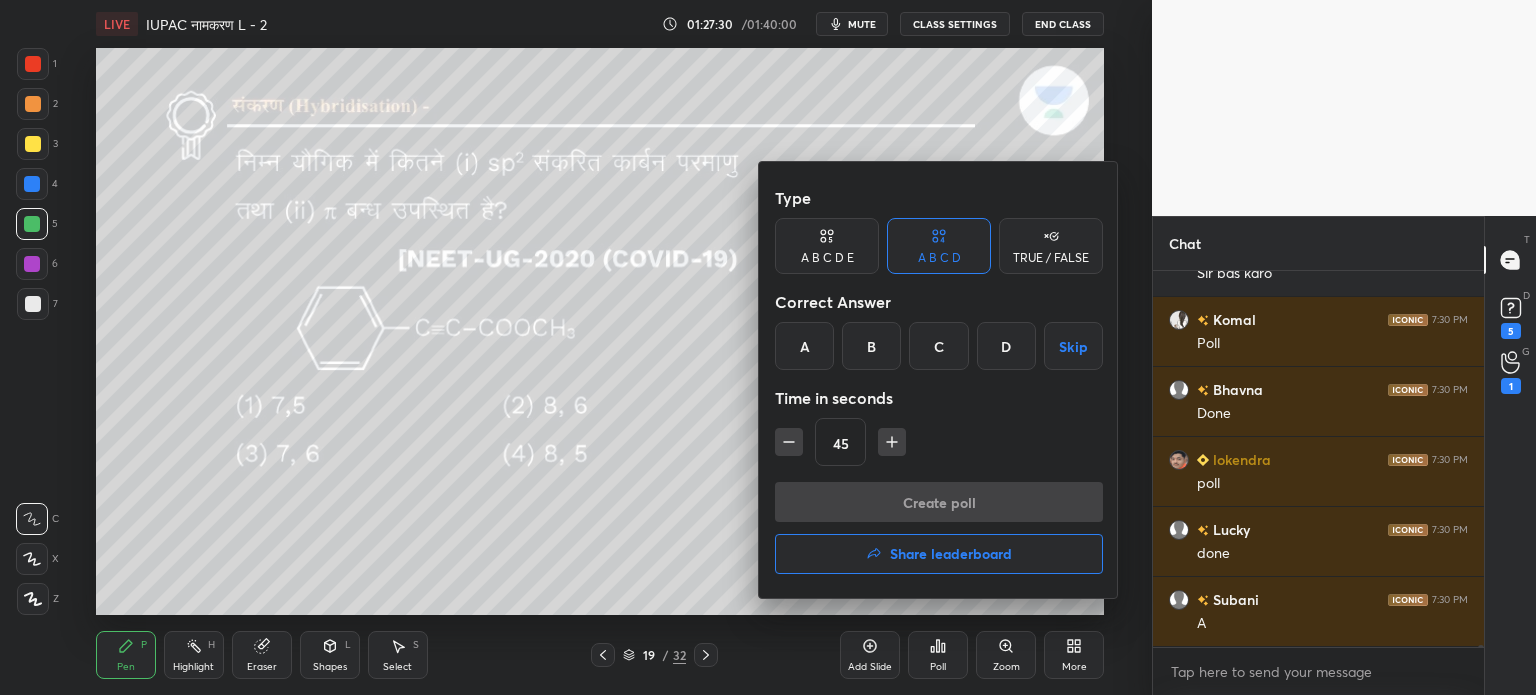 click on "C" at bounding box center (938, 346) 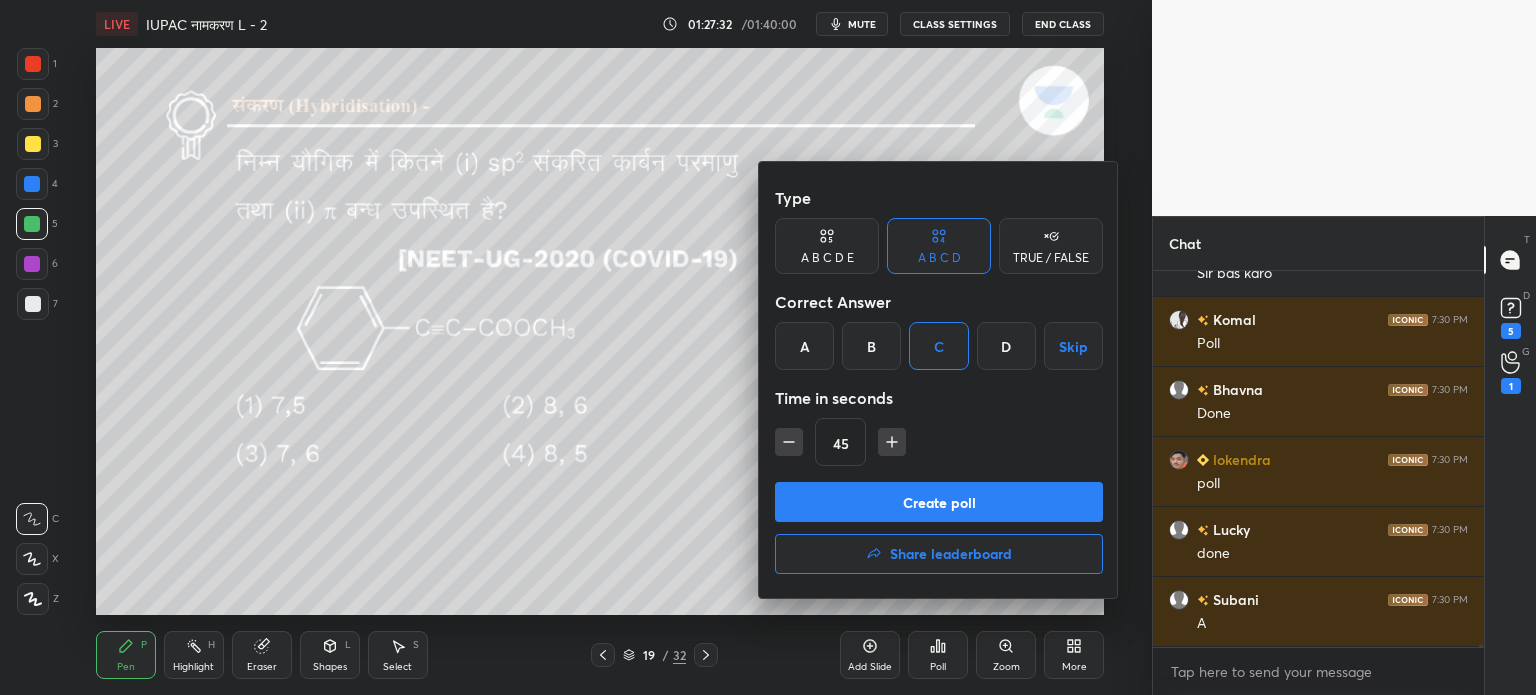click on "Create poll" at bounding box center (939, 502) 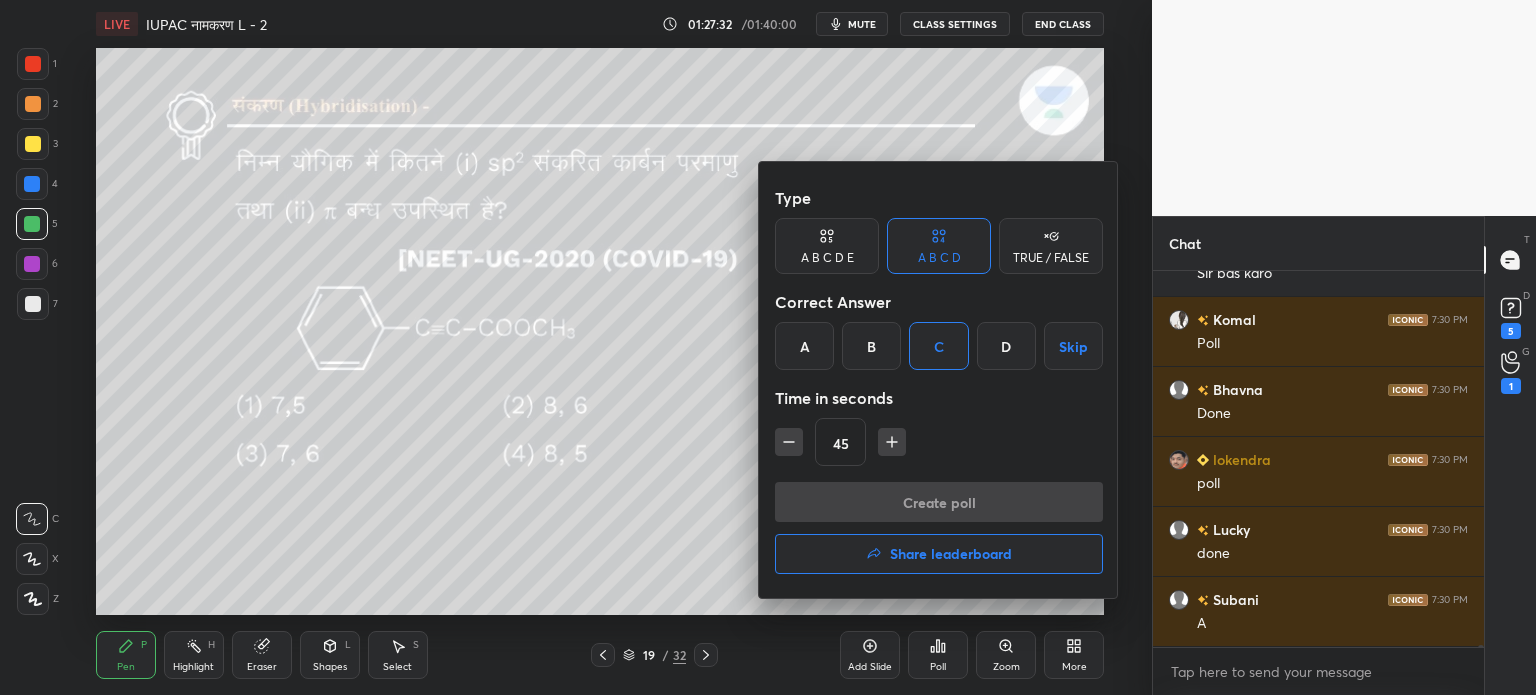 scroll, scrollTop: 300, scrollLeft: 325, axis: both 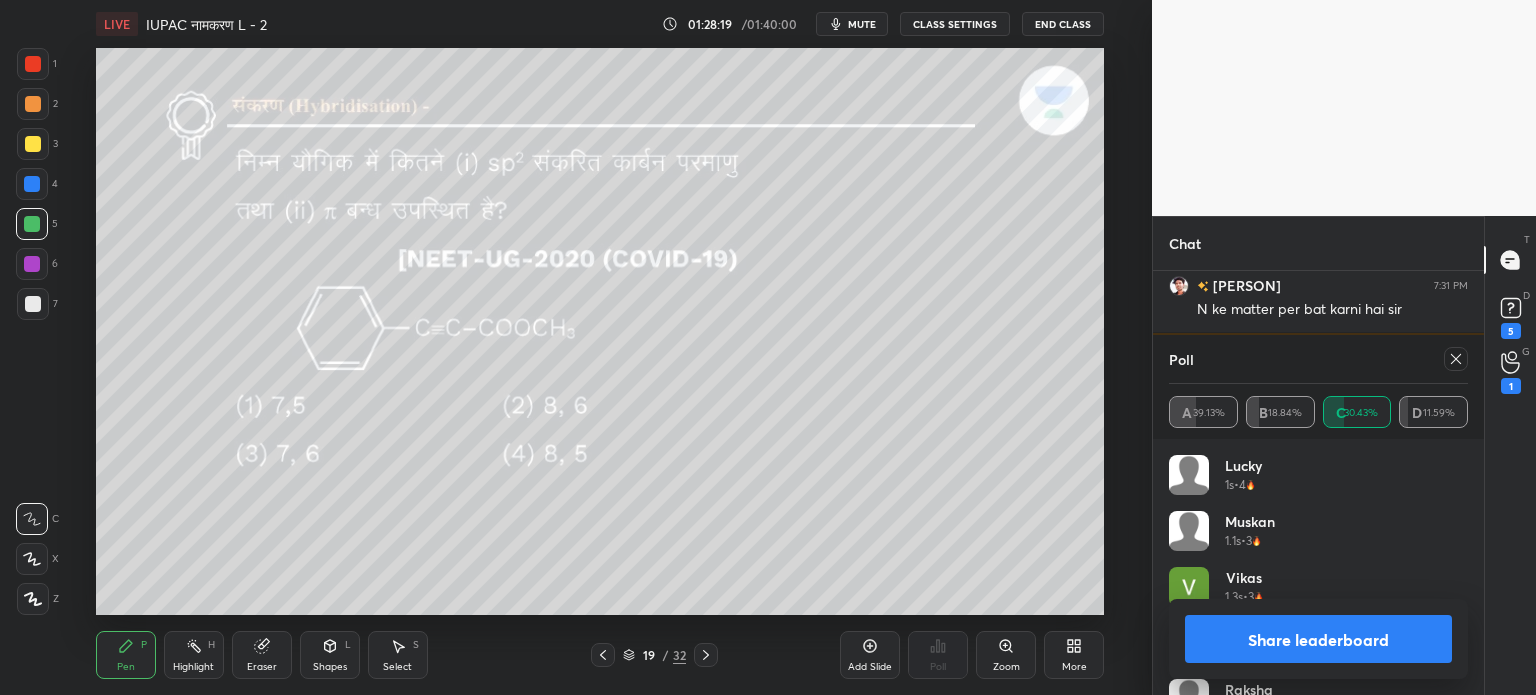 click on "Share leaderboard" at bounding box center [1318, 639] 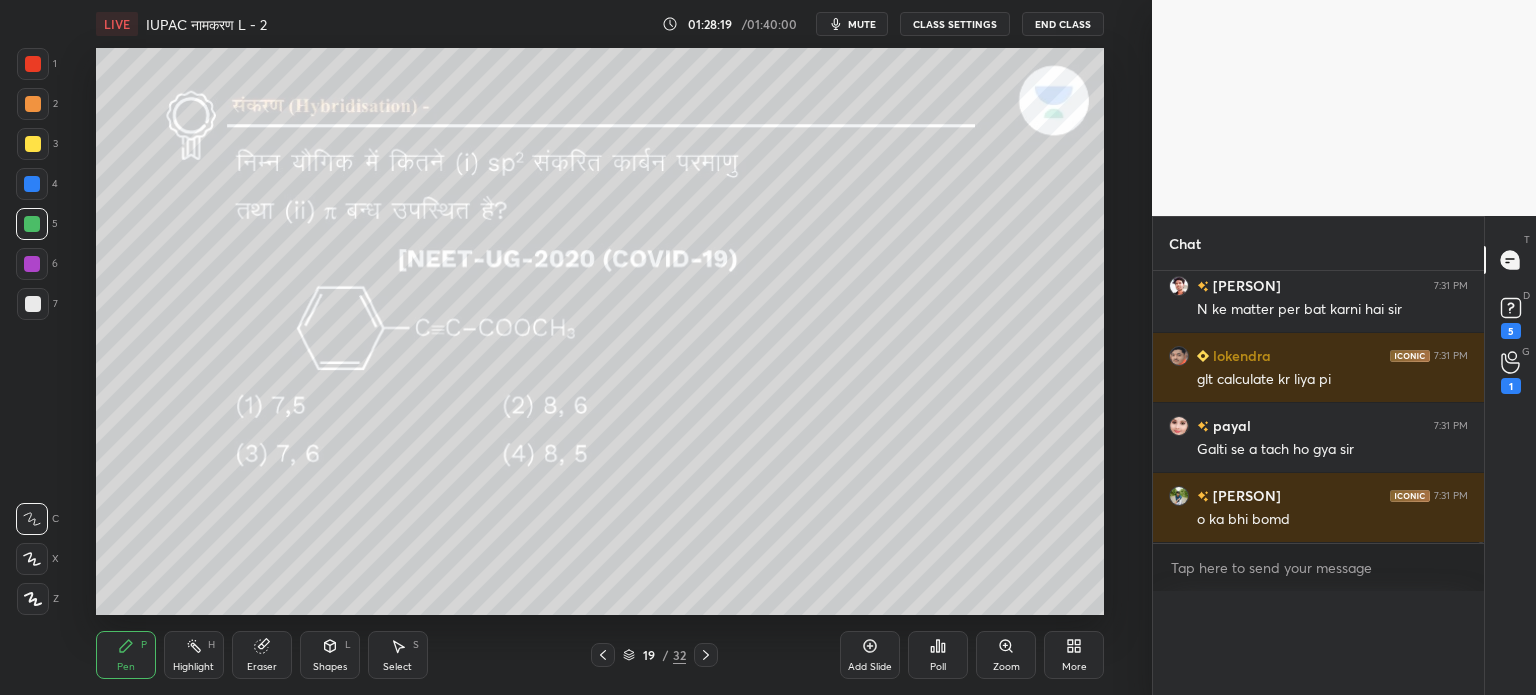scroll, scrollTop: 150, scrollLeft: 293, axis: both 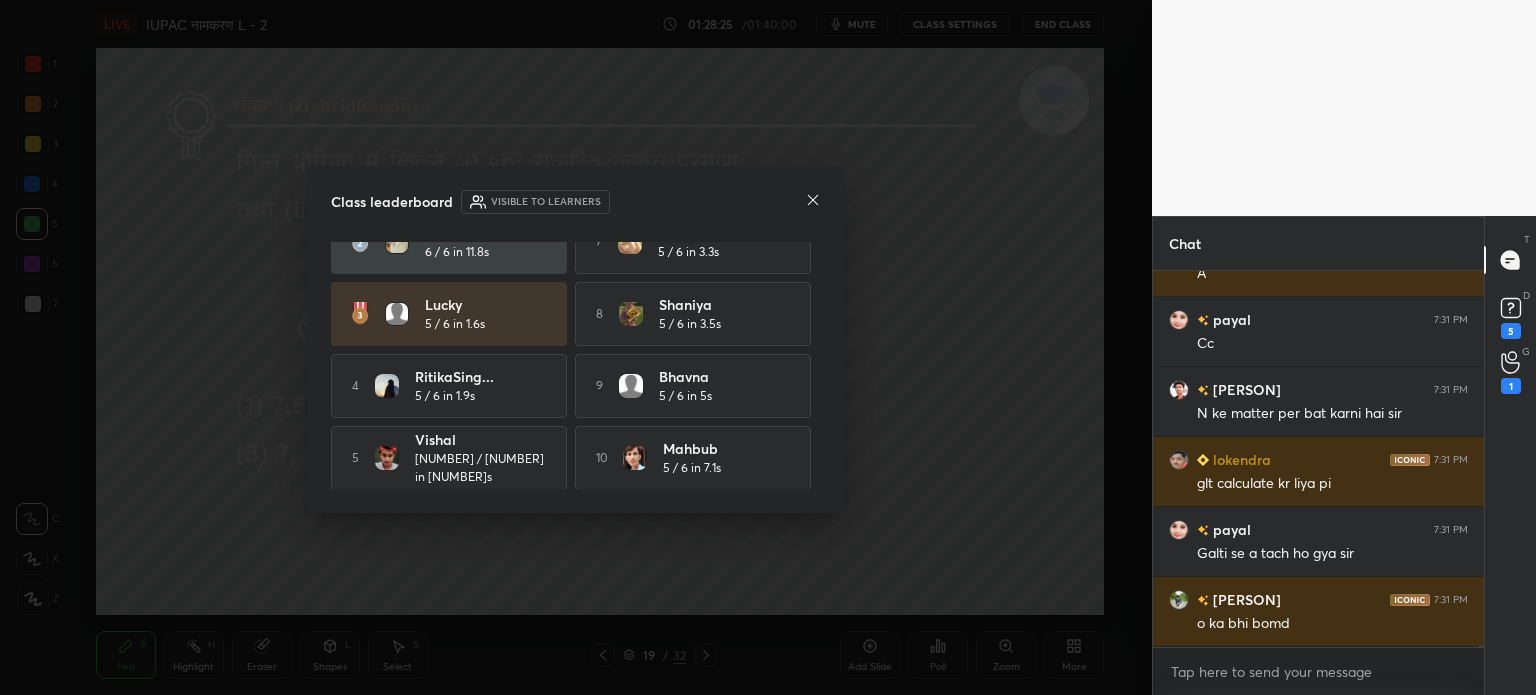 click 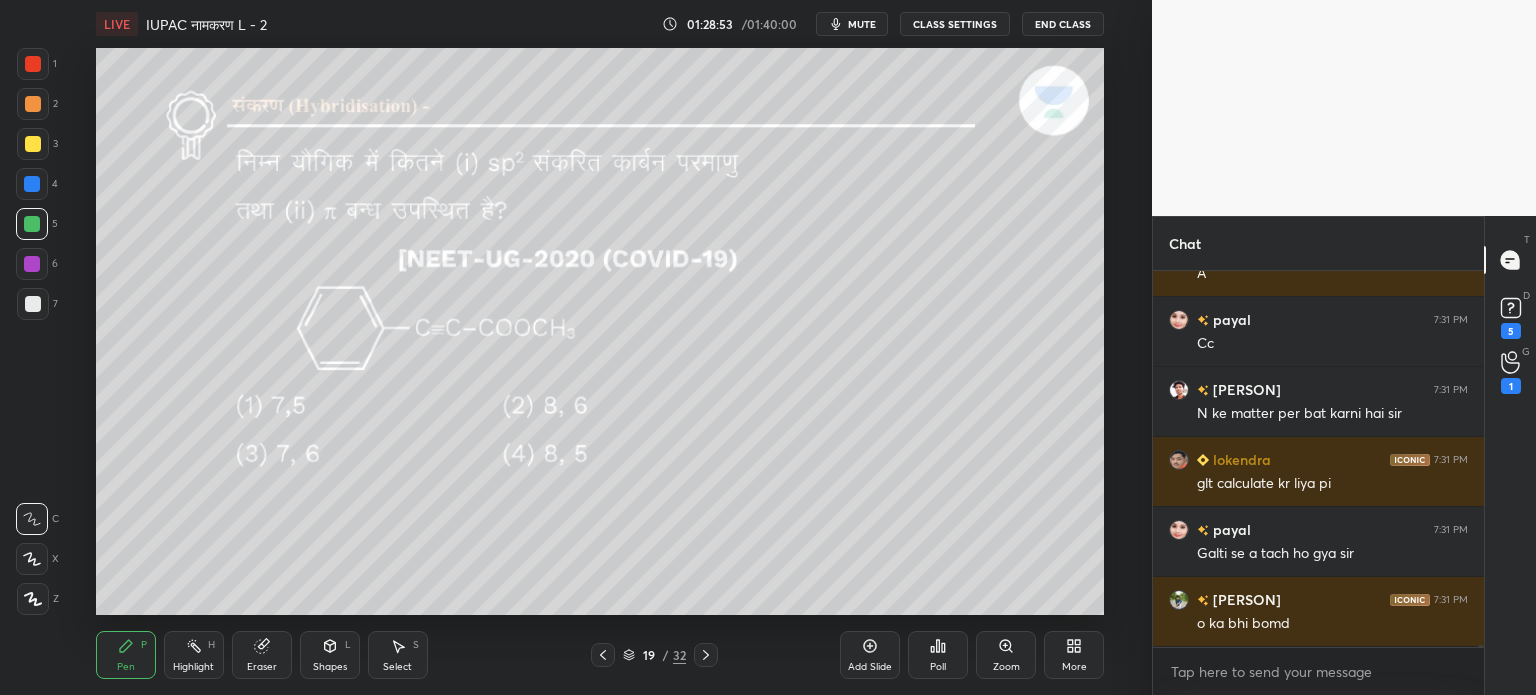 scroll, scrollTop: 67950, scrollLeft: 0, axis: vertical 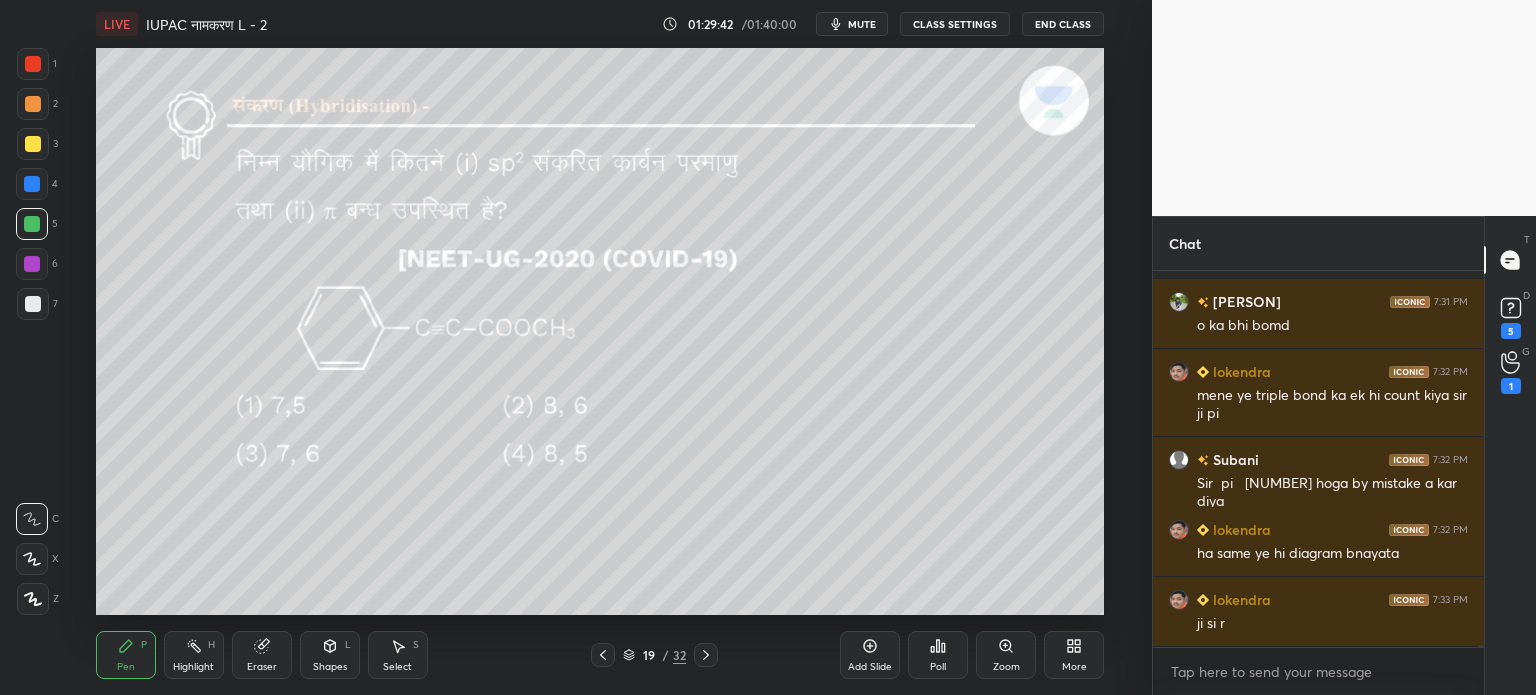 click at bounding box center (33, 144) 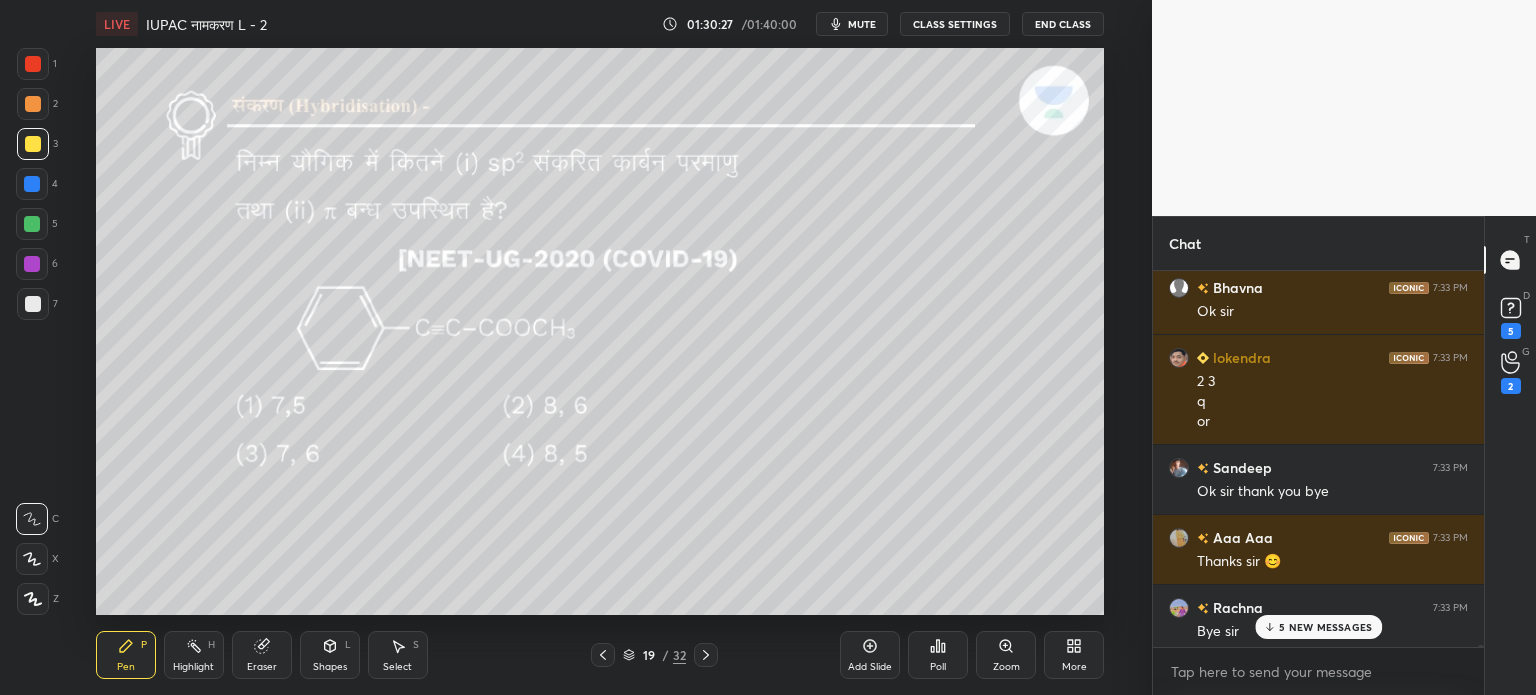 scroll, scrollTop: 69428, scrollLeft: 0, axis: vertical 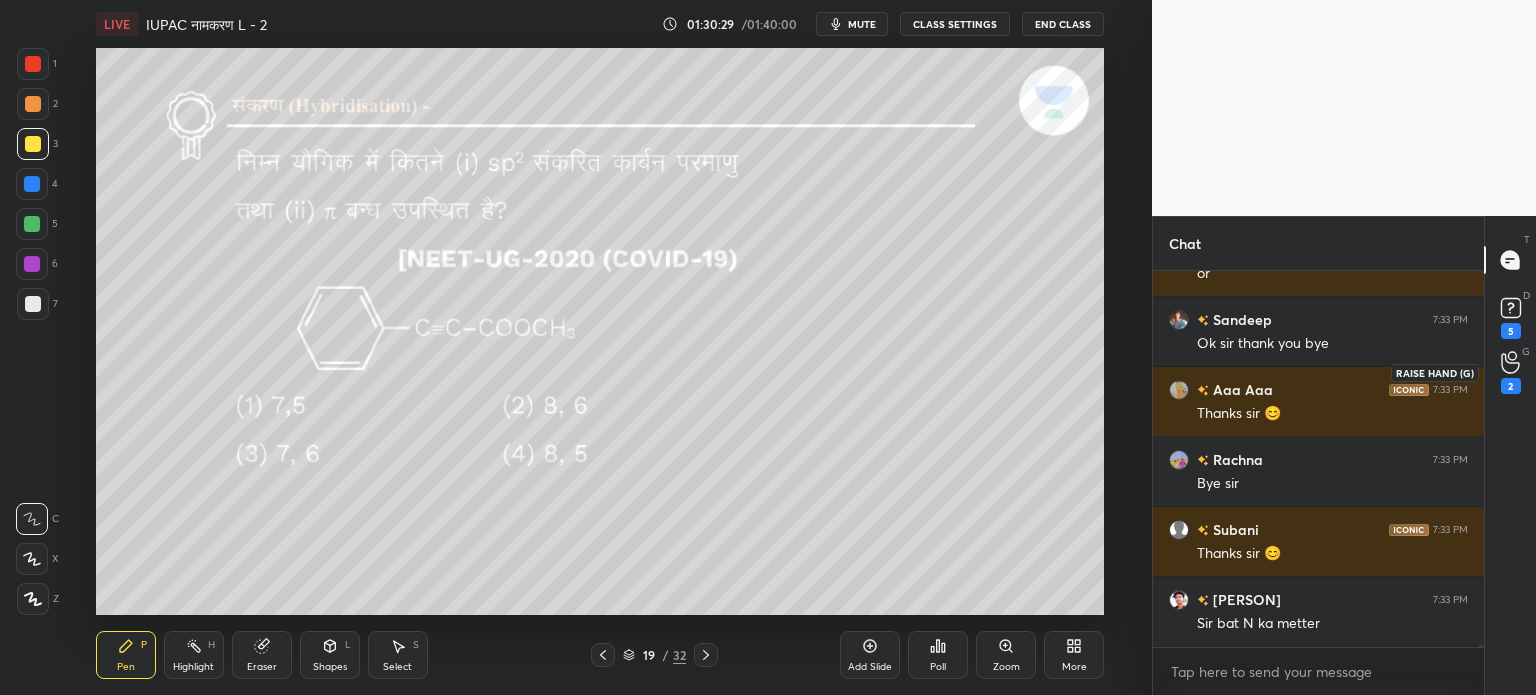click 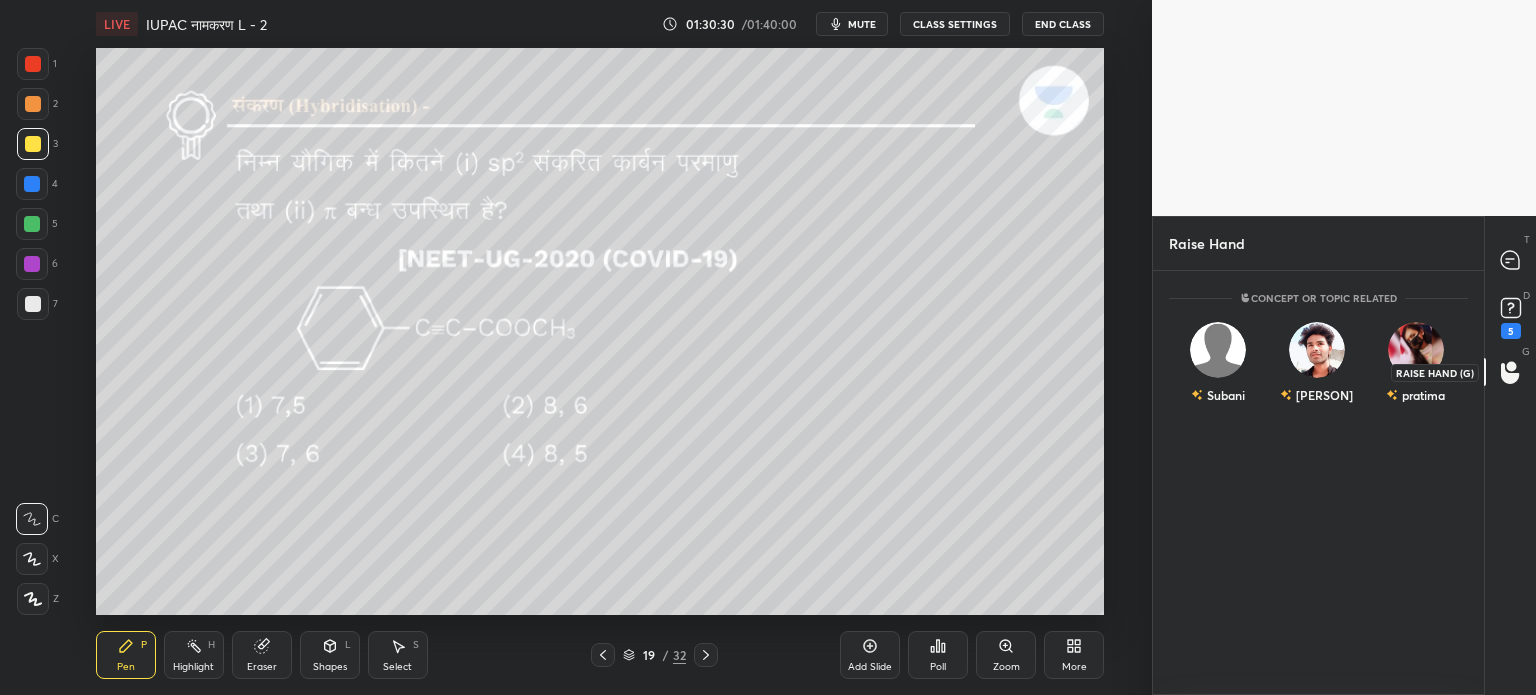 scroll, scrollTop: 5, scrollLeft: 6, axis: both 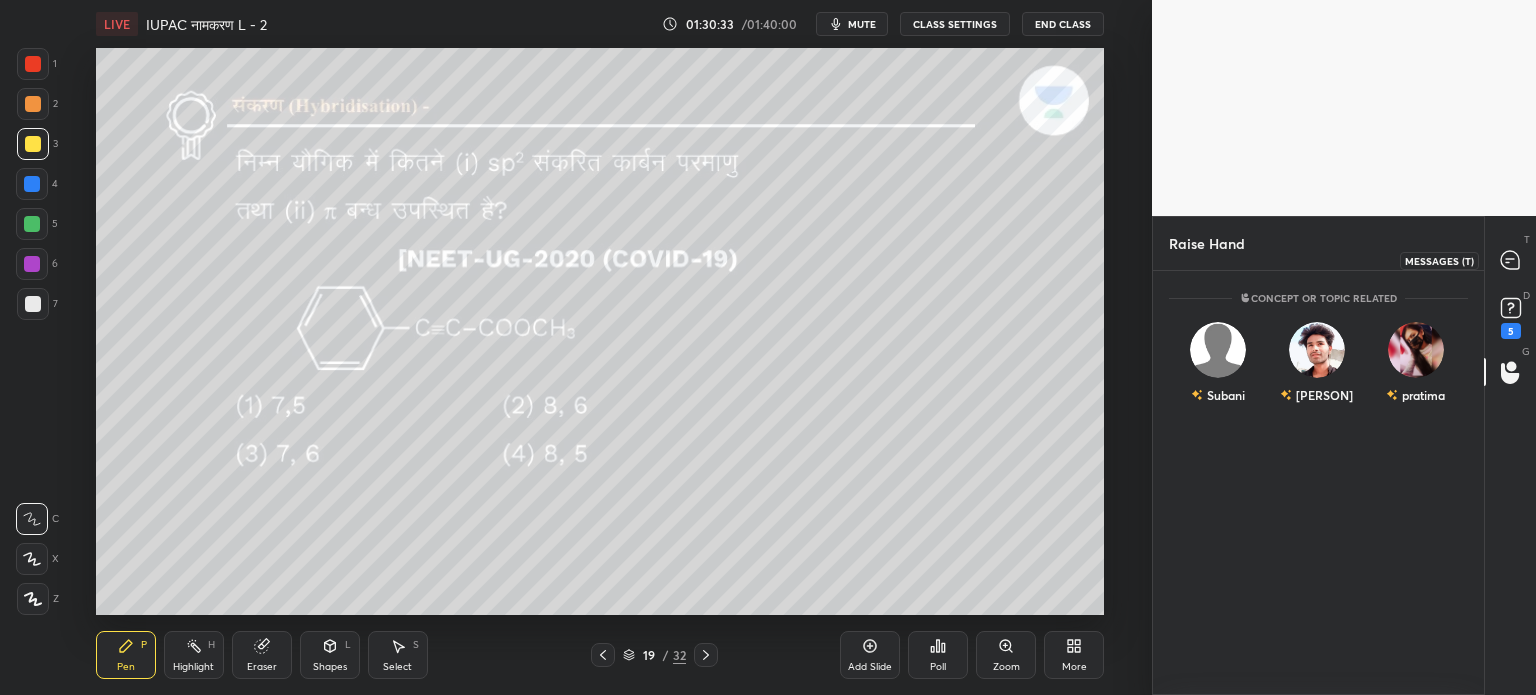 click 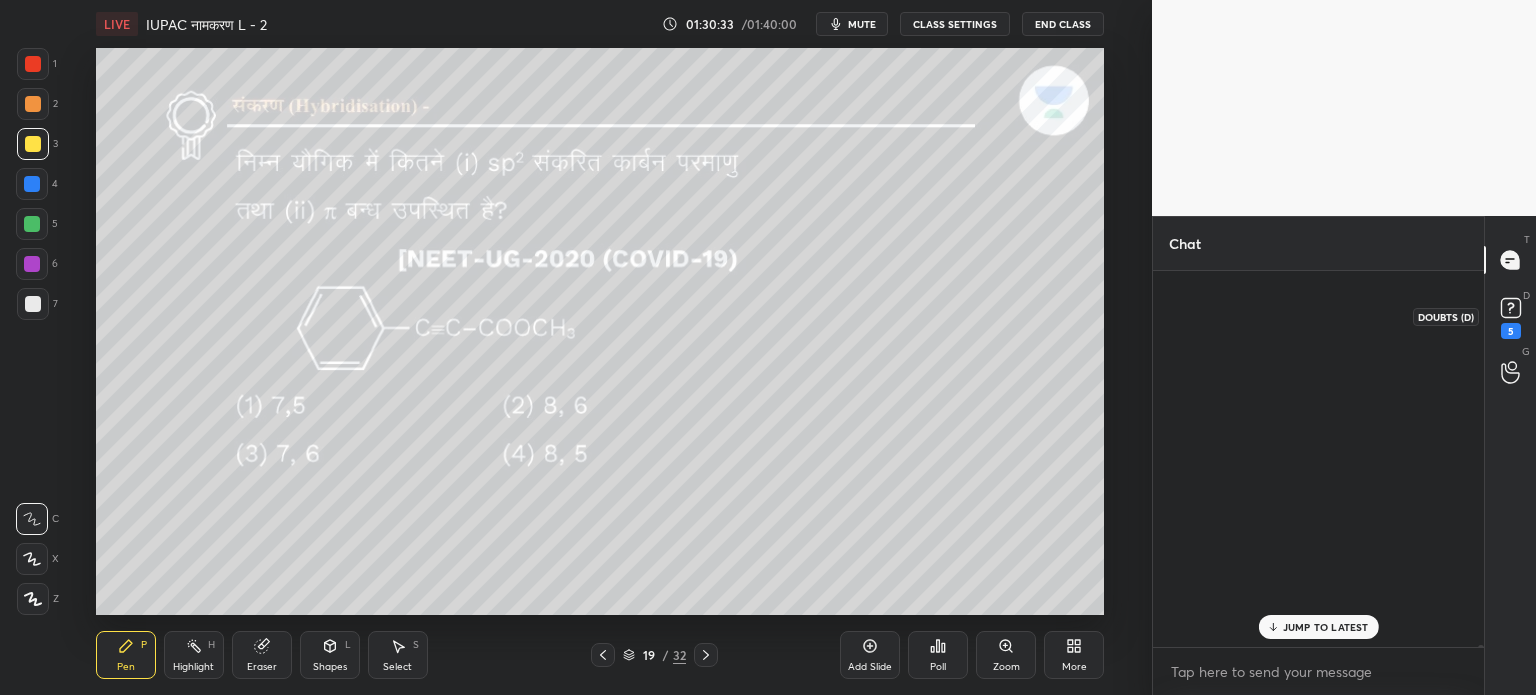 scroll, scrollTop: 69914, scrollLeft: 0, axis: vertical 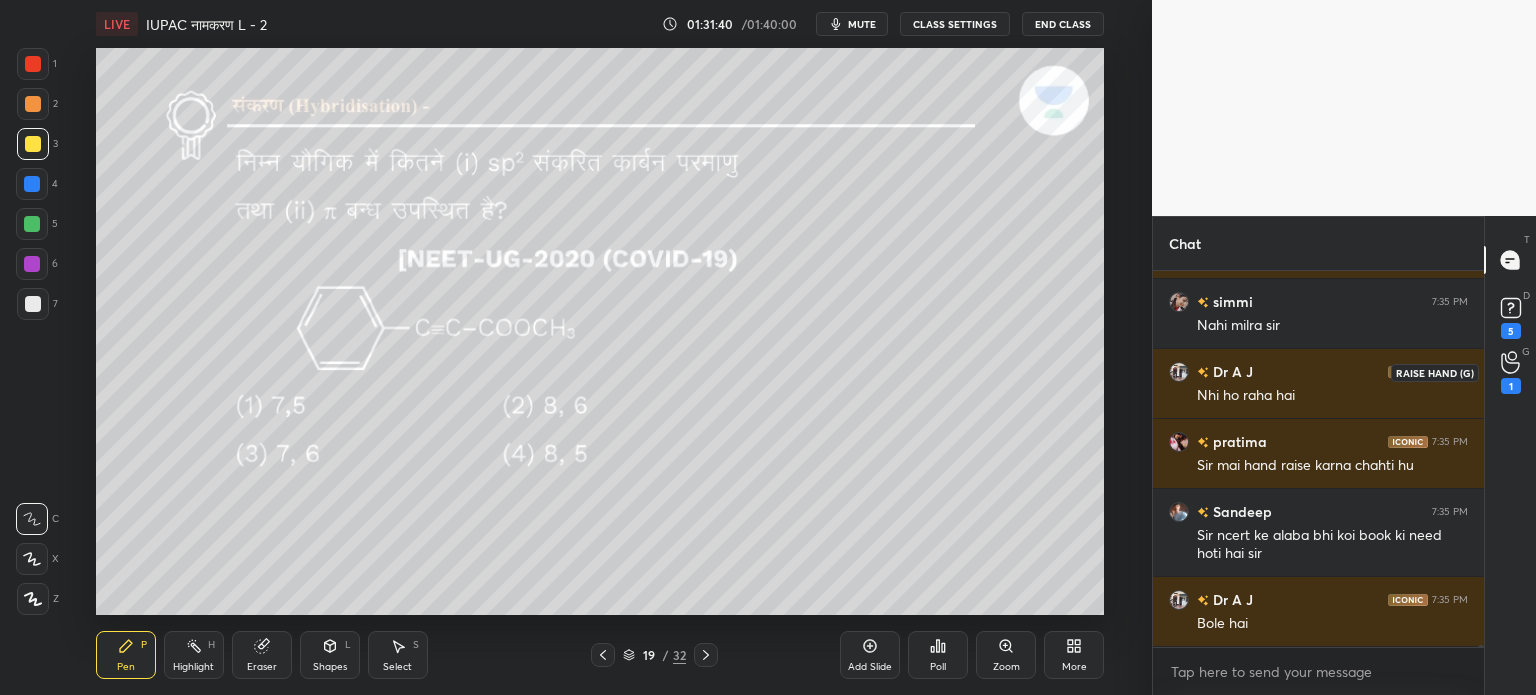 click on "1" at bounding box center (1511, 386) 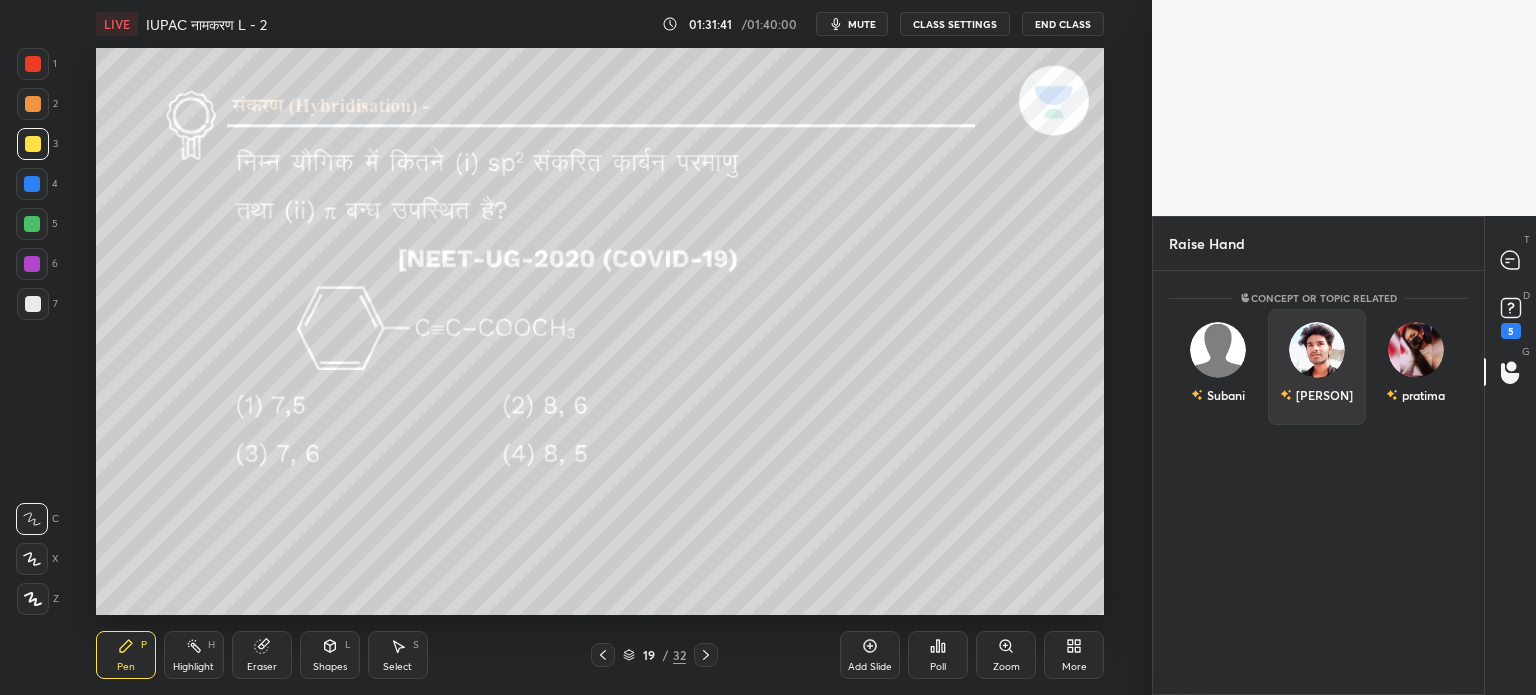 click at bounding box center [1317, 350] 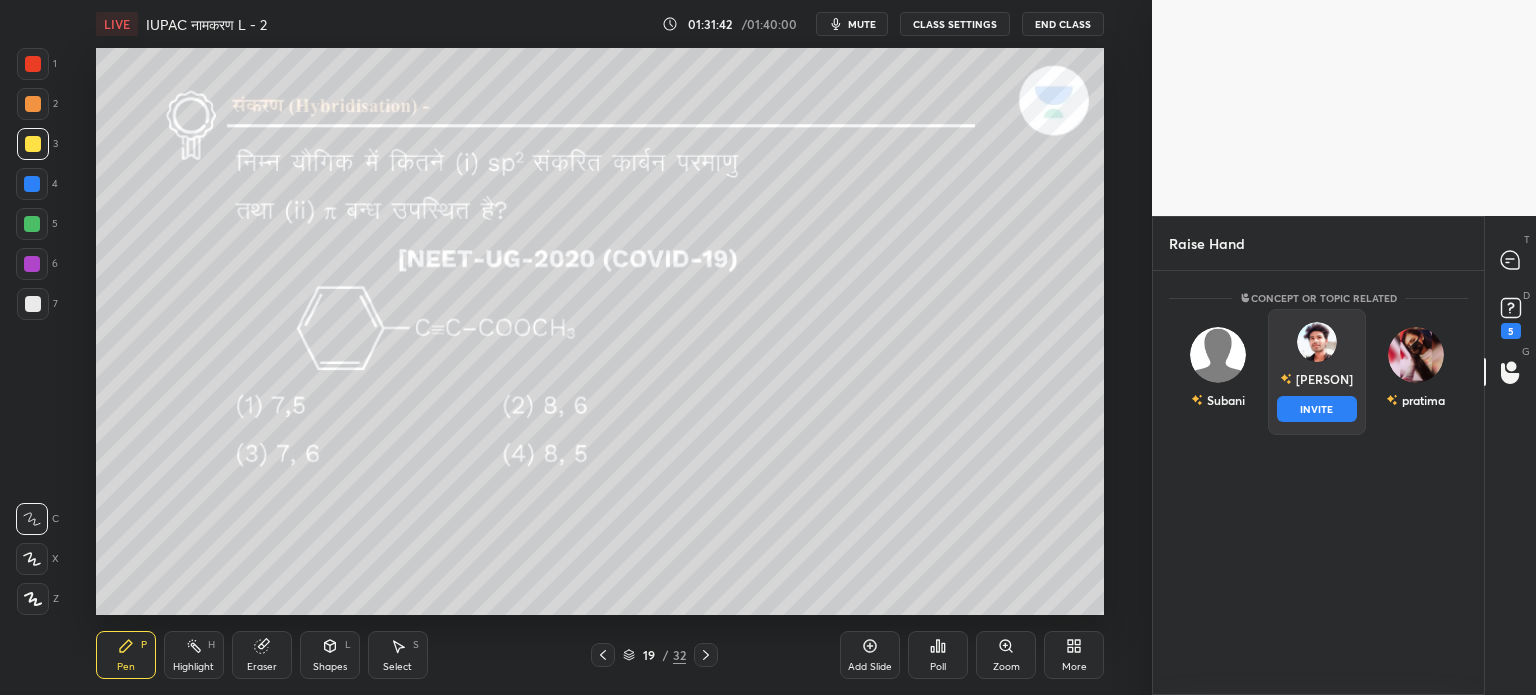 click on "INVITE" at bounding box center [1317, 409] 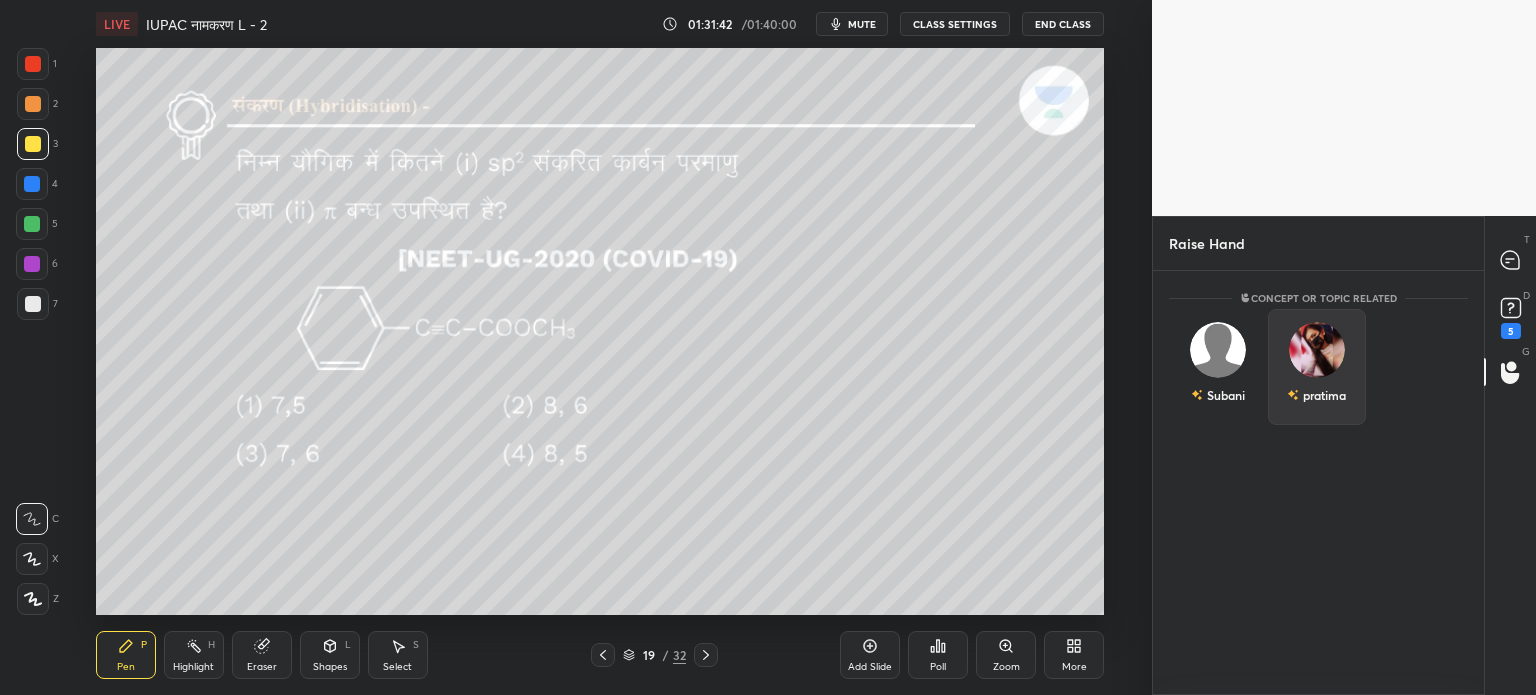 scroll, scrollTop: 338, scrollLeft: 325, axis: both 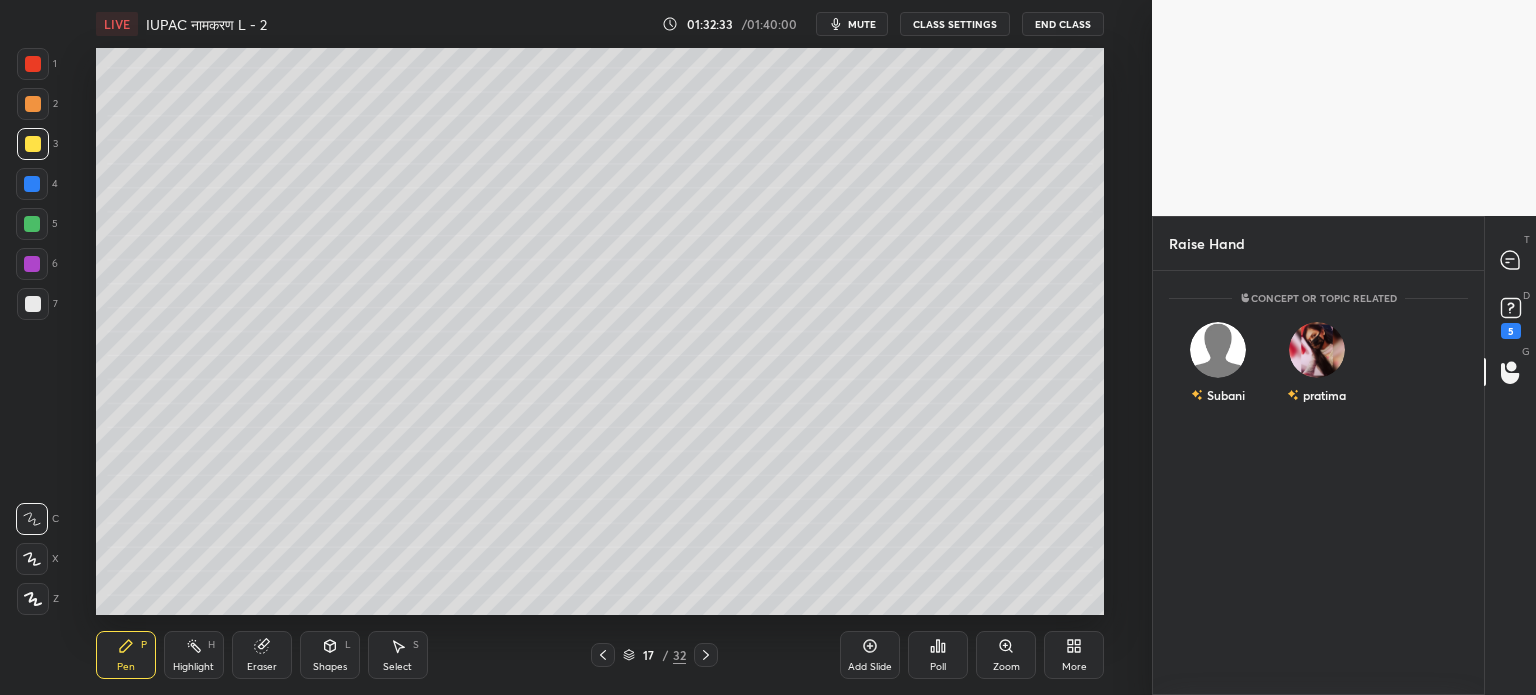 click at bounding box center [32, 224] 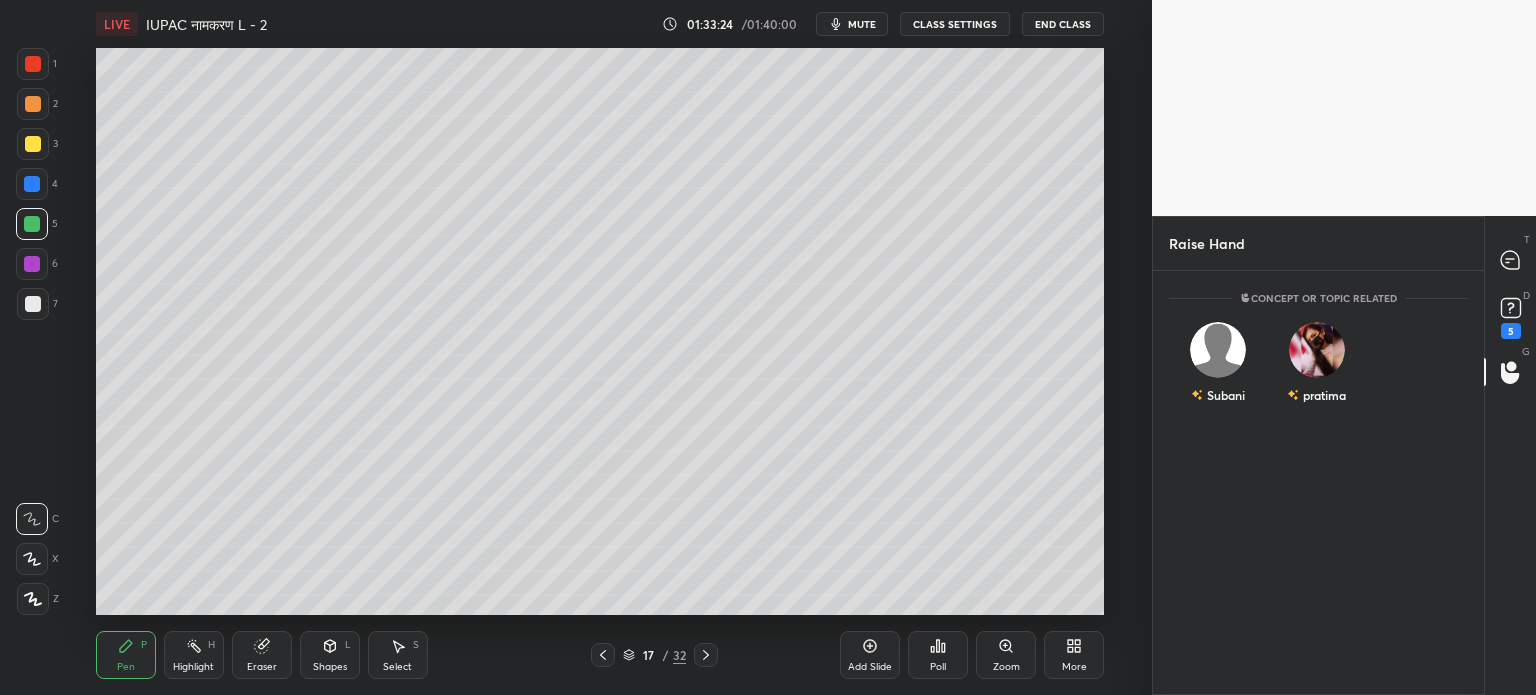 click on "Concept or Topic related [FIRST] [LAST]" at bounding box center [1318, 358] 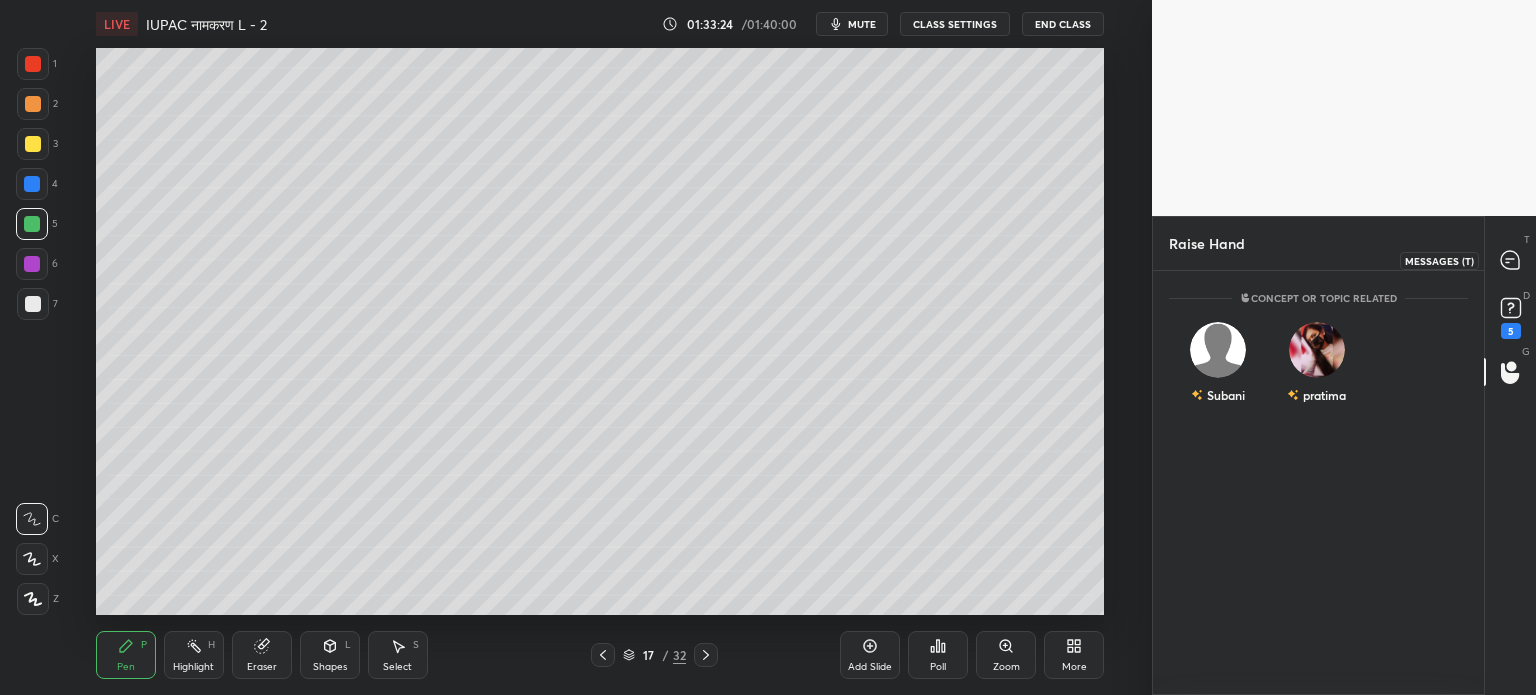 click 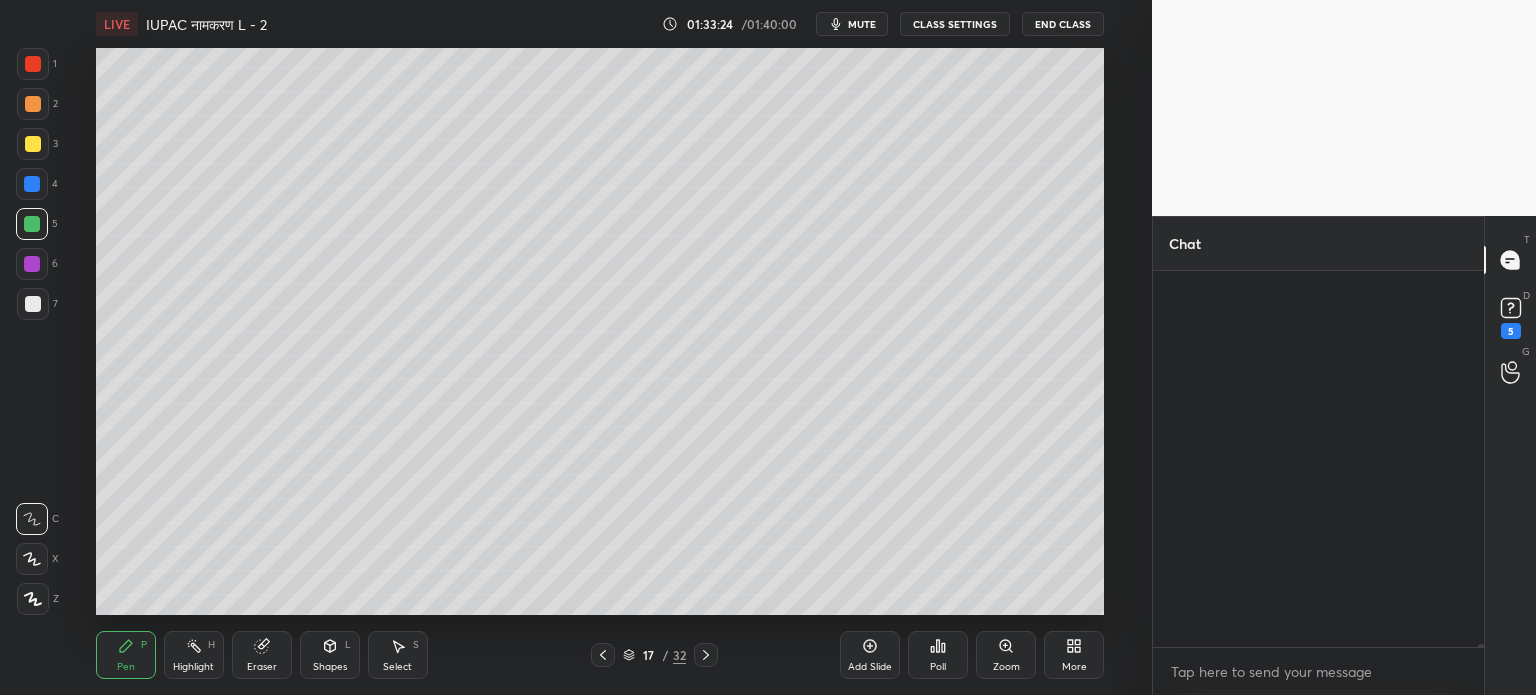 scroll, scrollTop: 72048, scrollLeft: 0, axis: vertical 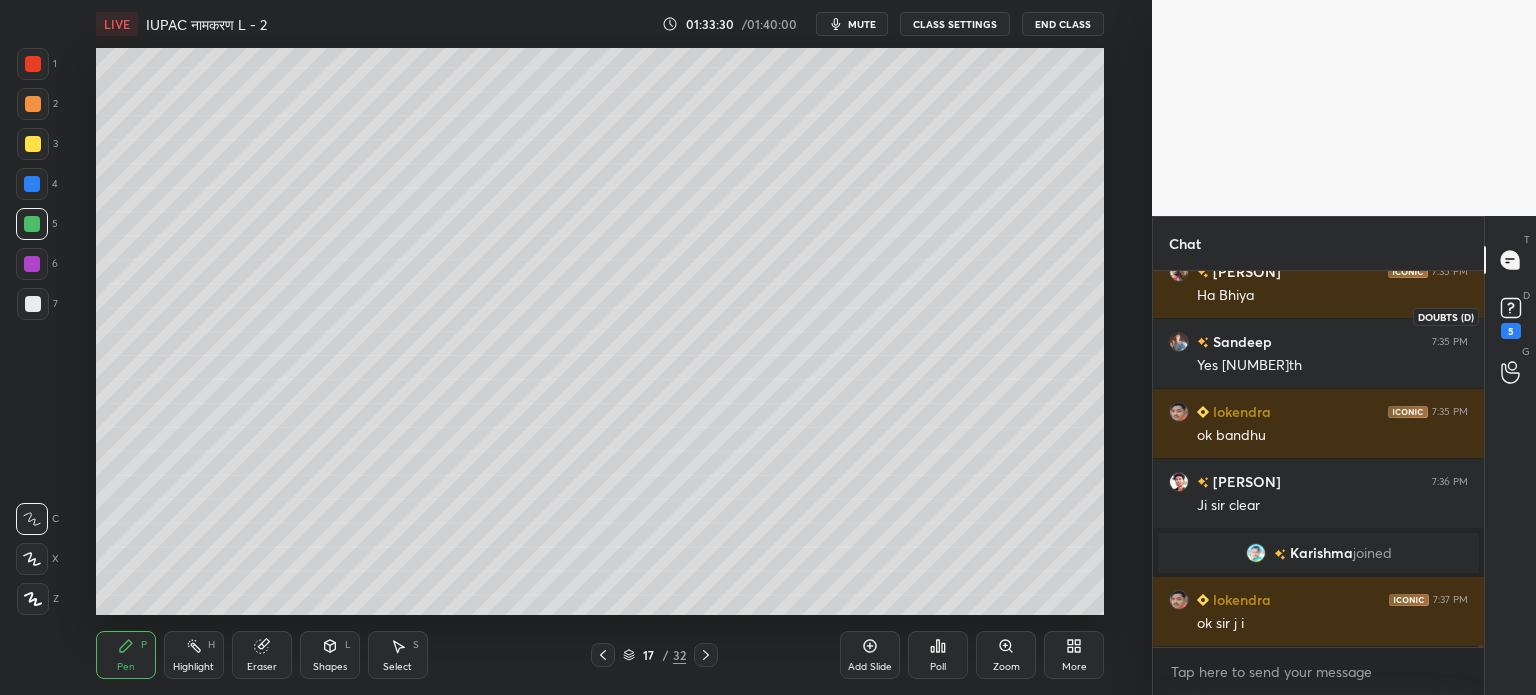 click 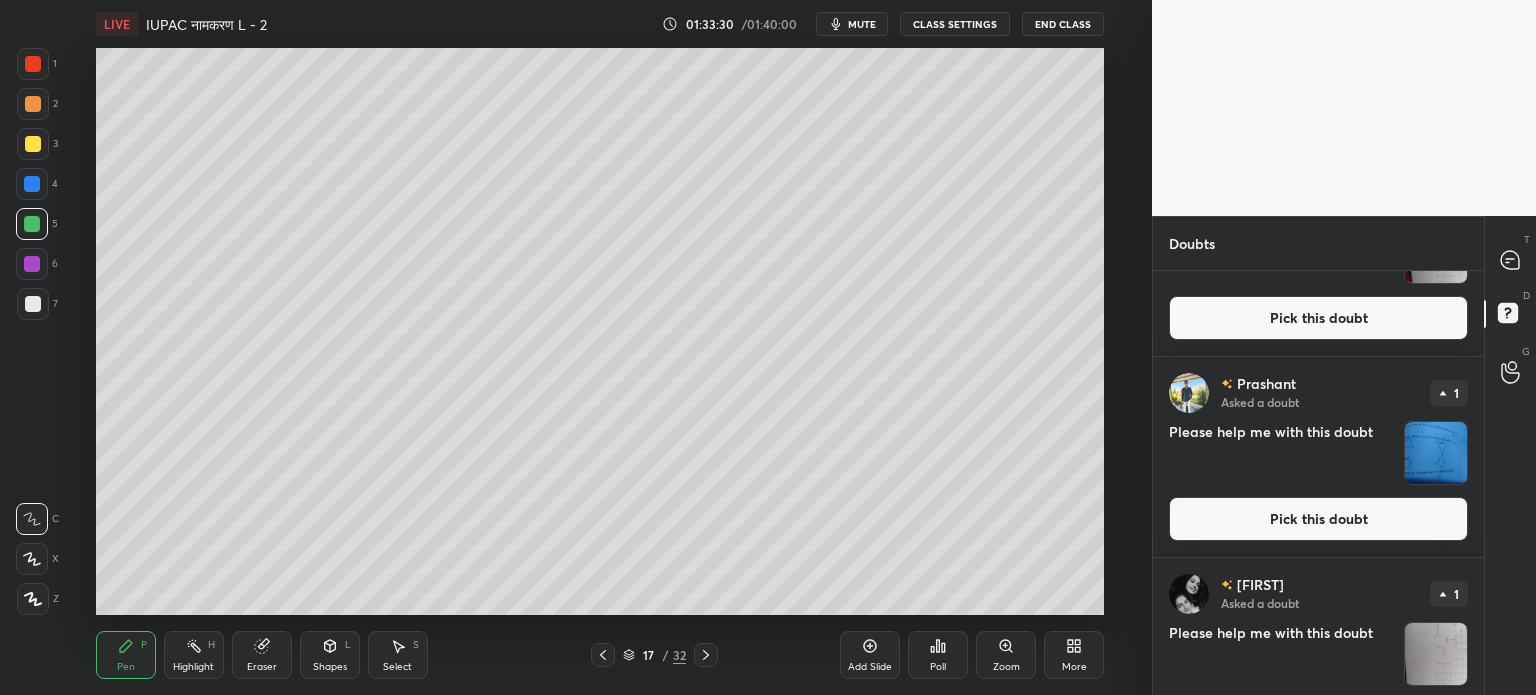 scroll, scrollTop: 200, scrollLeft: 0, axis: vertical 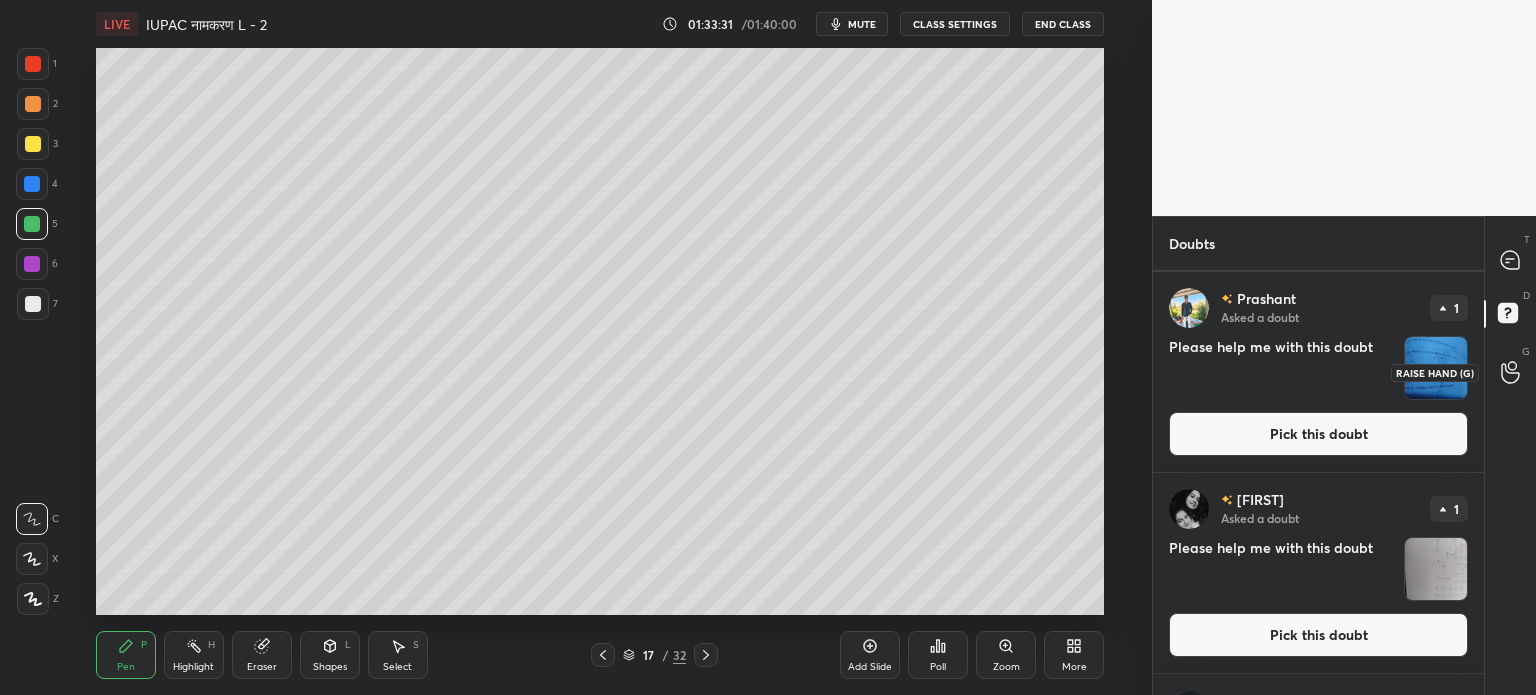 drag, startPoint x: 1509, startPoint y: 373, endPoint x: 1500, endPoint y: 381, distance: 12.0415945 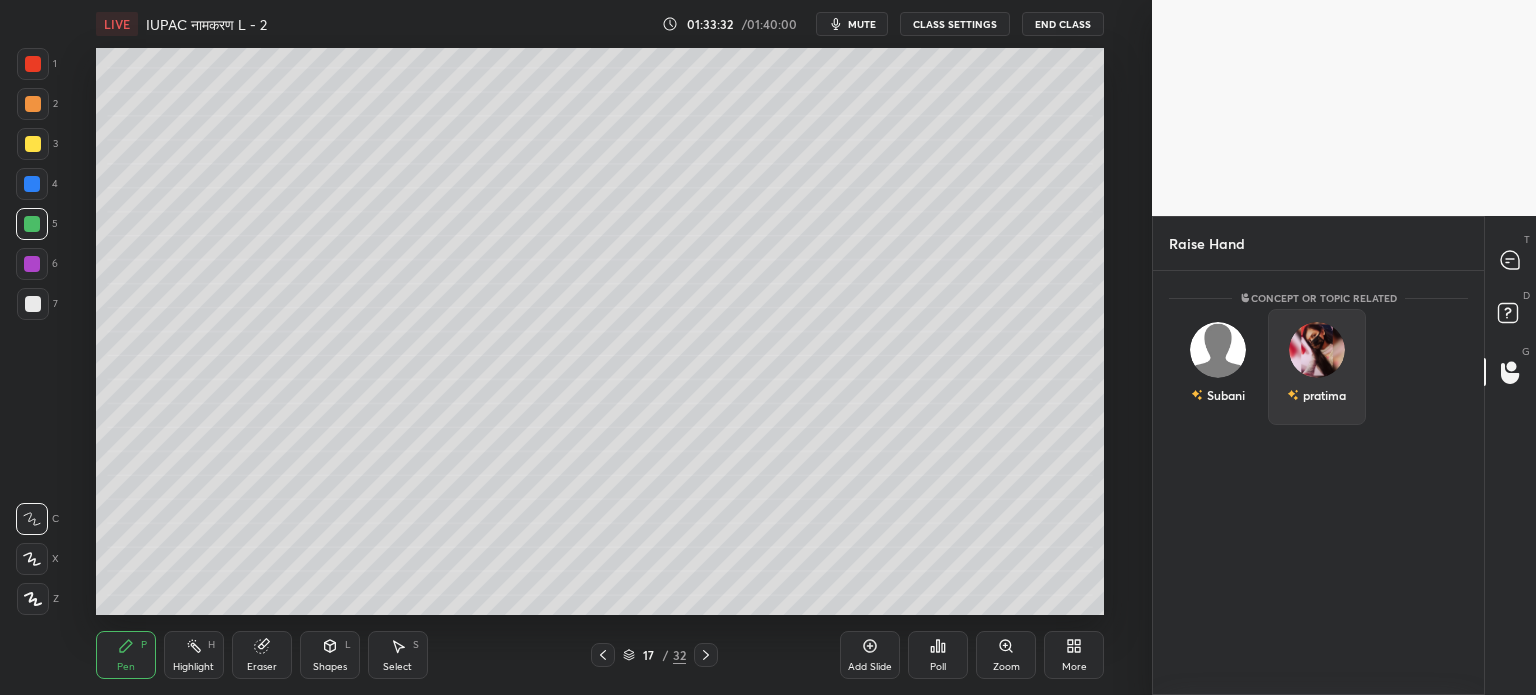 click at bounding box center (1317, 350) 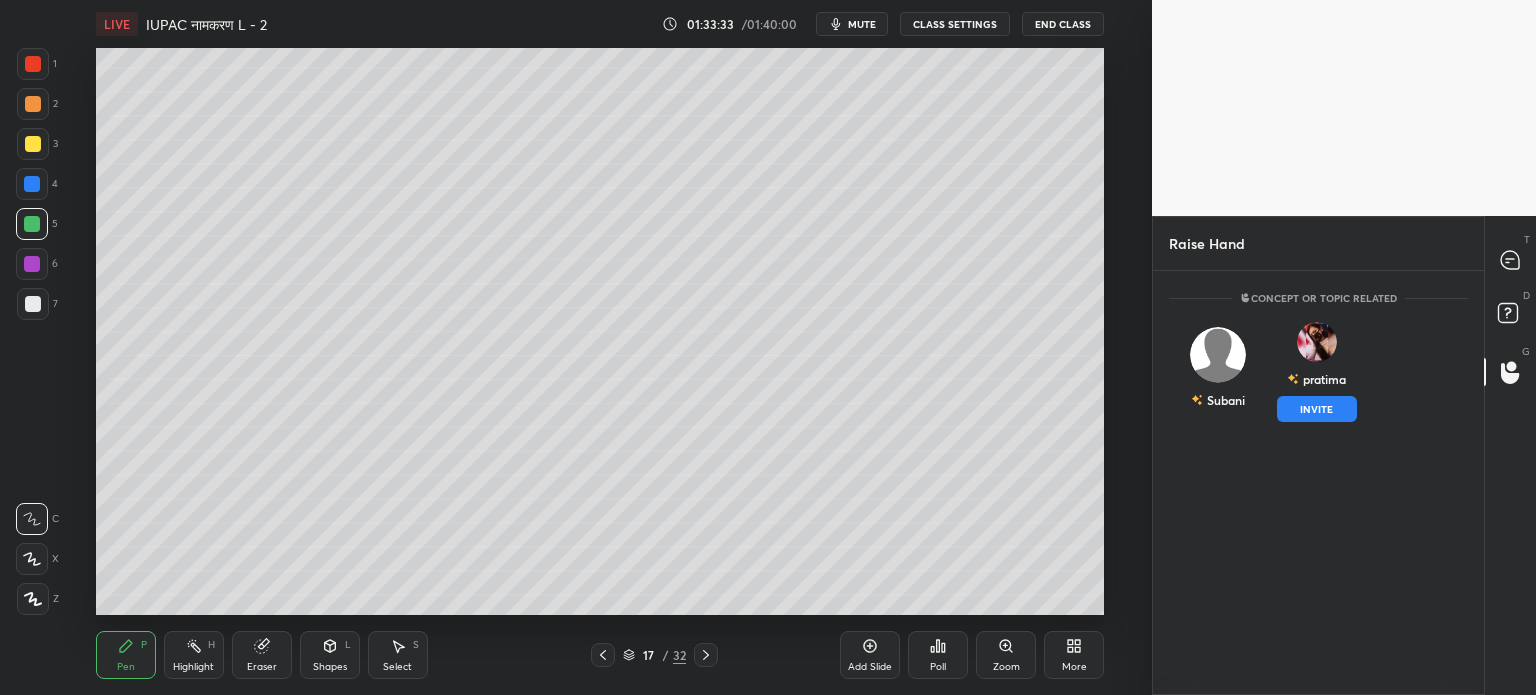 click on "INVITE" at bounding box center [1317, 409] 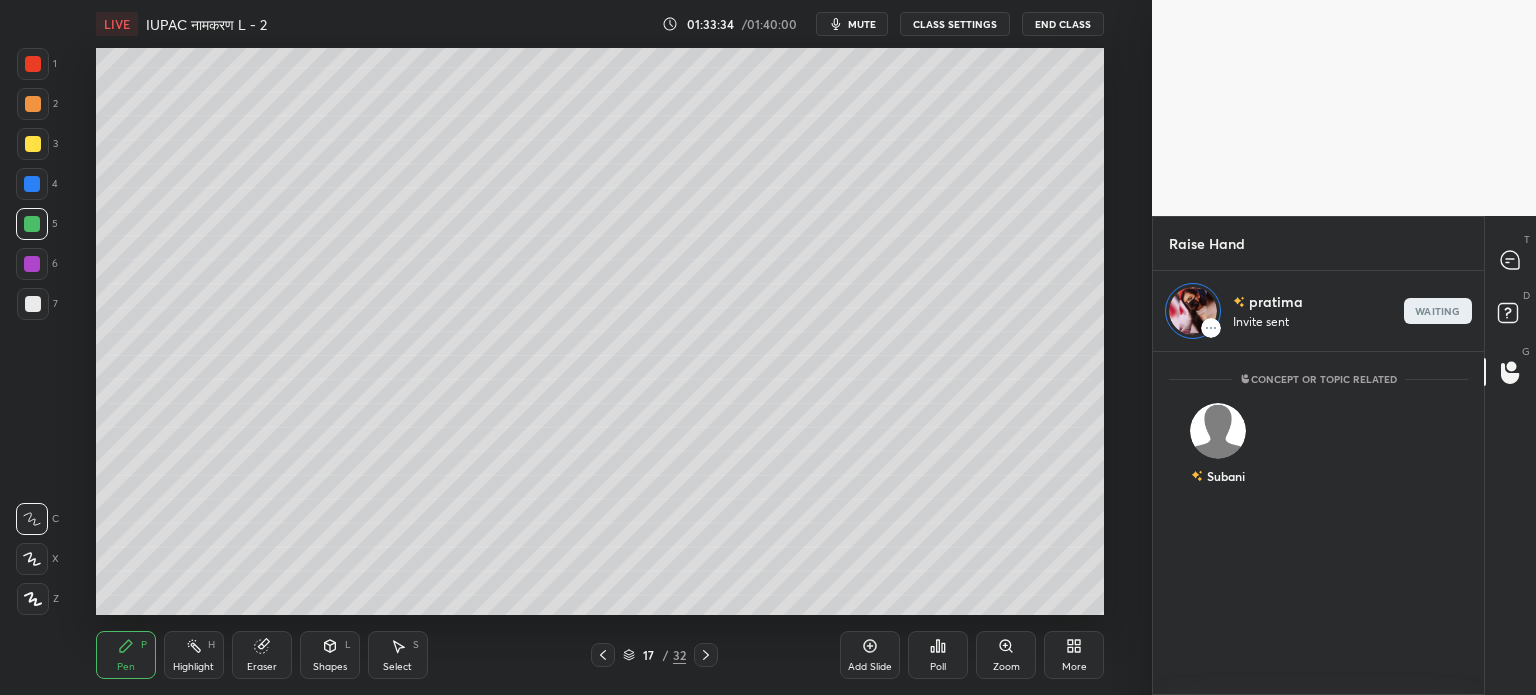 scroll, scrollTop: 338, scrollLeft: 325, axis: both 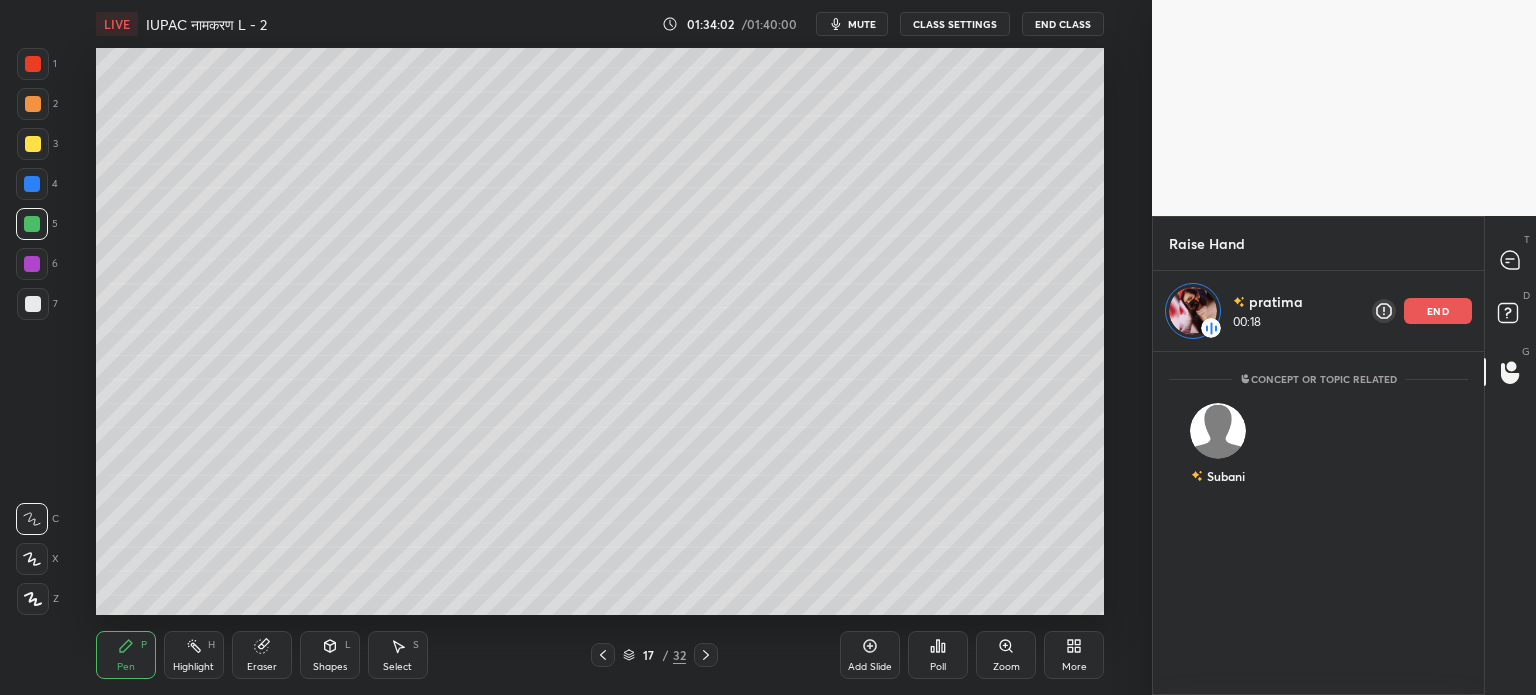 click at bounding box center (33, 304) 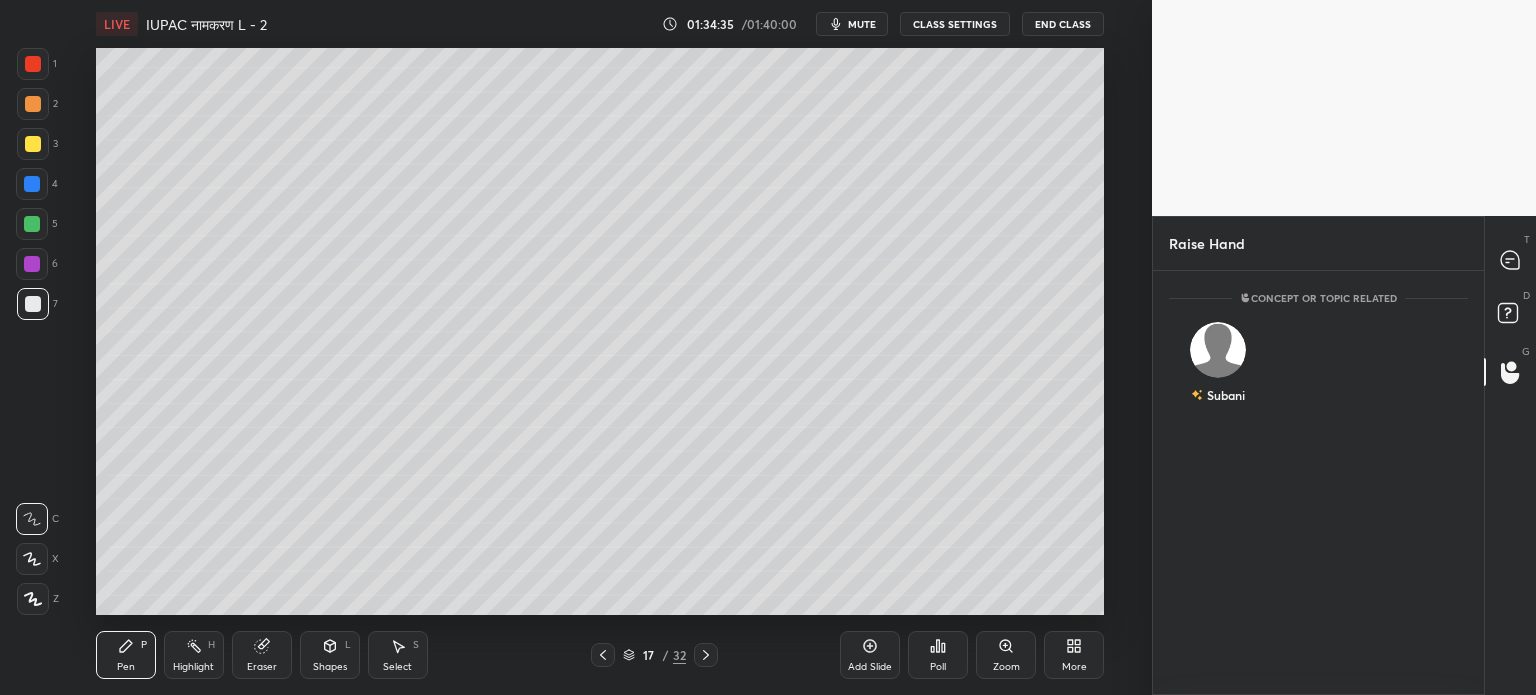 scroll, scrollTop: 5, scrollLeft: 6, axis: both 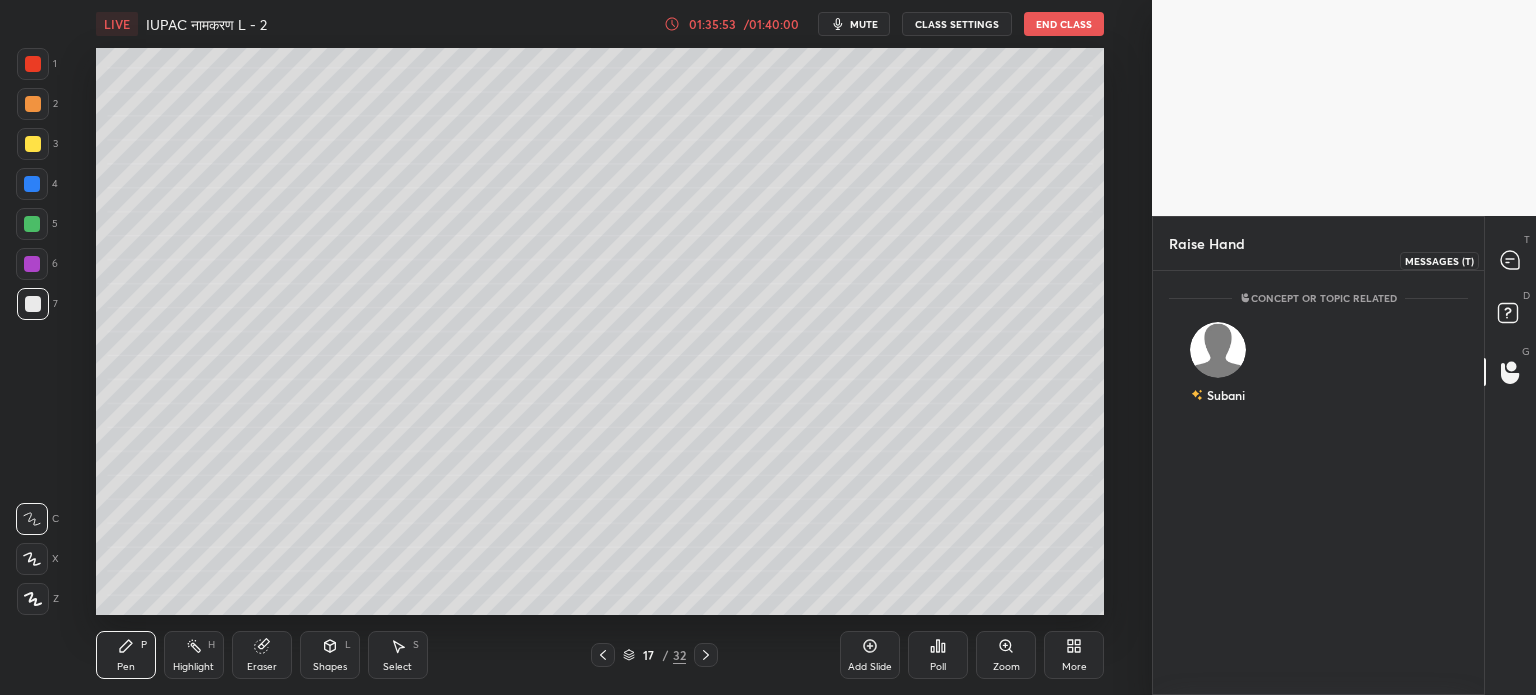 drag, startPoint x: 1527, startPoint y: 256, endPoint x: 1513, endPoint y: 274, distance: 22.803509 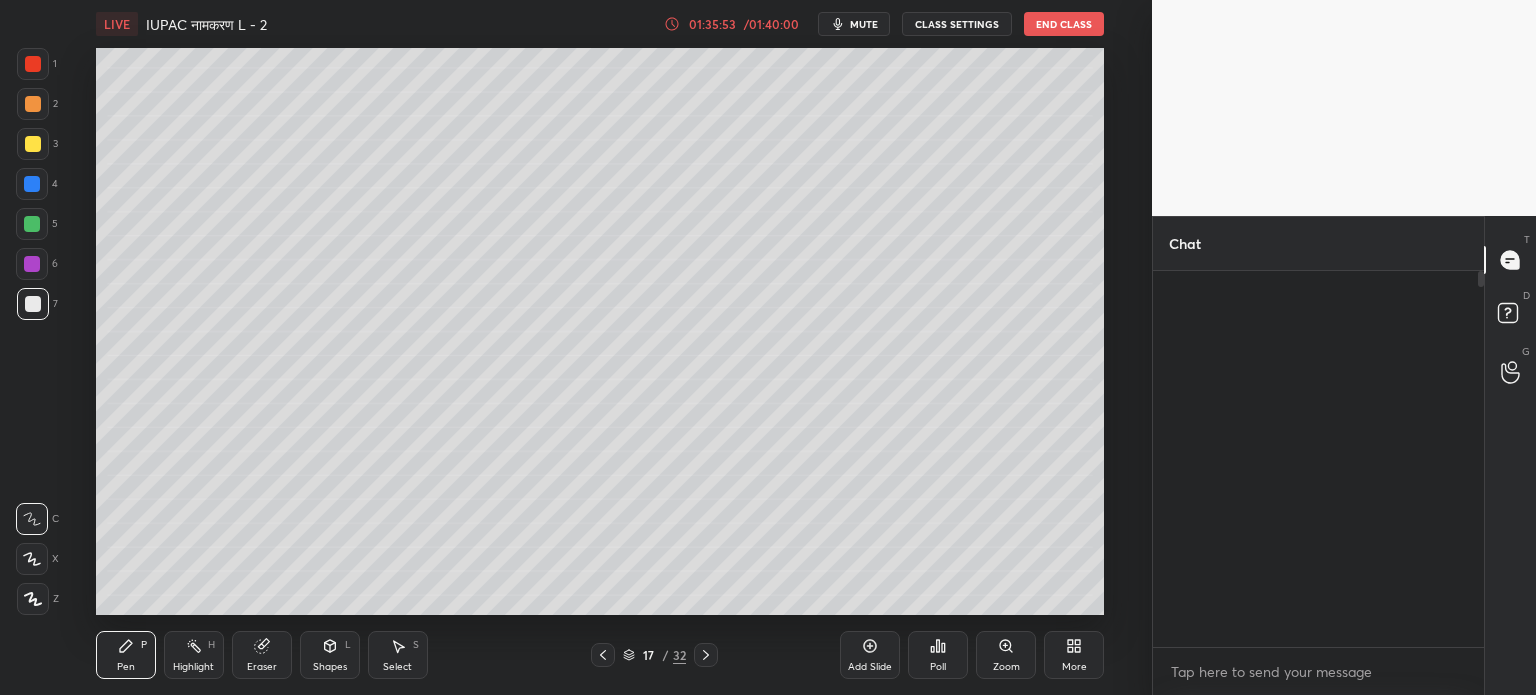 scroll, scrollTop: 71472, scrollLeft: 0, axis: vertical 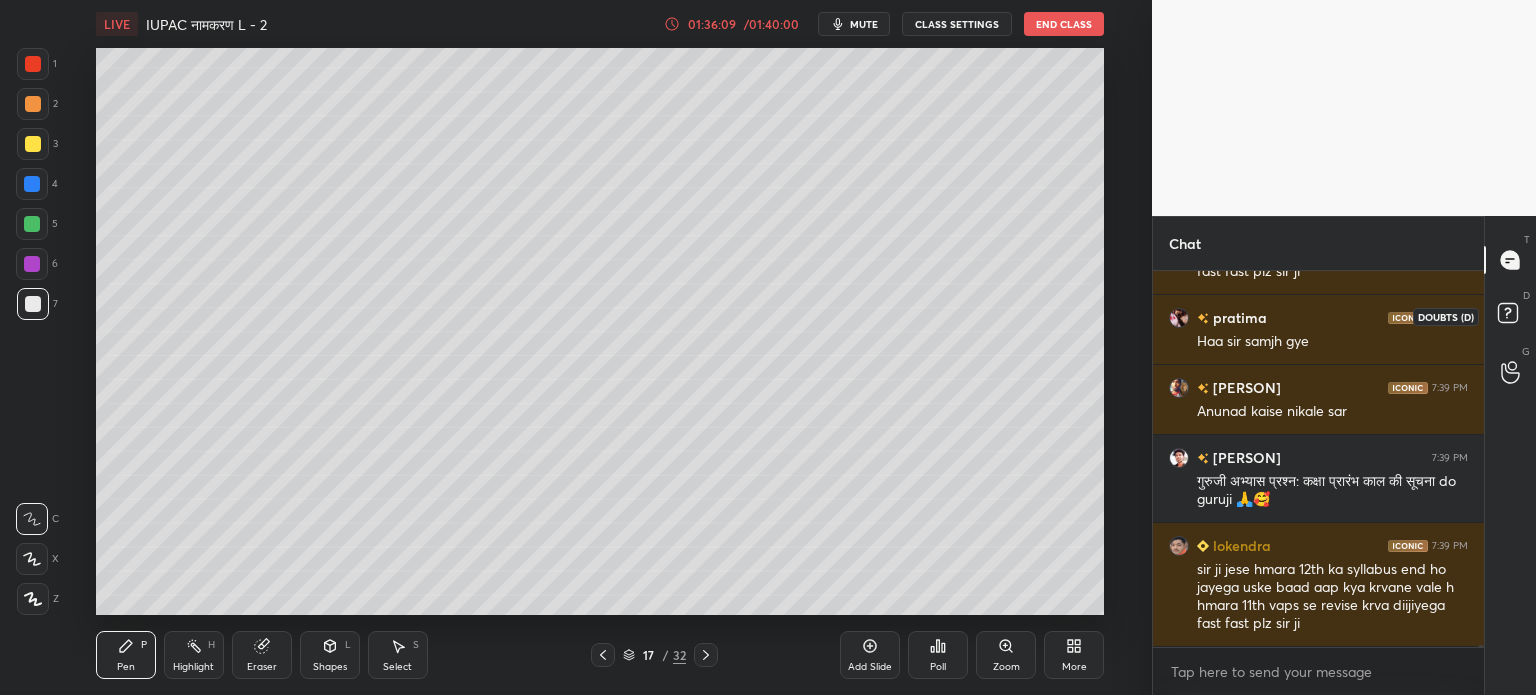click 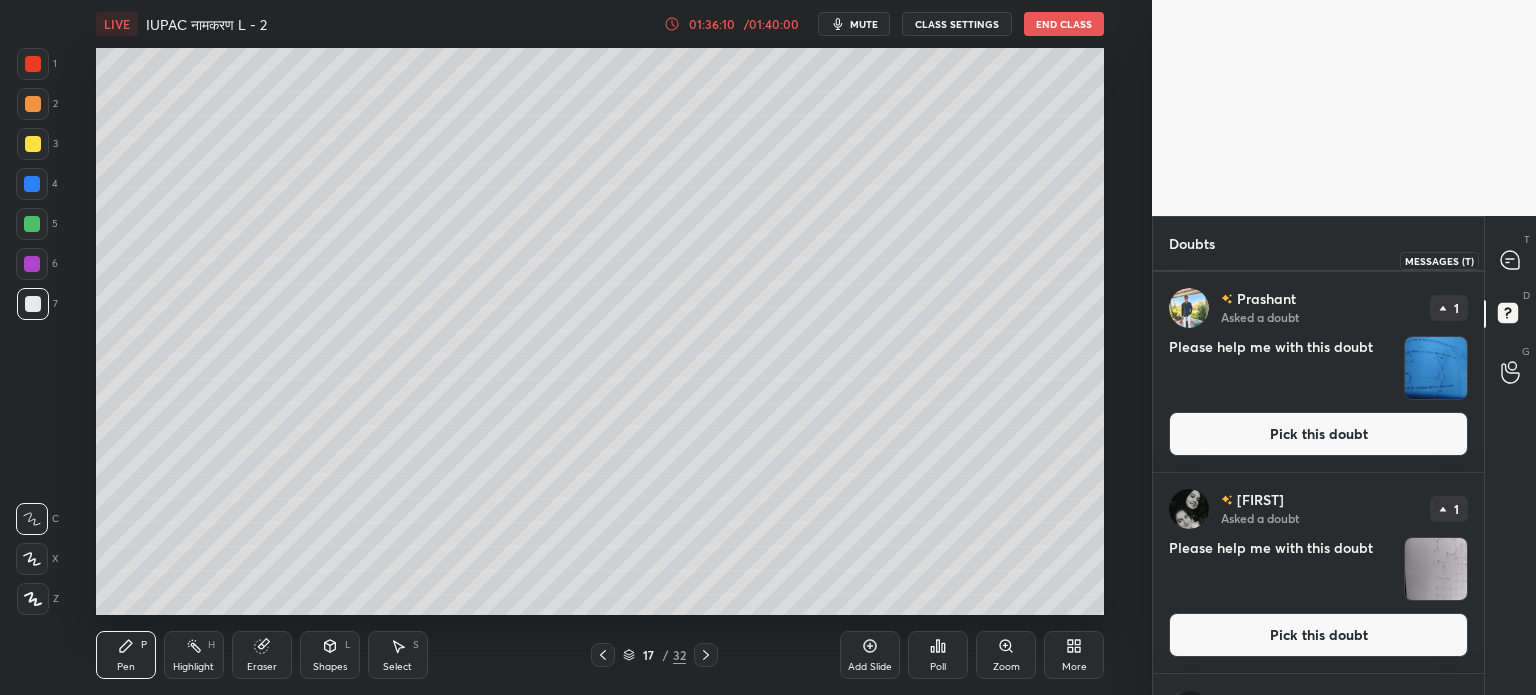 scroll, scrollTop: 0, scrollLeft: 0, axis: both 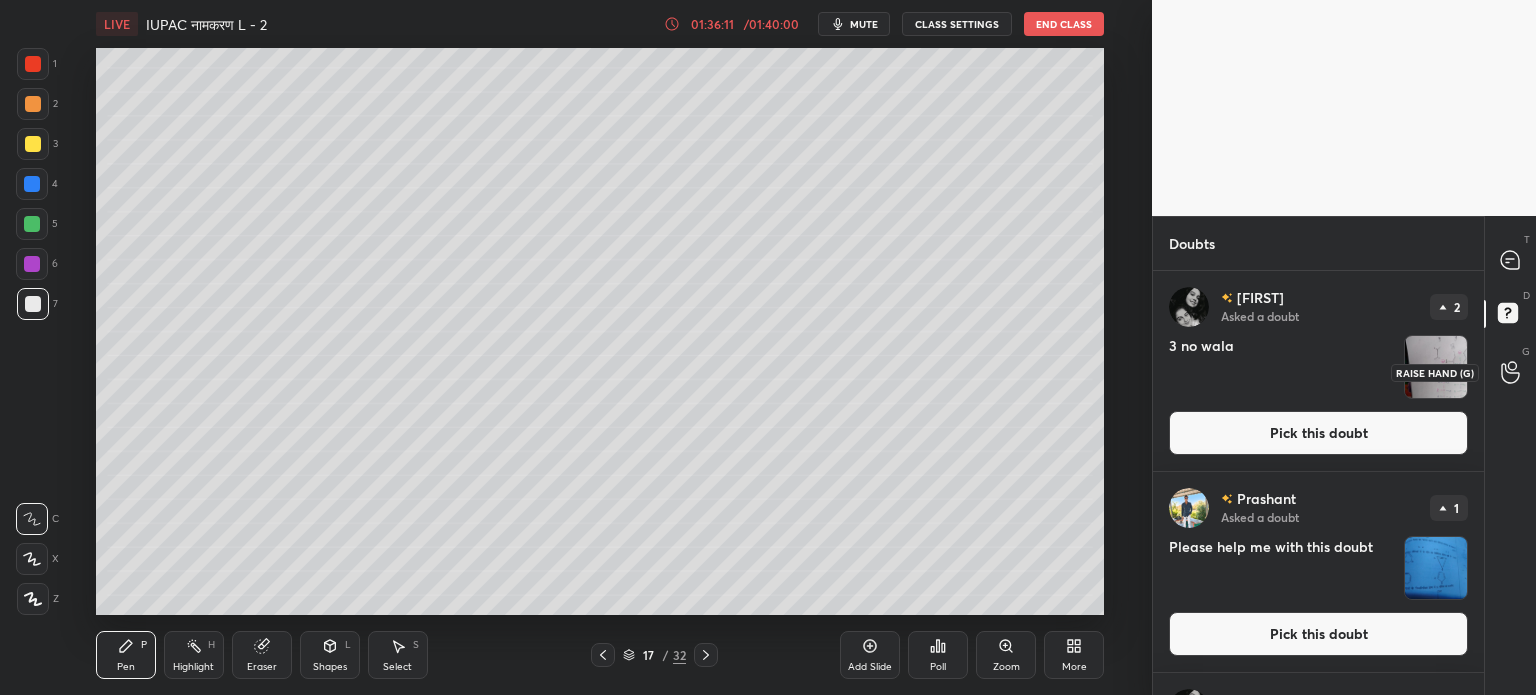 click 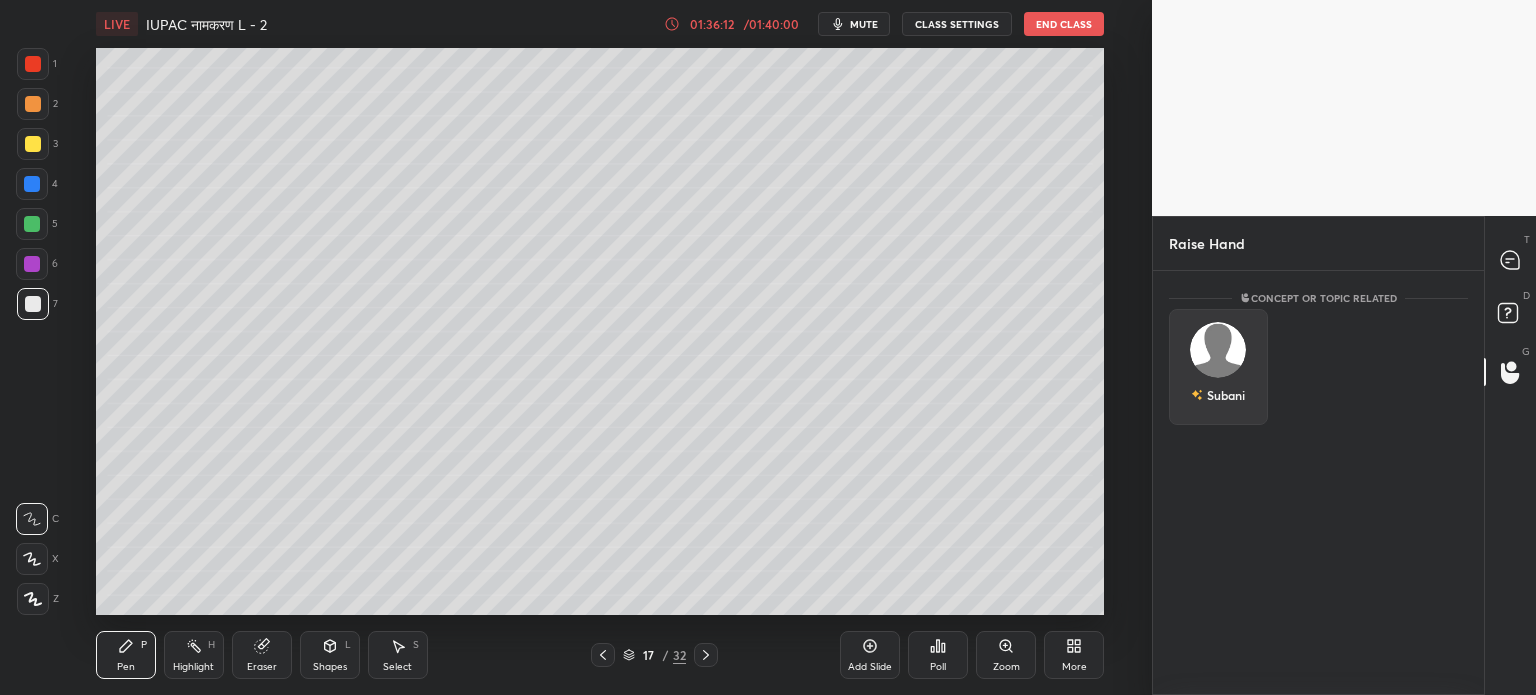 click on "Subani" at bounding box center [1218, 367] 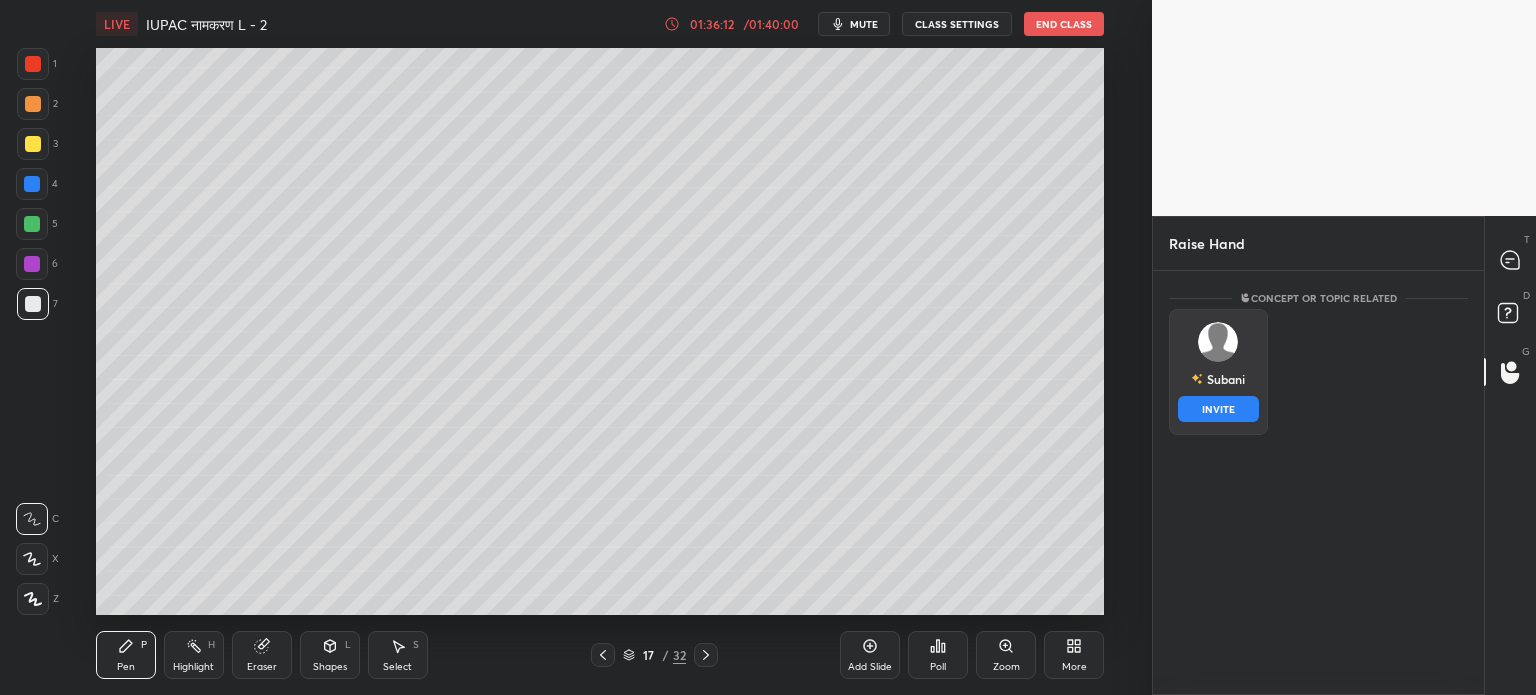 click on "Subani INVITE" at bounding box center [1218, 372] 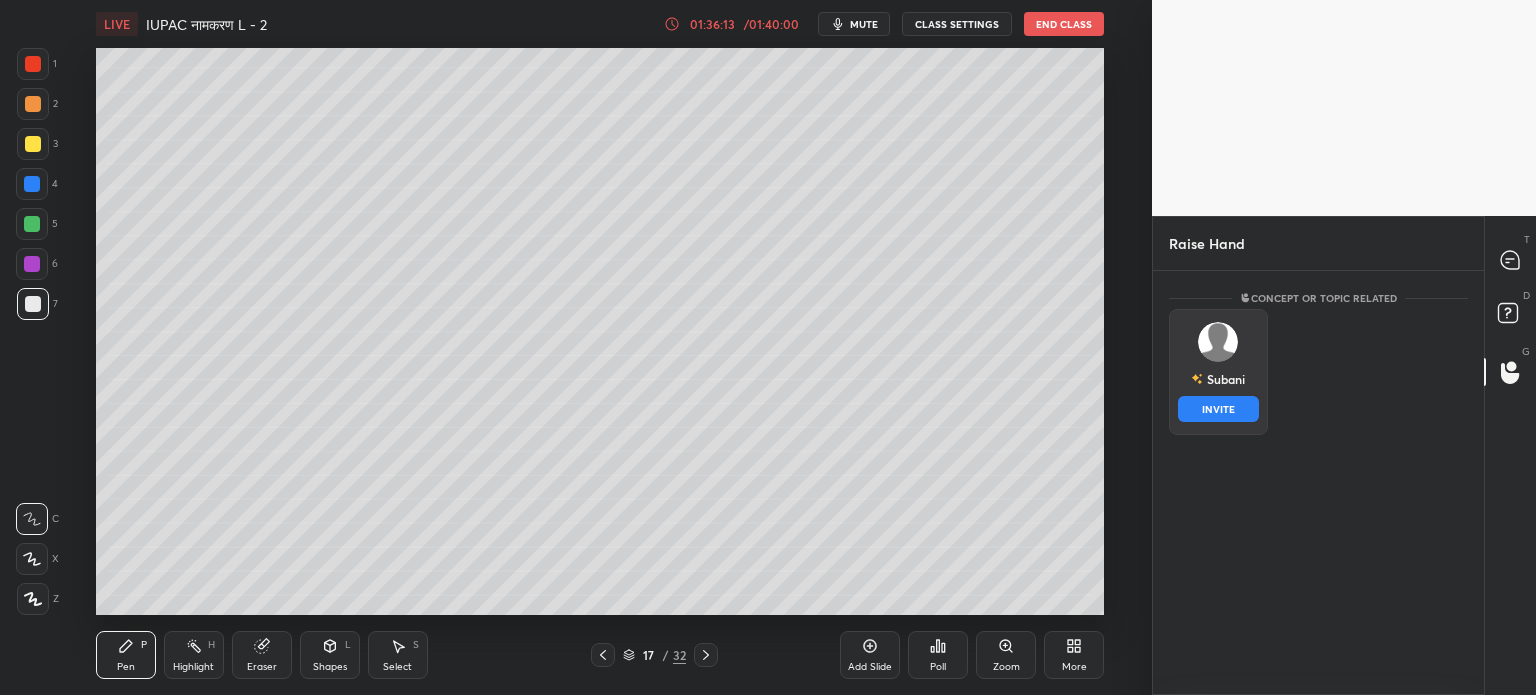 click on "INVITE" at bounding box center (1218, 409) 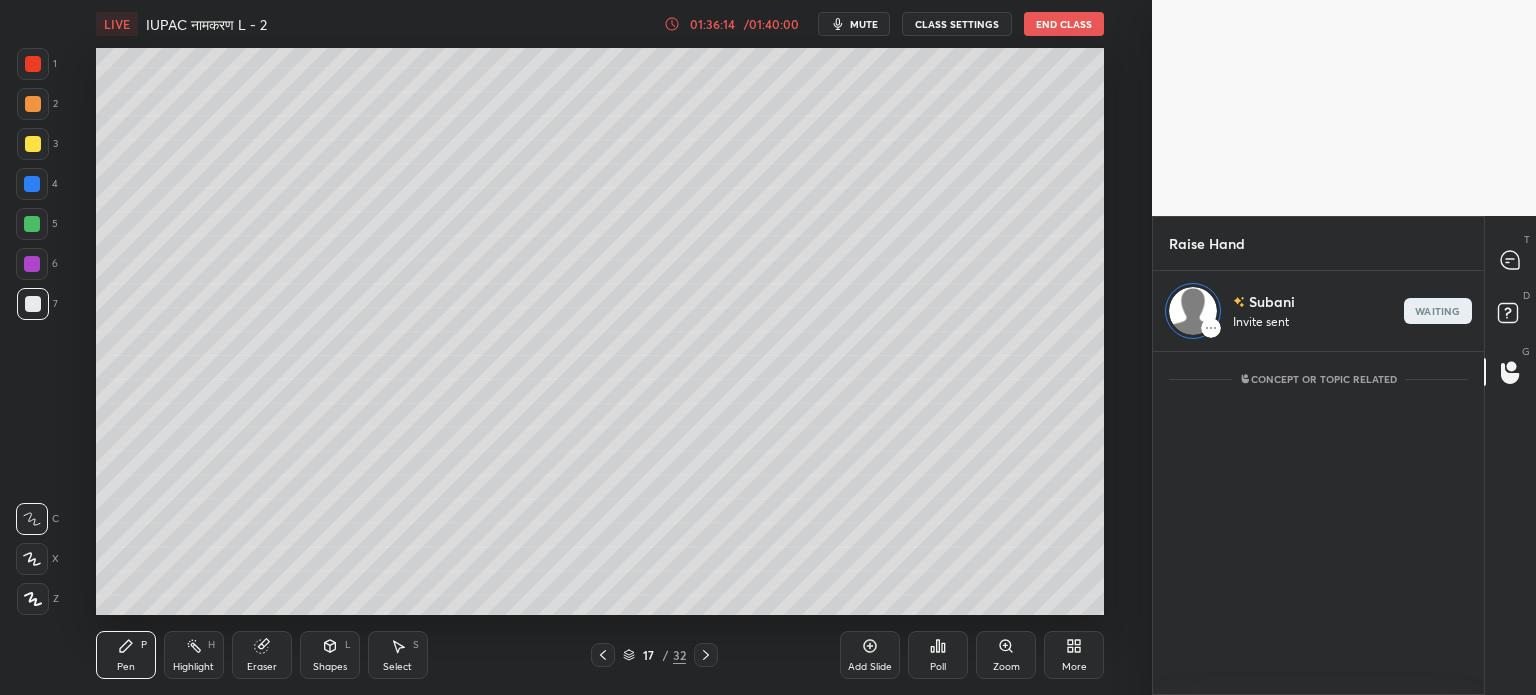 scroll, scrollTop: 338, scrollLeft: 325, axis: both 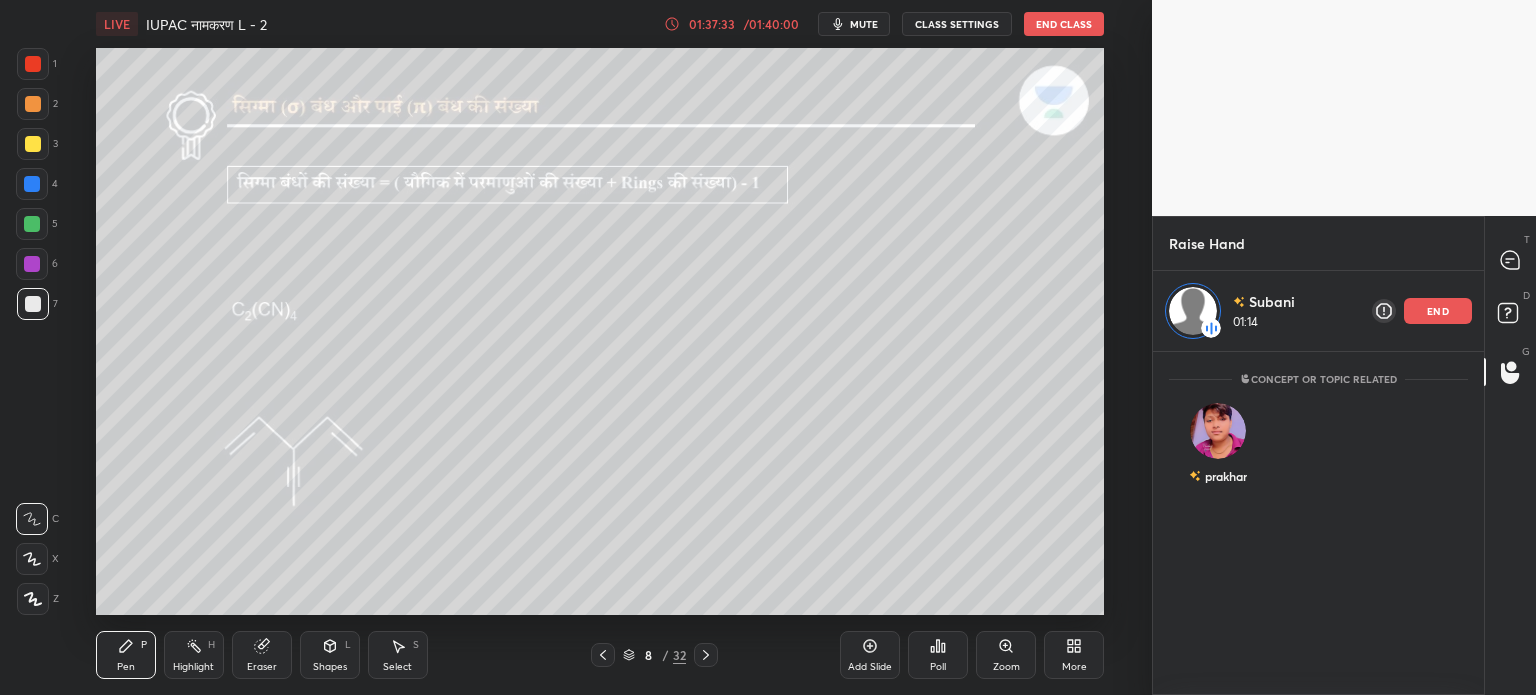 click on "Select S" at bounding box center [398, 655] 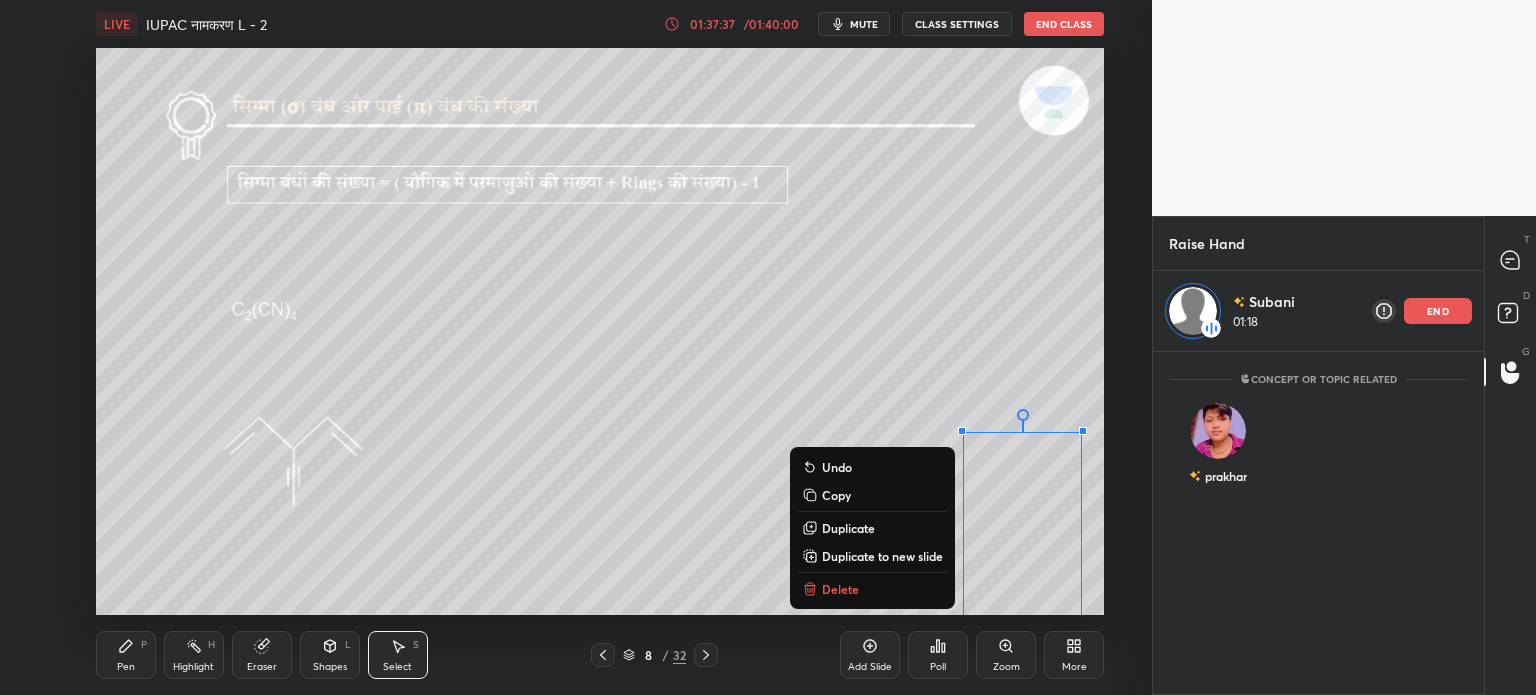 click on "Pen" at bounding box center [126, 667] 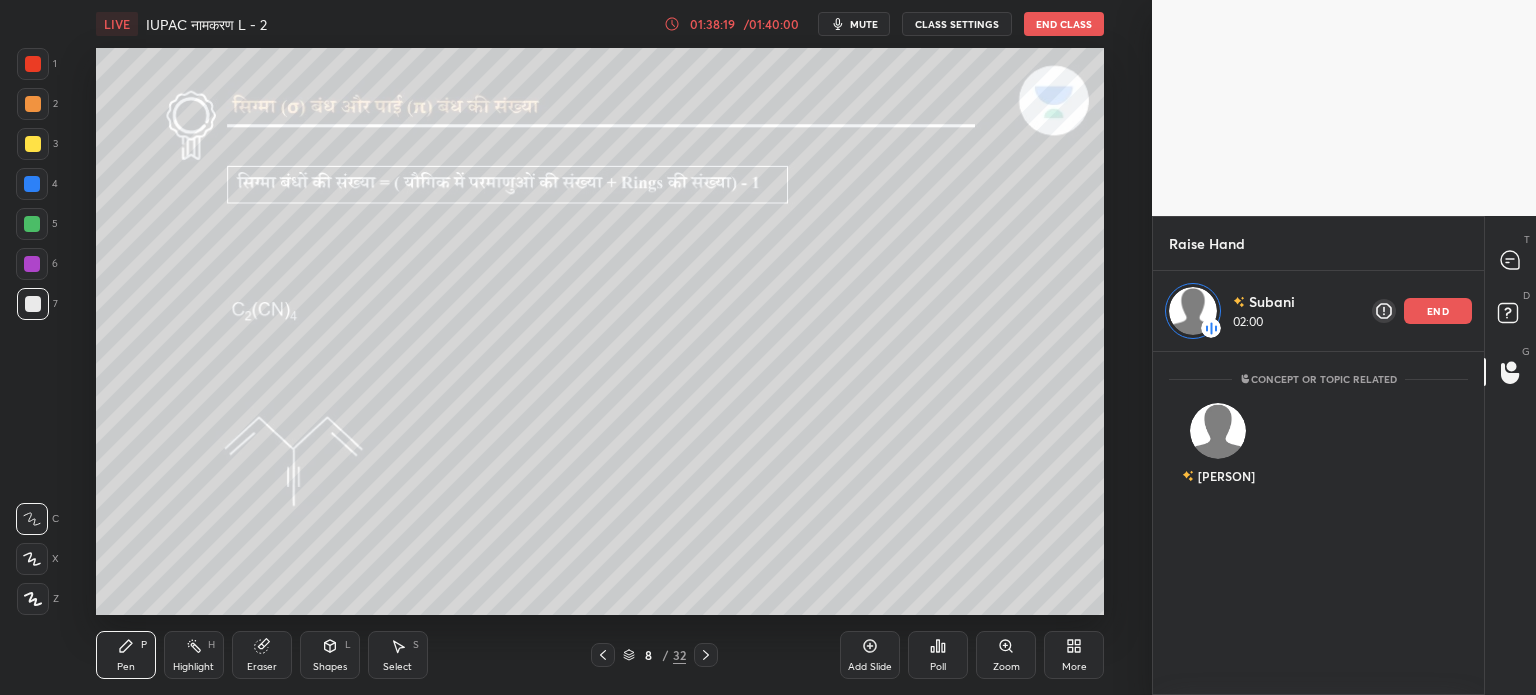 scroll, scrollTop: 5, scrollLeft: 6, axis: both 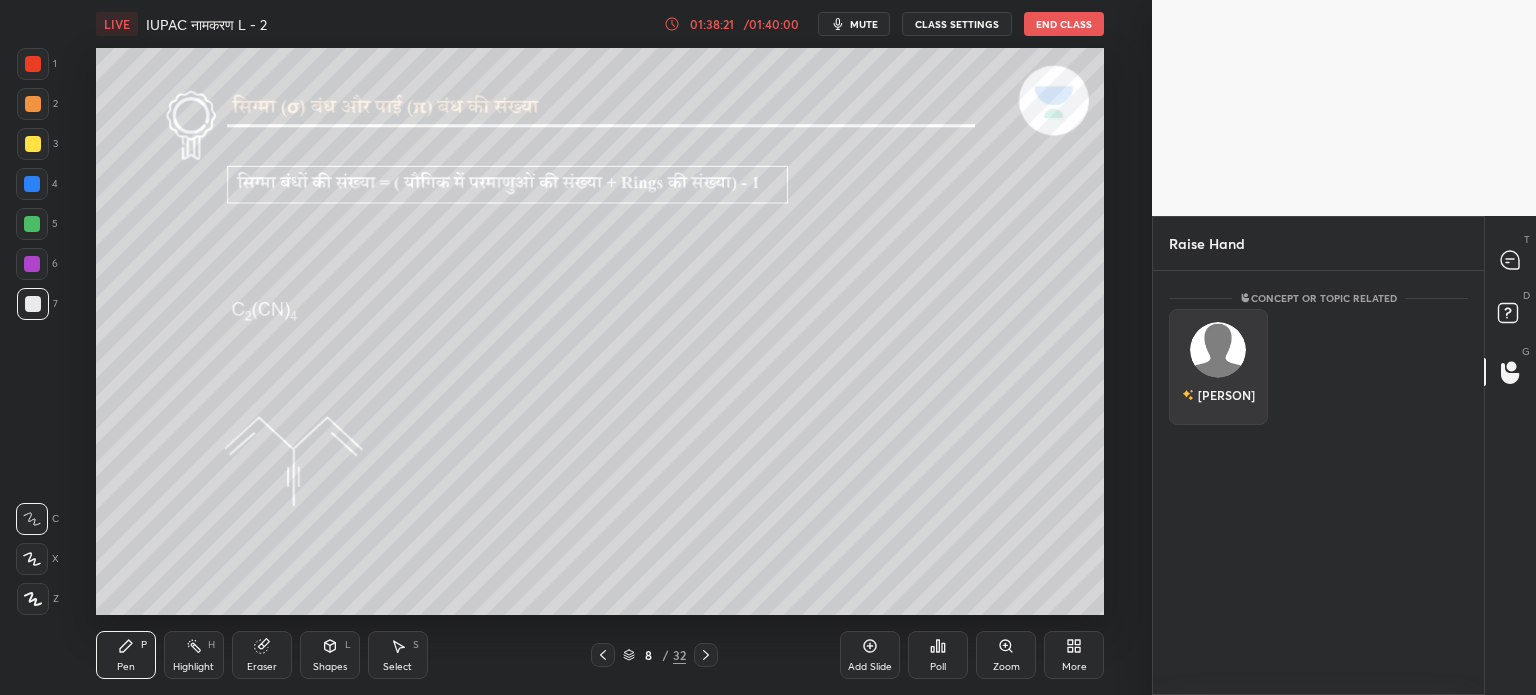 click on "[PERSON]" at bounding box center (1218, 367) 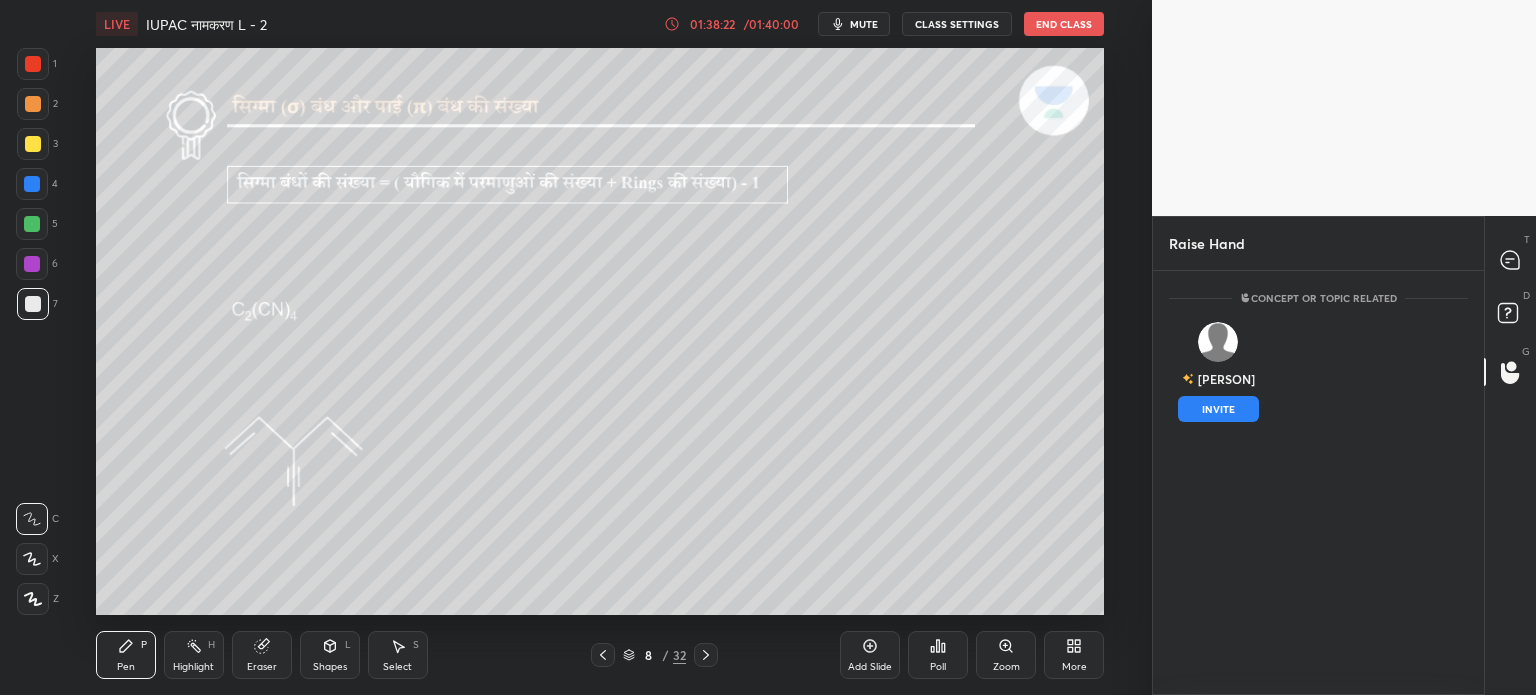 click on "INVITE" at bounding box center [1218, 409] 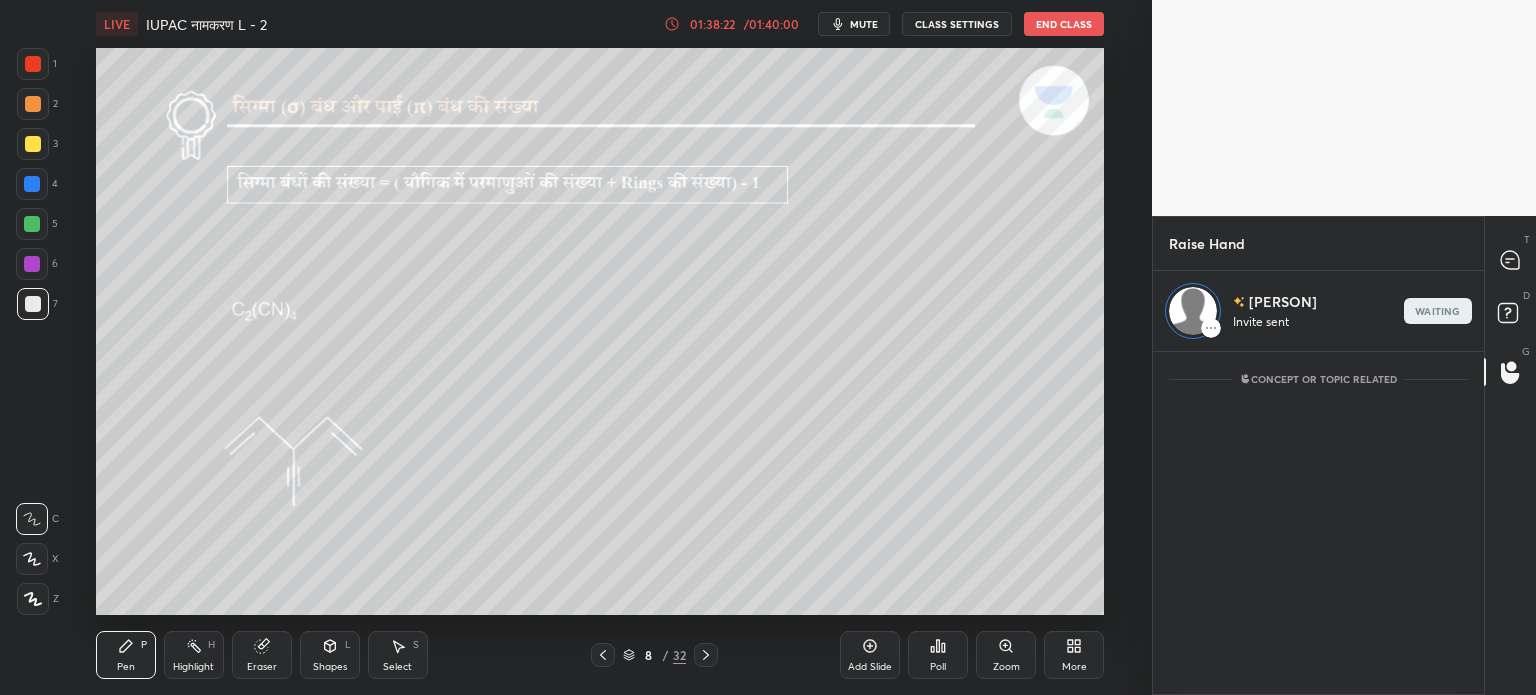 scroll, scrollTop: 338, scrollLeft: 325, axis: both 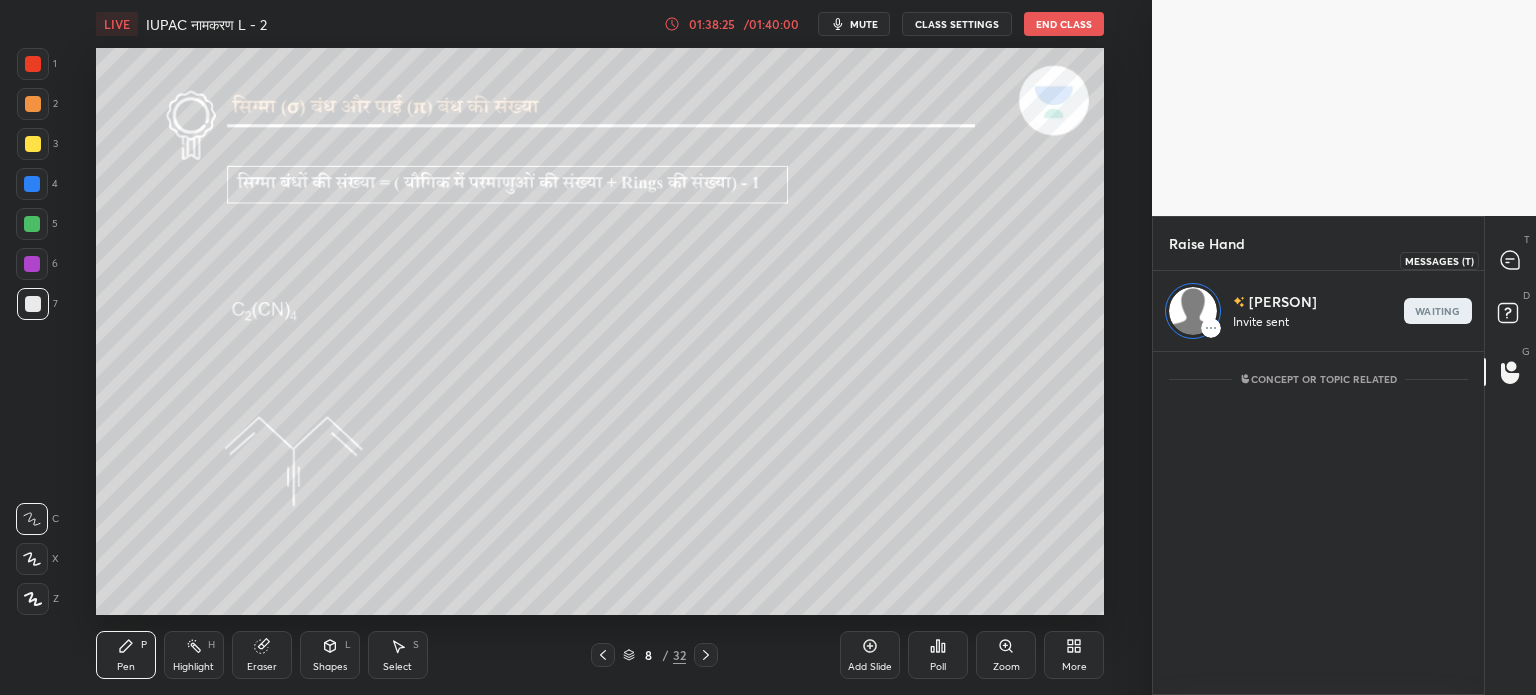 click 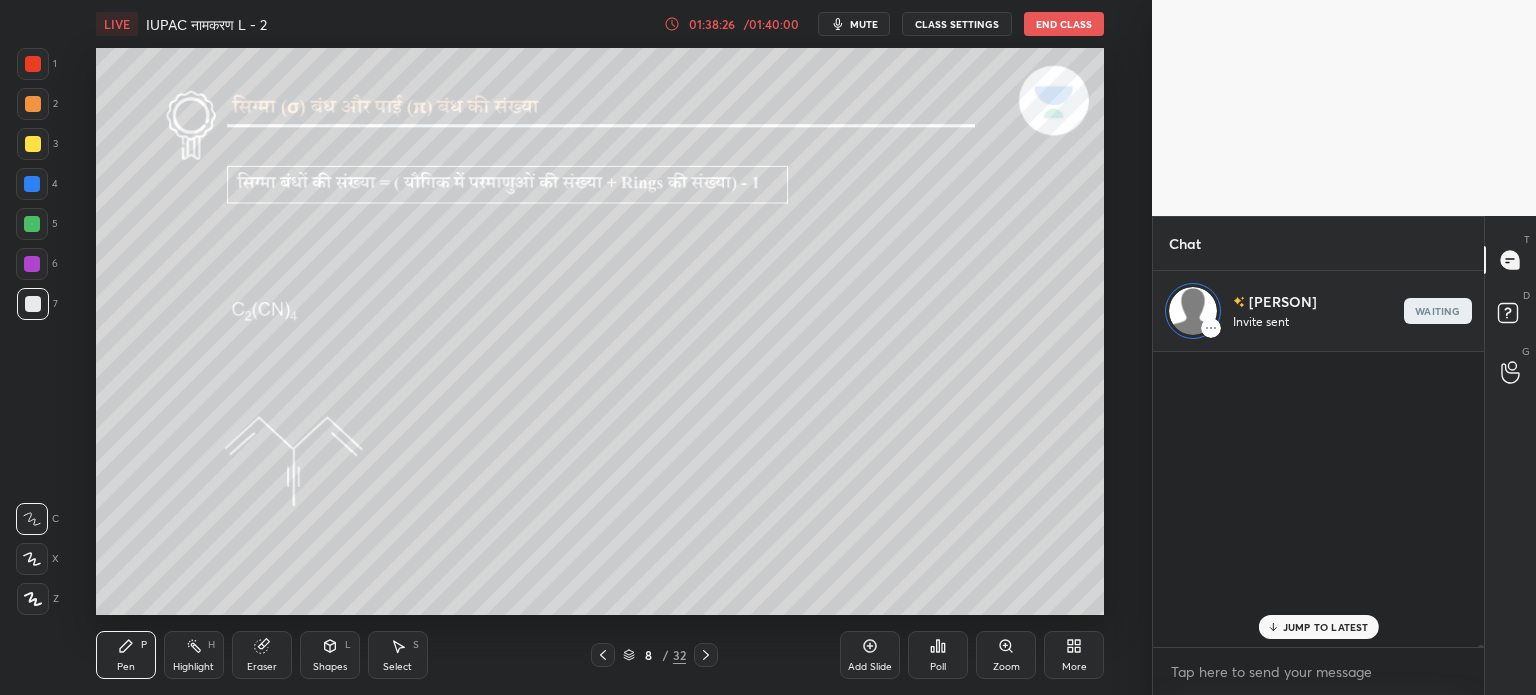 scroll, scrollTop: 72442, scrollLeft: 0, axis: vertical 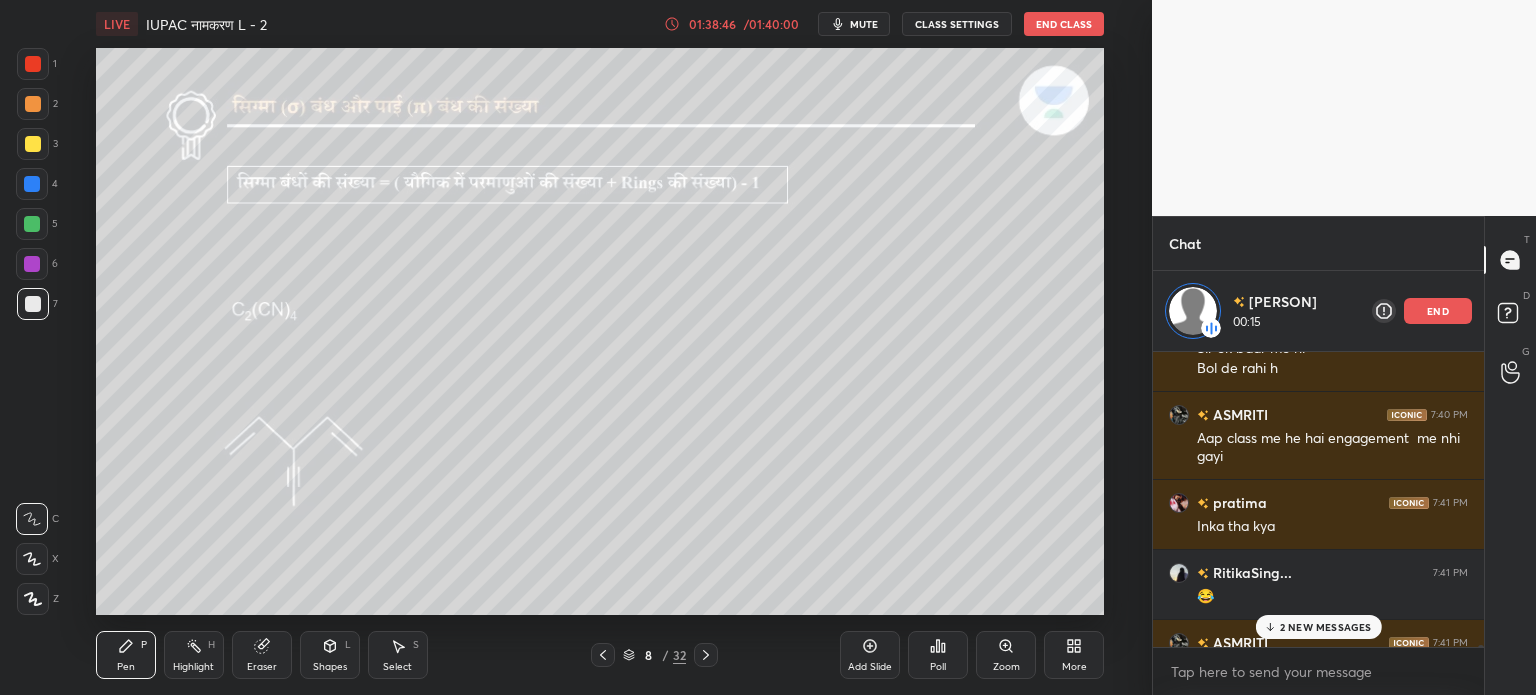 click on "Select S" at bounding box center (398, 655) 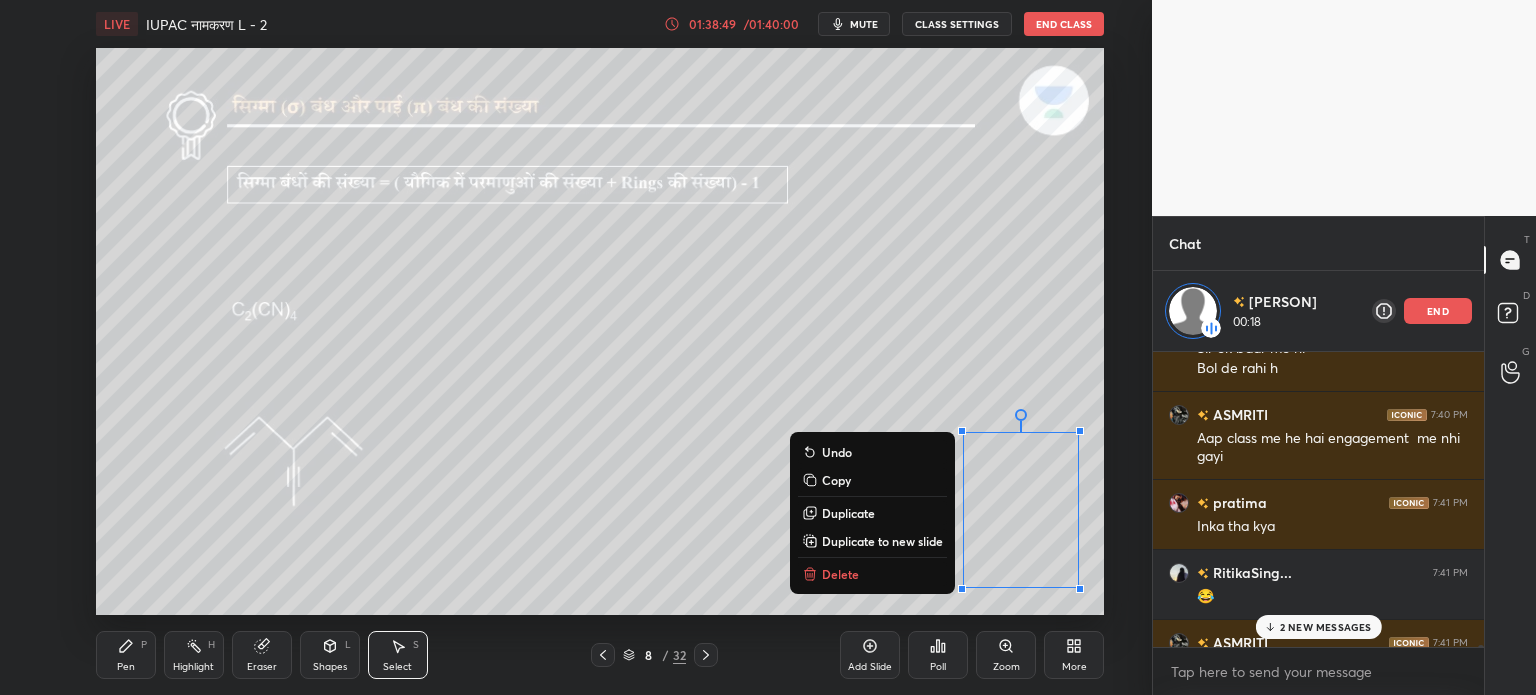 drag, startPoint x: 950, startPoint y: 421, endPoint x: 1070, endPoint y: 604, distance: 218.83556 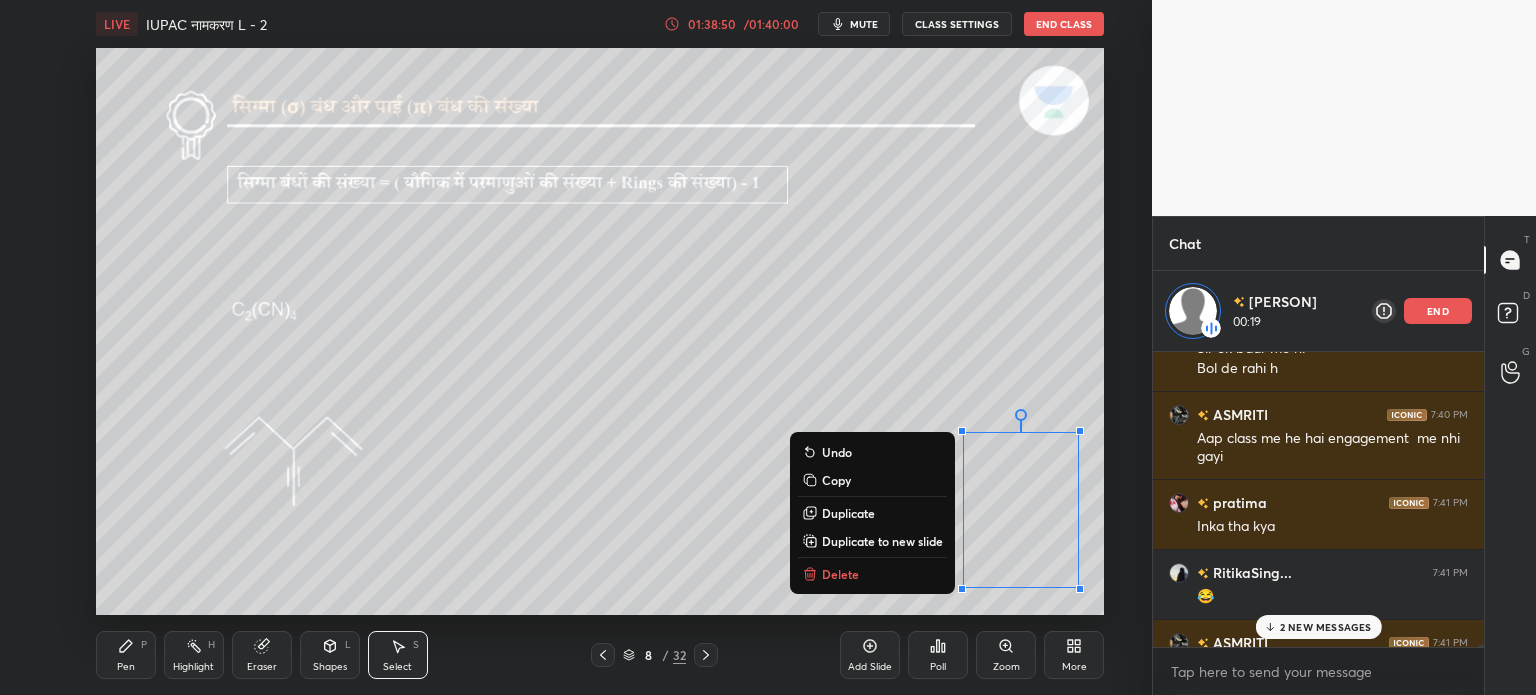 click on "0 ° Undo Copy Duplicate Duplicate to new slide Delete" at bounding box center (600, 331) 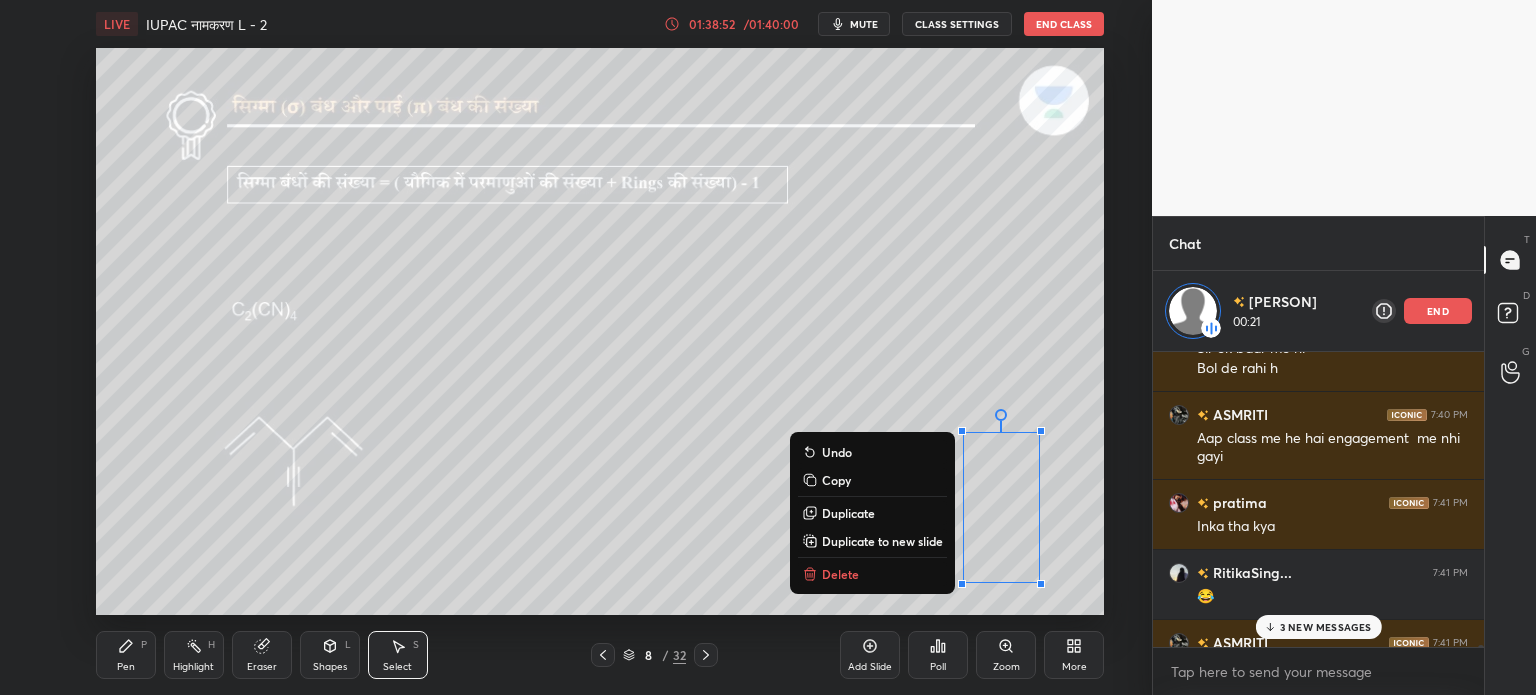 drag, startPoint x: 959, startPoint y: 423, endPoint x: 1110, endPoint y: 702, distance: 317.24124 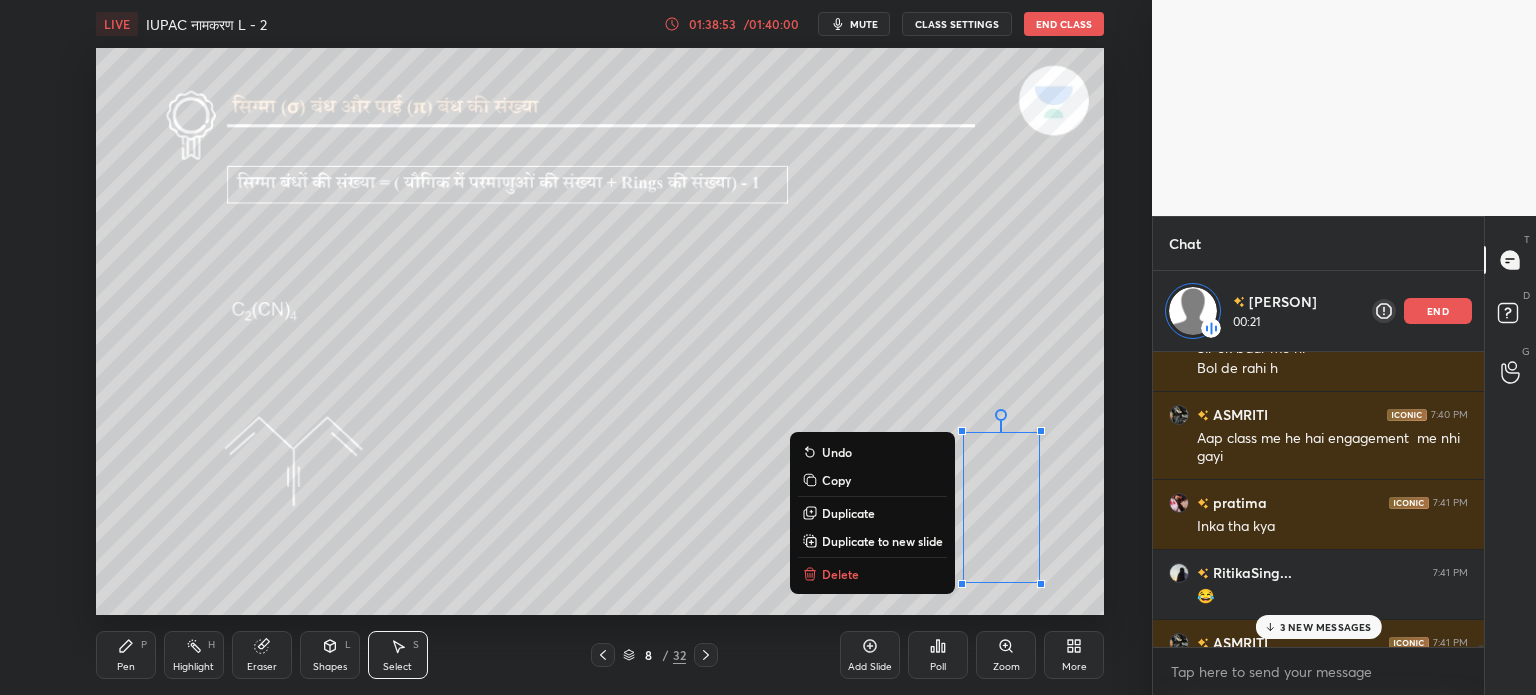click on "0 ° Undo Copy Duplicate Duplicate to new slide Delete" at bounding box center [600, 331] 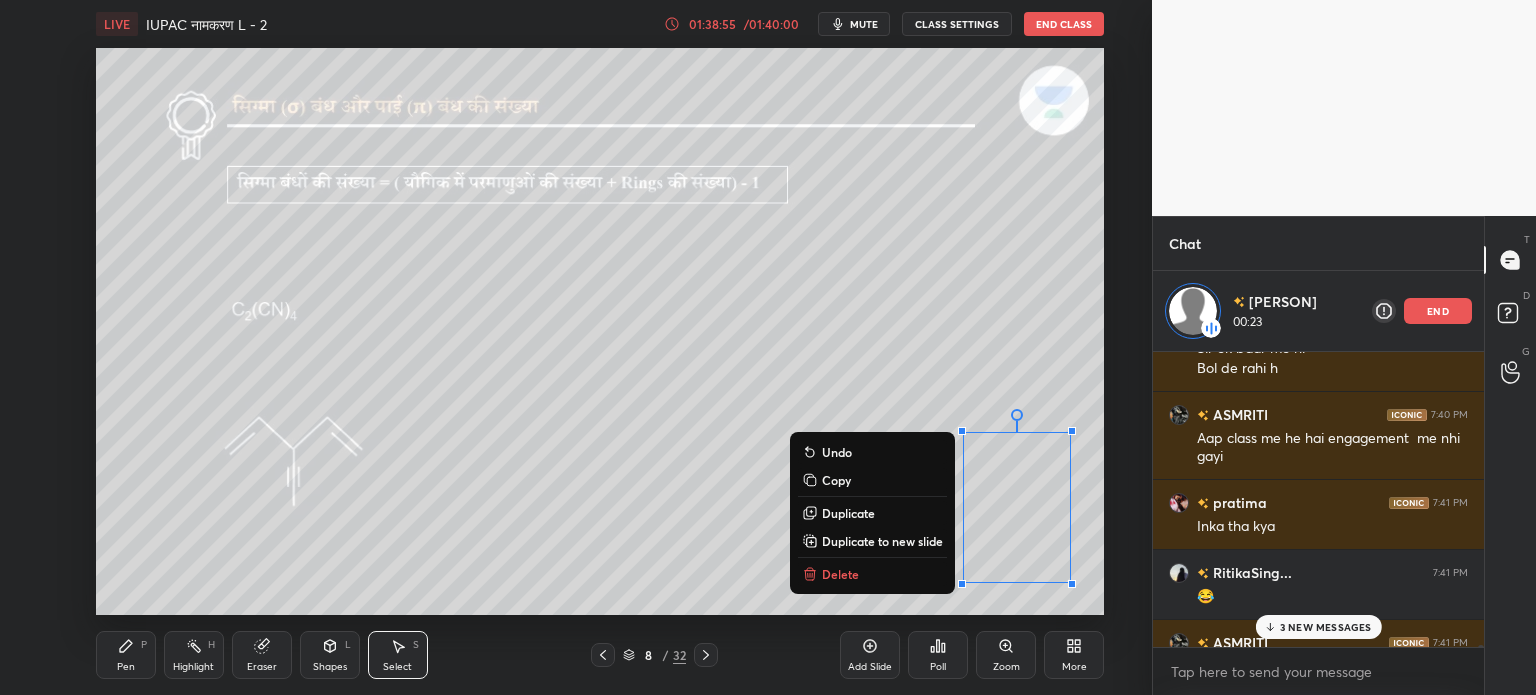 drag, startPoint x: 956, startPoint y: 411, endPoint x: 1065, endPoint y: 529, distance: 160.63934 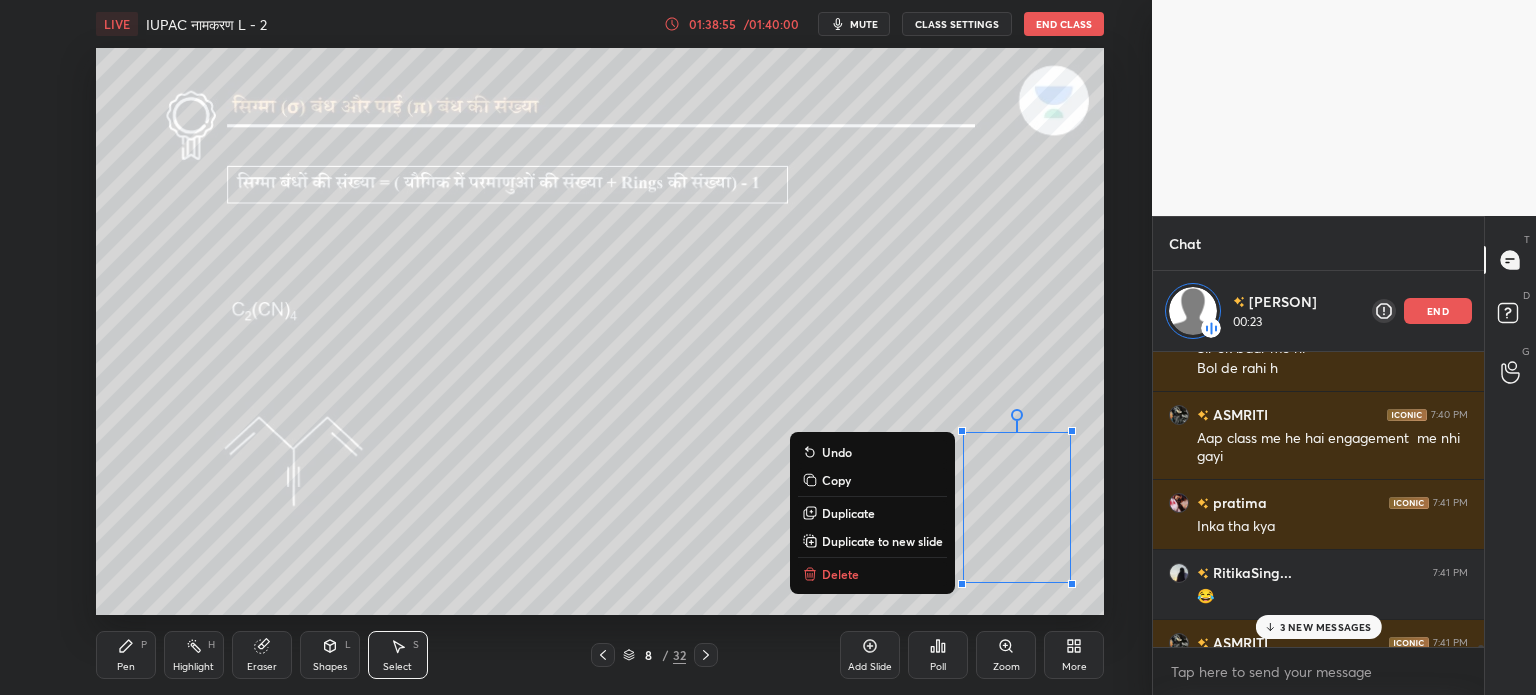click on "LIVE IUPAC नामकरण L - 2 01:38:55 /  01:40:00 mute CLASS SETTINGS End Class 0 ° Undo Copy Duplicate Duplicate to new slide Delete Setting up your live class Poll for   secs No correct answer Start poll Back IUPAC नामकरण L - 2 • L2 of कार्बनिक योगिकों का नामकरण : IUPAC नामकरण [FIRST] Ali Pen P Highlight H Eraser Shapes L Select S 8 / 32 Add Slide Poll Zoom More" at bounding box center (600, 347) 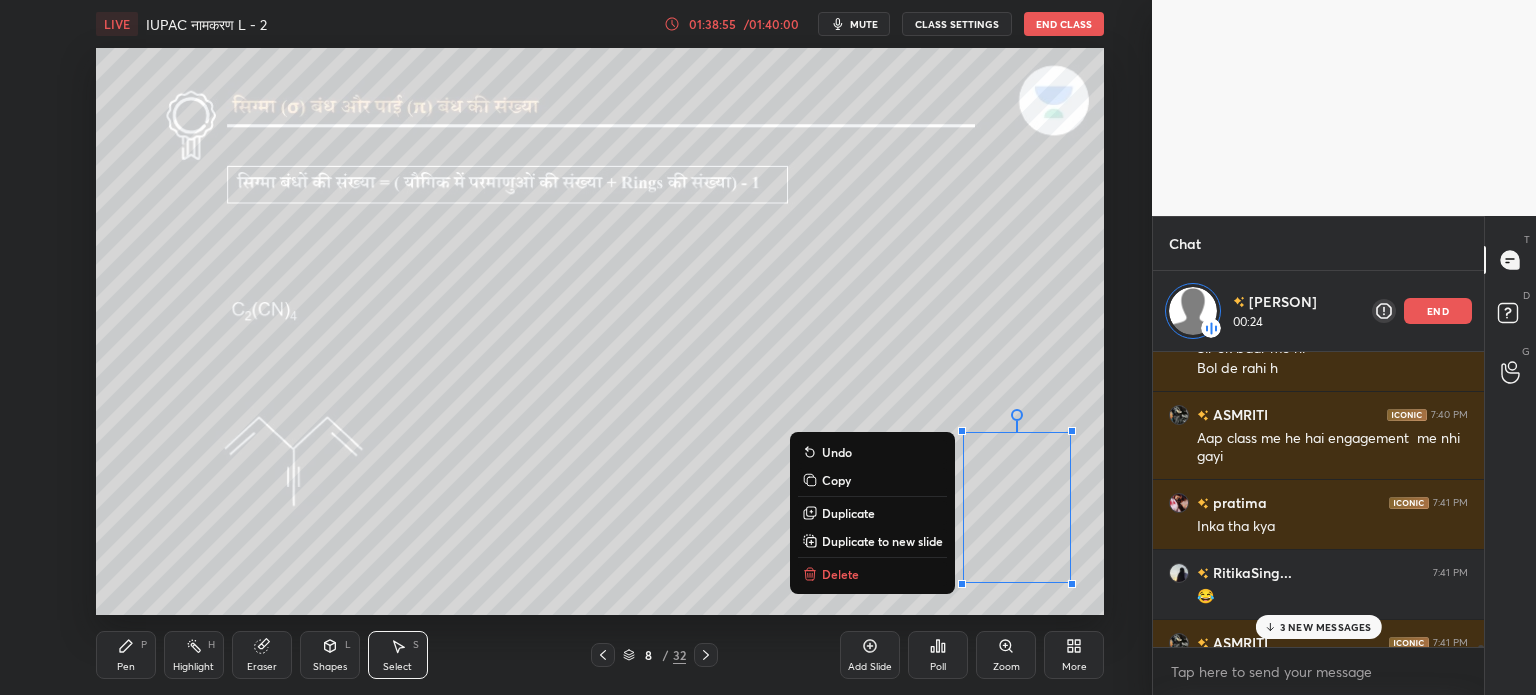 click on "0 ° Undo Copy Duplicate Duplicate to new slide Delete" at bounding box center (600, 331) 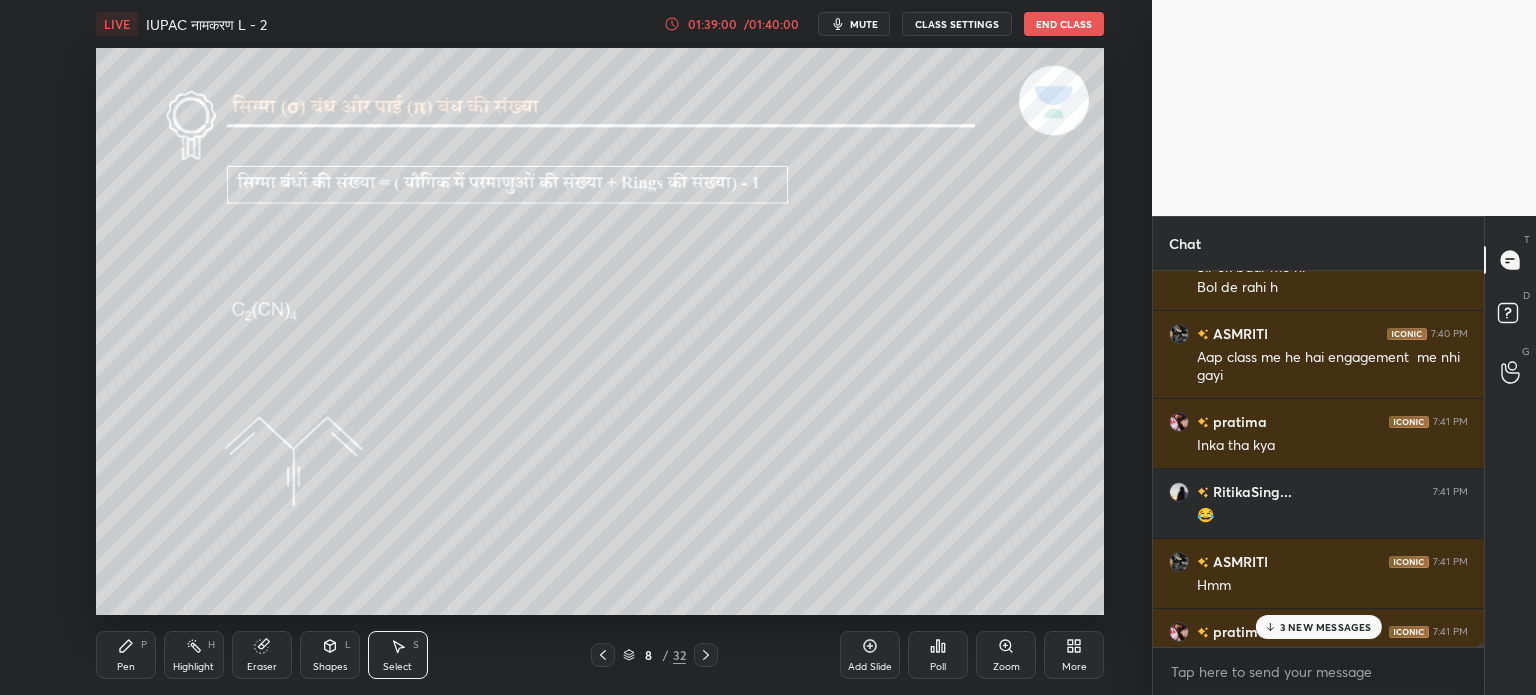 scroll, scrollTop: 5, scrollLeft: 6, axis: both 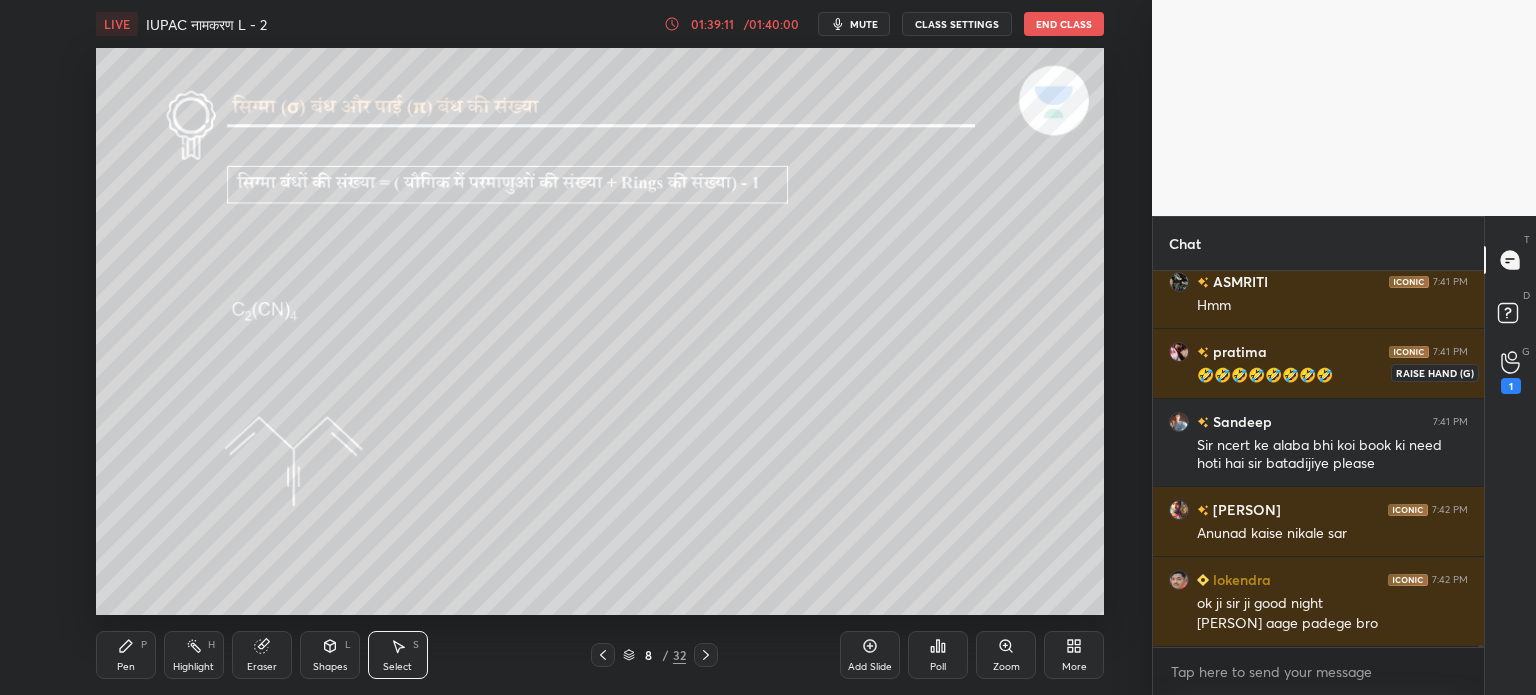 click on "1" at bounding box center [1511, 386] 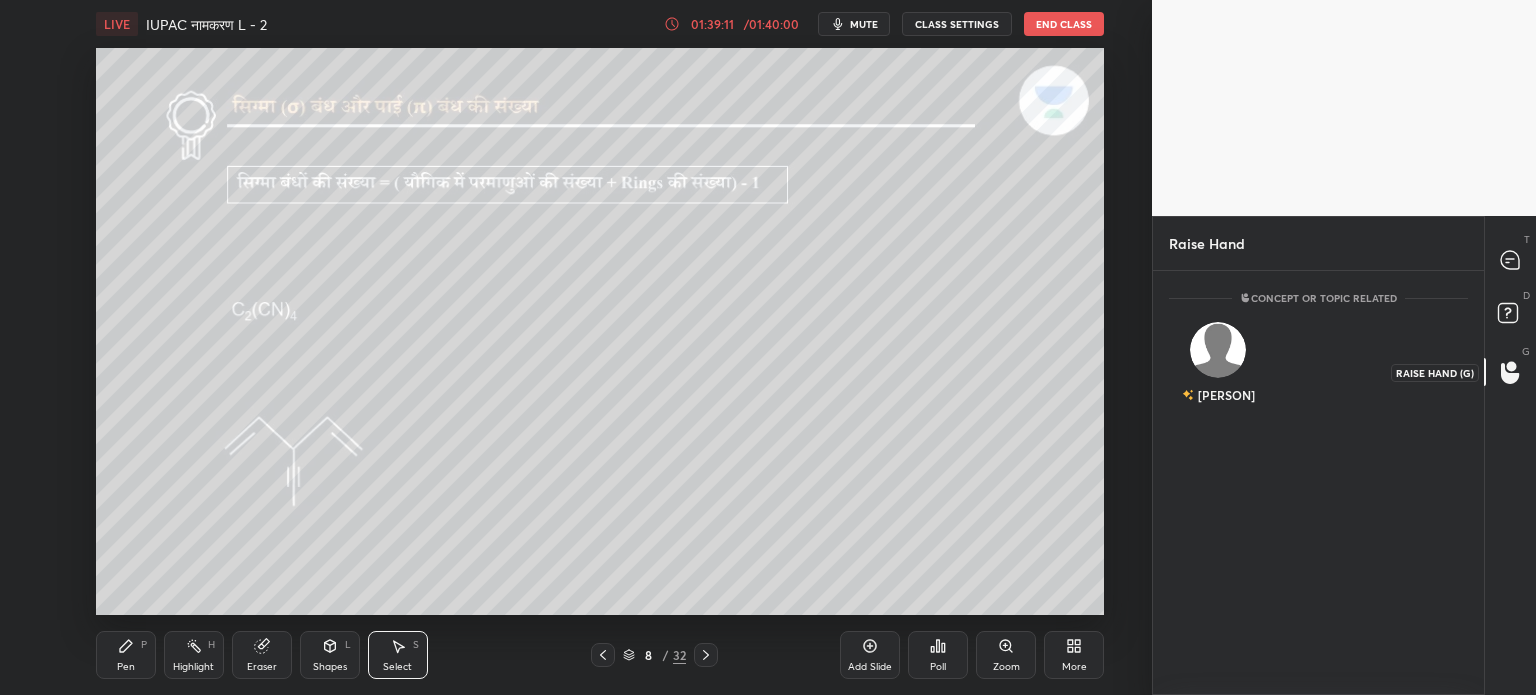 scroll, scrollTop: 418, scrollLeft: 325, axis: both 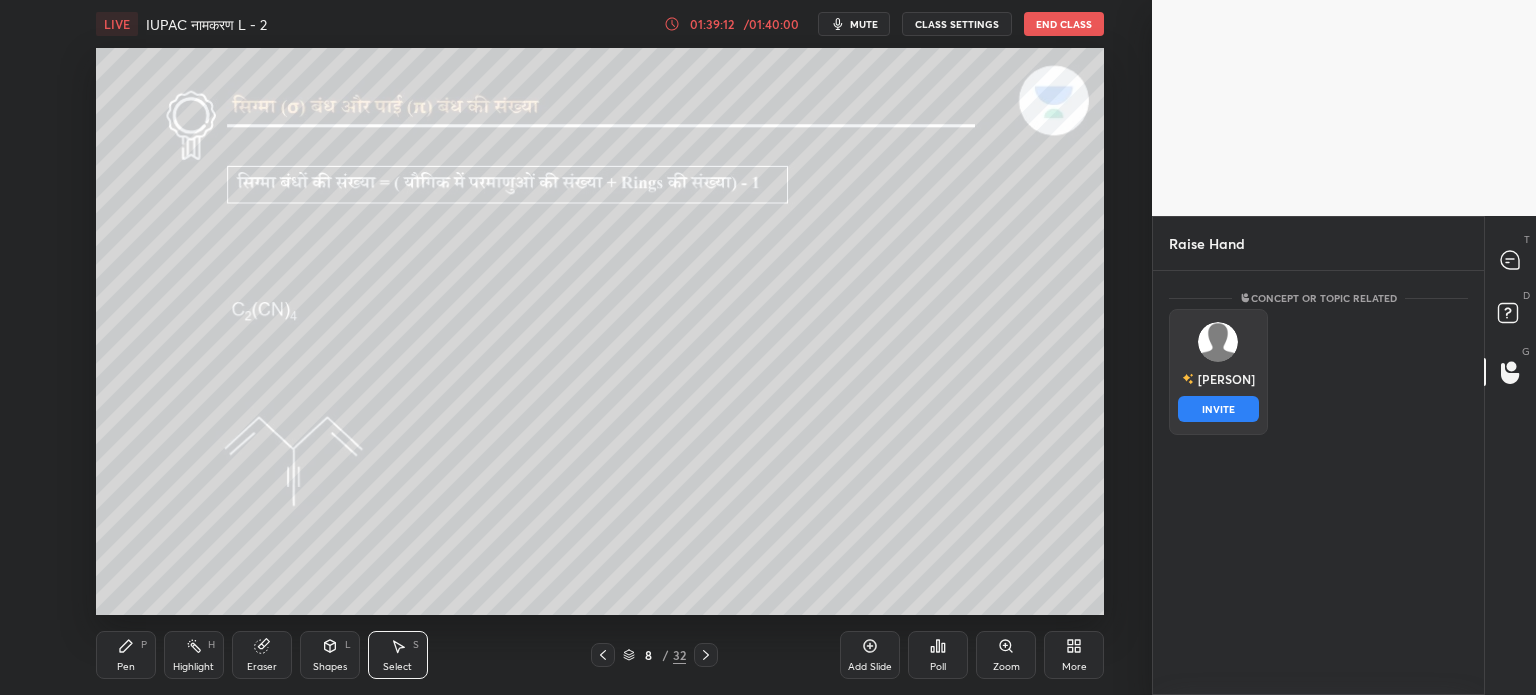 click on "[PERSON] INVITE" at bounding box center (1218, 372) 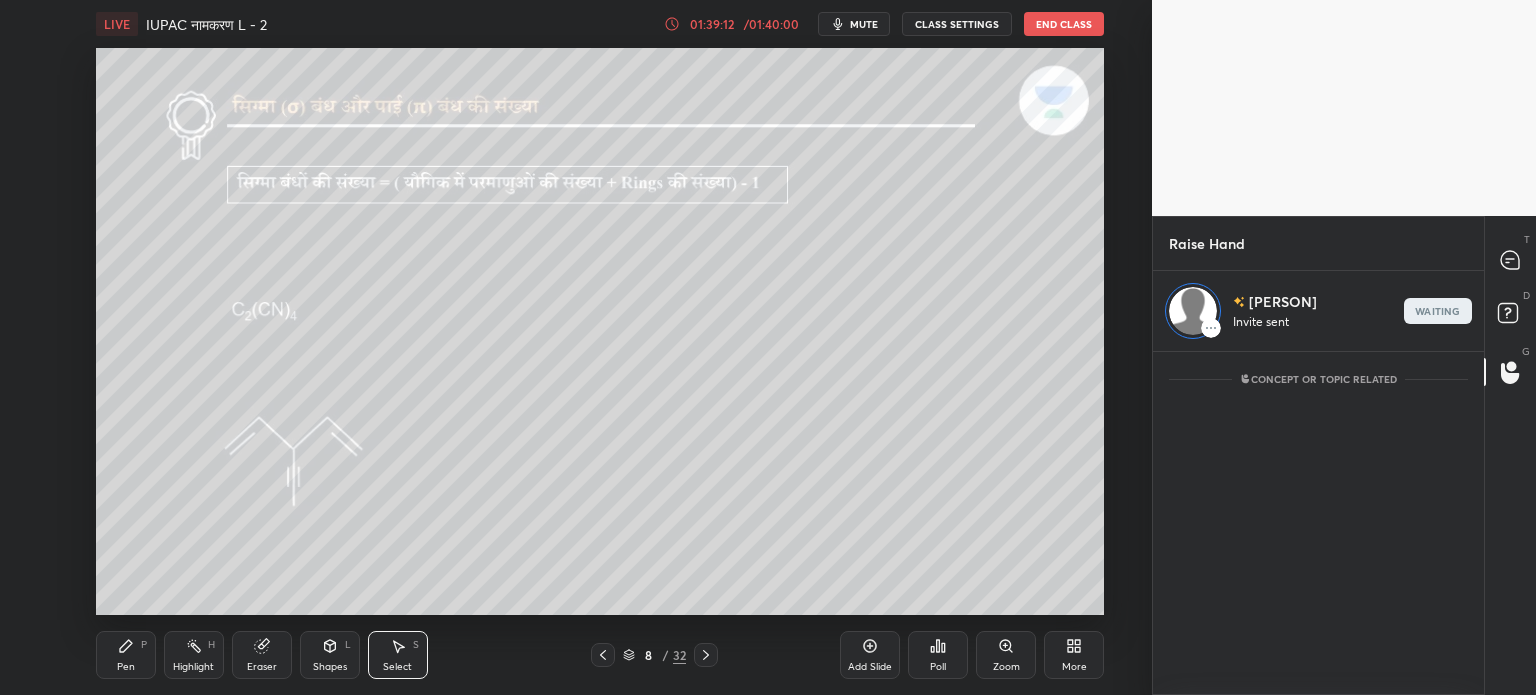 scroll, scrollTop: 338, scrollLeft: 325, axis: both 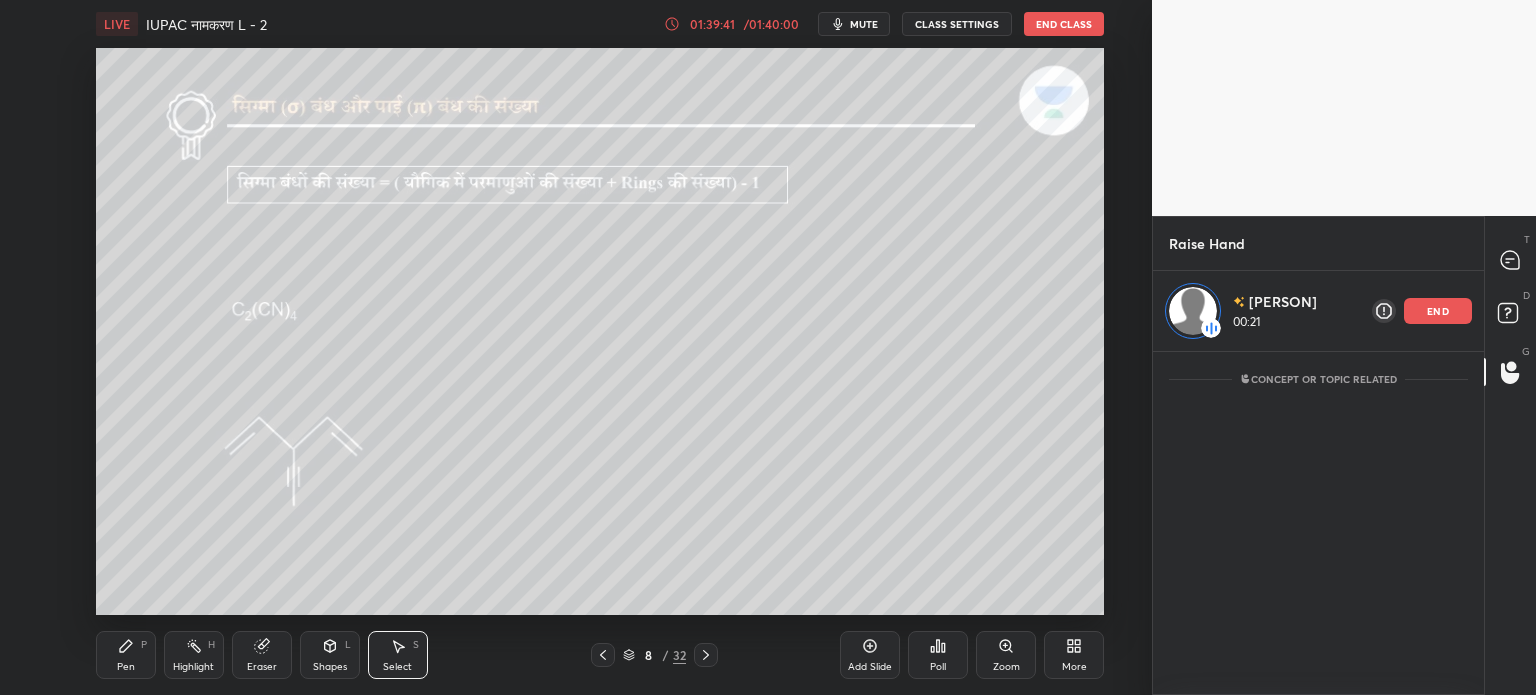 click on "Pen P" at bounding box center (126, 655) 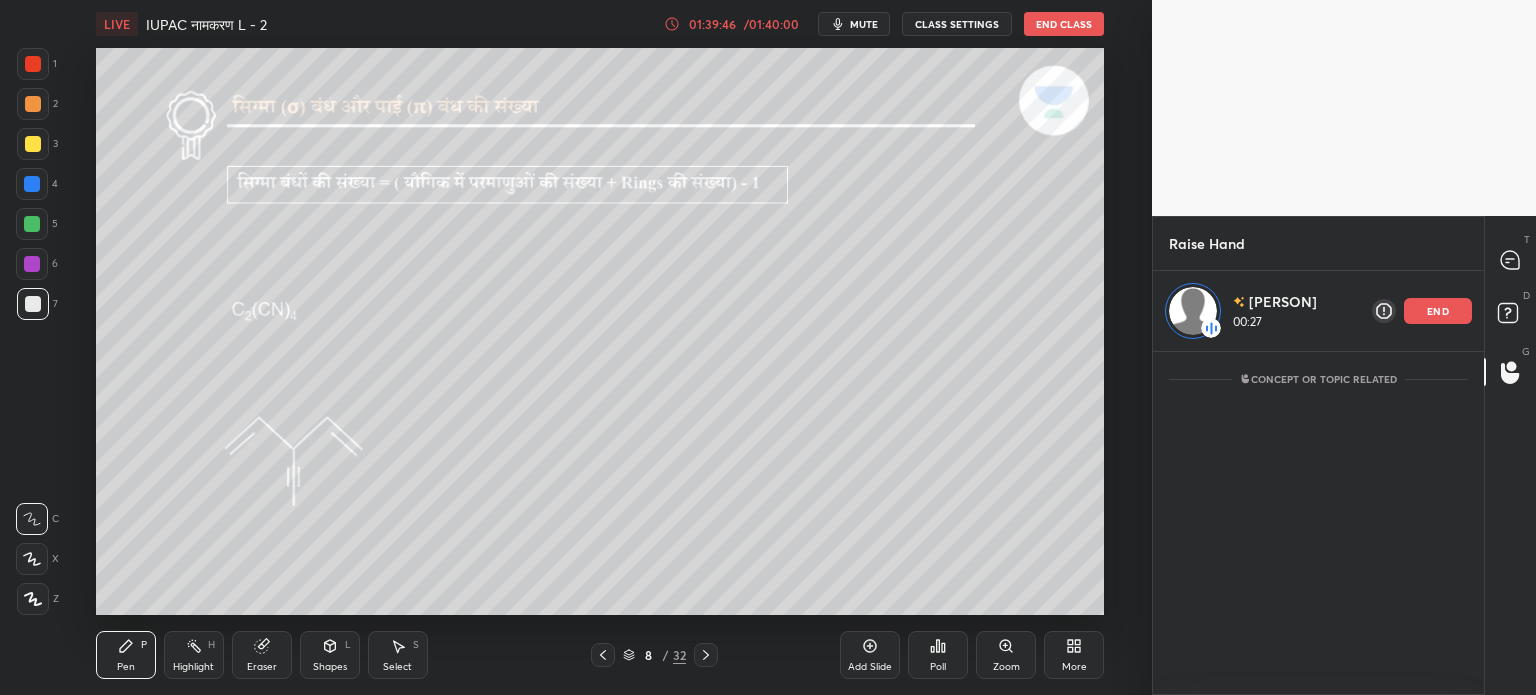 click at bounding box center (33, 144) 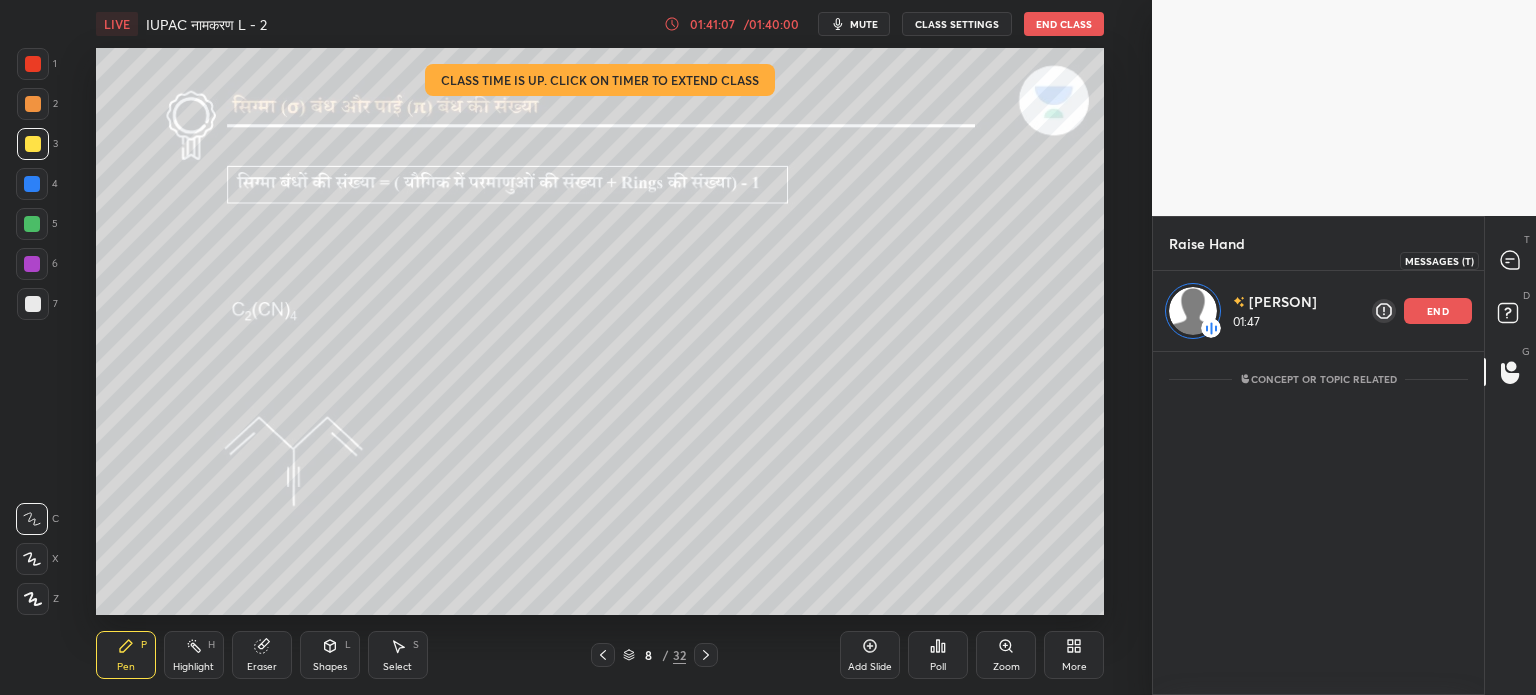 click 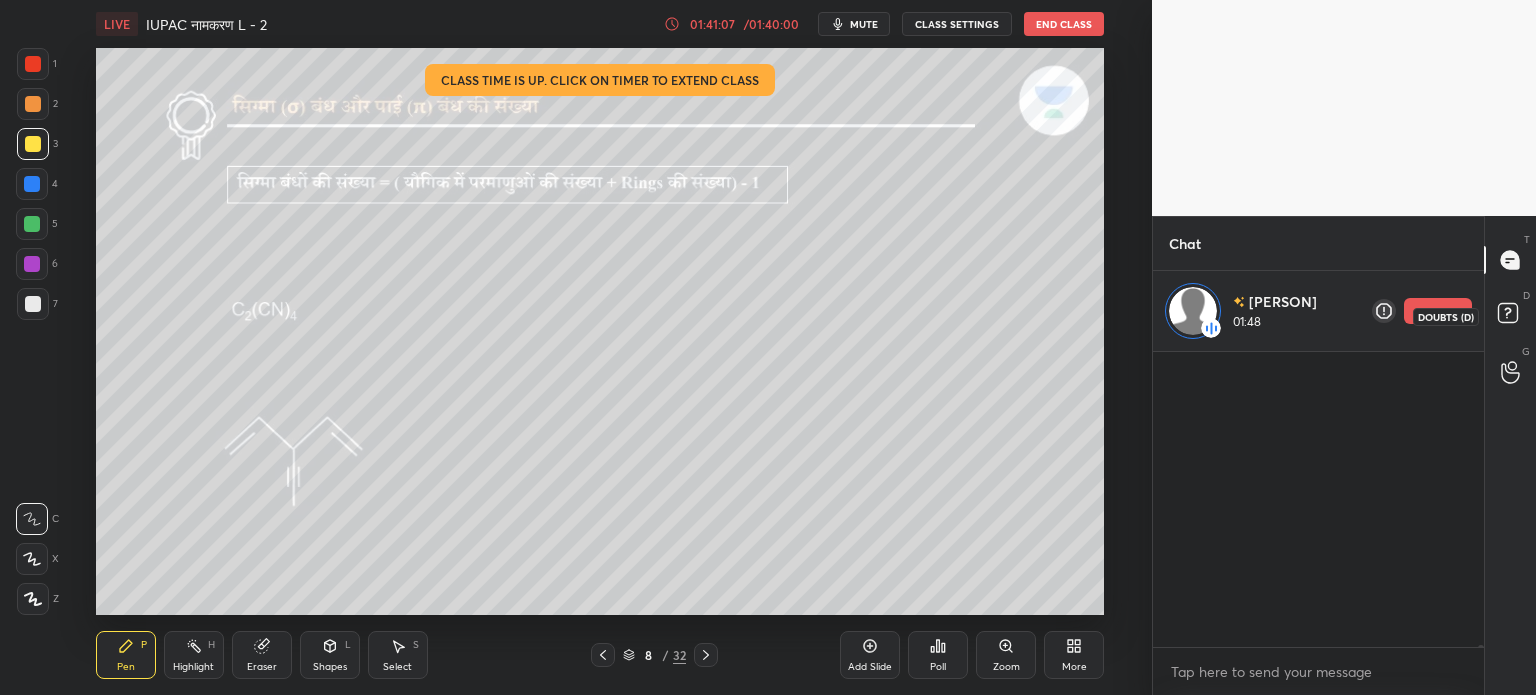 scroll, scrollTop: 73812, scrollLeft: 0, axis: vertical 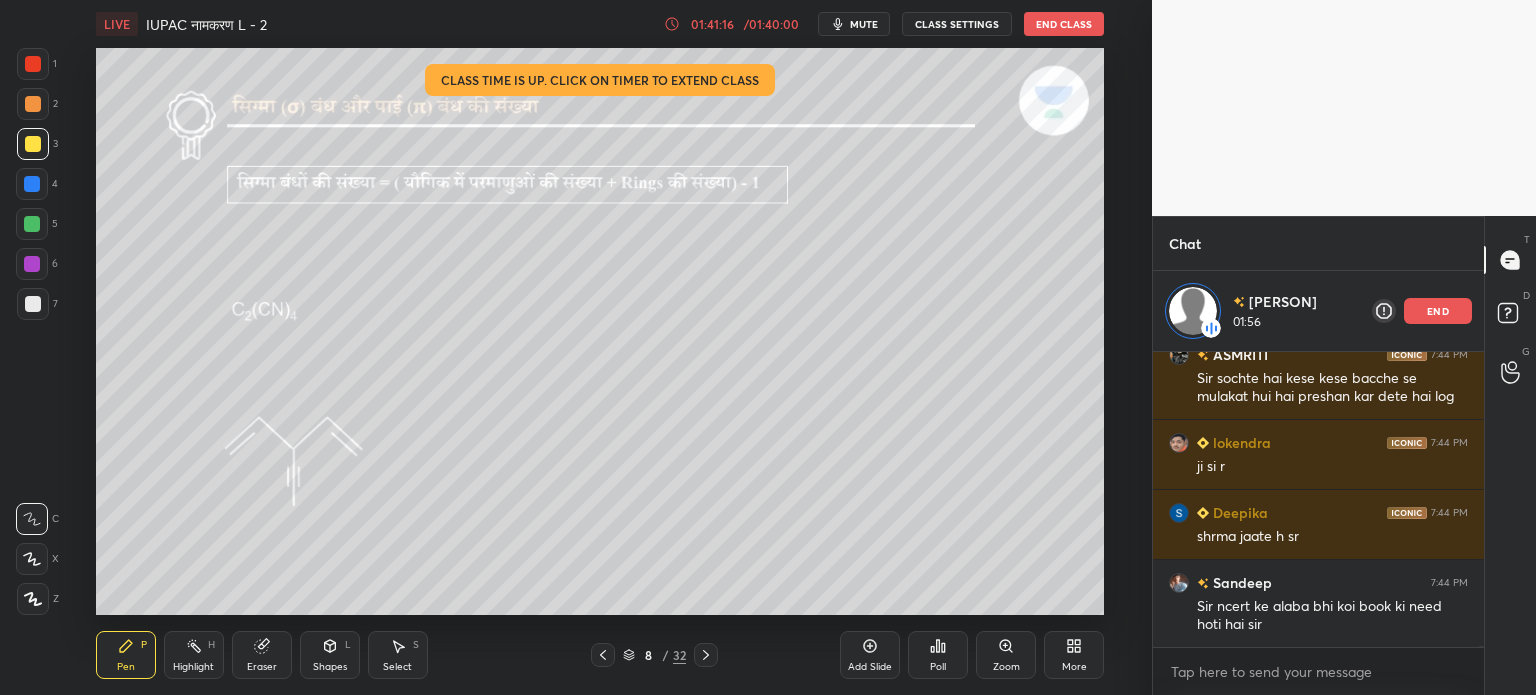 click on "end" at bounding box center (1438, 311) 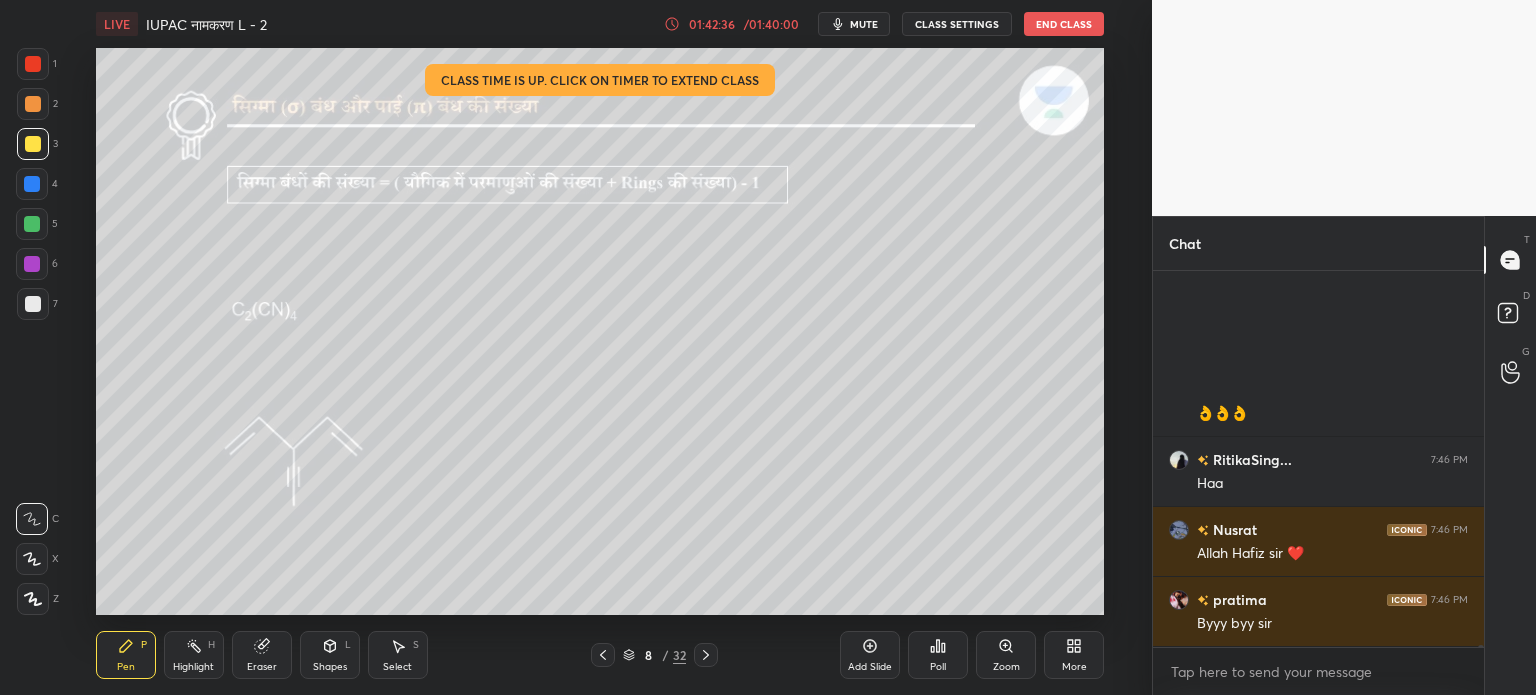 scroll, scrollTop: 77520, scrollLeft: 0, axis: vertical 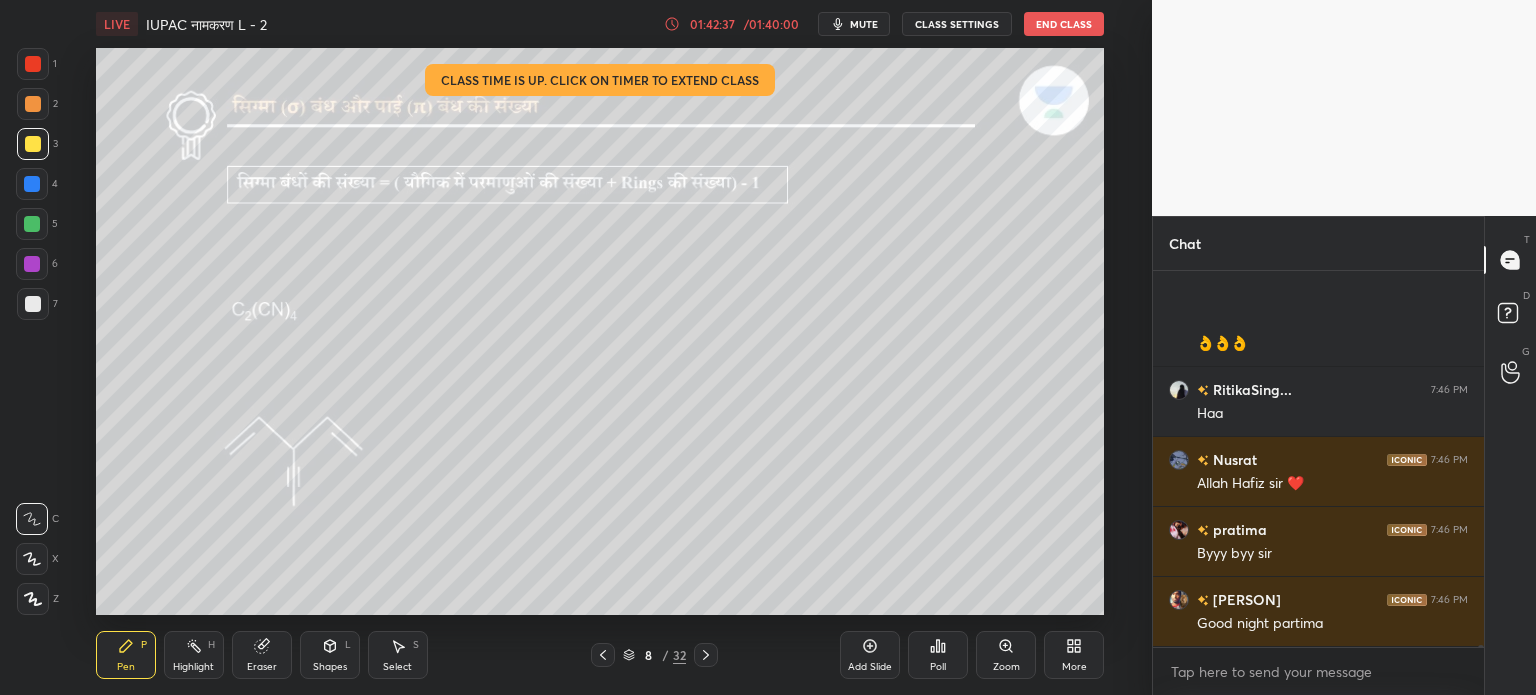 click on "End Class" at bounding box center [1064, 24] 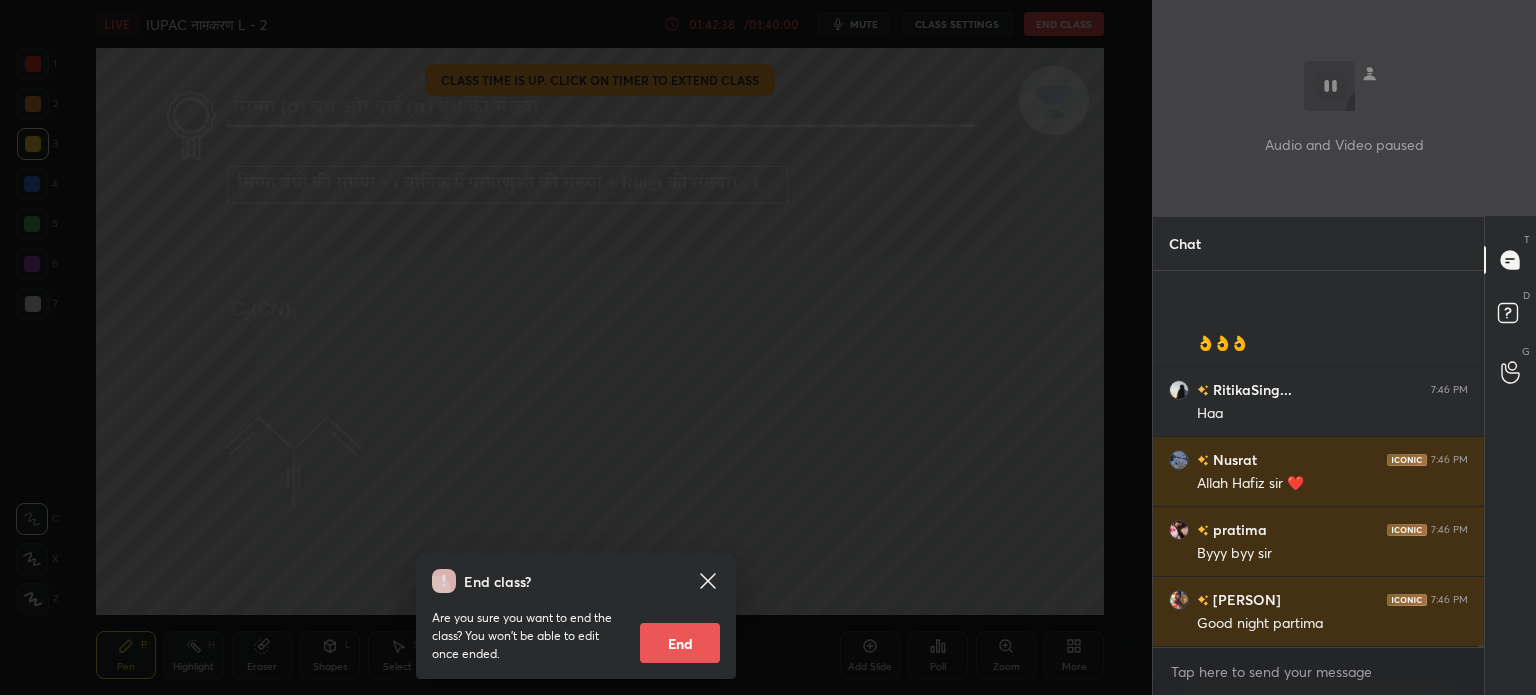 scroll, scrollTop: 77590, scrollLeft: 0, axis: vertical 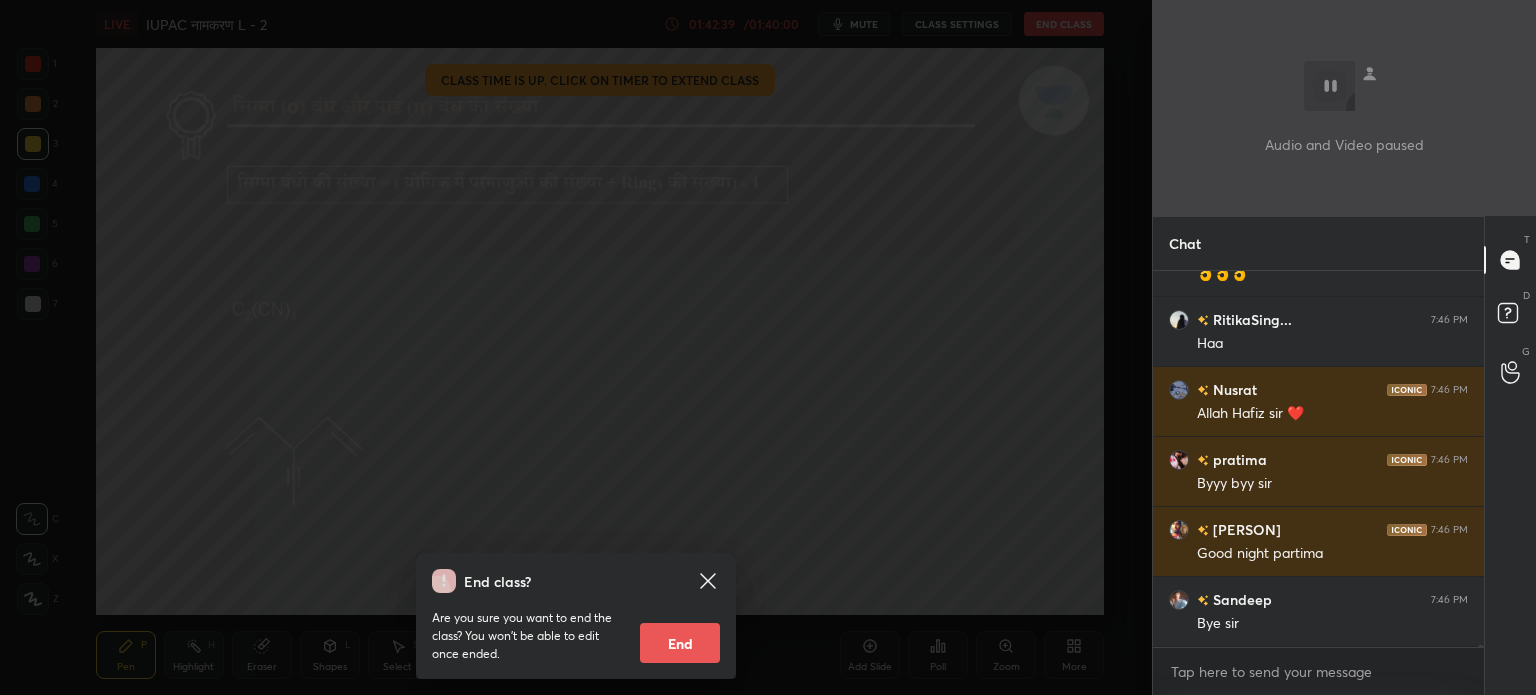 click on "End" at bounding box center (680, 643) 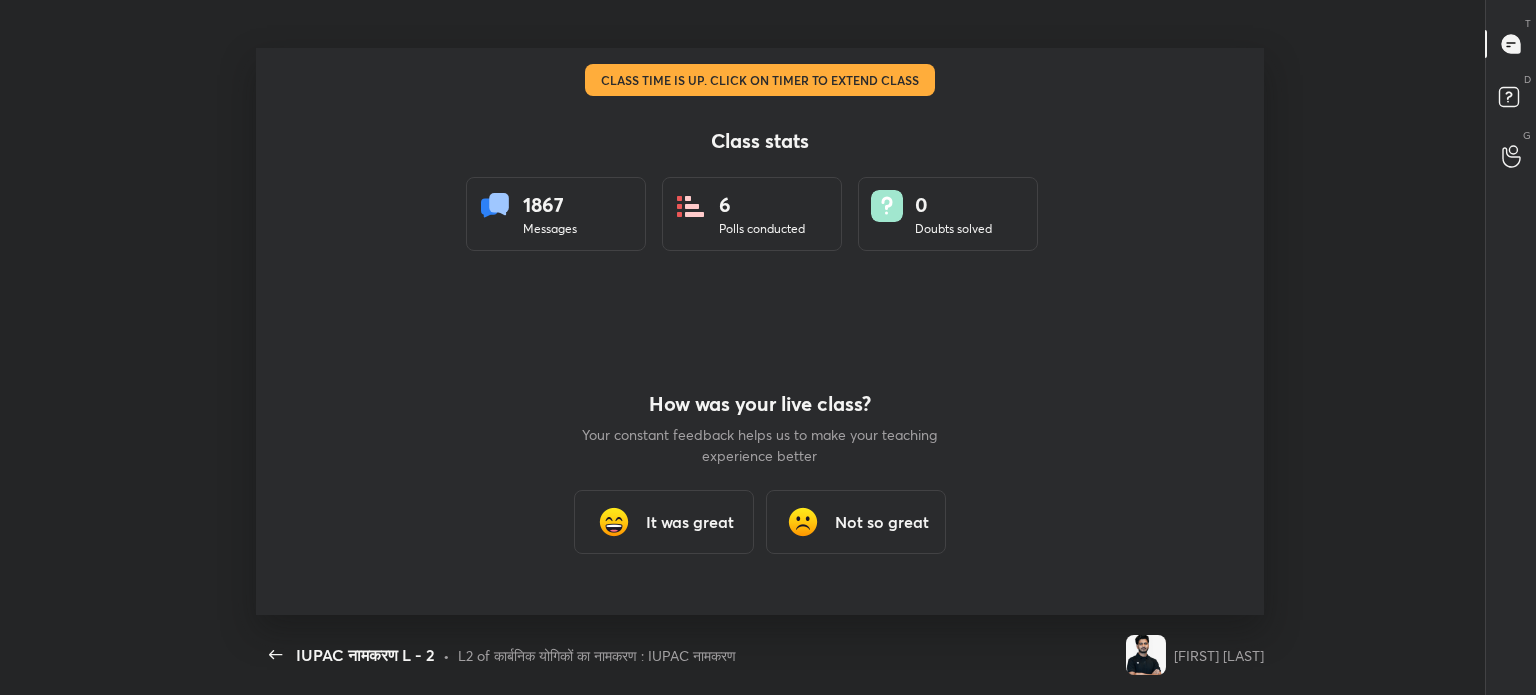 scroll, scrollTop: 99432, scrollLeft: 98628, axis: both 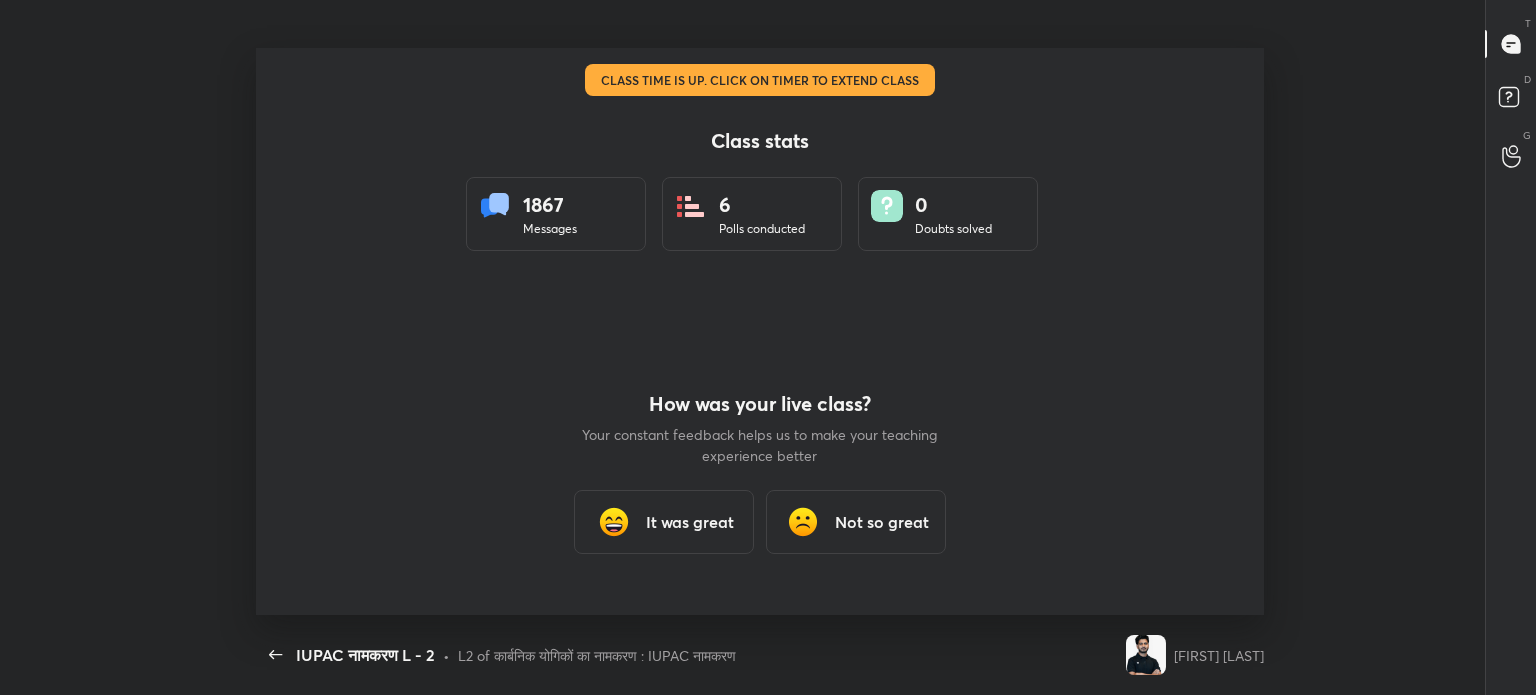 click on "It was great" at bounding box center [664, 522] 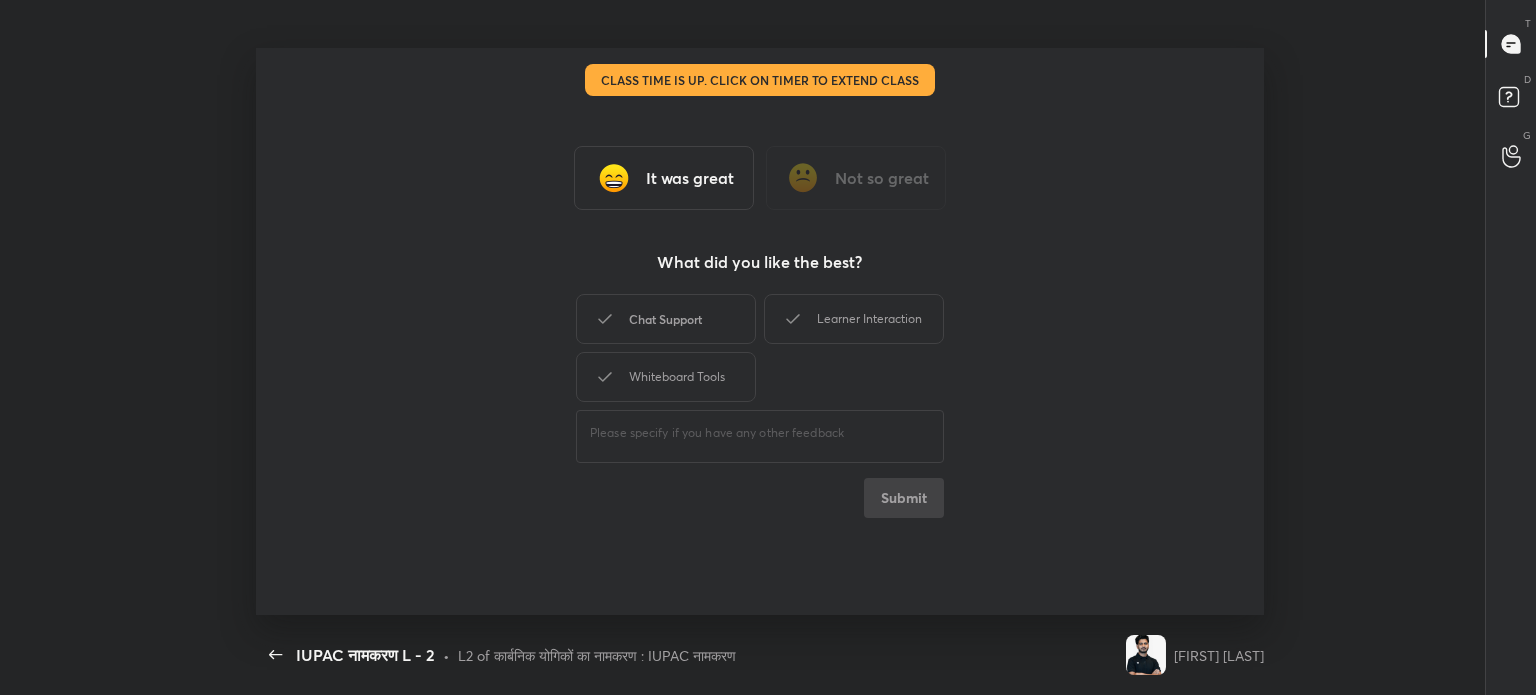 click on "Chat Support" at bounding box center (666, 319) 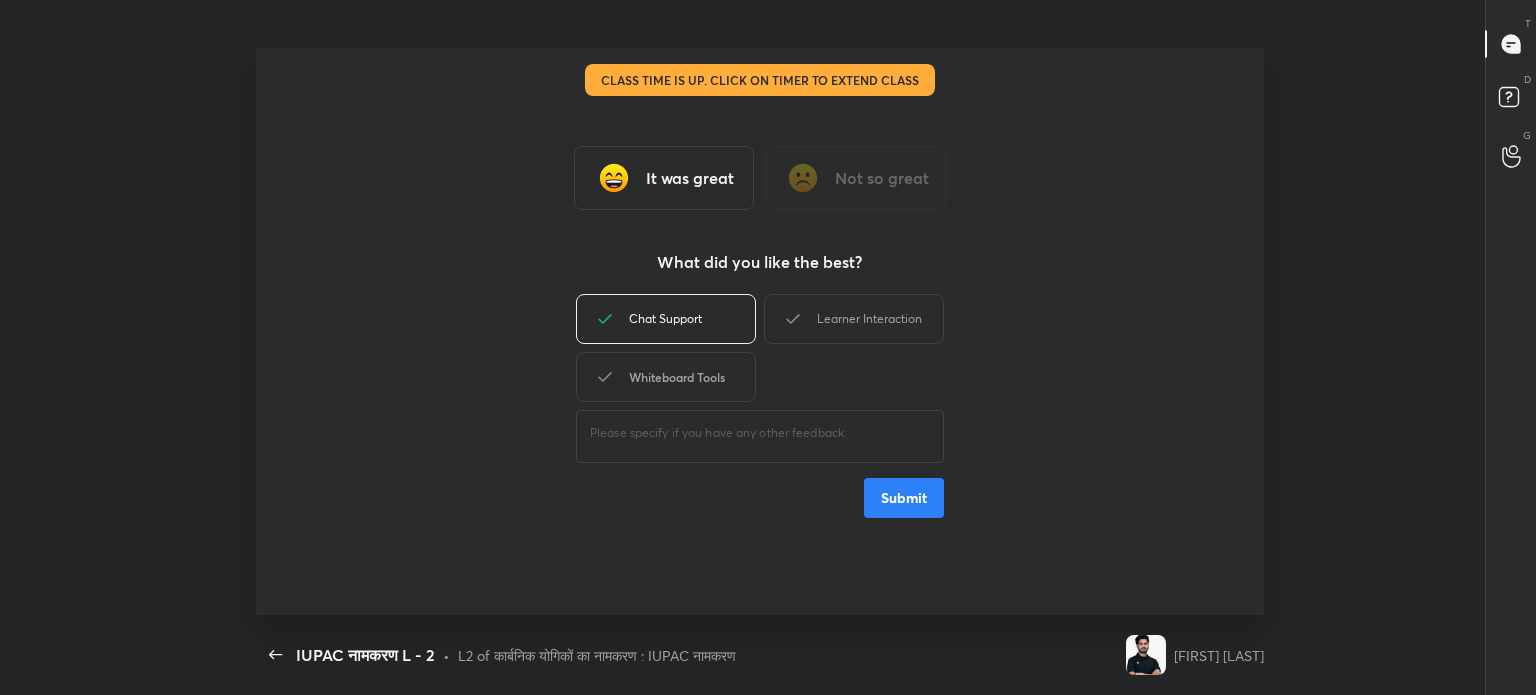 click on "Whiteboard Tools" at bounding box center (666, 377) 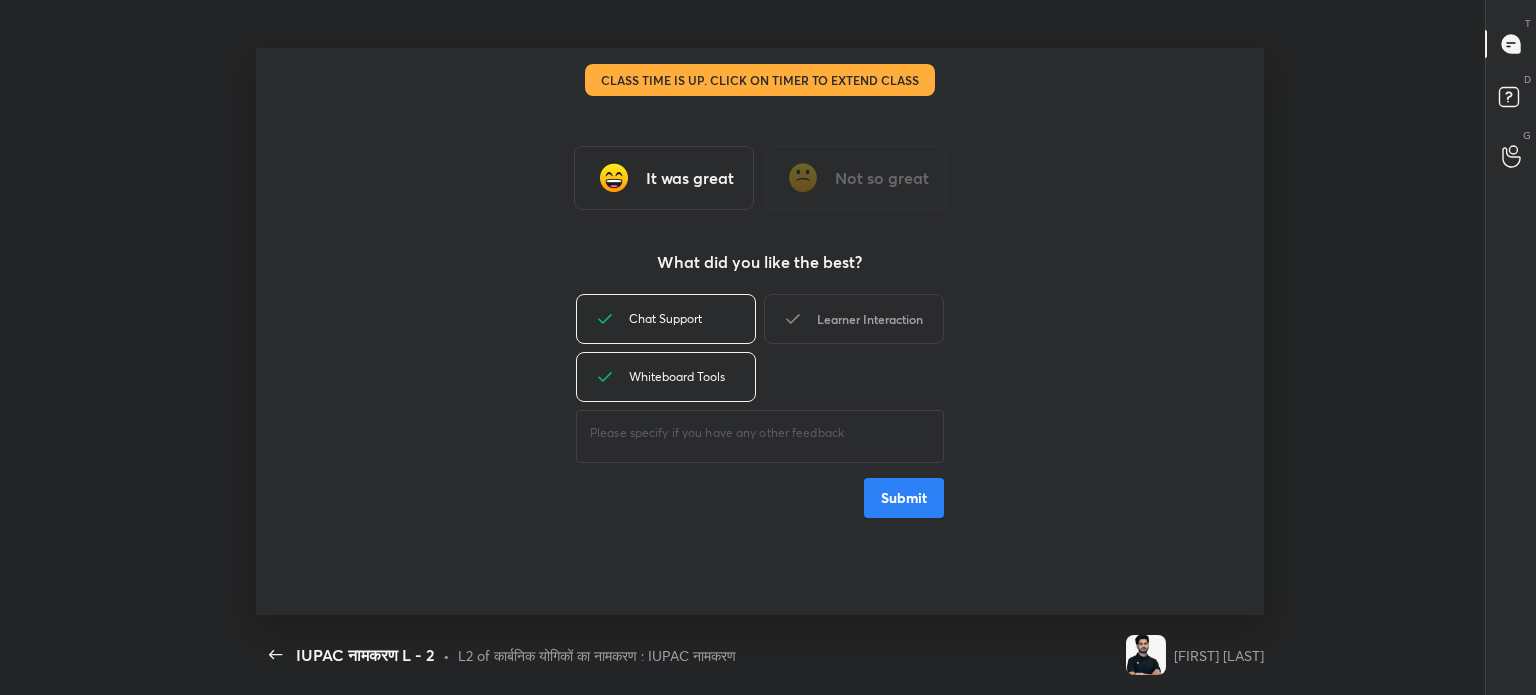 click on "Learner Interaction" at bounding box center (854, 319) 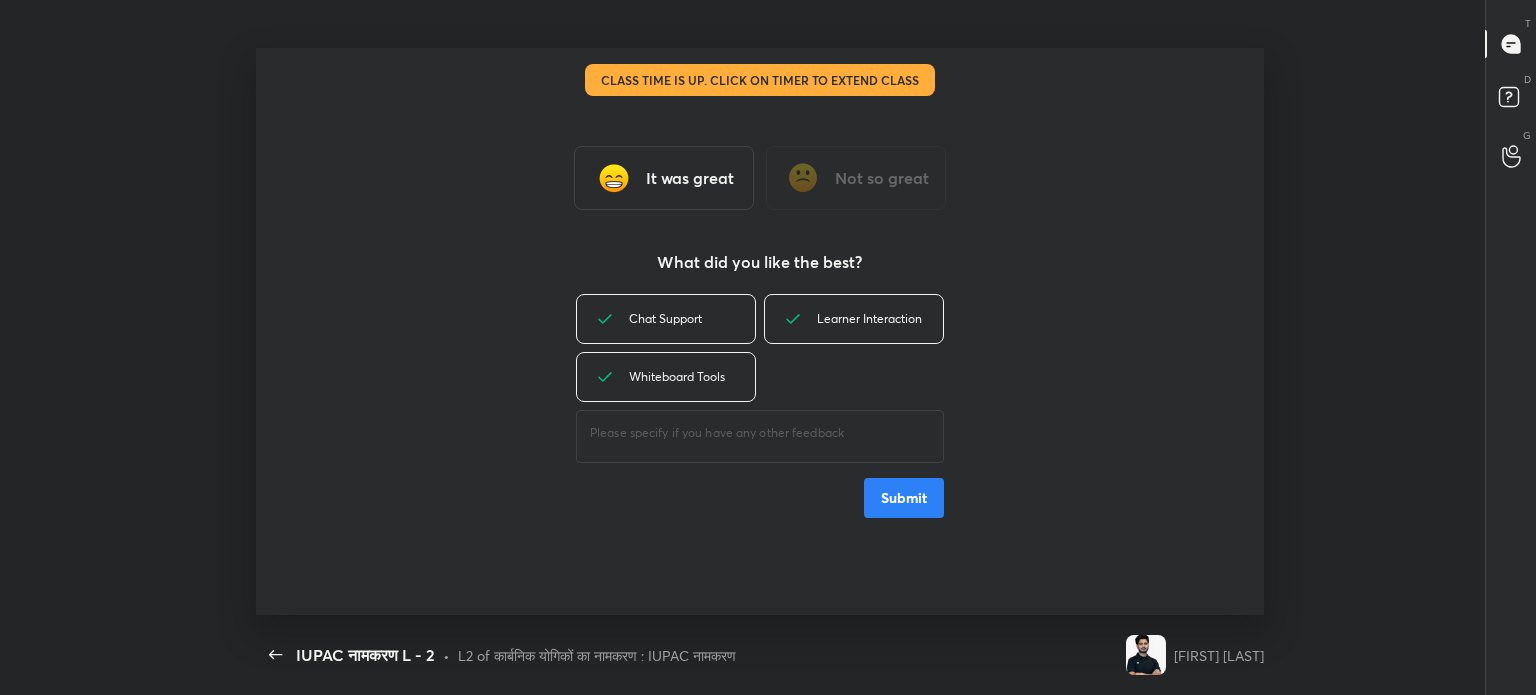click on "Submit" at bounding box center [904, 498] 